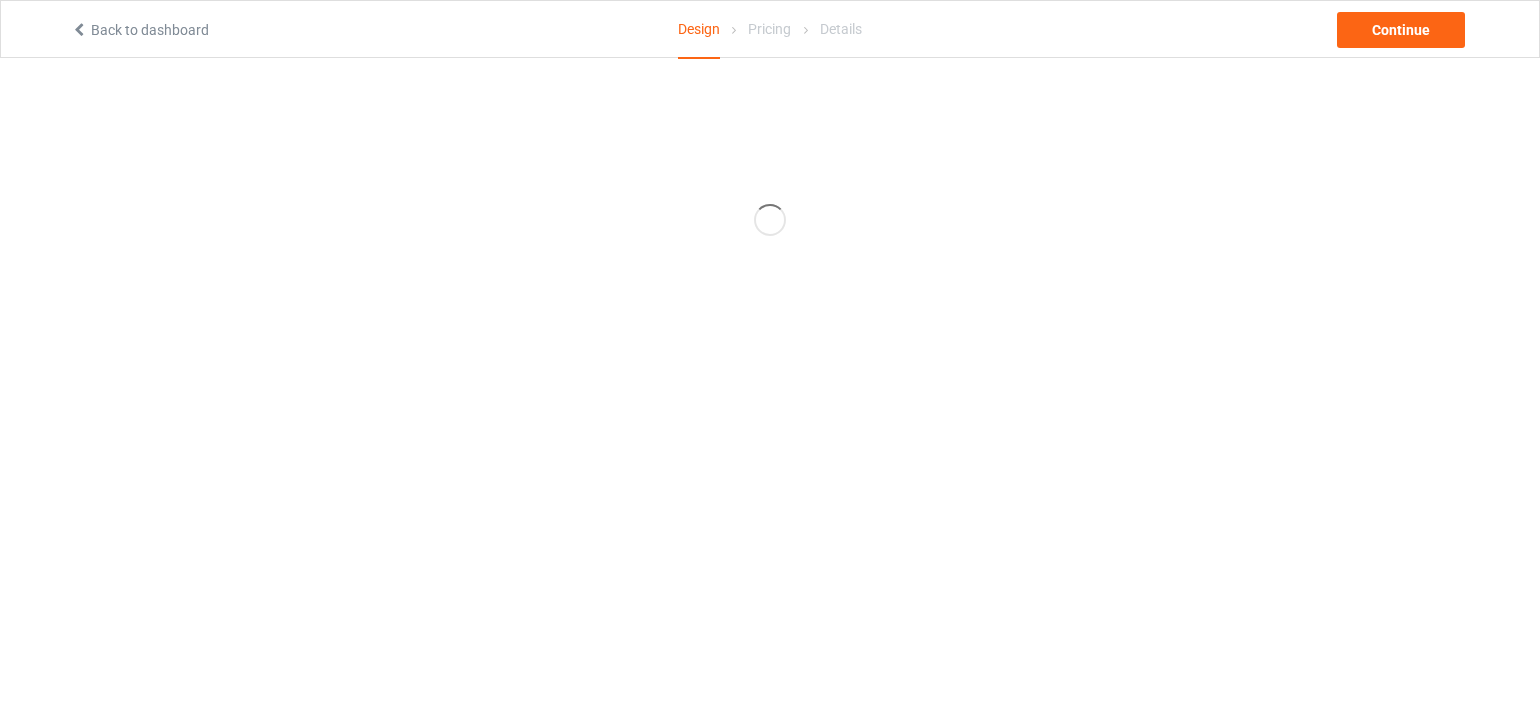 scroll, scrollTop: 0, scrollLeft: 0, axis: both 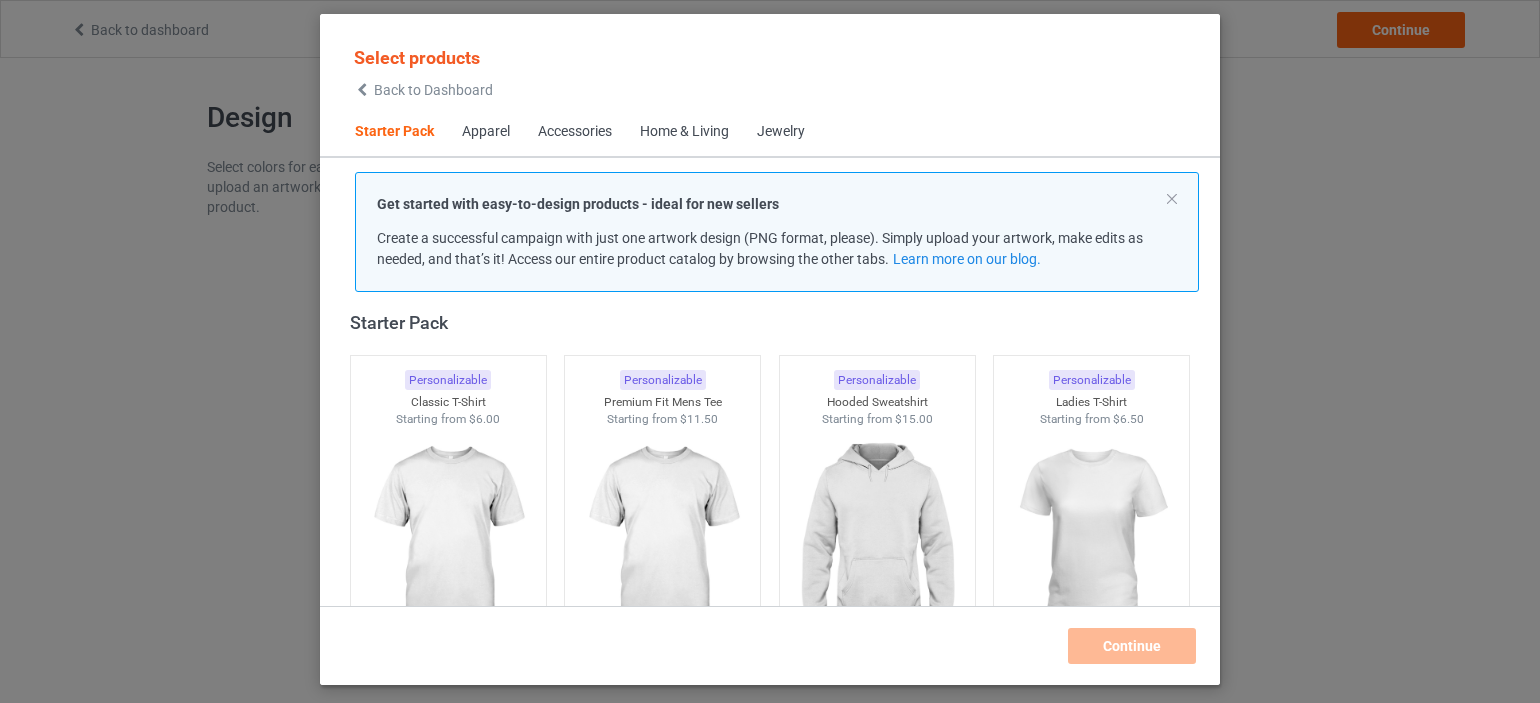 click on "Accessories" at bounding box center (575, 132) 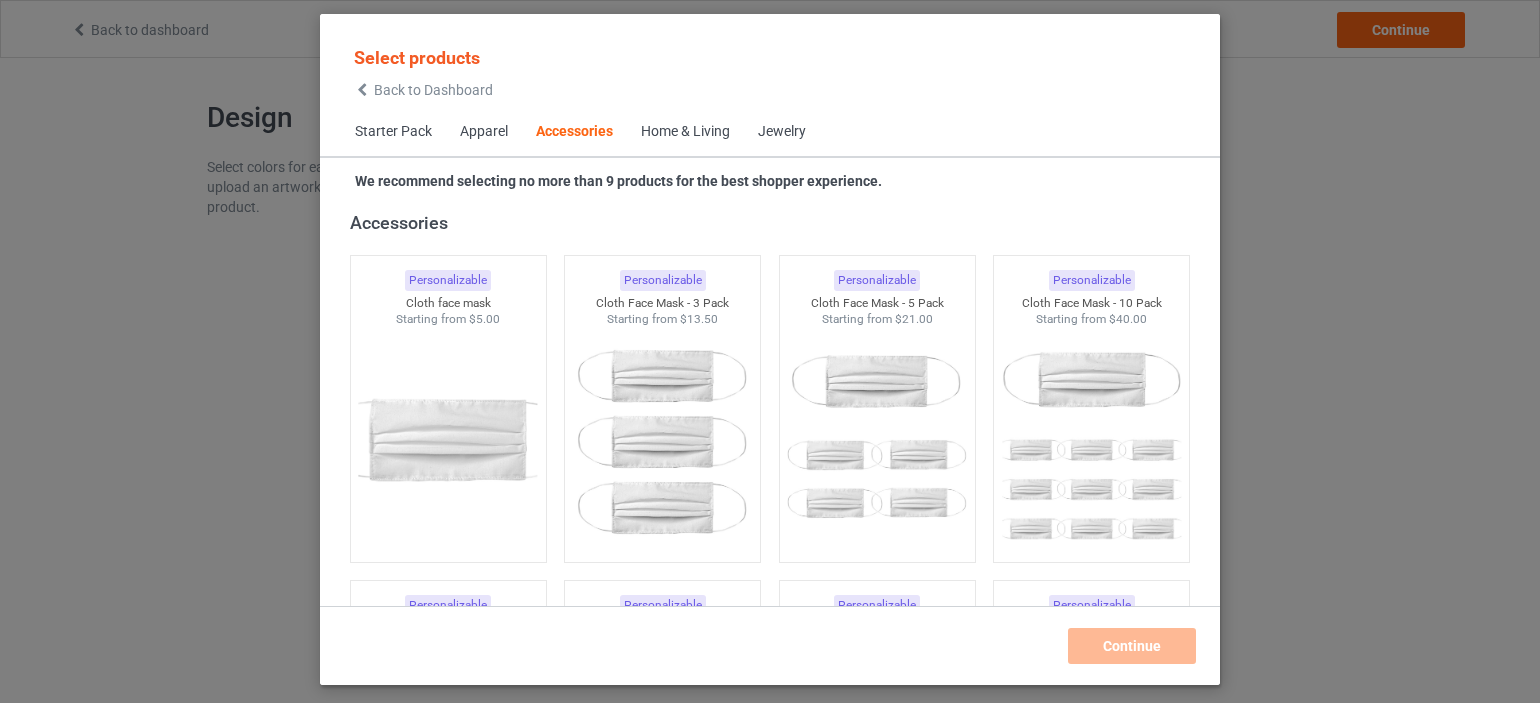 click on "Apparel" at bounding box center (484, 132) 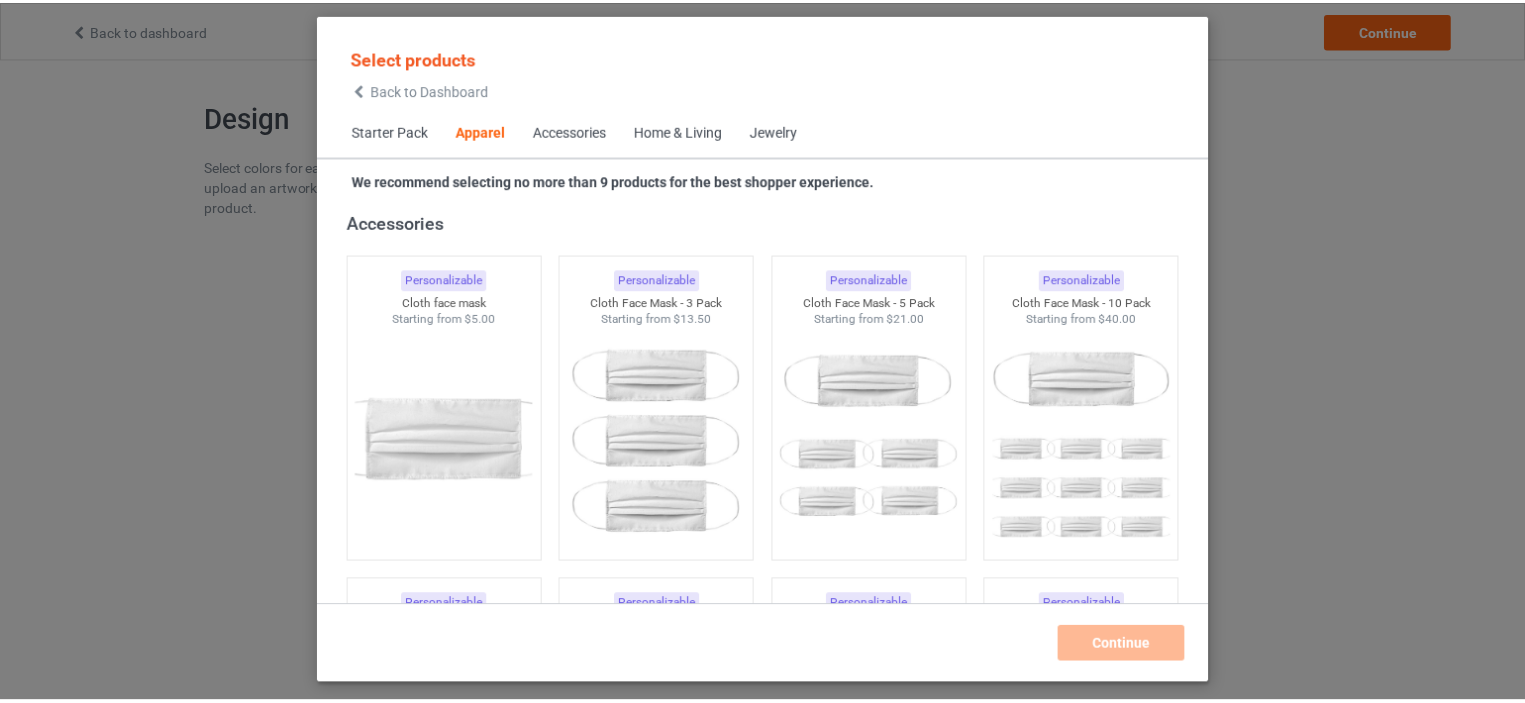 scroll, scrollTop: 744, scrollLeft: 0, axis: vertical 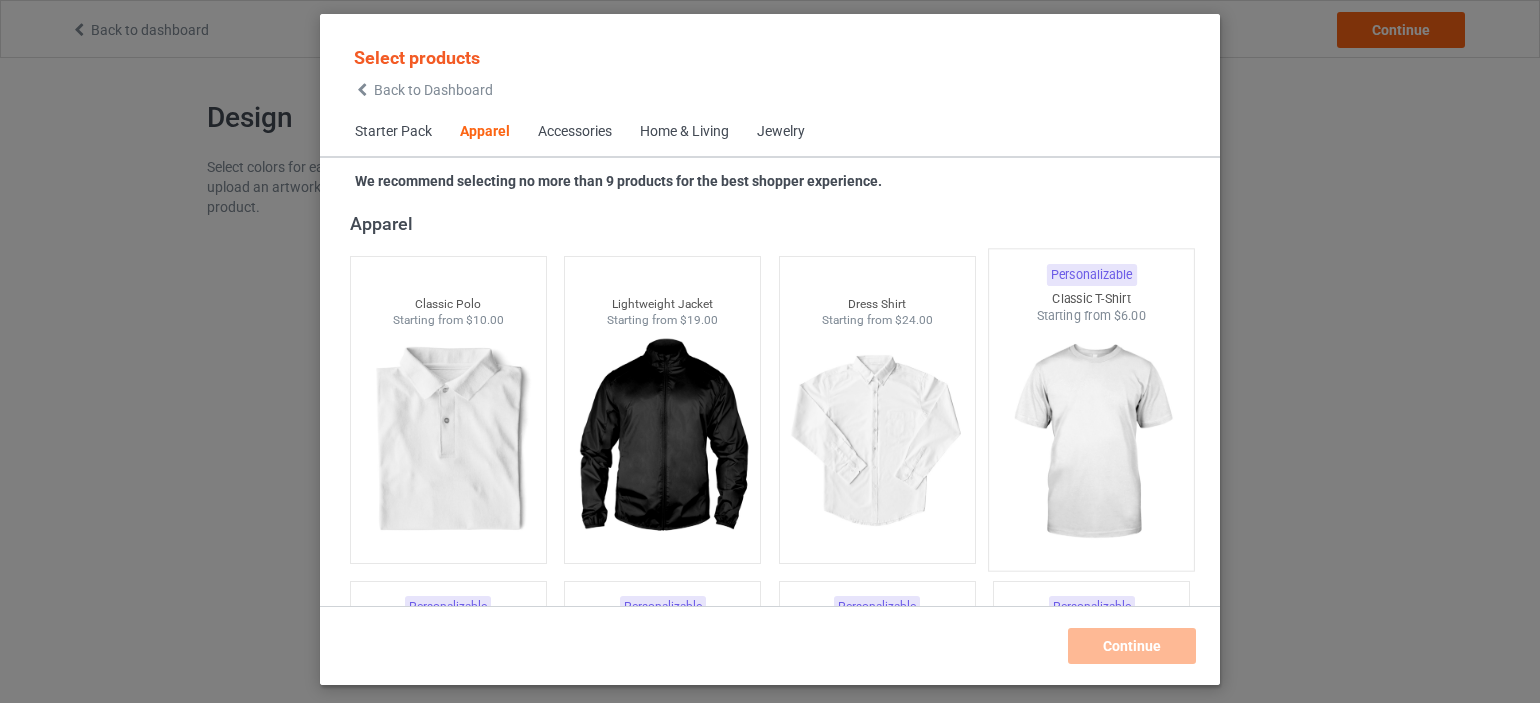 click at bounding box center (1092, 442) 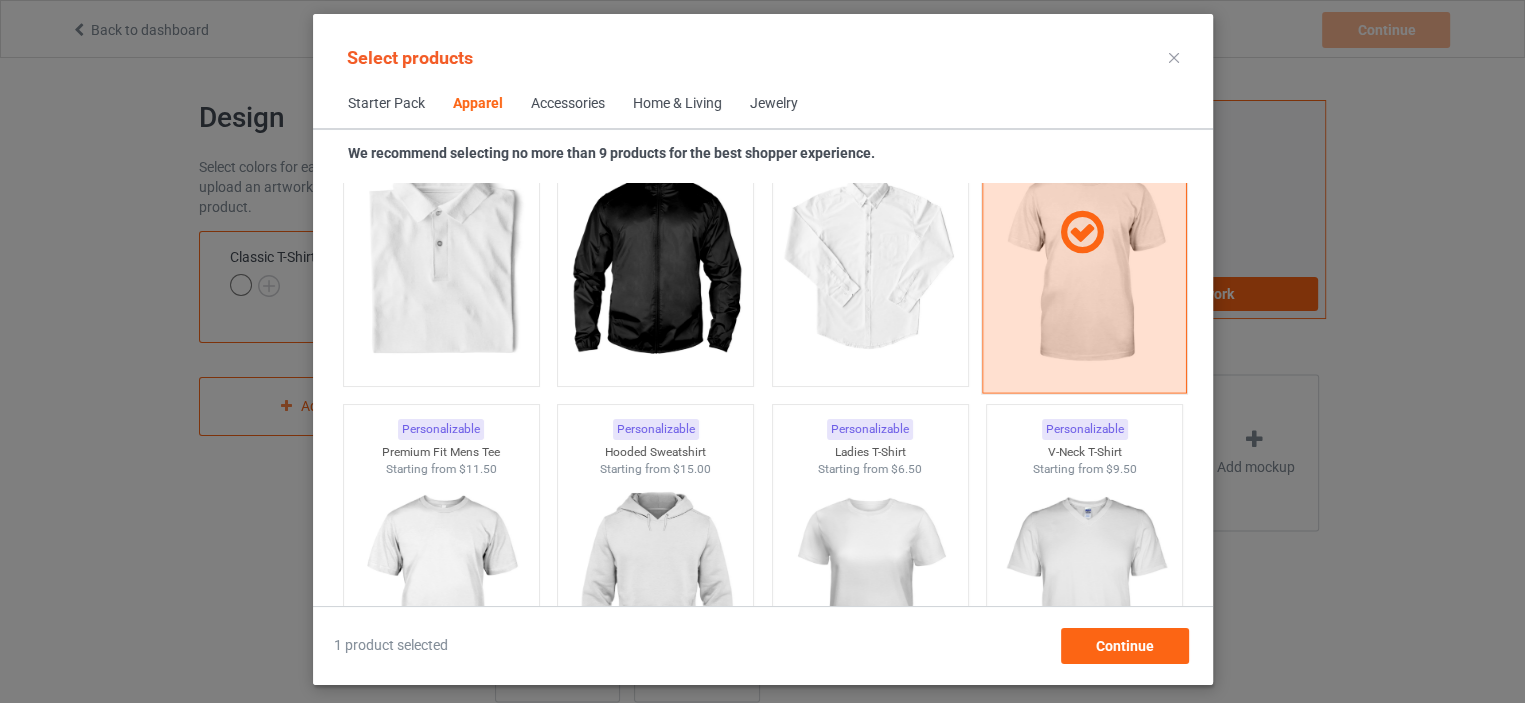 scroll, scrollTop: 1005, scrollLeft: 0, axis: vertical 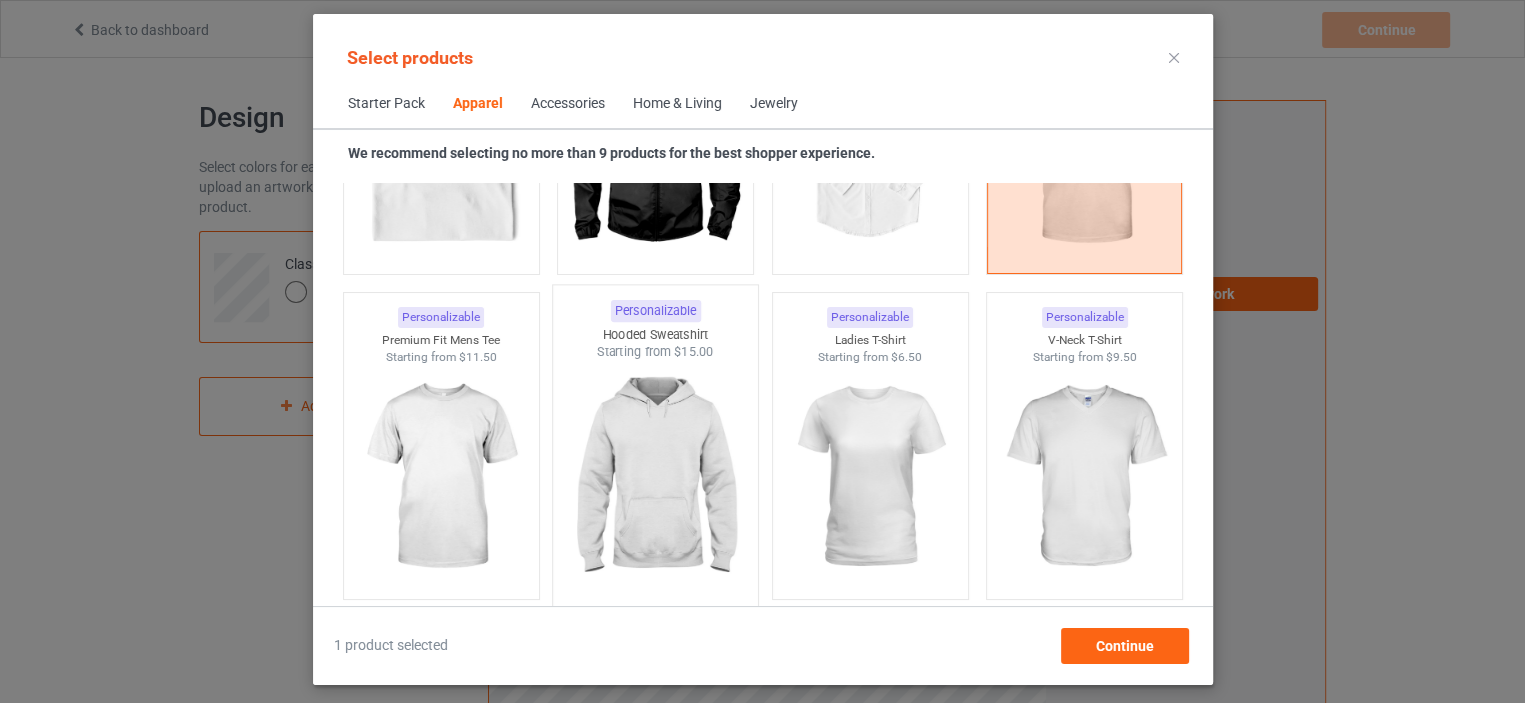 click at bounding box center [655, 478] 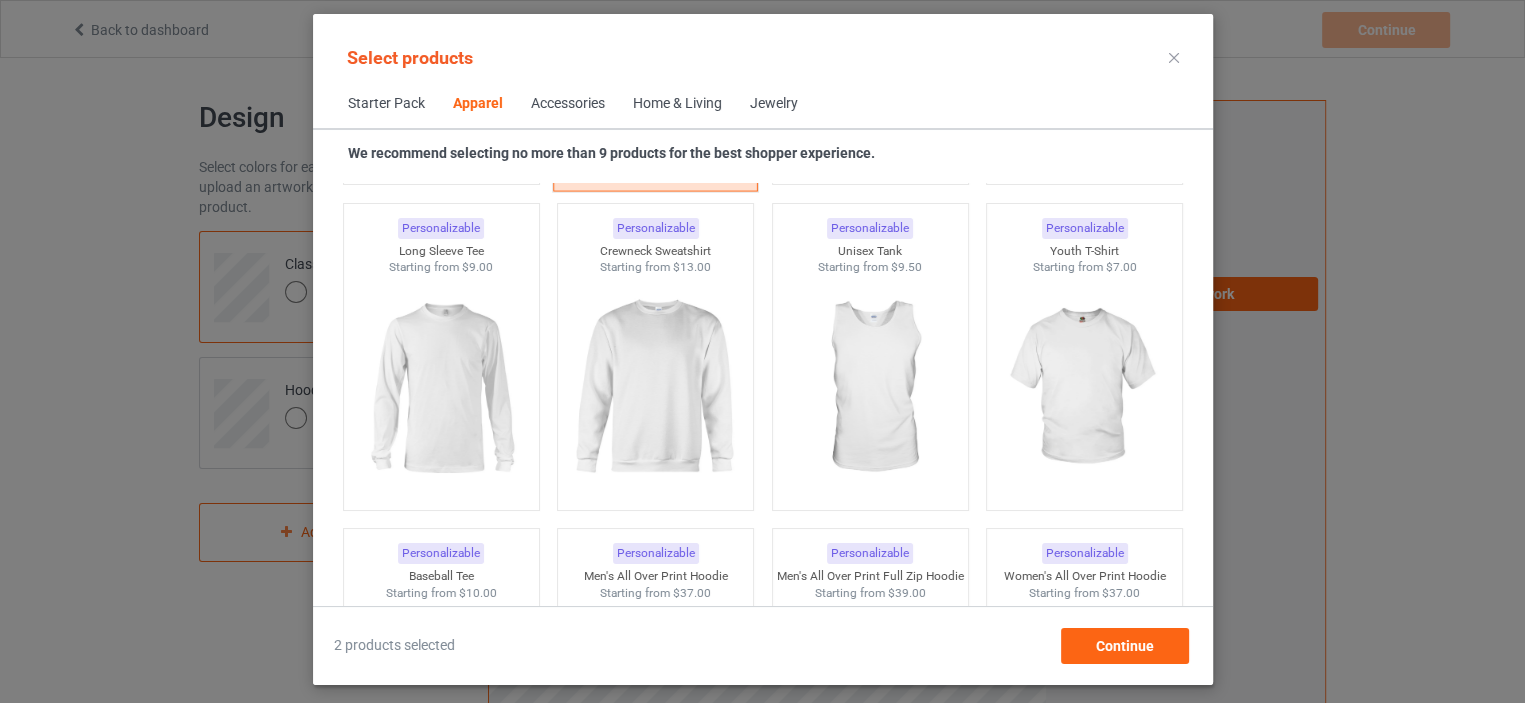 scroll, scrollTop: 1464, scrollLeft: 0, axis: vertical 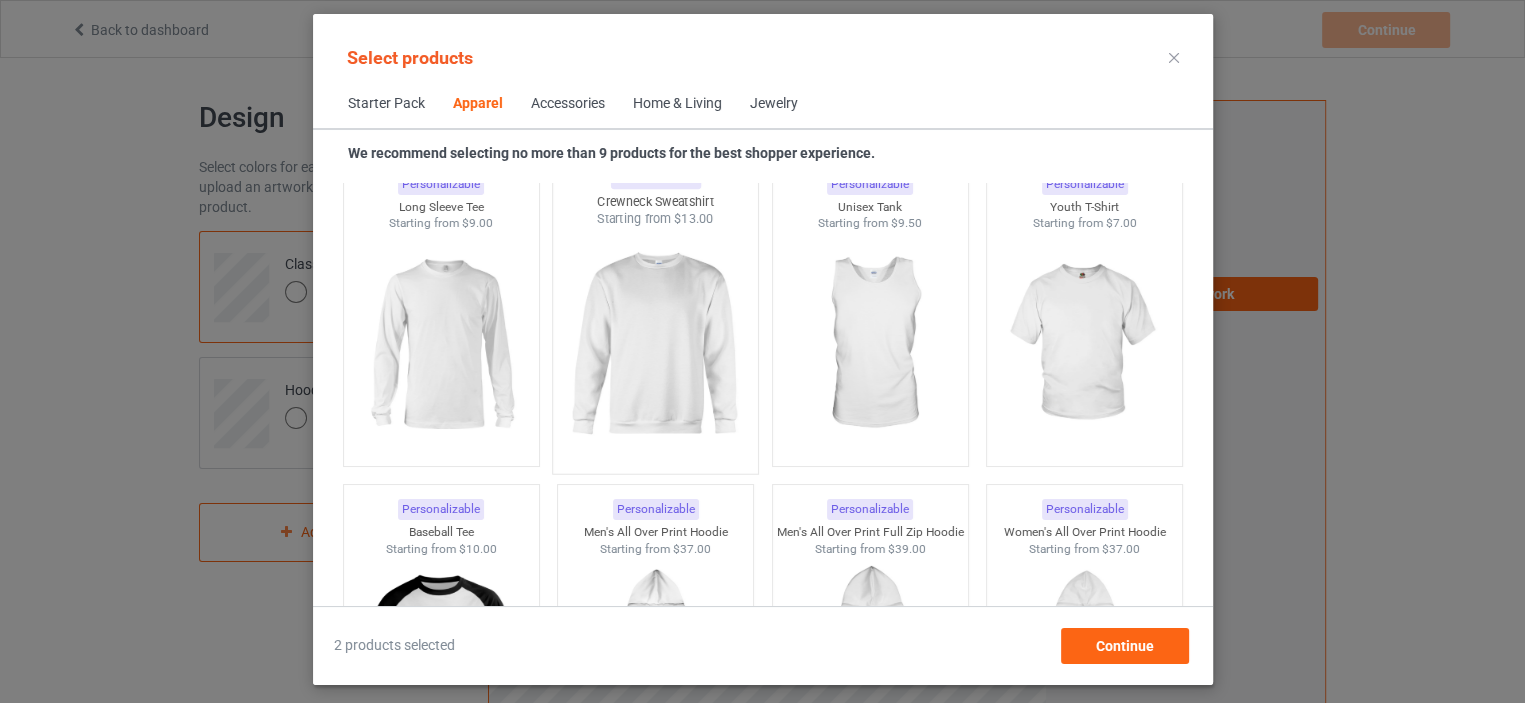 click at bounding box center (655, 345) 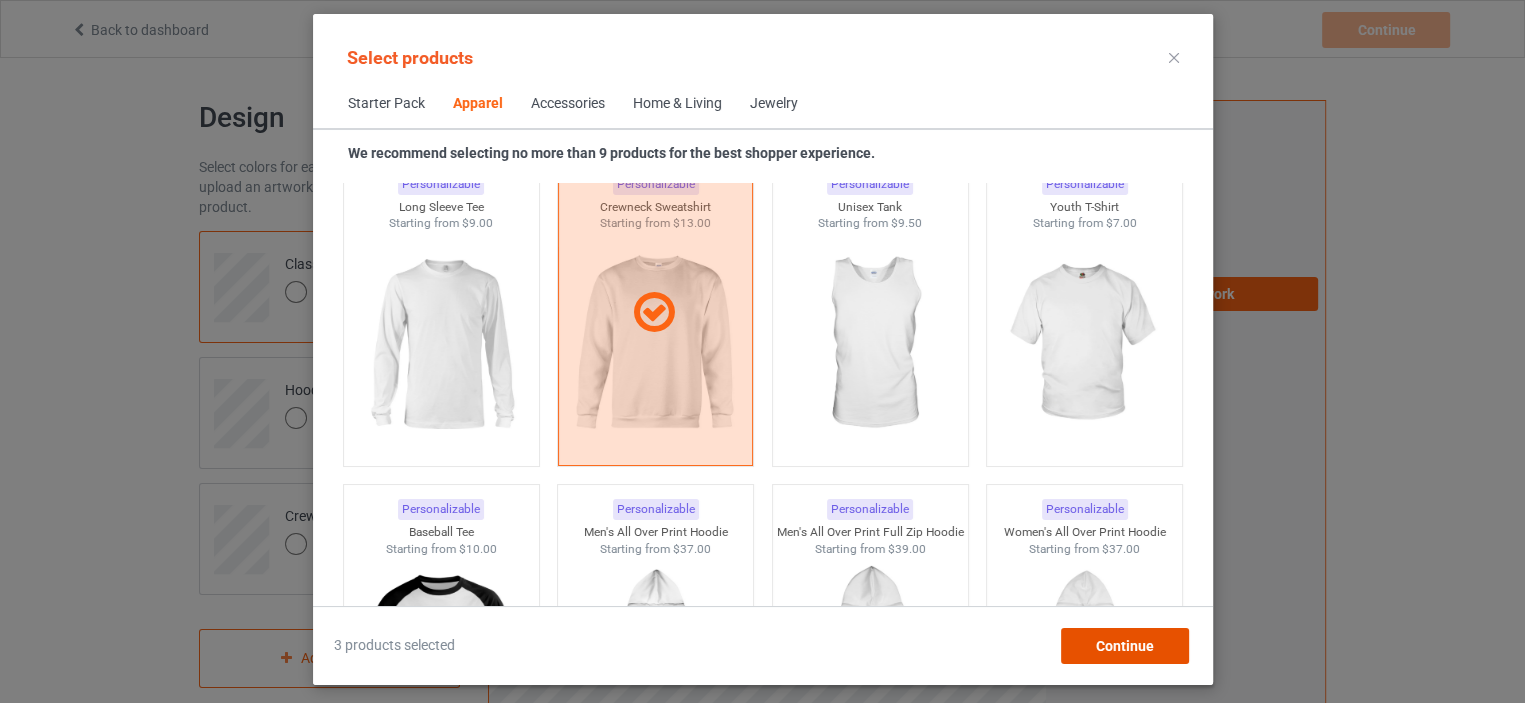 click on "Continue" at bounding box center (1124, 646) 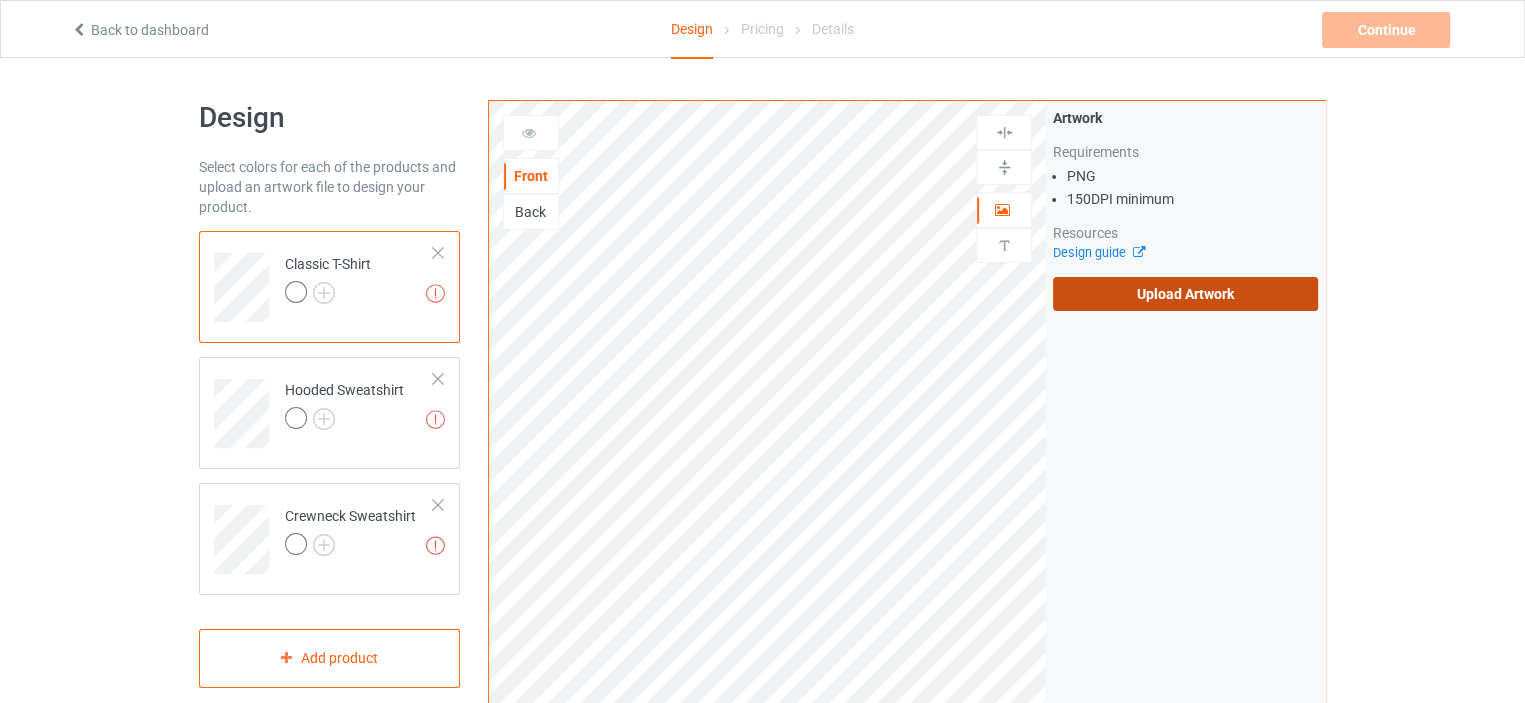 click on "Upload Artwork" at bounding box center (1185, 294) 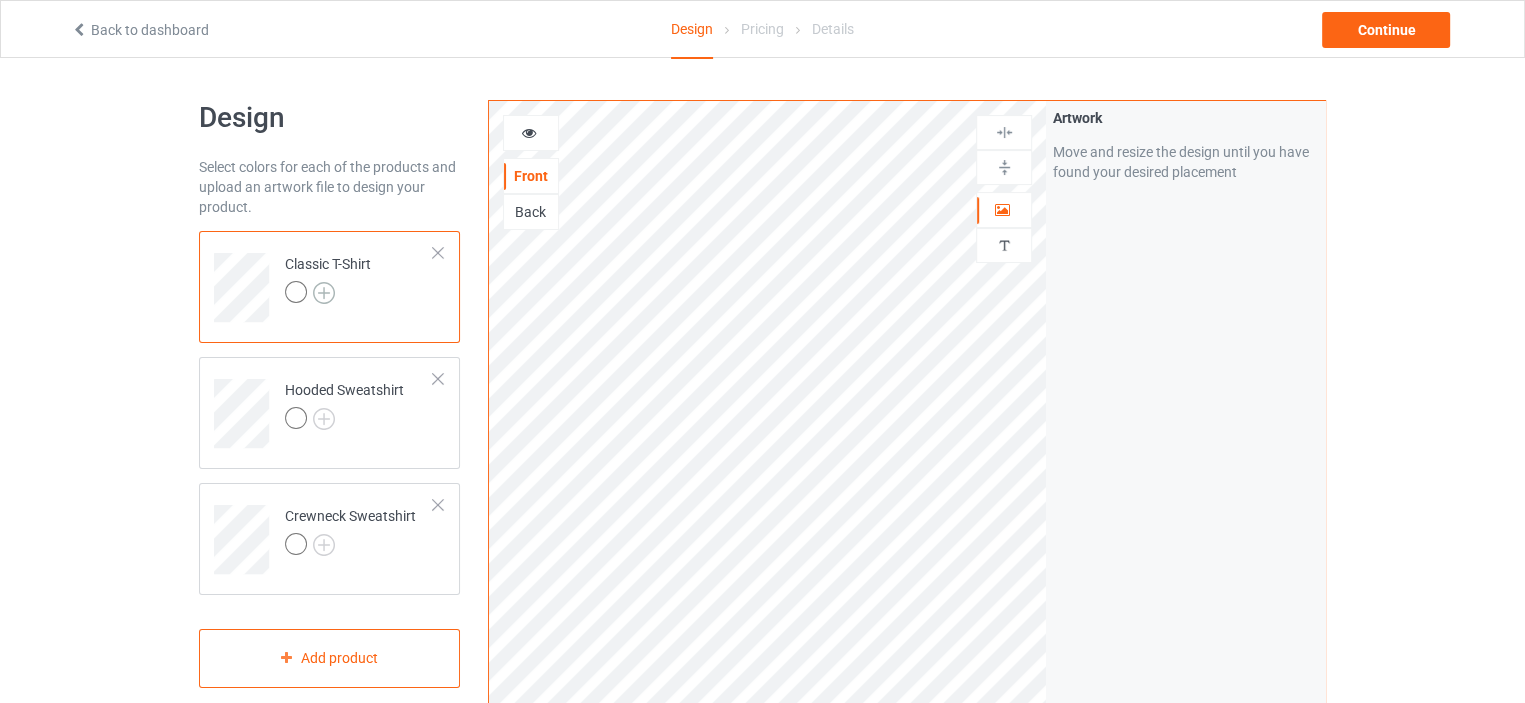 click at bounding box center [324, 293] 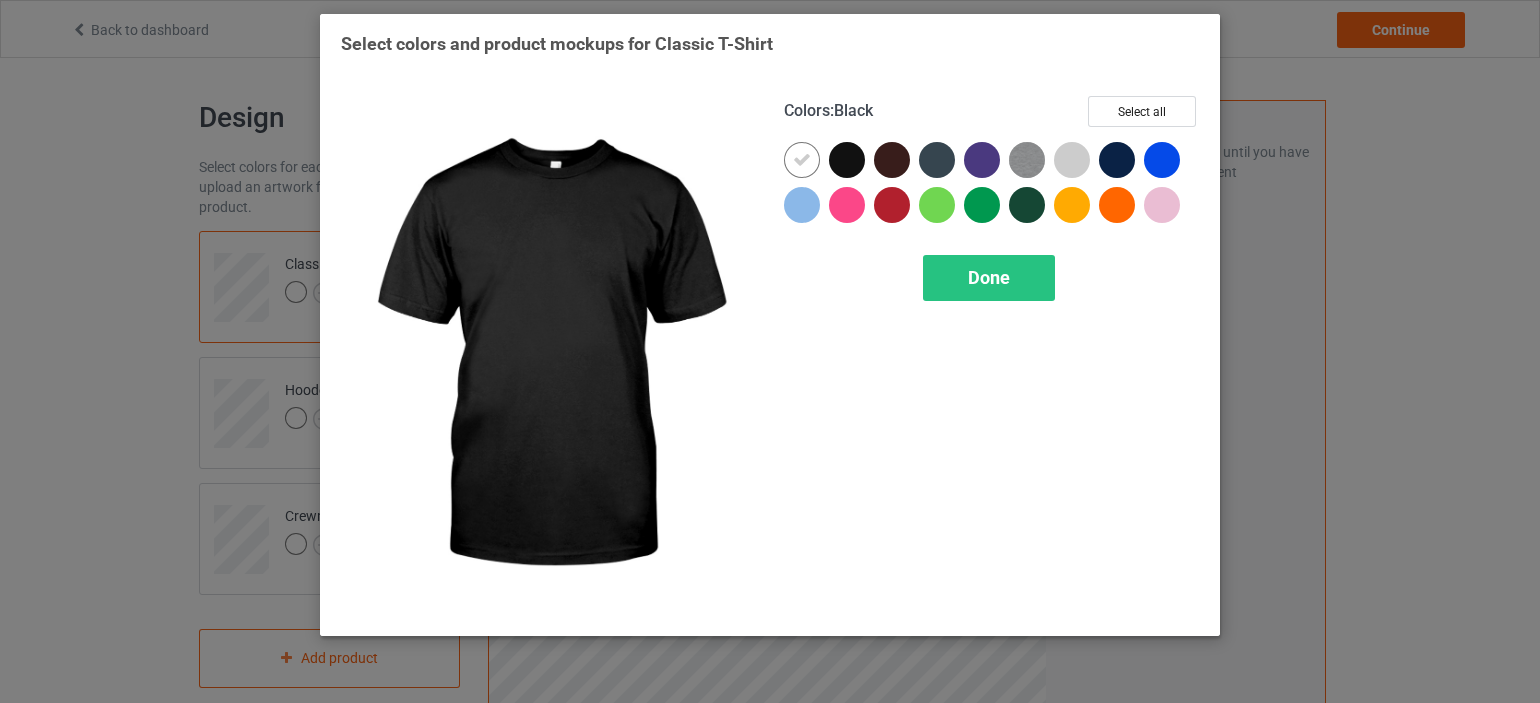 click at bounding box center (847, 160) 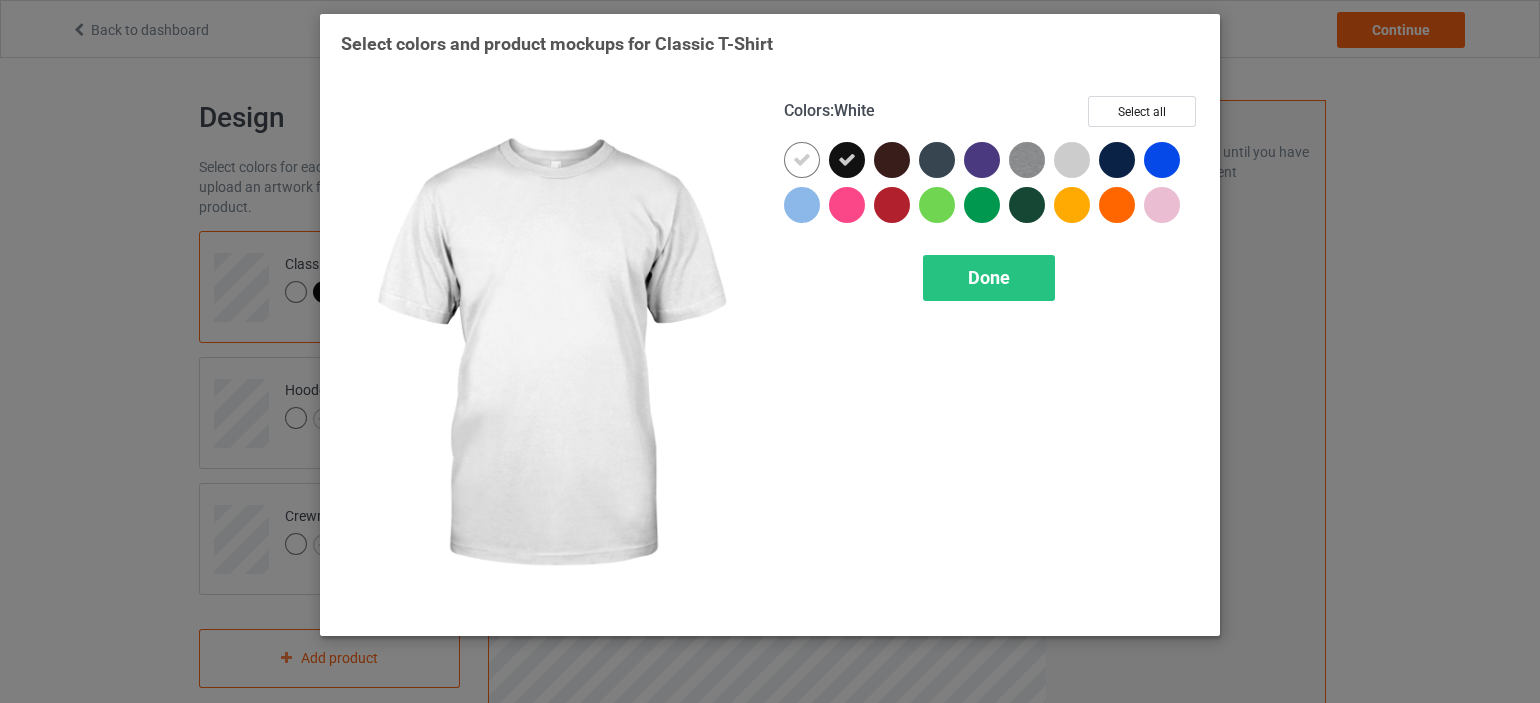 click at bounding box center (802, 160) 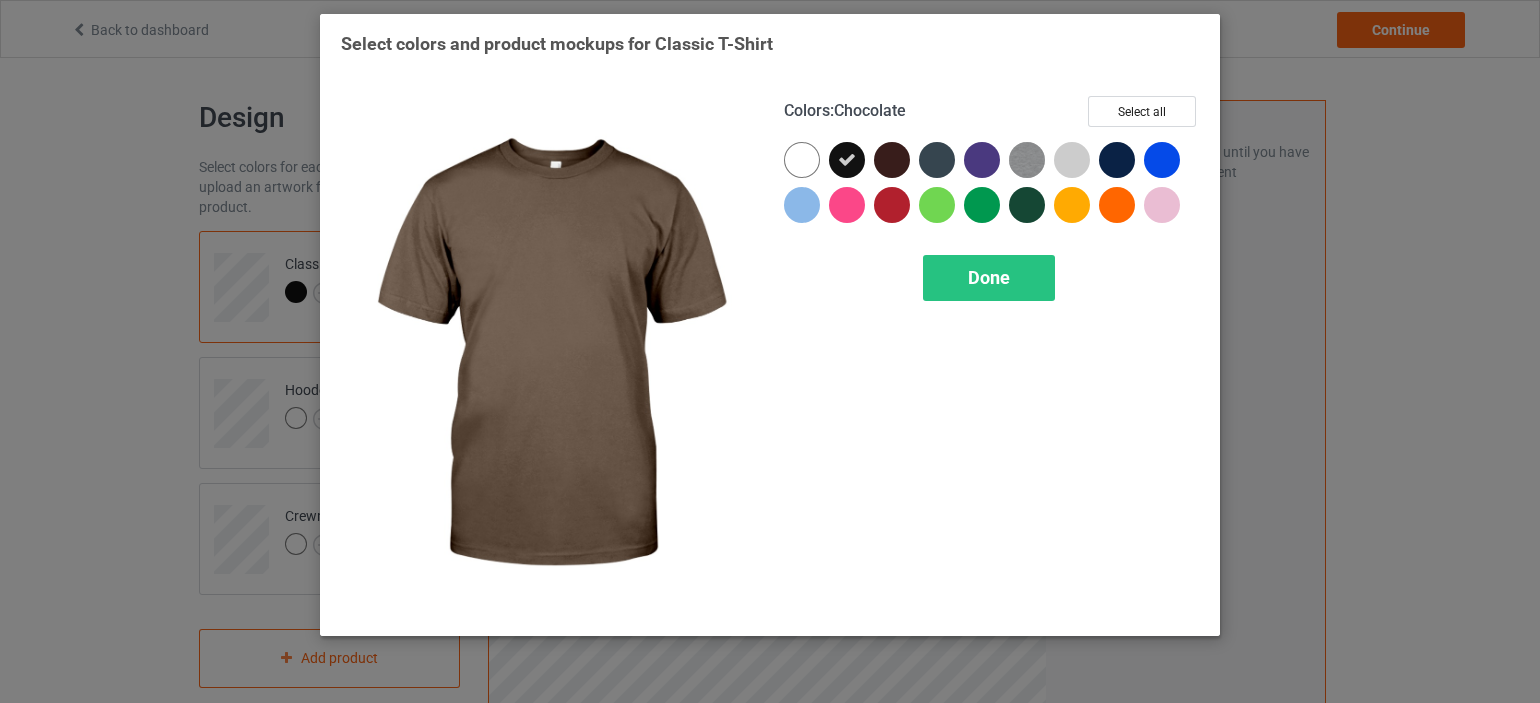 click at bounding box center (892, 160) 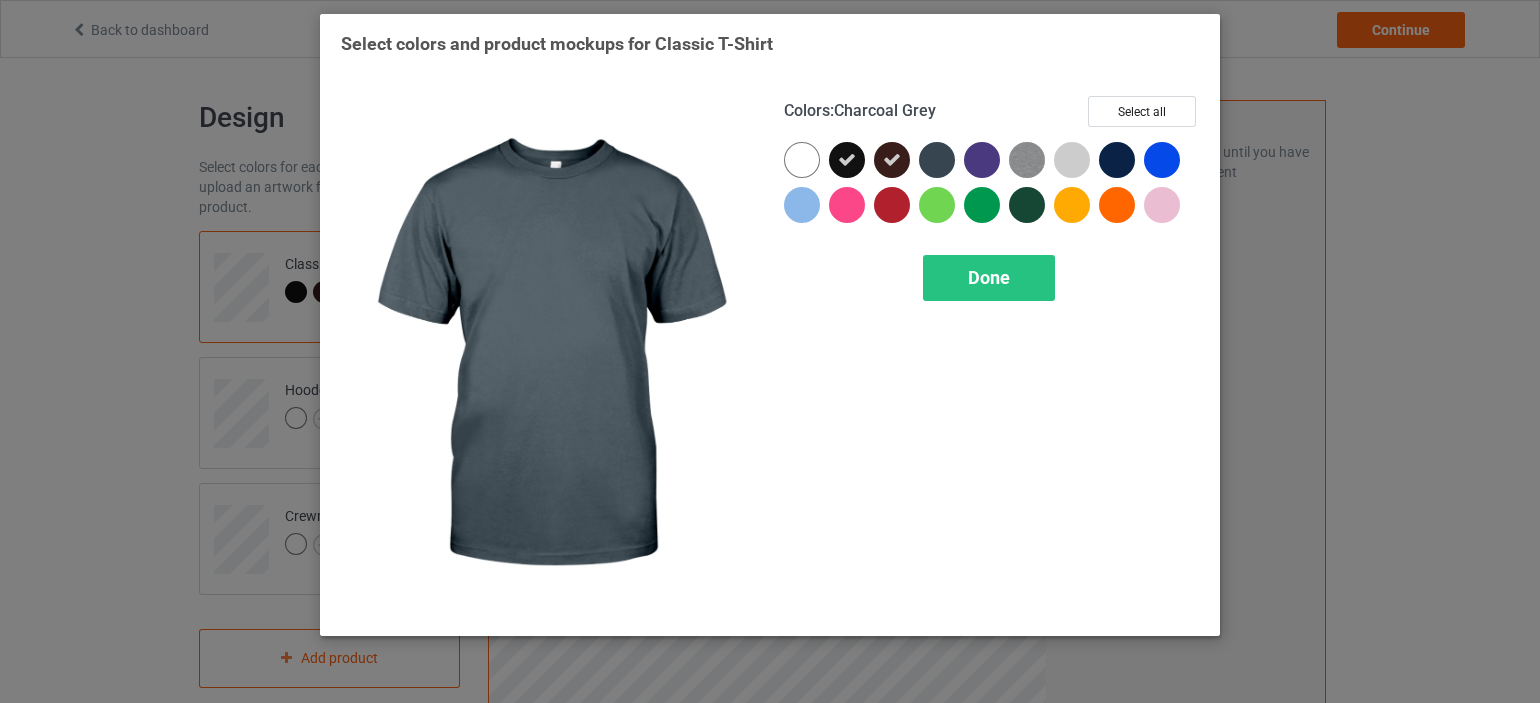 click at bounding box center [937, 160] 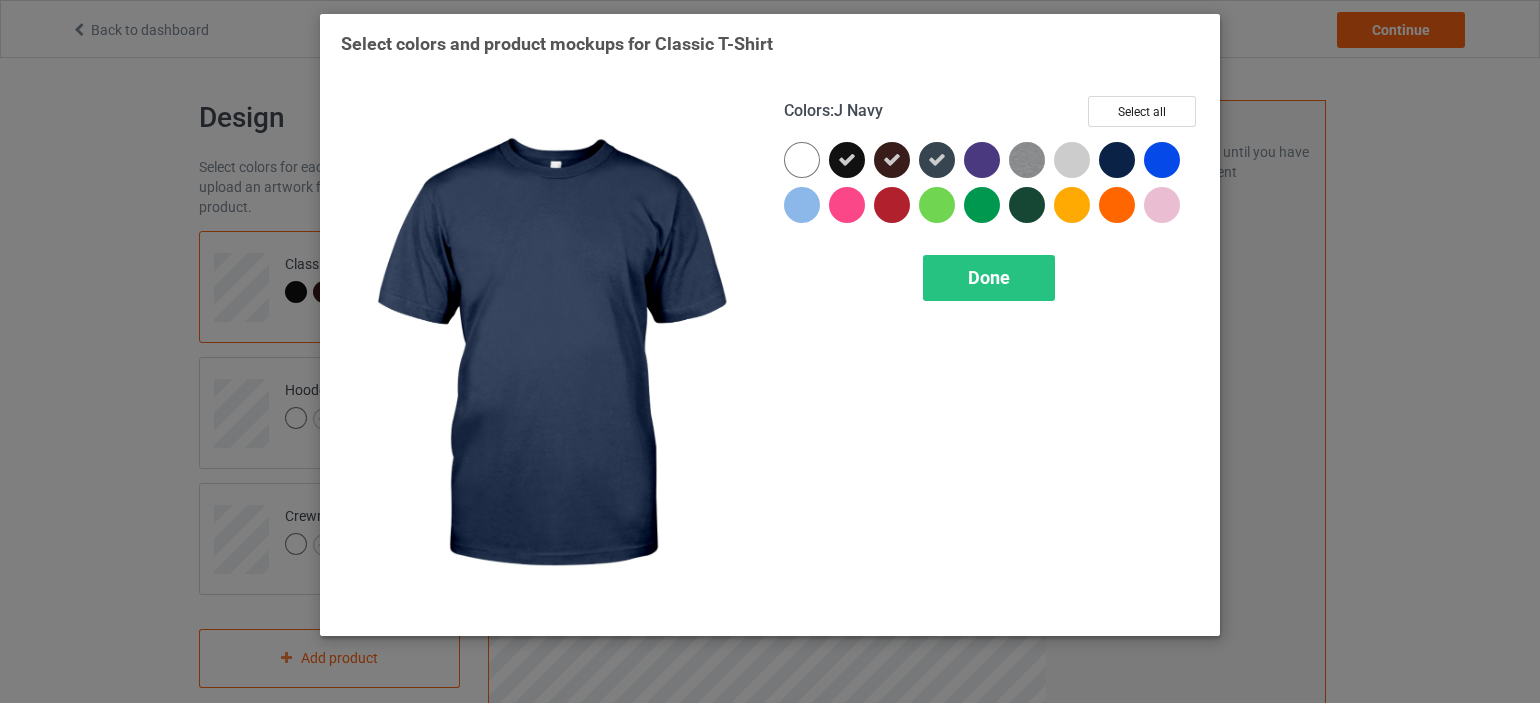 click at bounding box center (1117, 160) 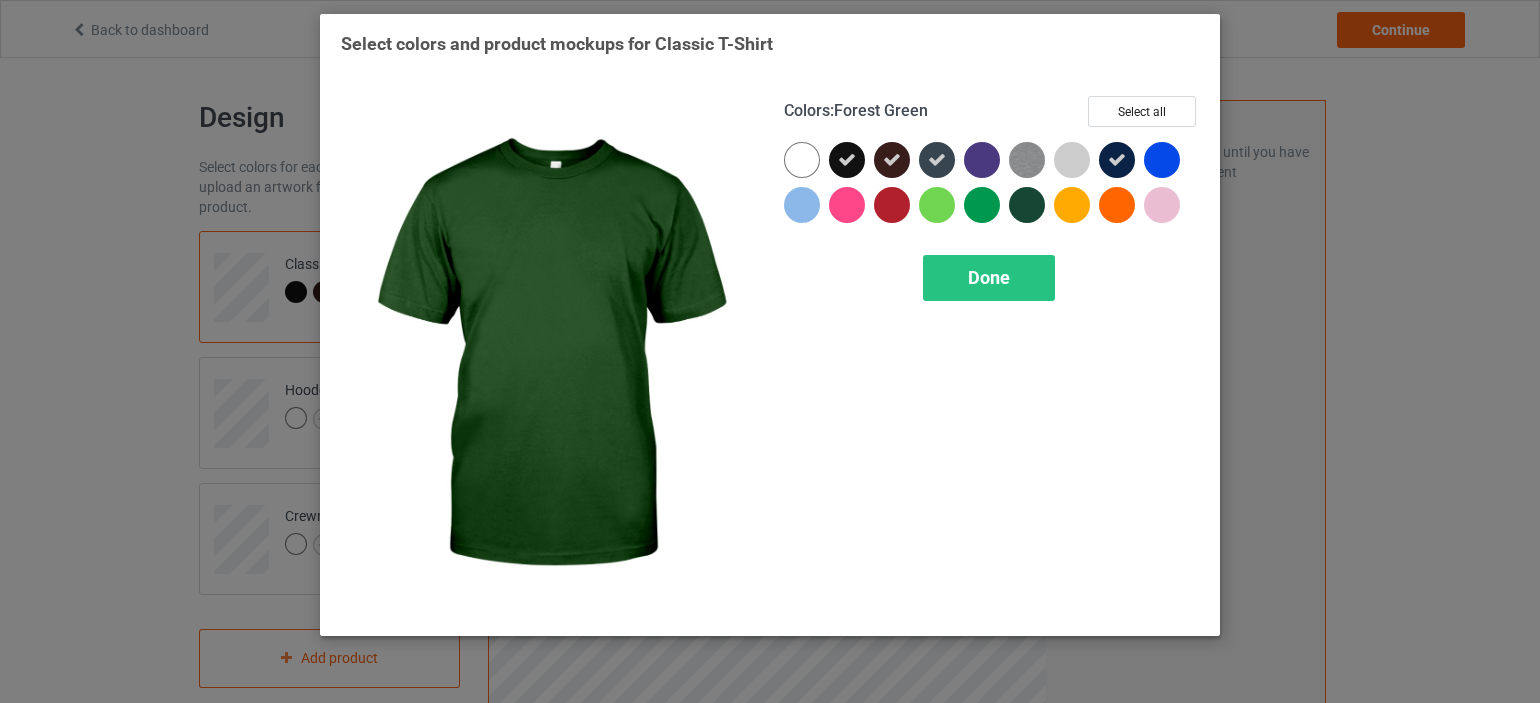 click at bounding box center [1027, 205] 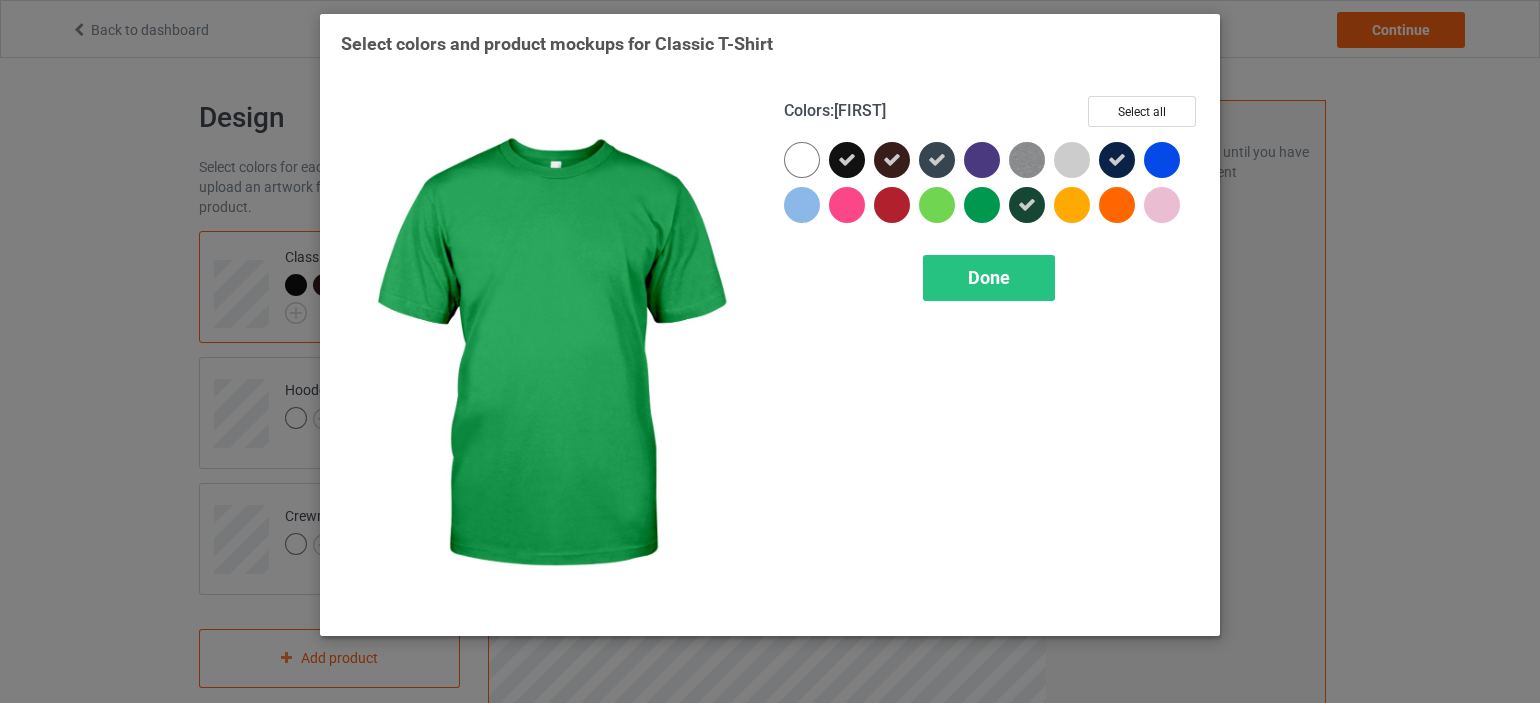 click at bounding box center (982, 205) 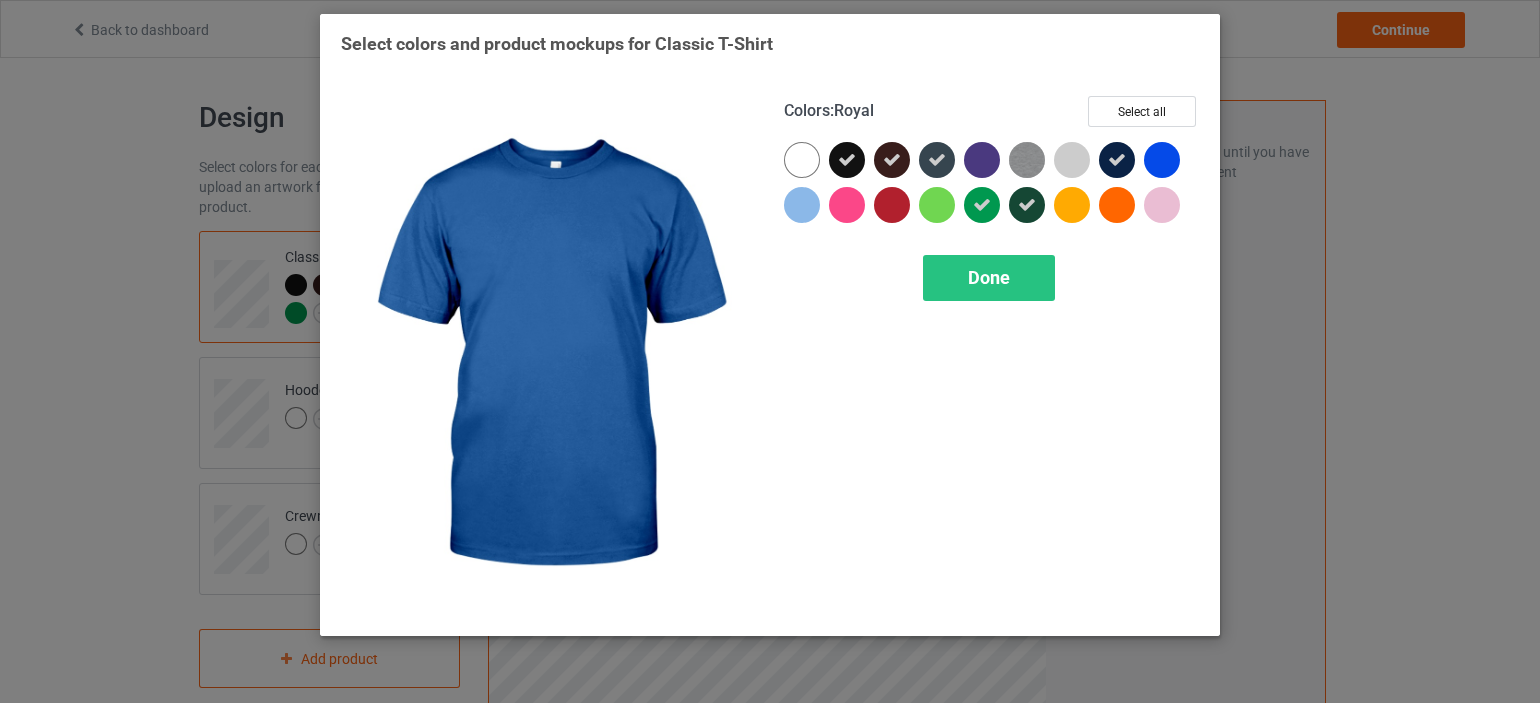 click at bounding box center (1162, 160) 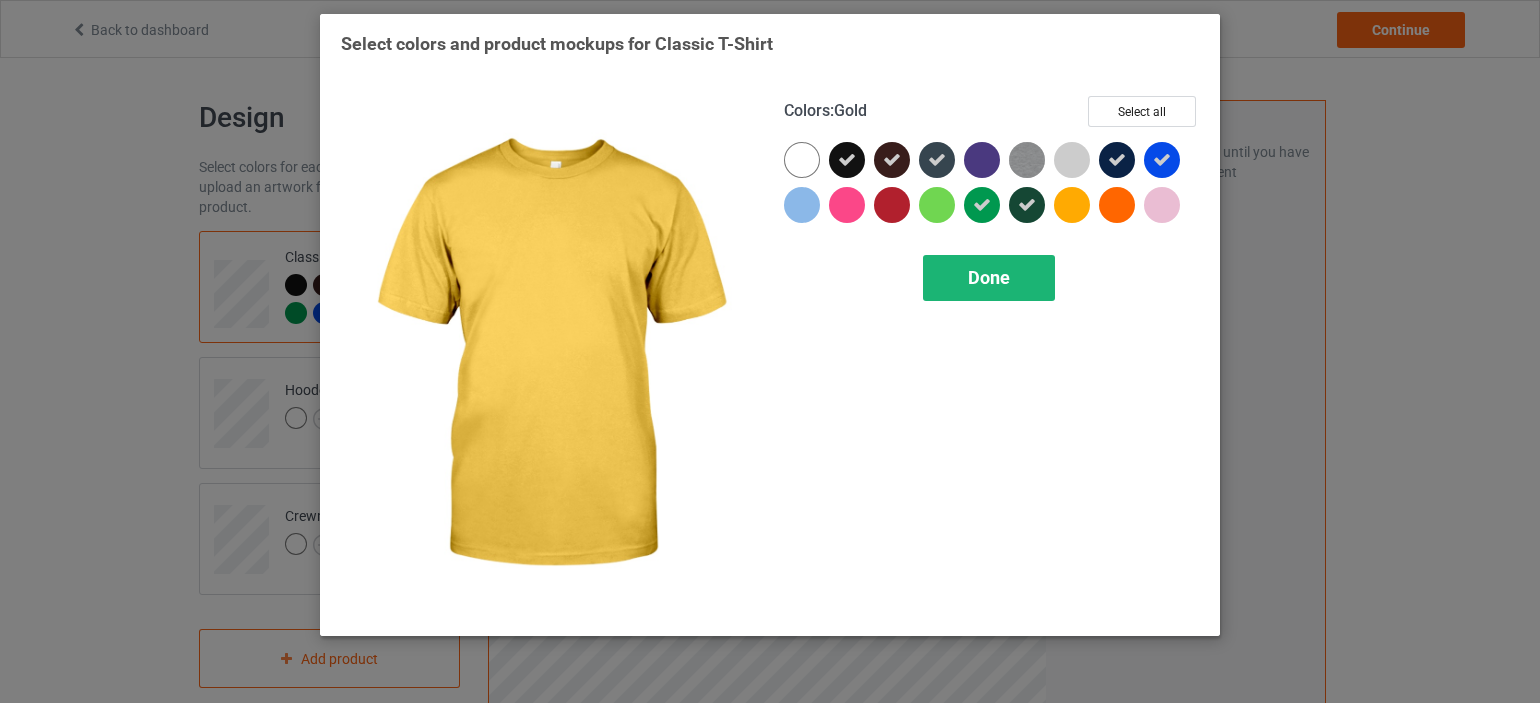 click on "Done" at bounding box center [989, 277] 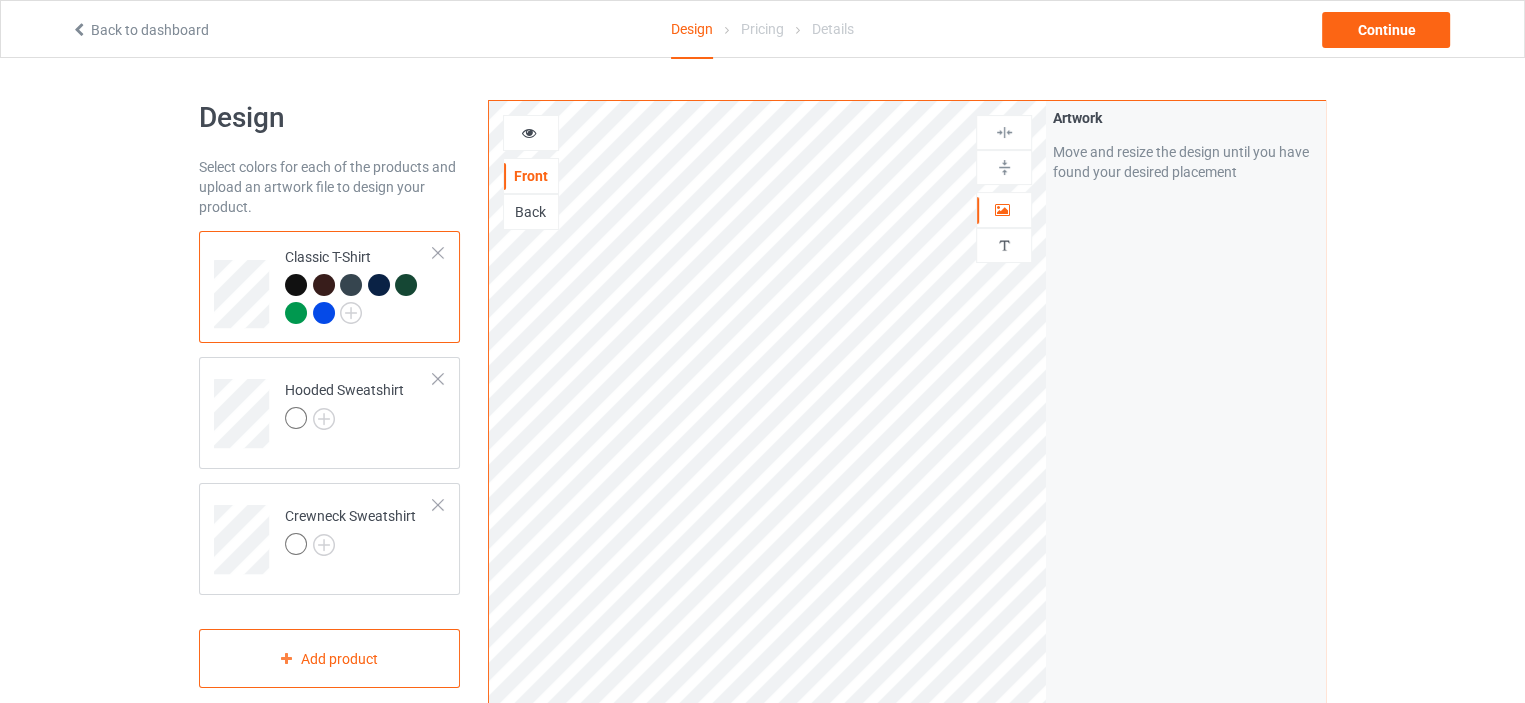 click at bounding box center [324, 285] 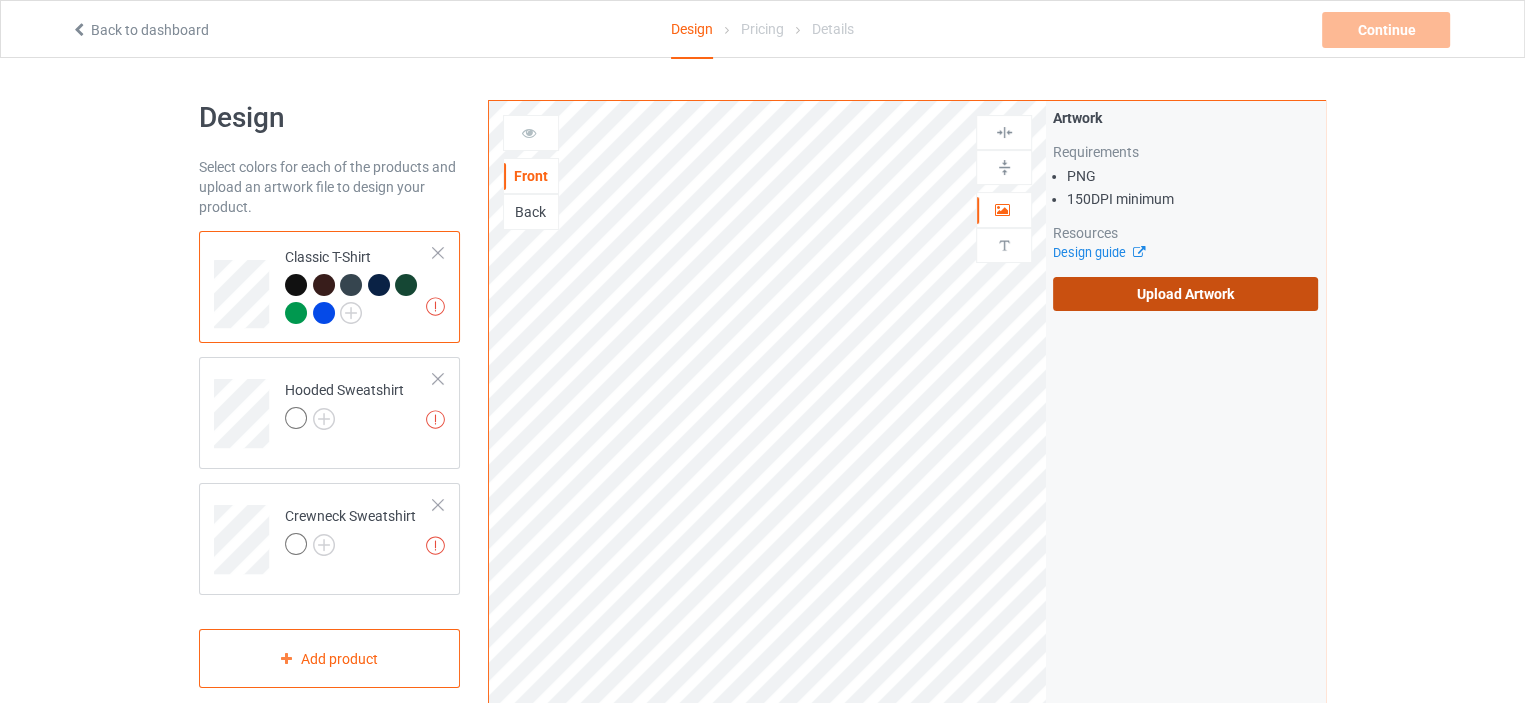 click on "Upload Artwork" at bounding box center (1185, 294) 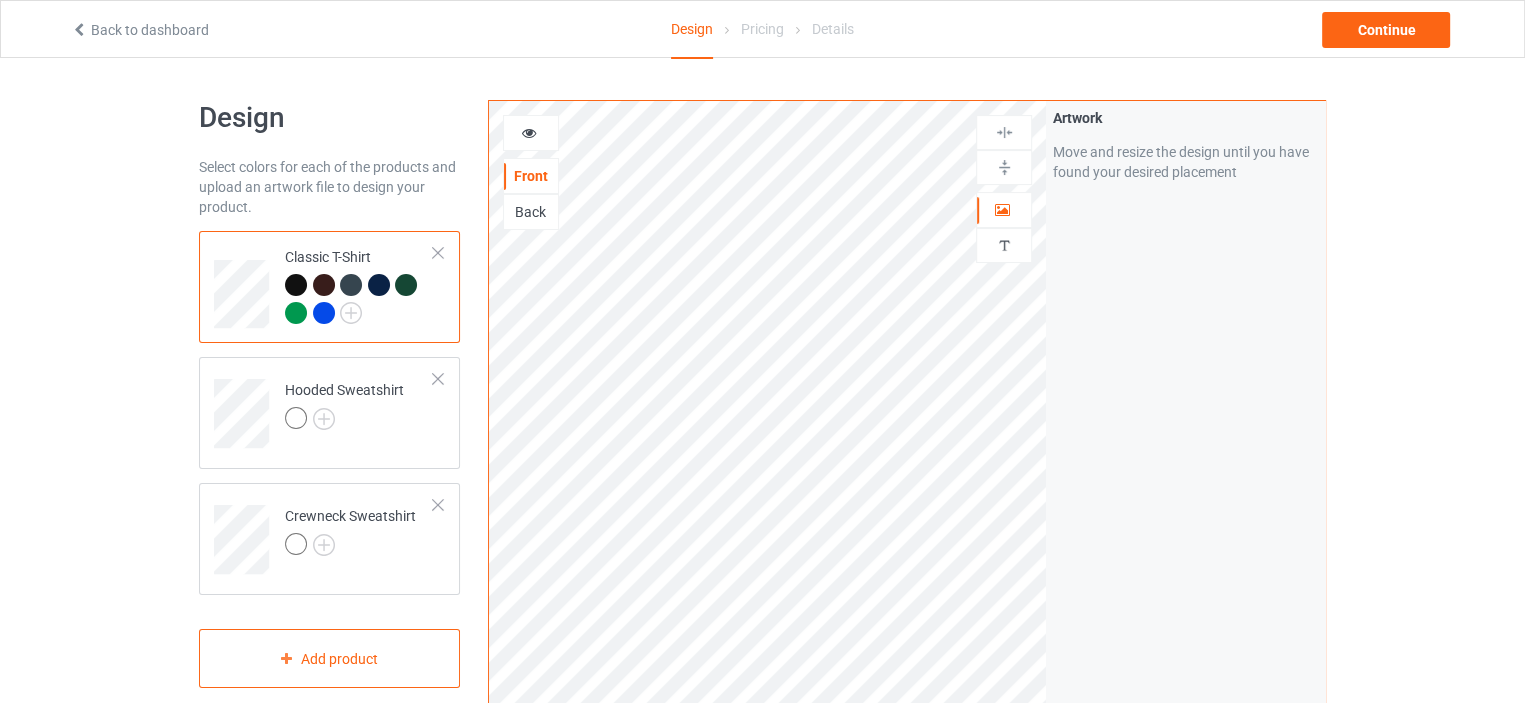 click at bounding box center [296, 285] 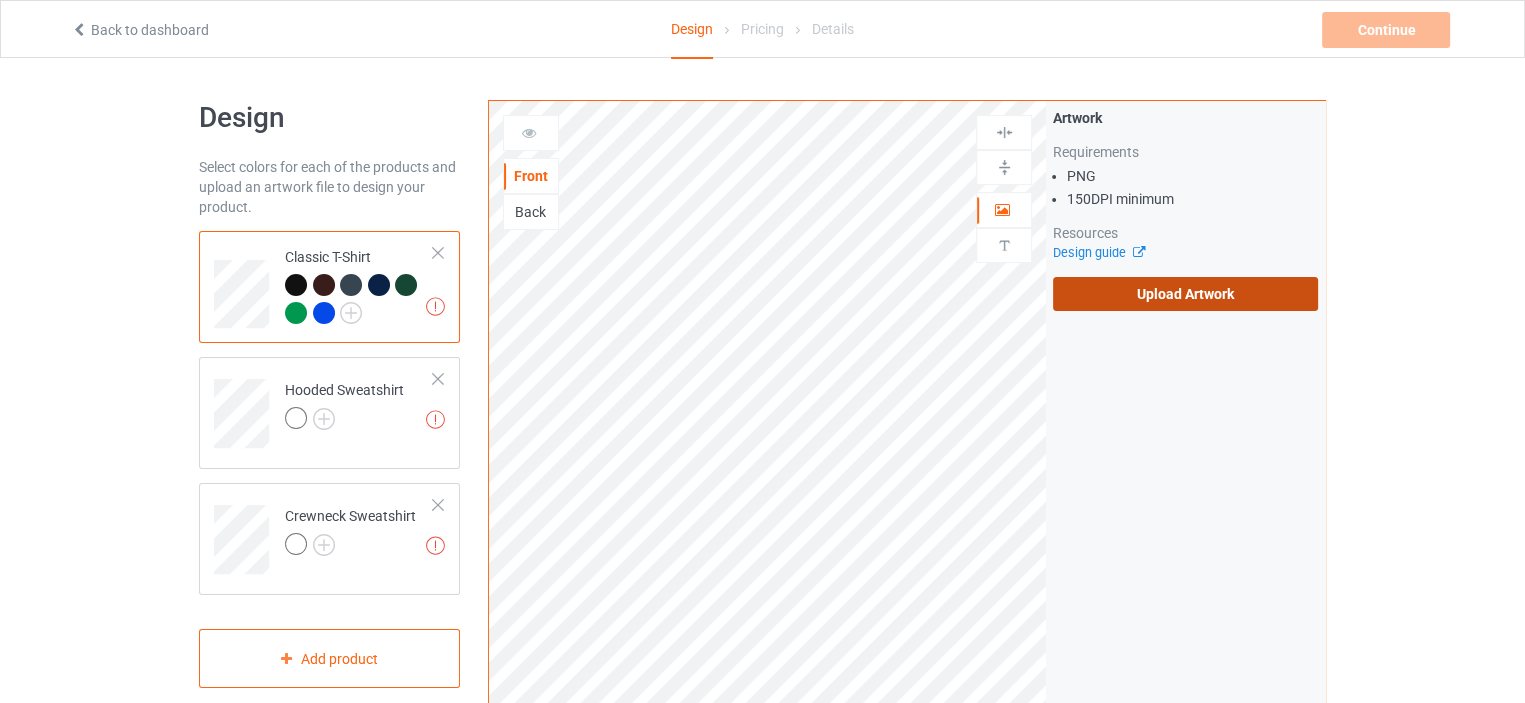click on "Upload Artwork" at bounding box center (1185, 294) 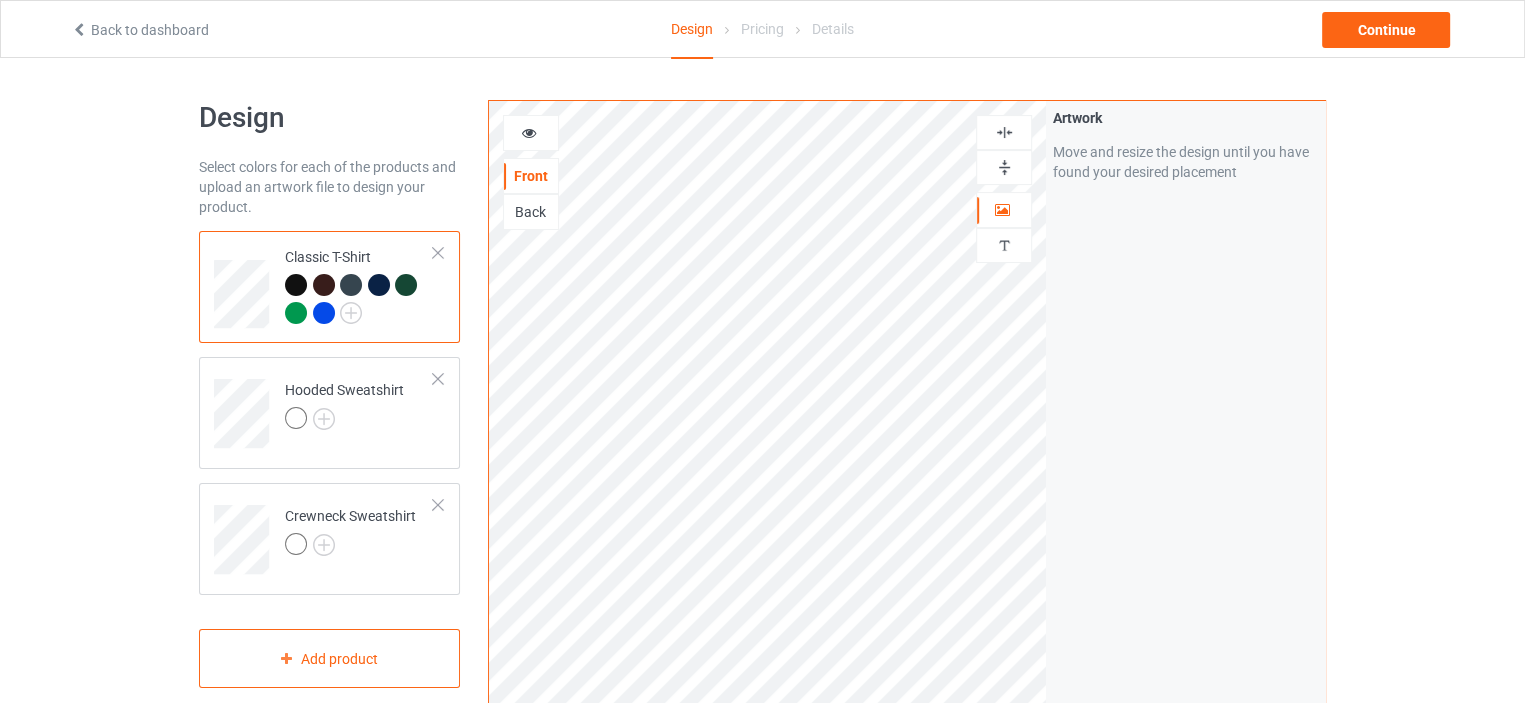click at bounding box center (1004, 167) 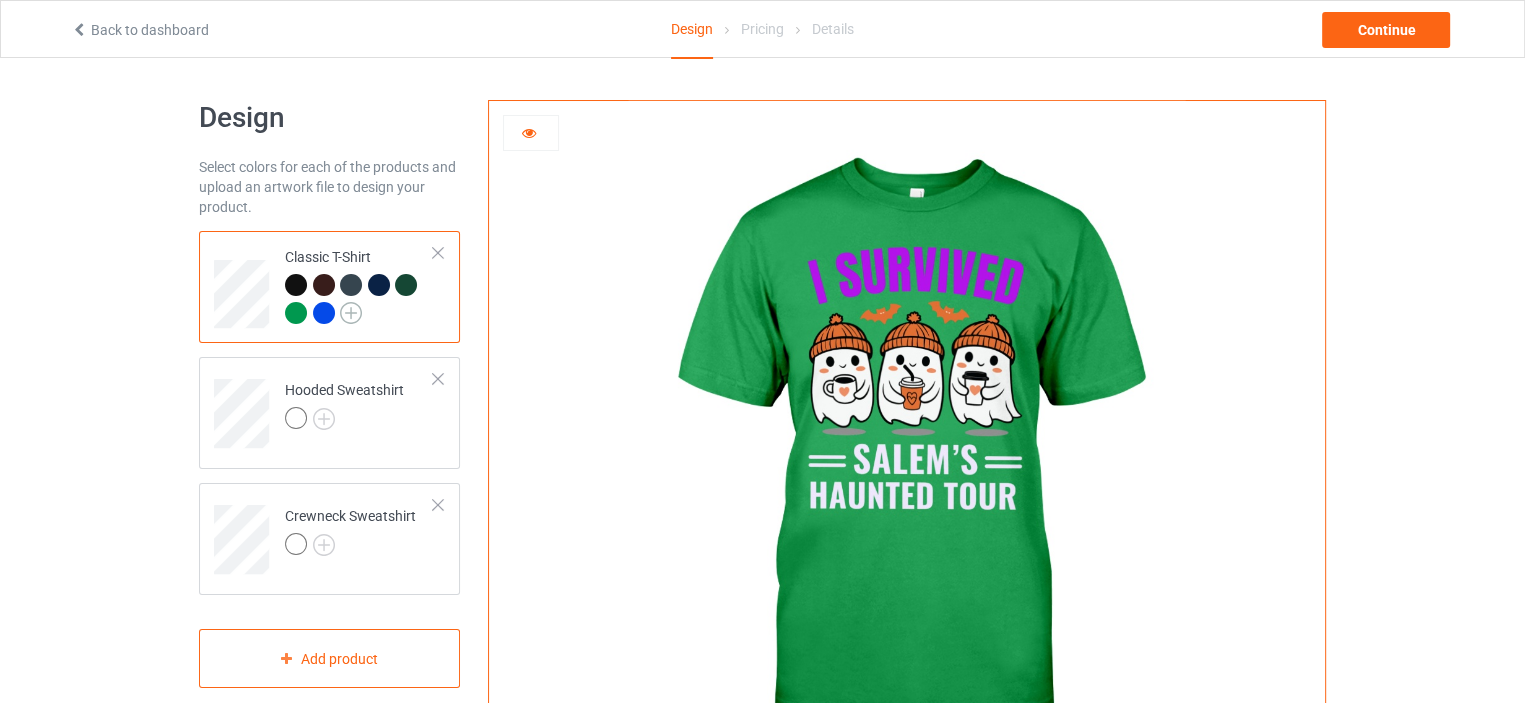 click at bounding box center [351, 313] 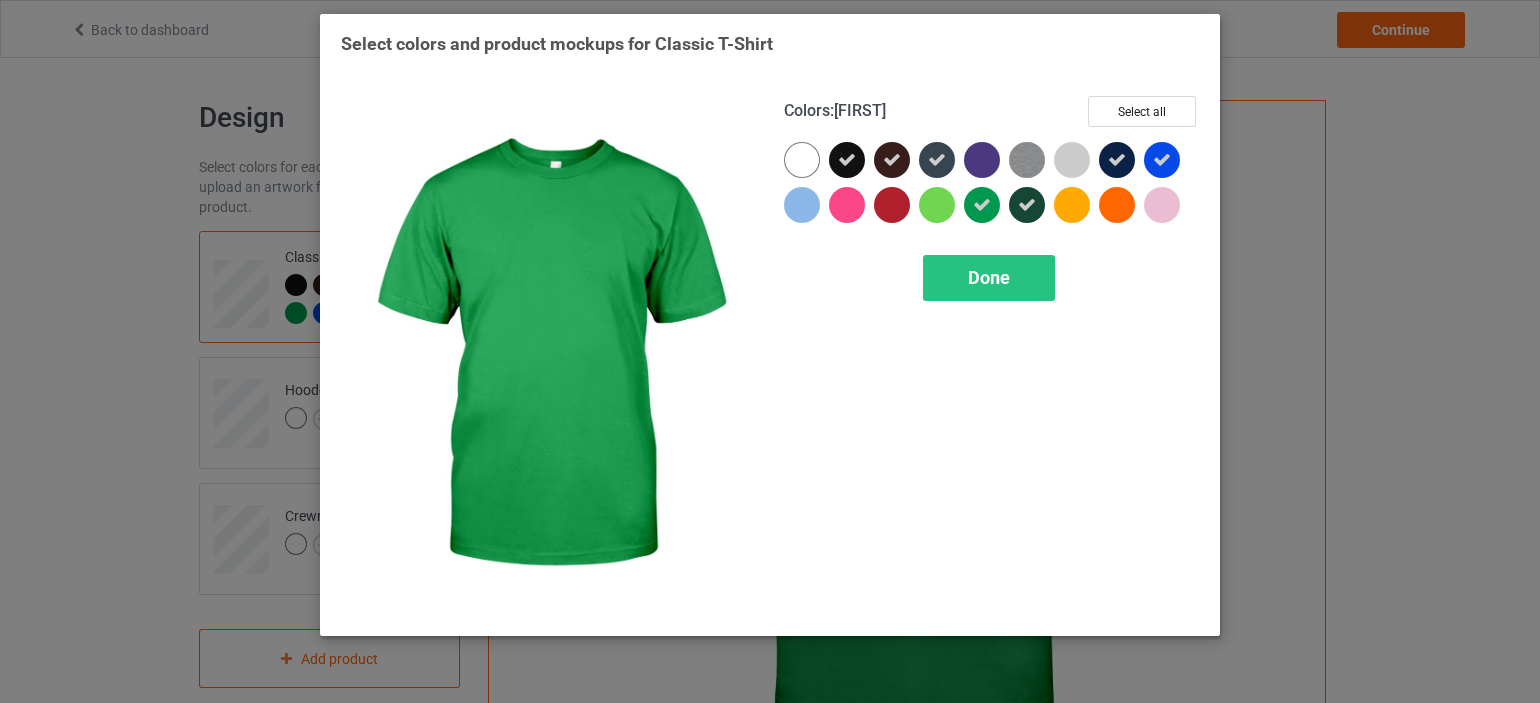 click at bounding box center (982, 205) 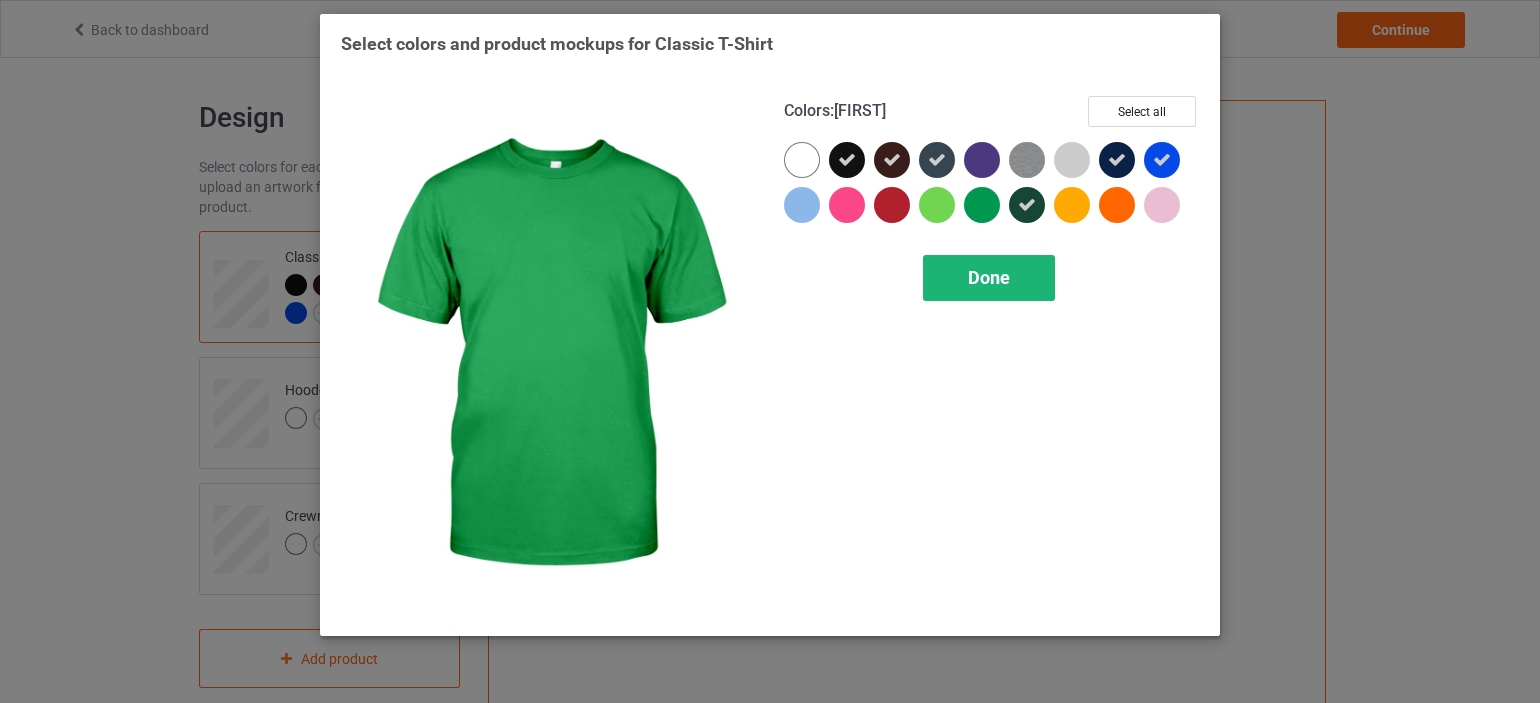click on "Done" at bounding box center (989, 277) 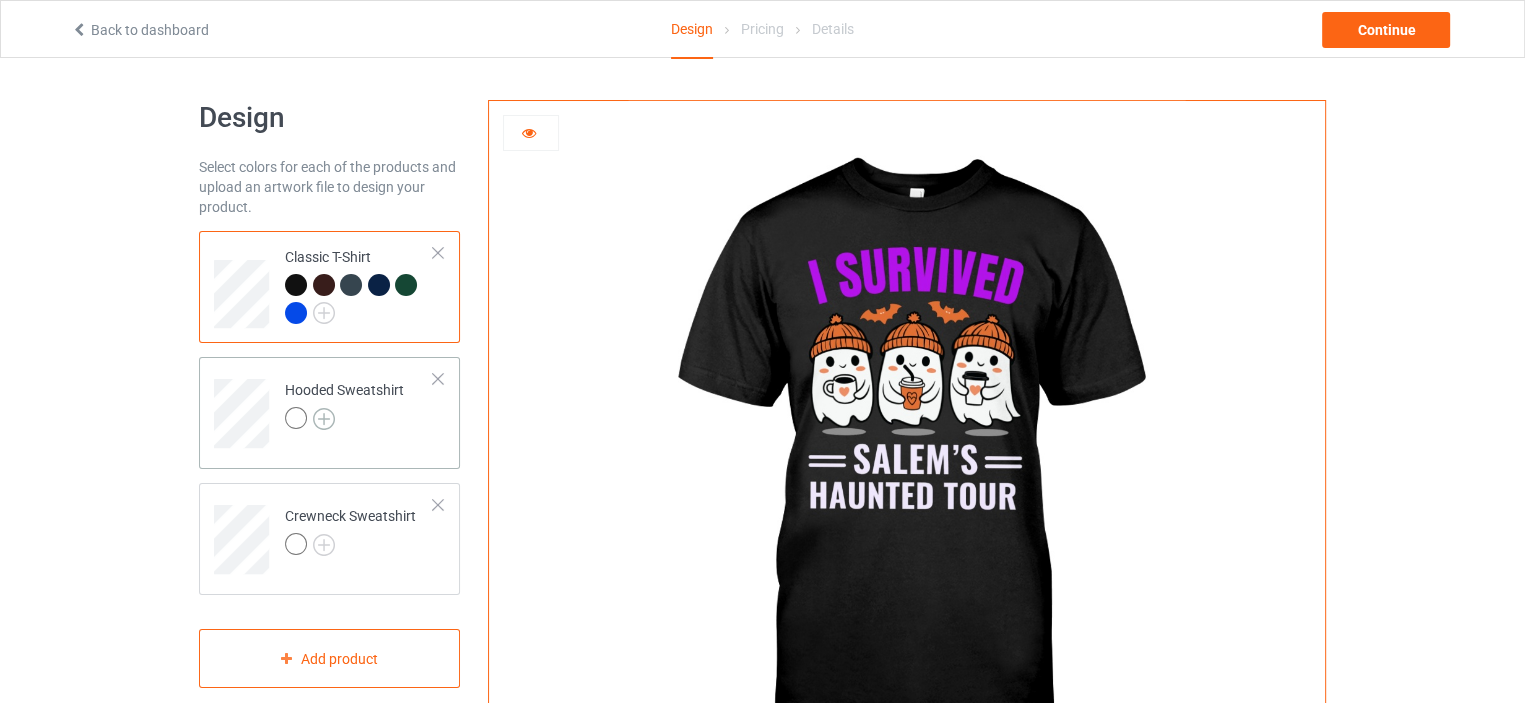 click at bounding box center (324, 419) 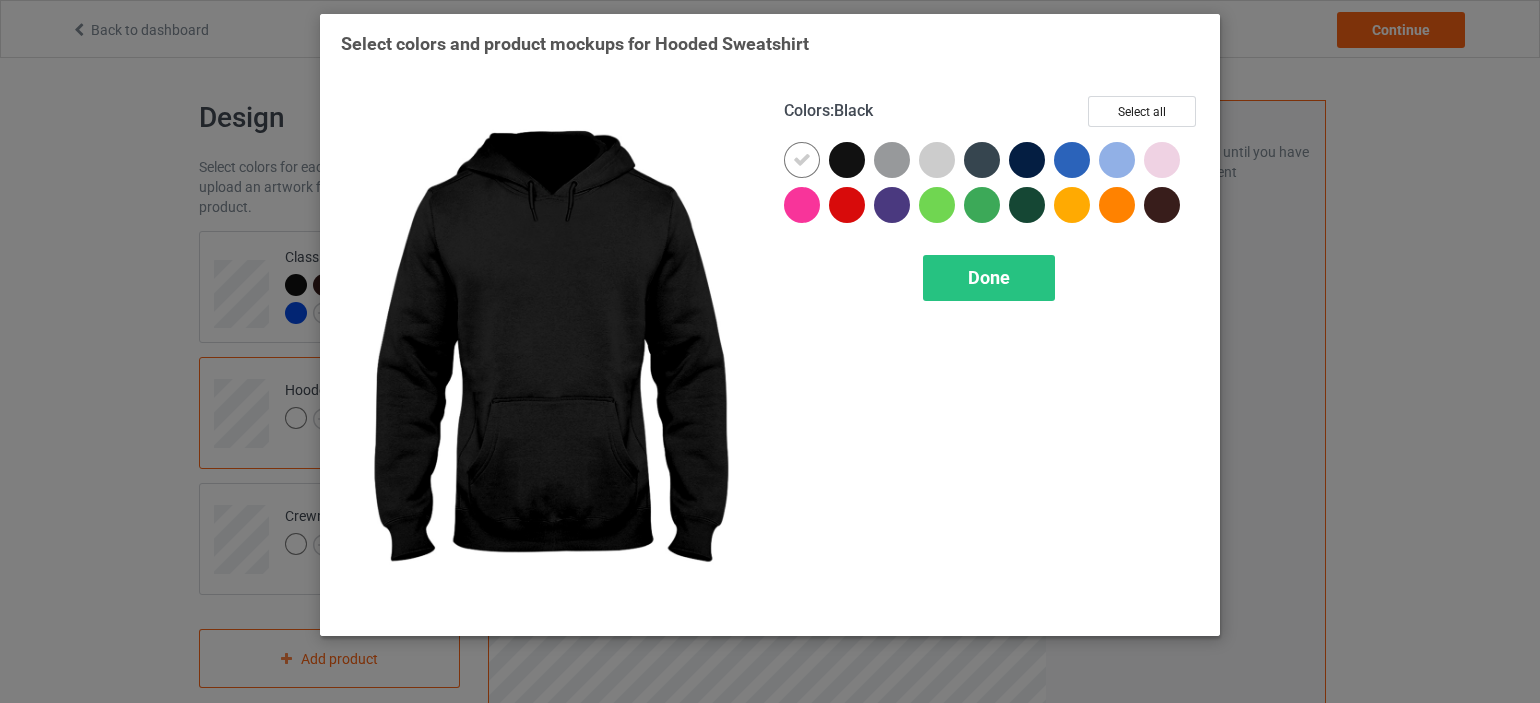 click at bounding box center (847, 160) 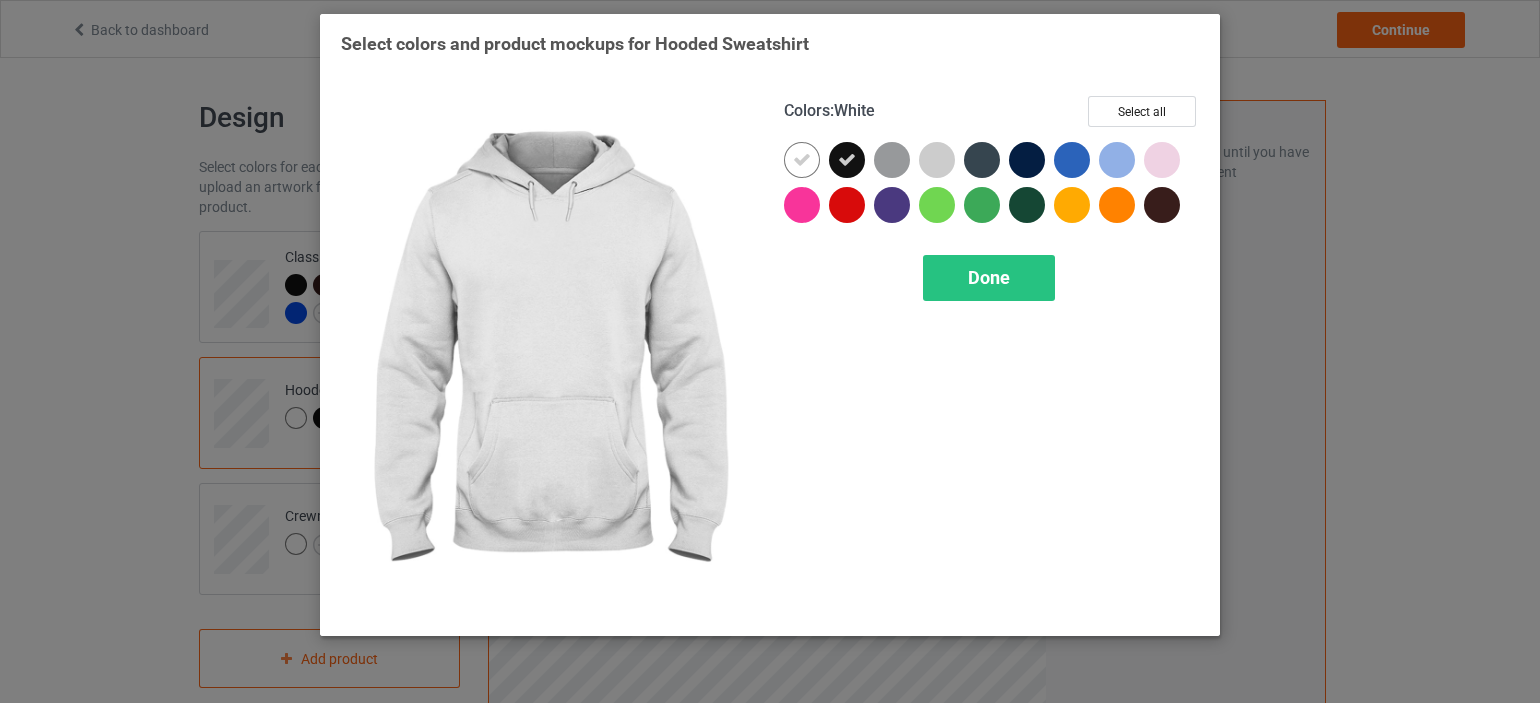 click at bounding box center (802, 160) 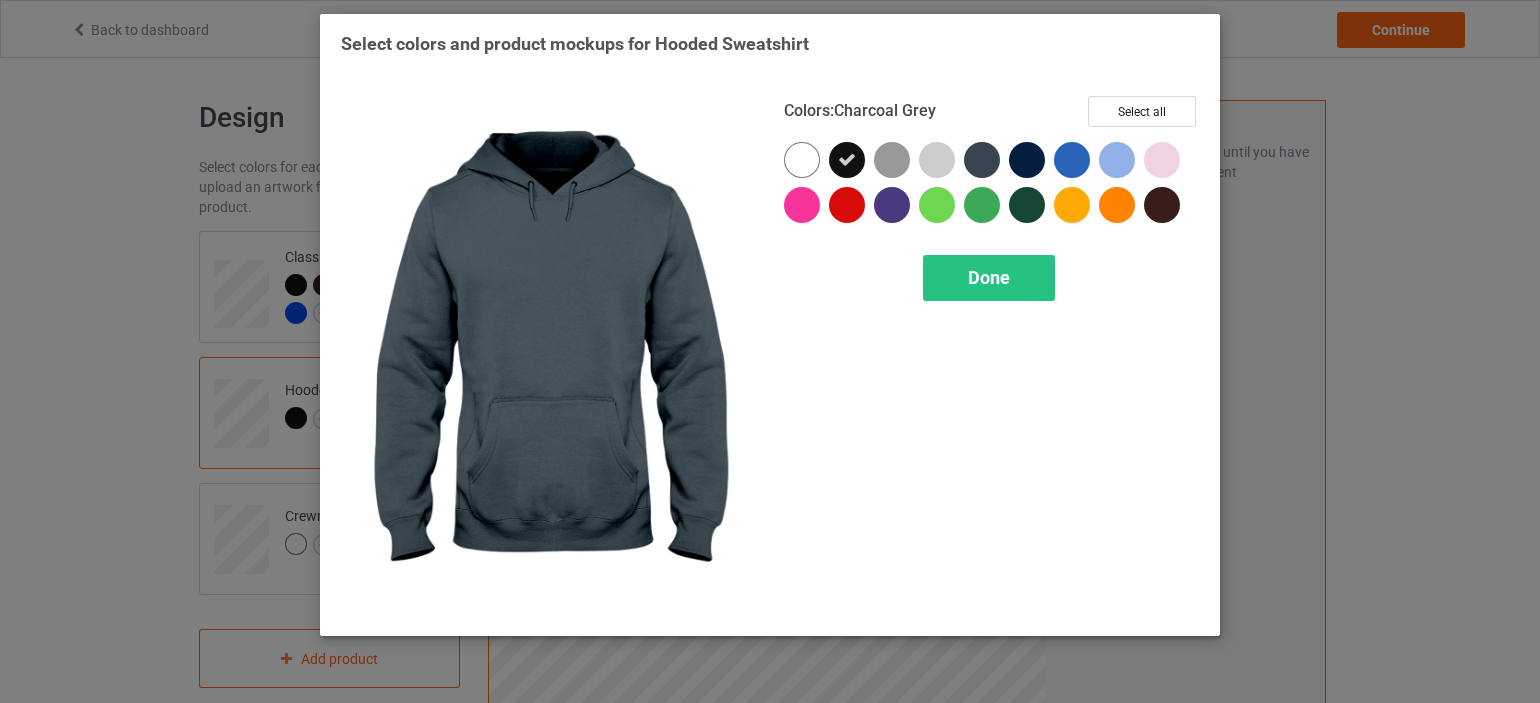 click at bounding box center (982, 160) 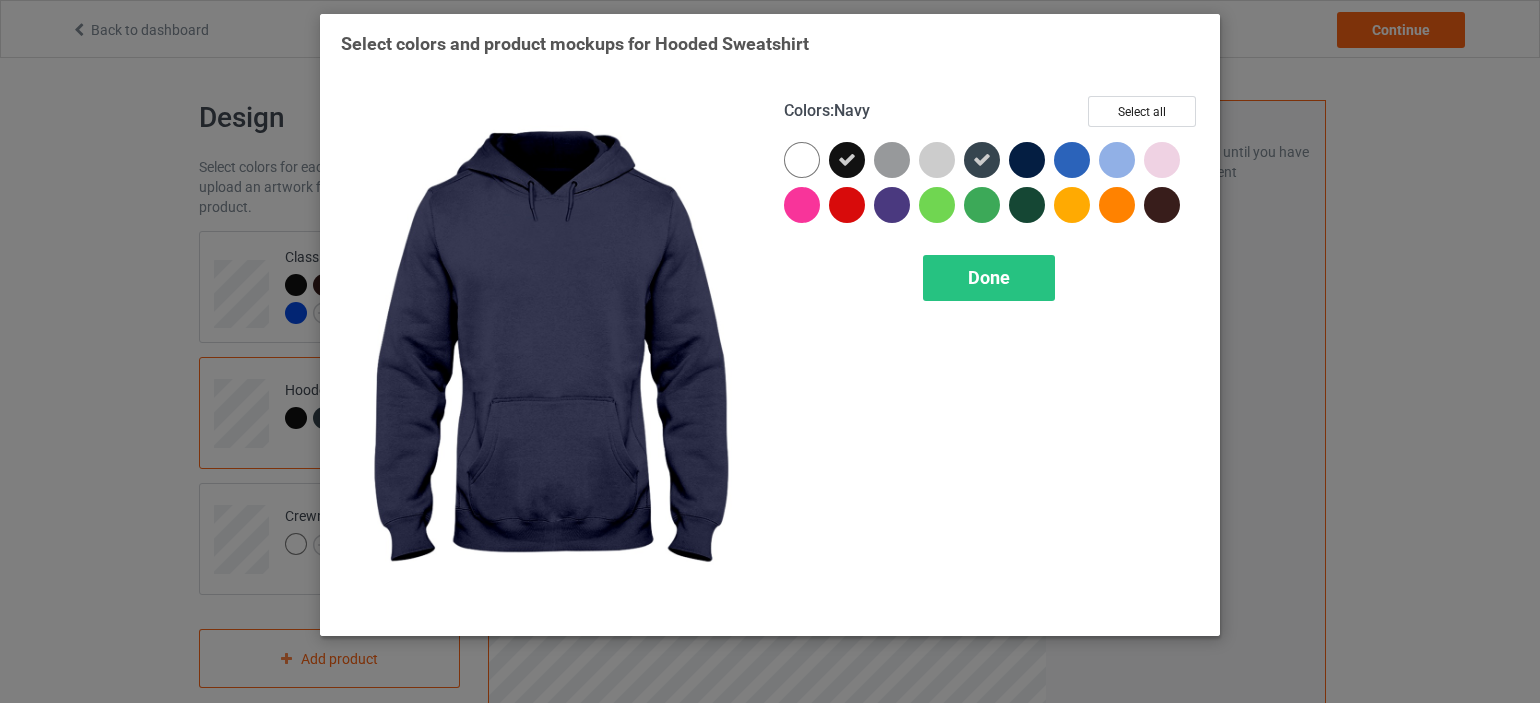 click at bounding box center (1027, 160) 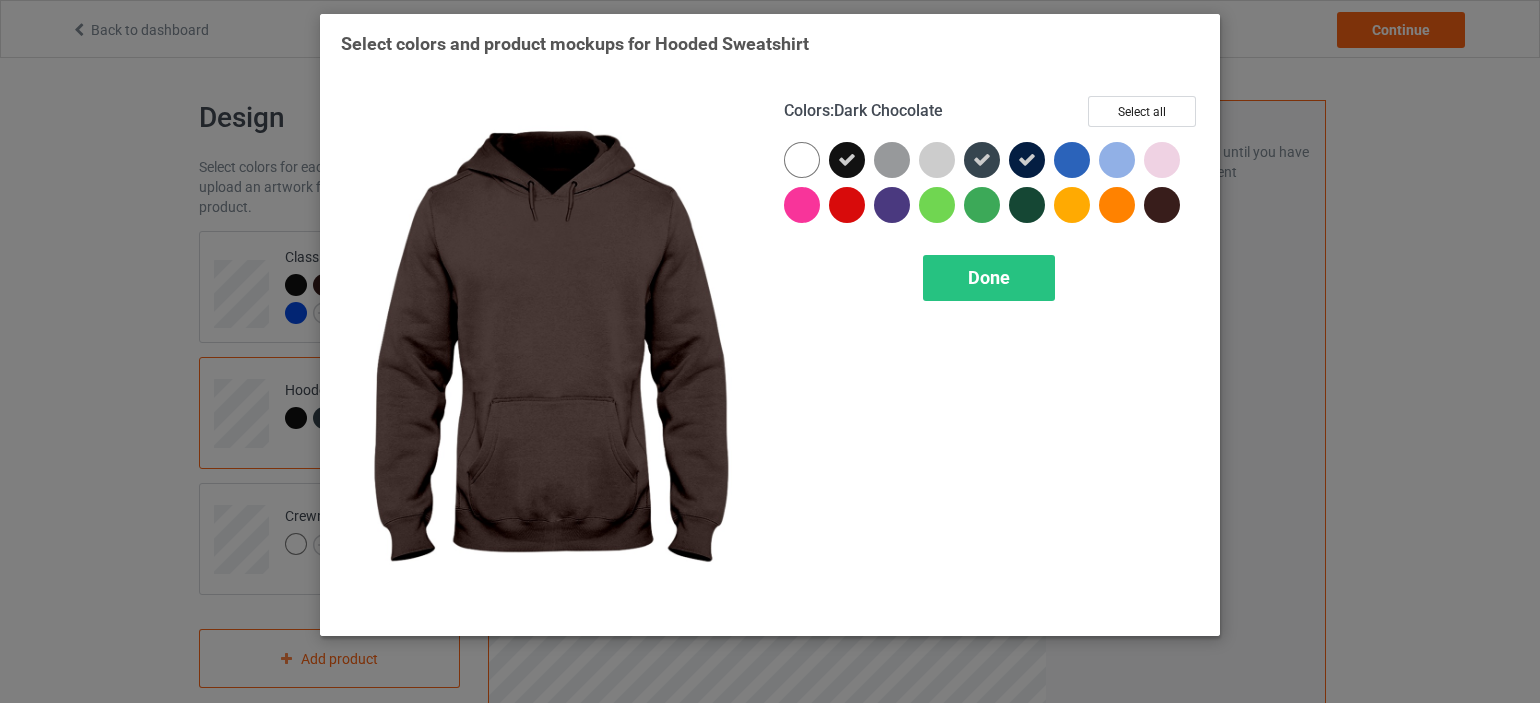 click at bounding box center [1162, 205] 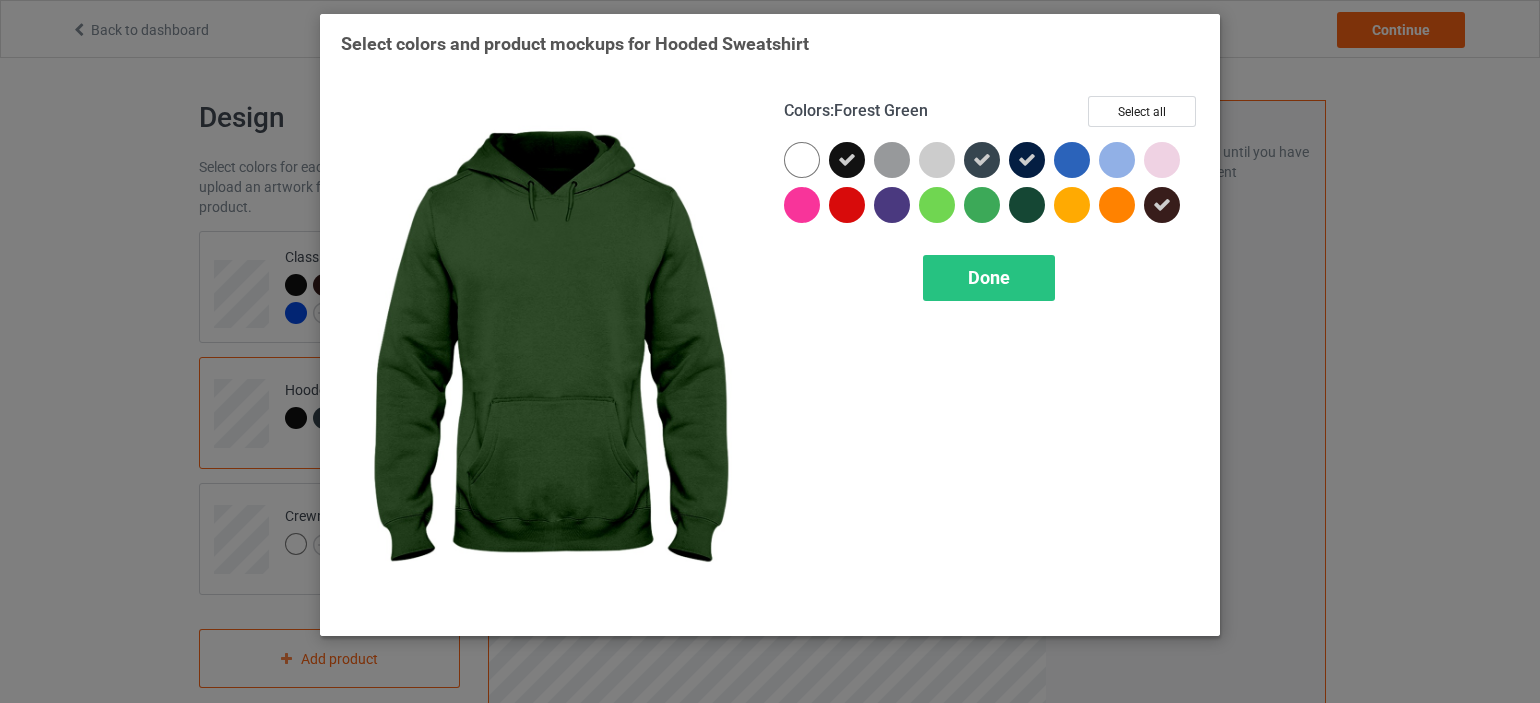 click at bounding box center [1027, 205] 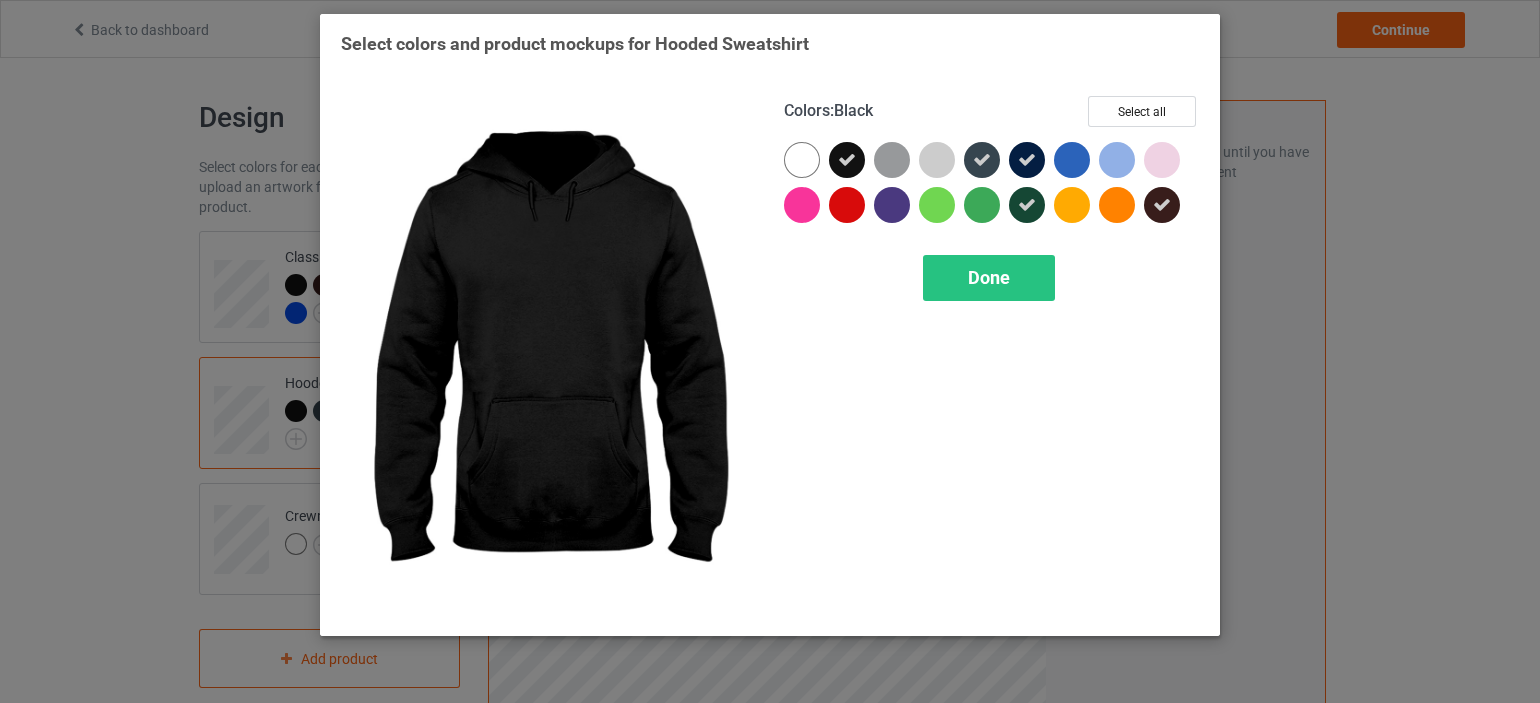 click at bounding box center (847, 160) 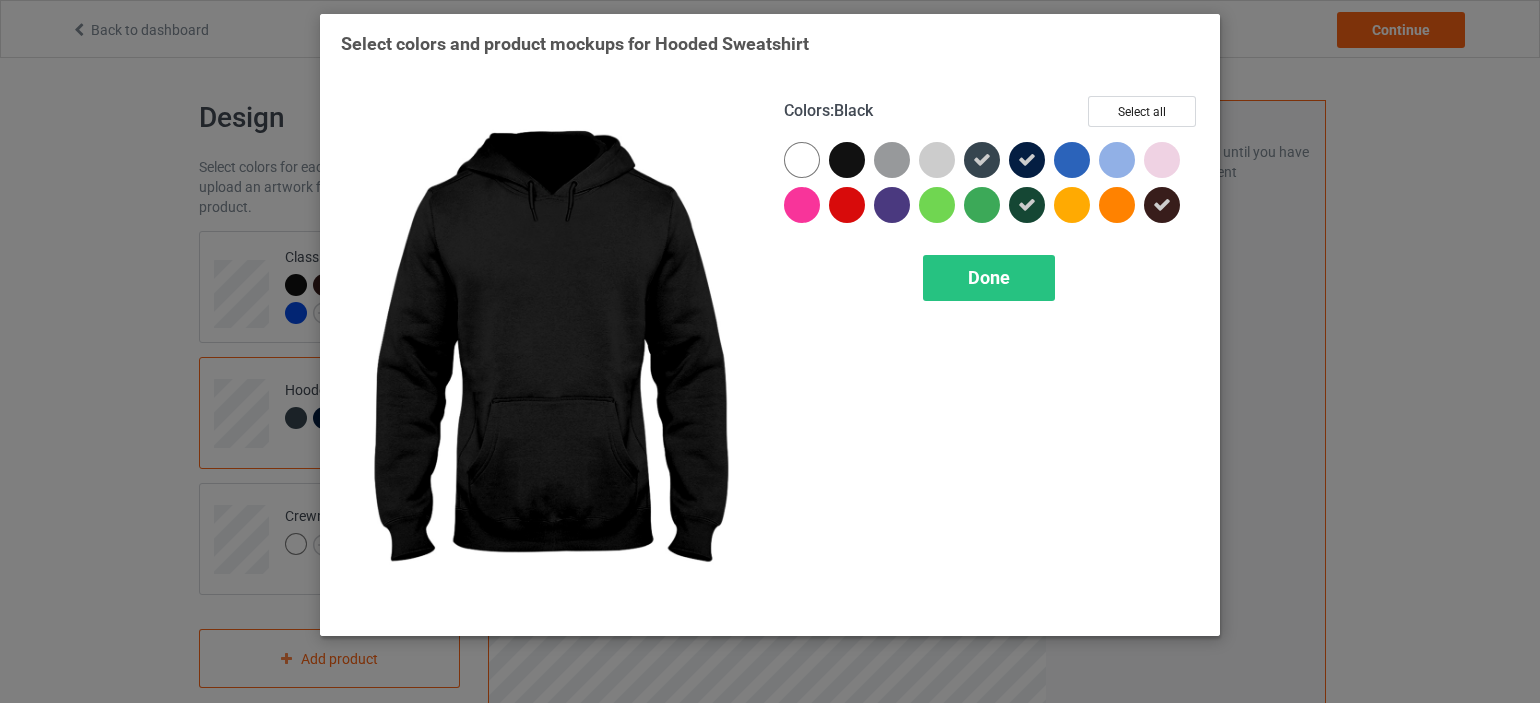 click at bounding box center (847, 160) 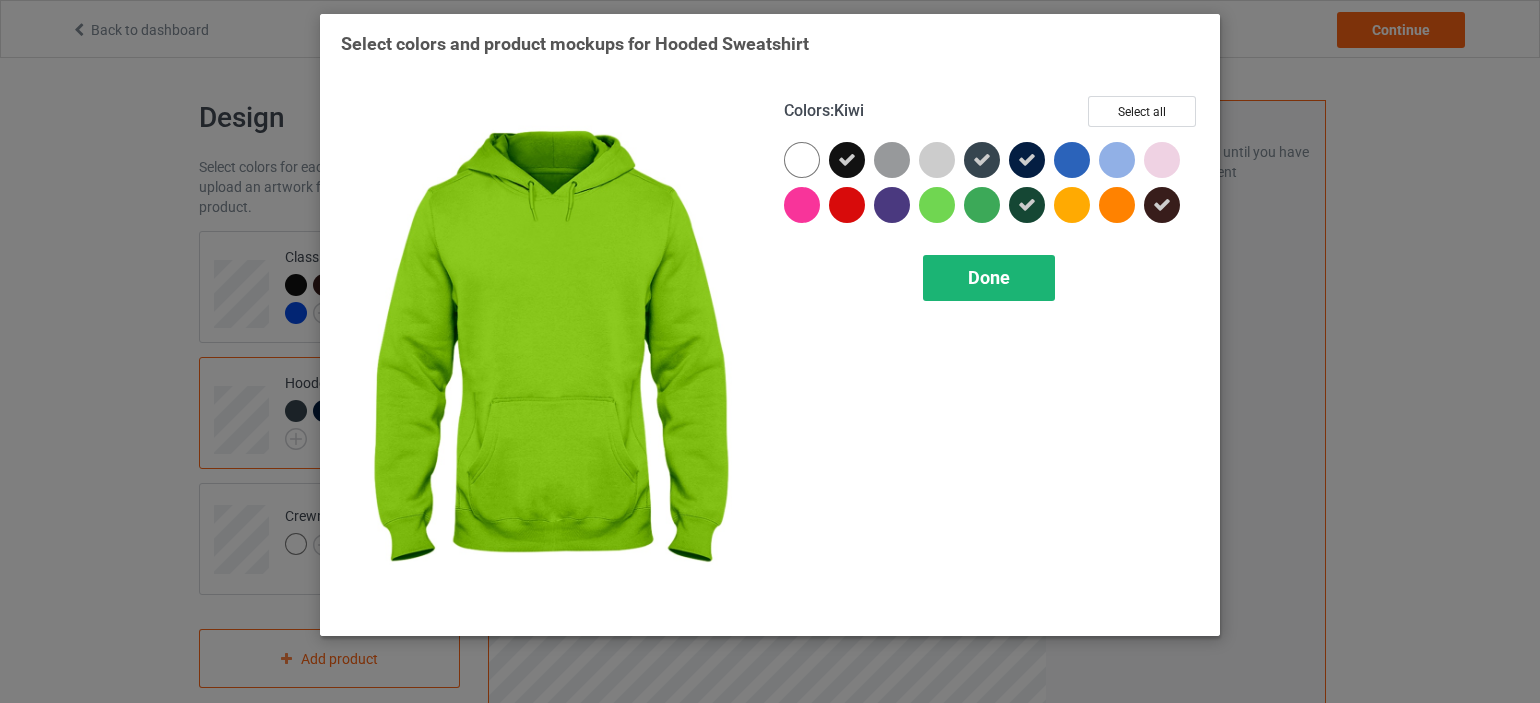 click on "Done" at bounding box center [989, 278] 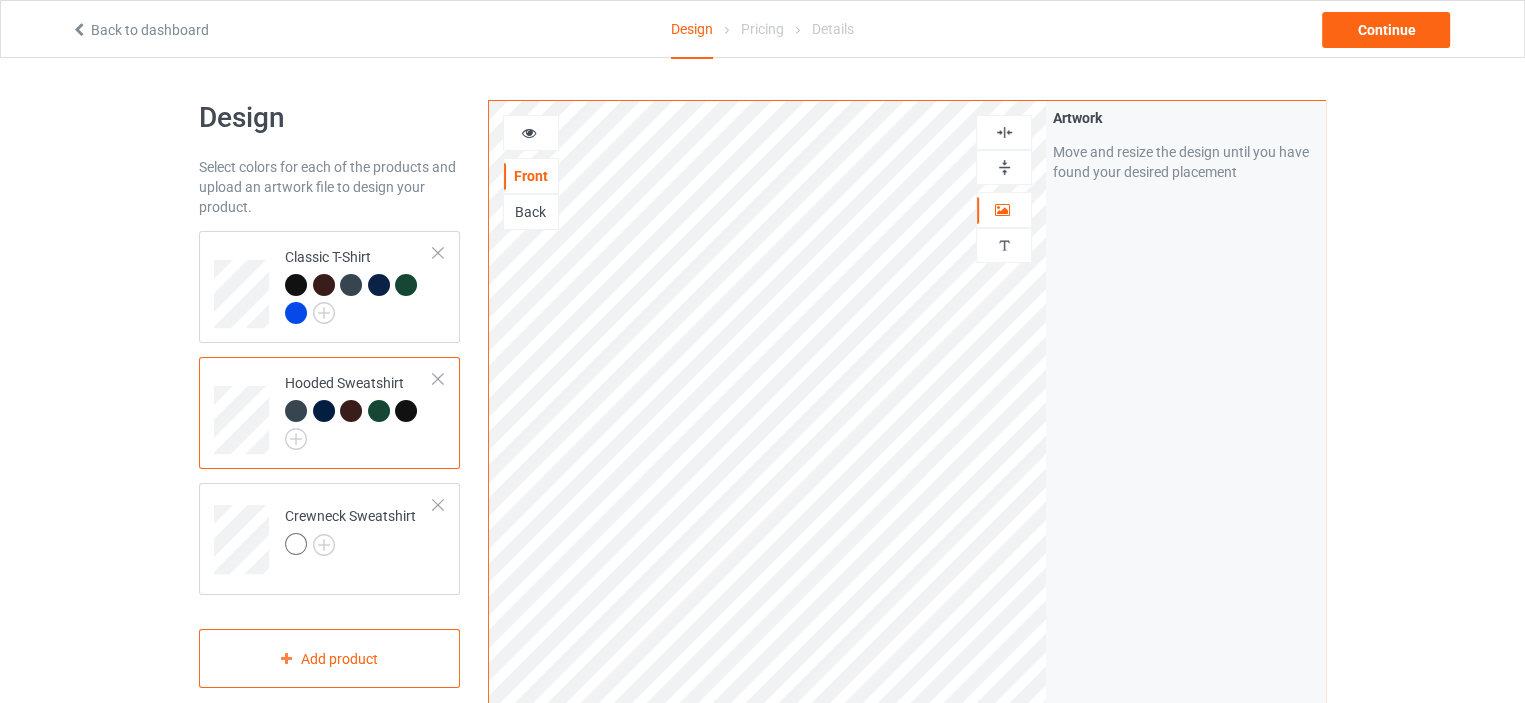 click at bounding box center (406, 411) 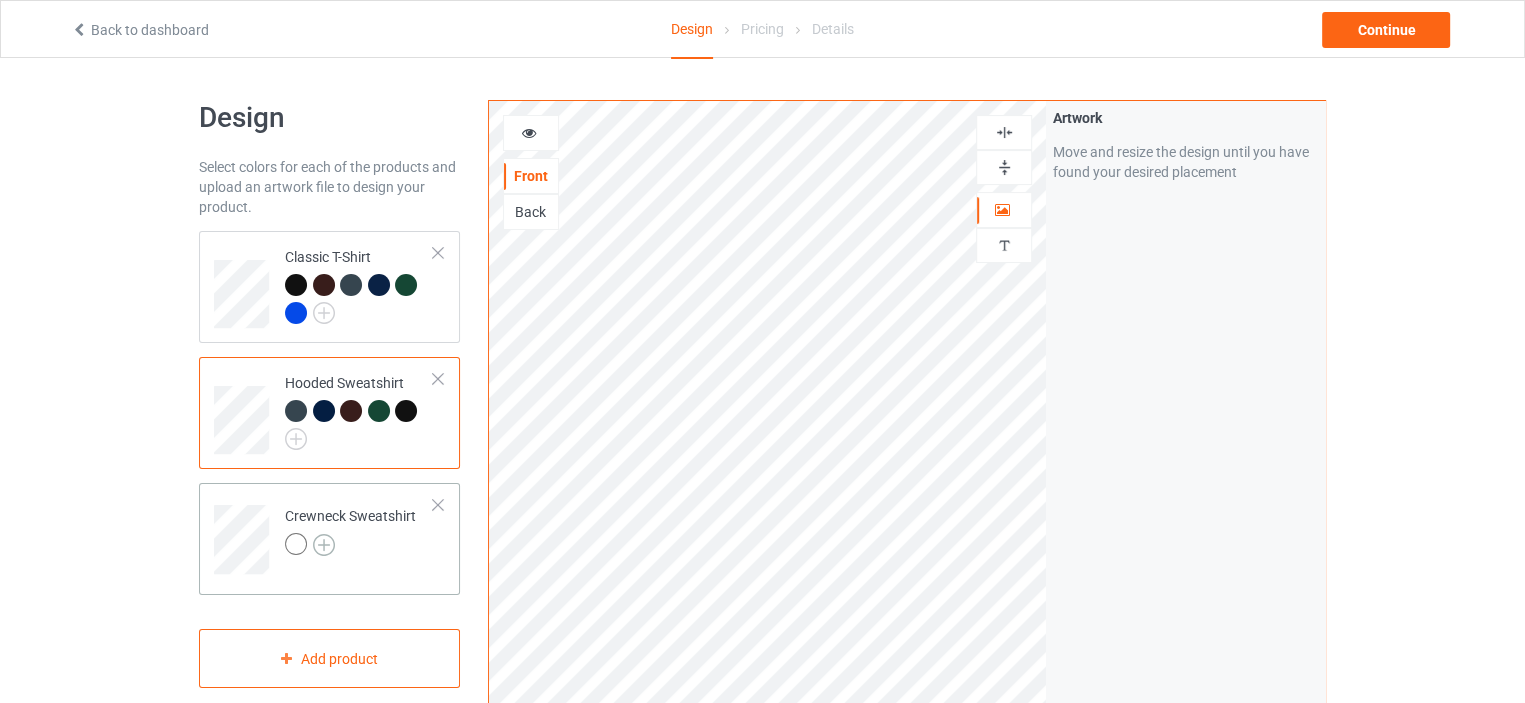 click at bounding box center (324, 545) 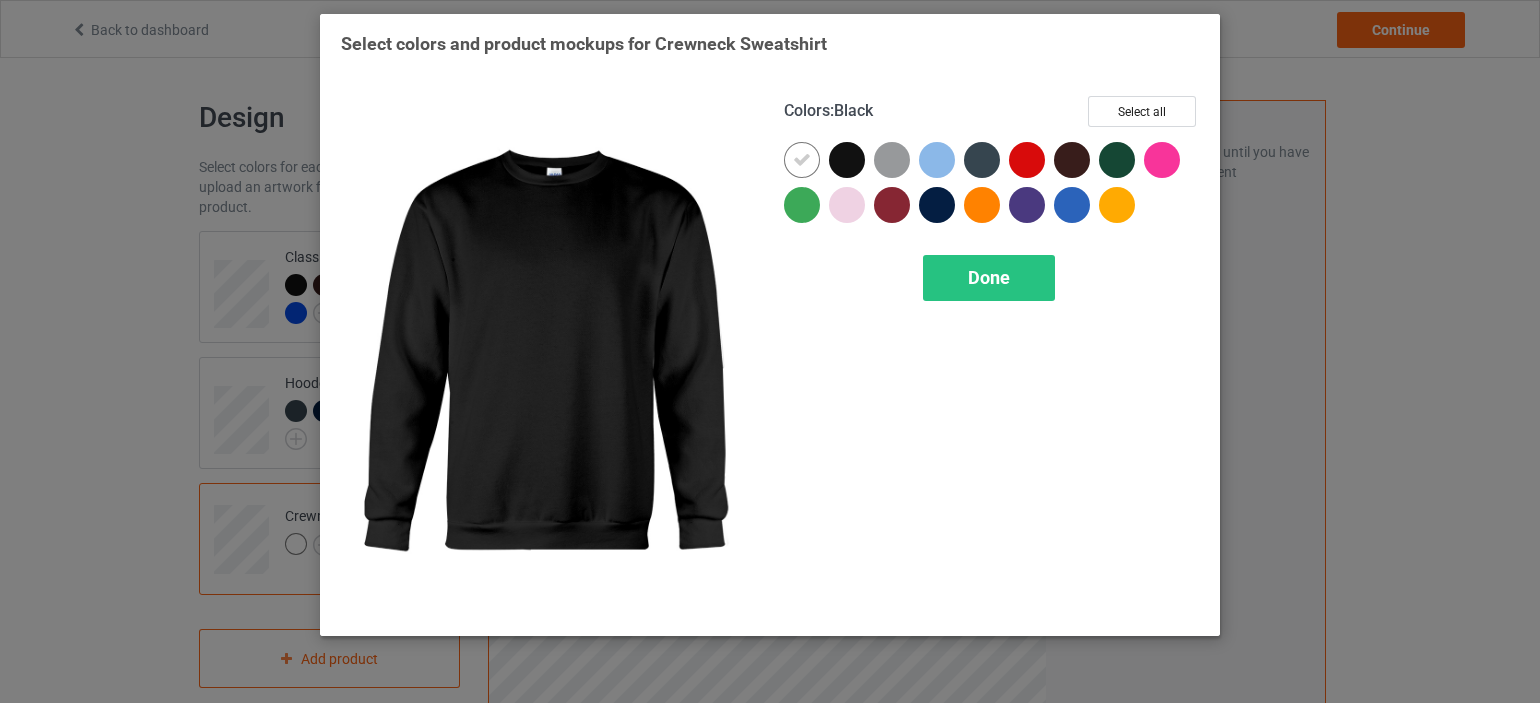 click at bounding box center [847, 160] 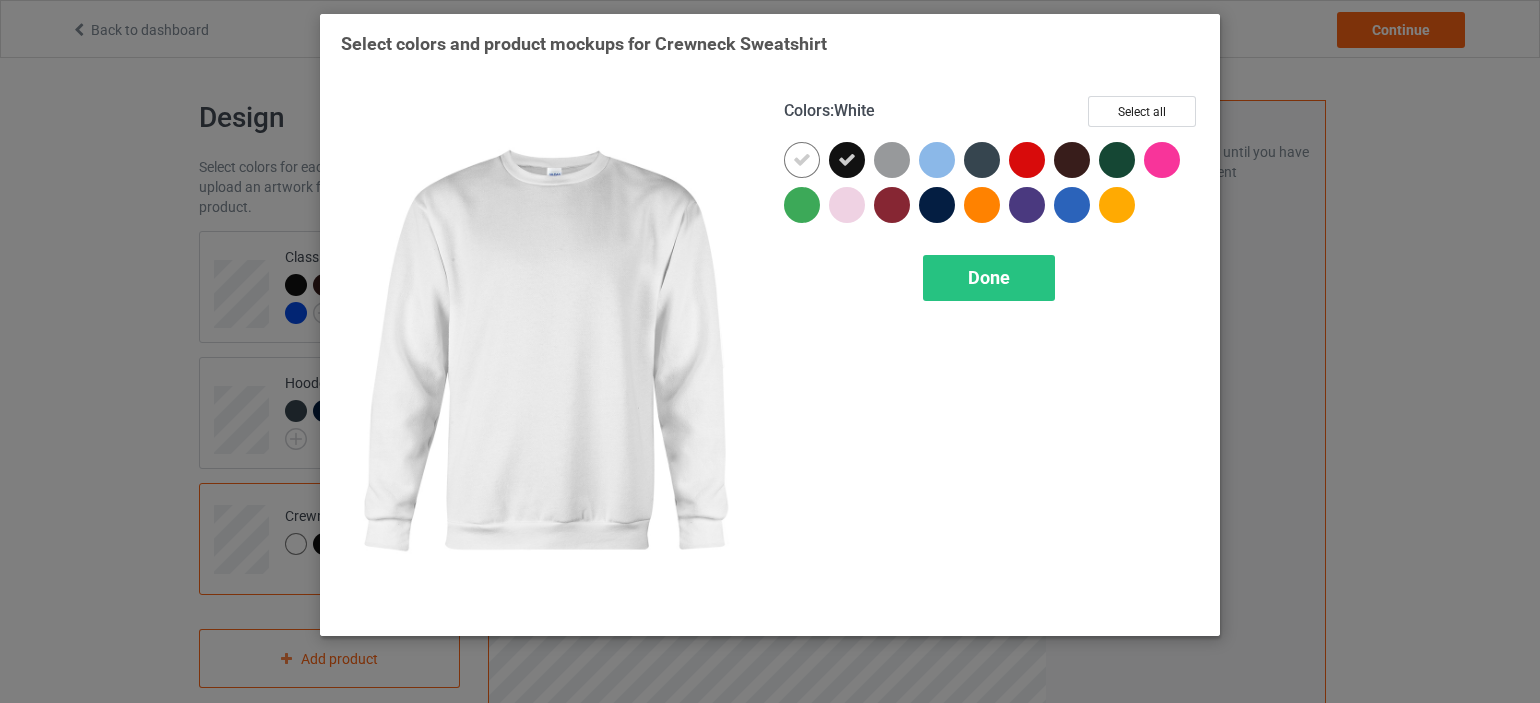 click at bounding box center (802, 160) 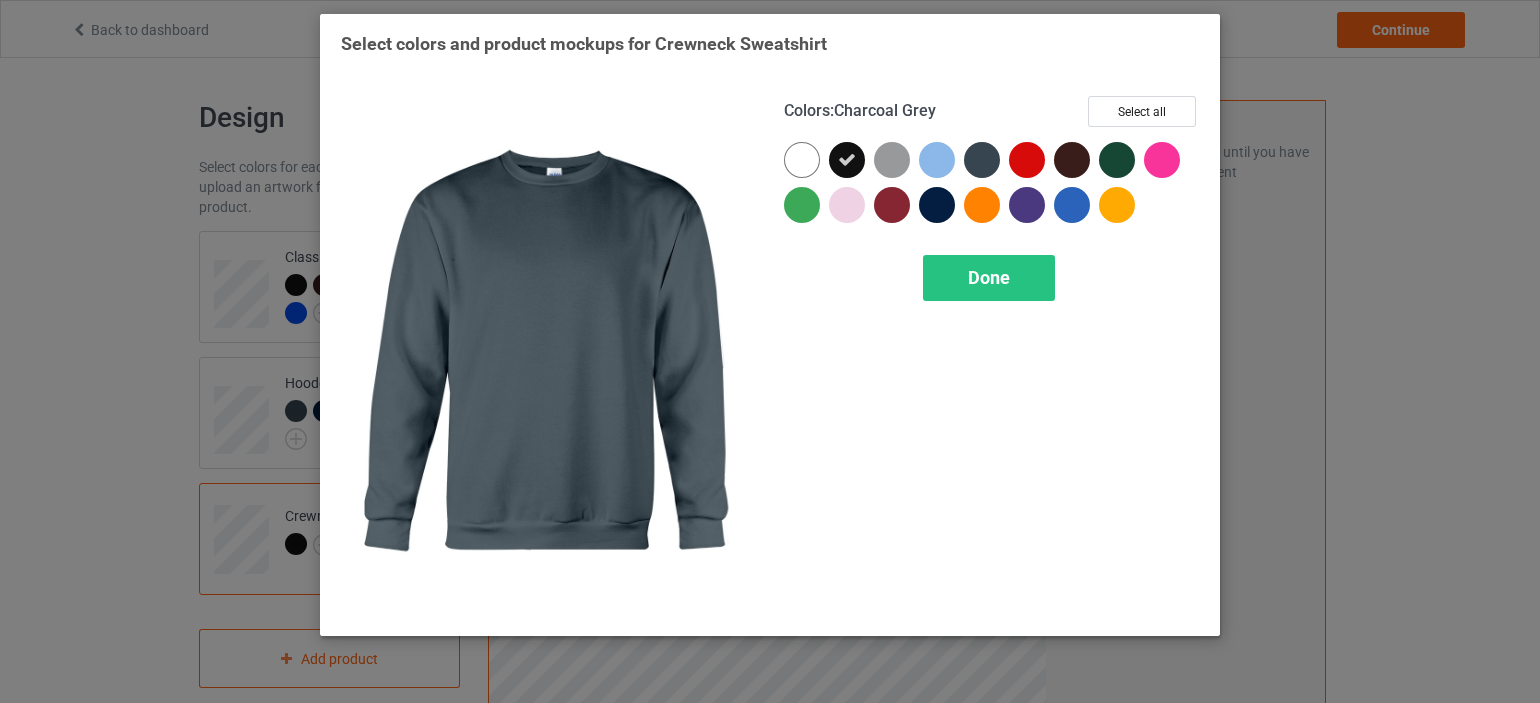 click at bounding box center [982, 160] 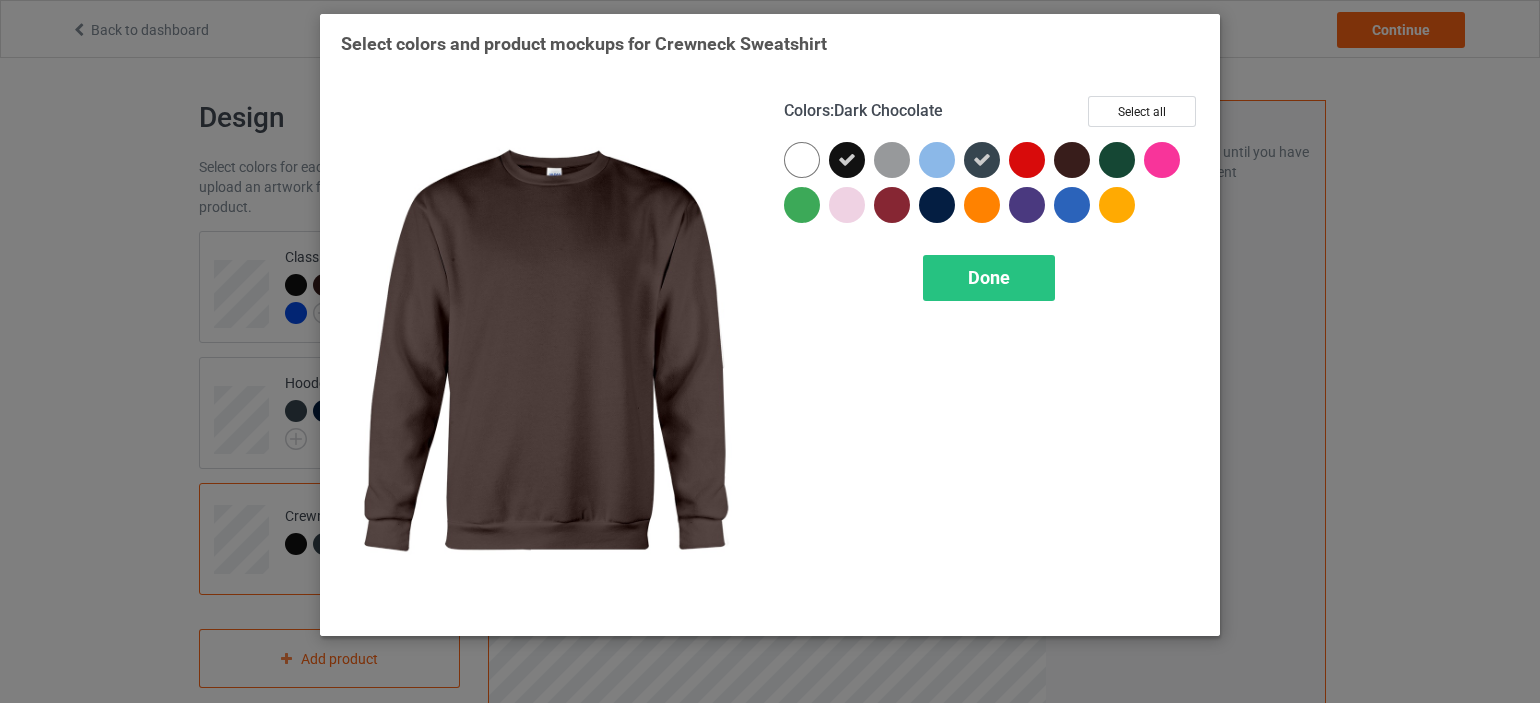 click at bounding box center (1072, 160) 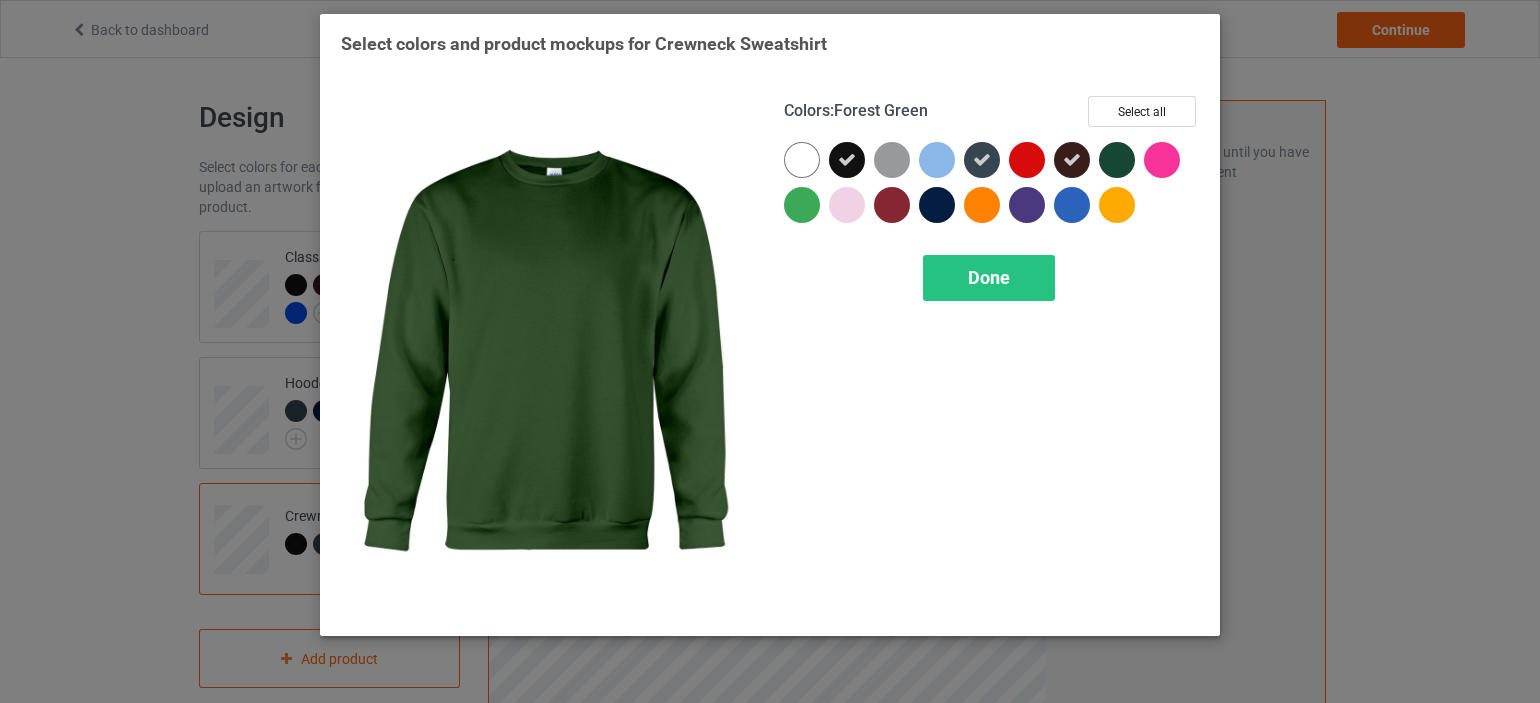 click at bounding box center [1117, 160] 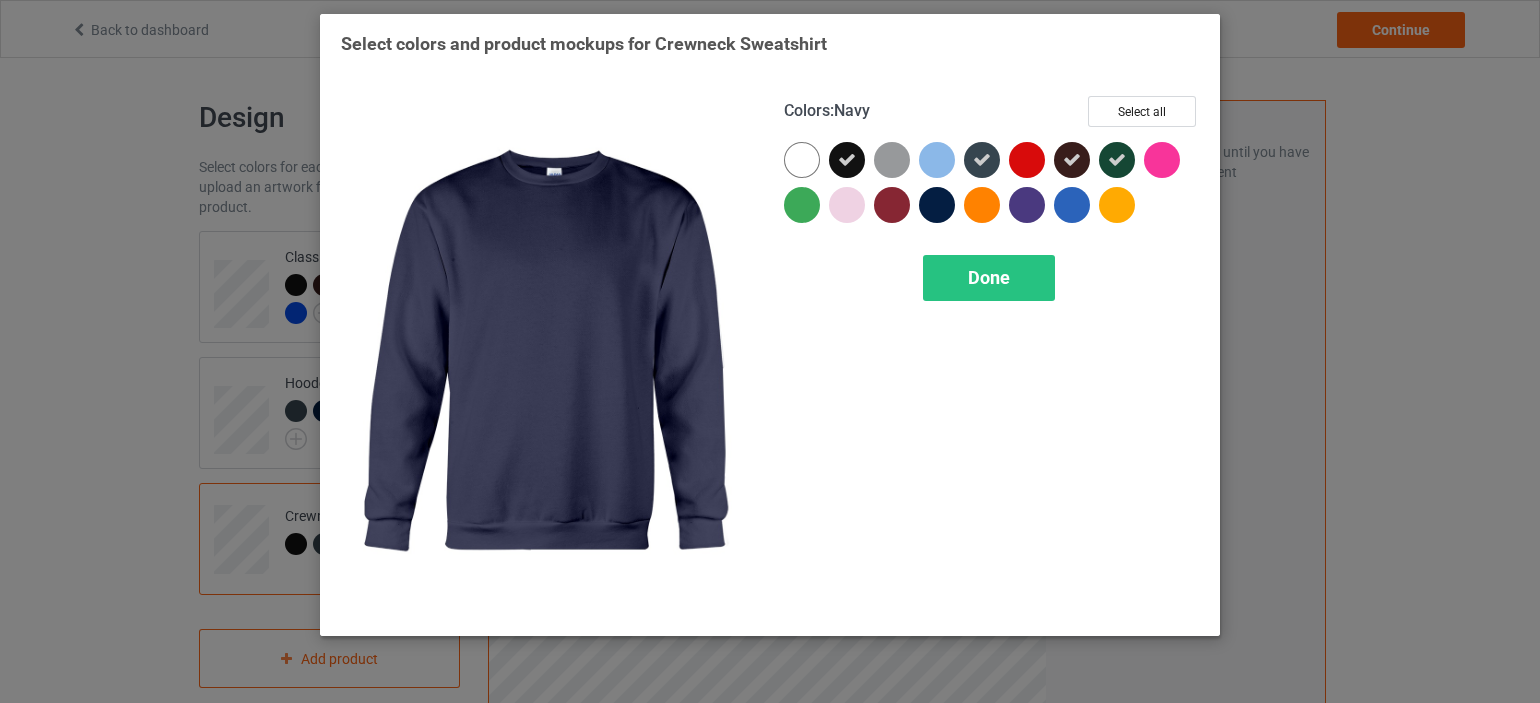 click at bounding box center (937, 205) 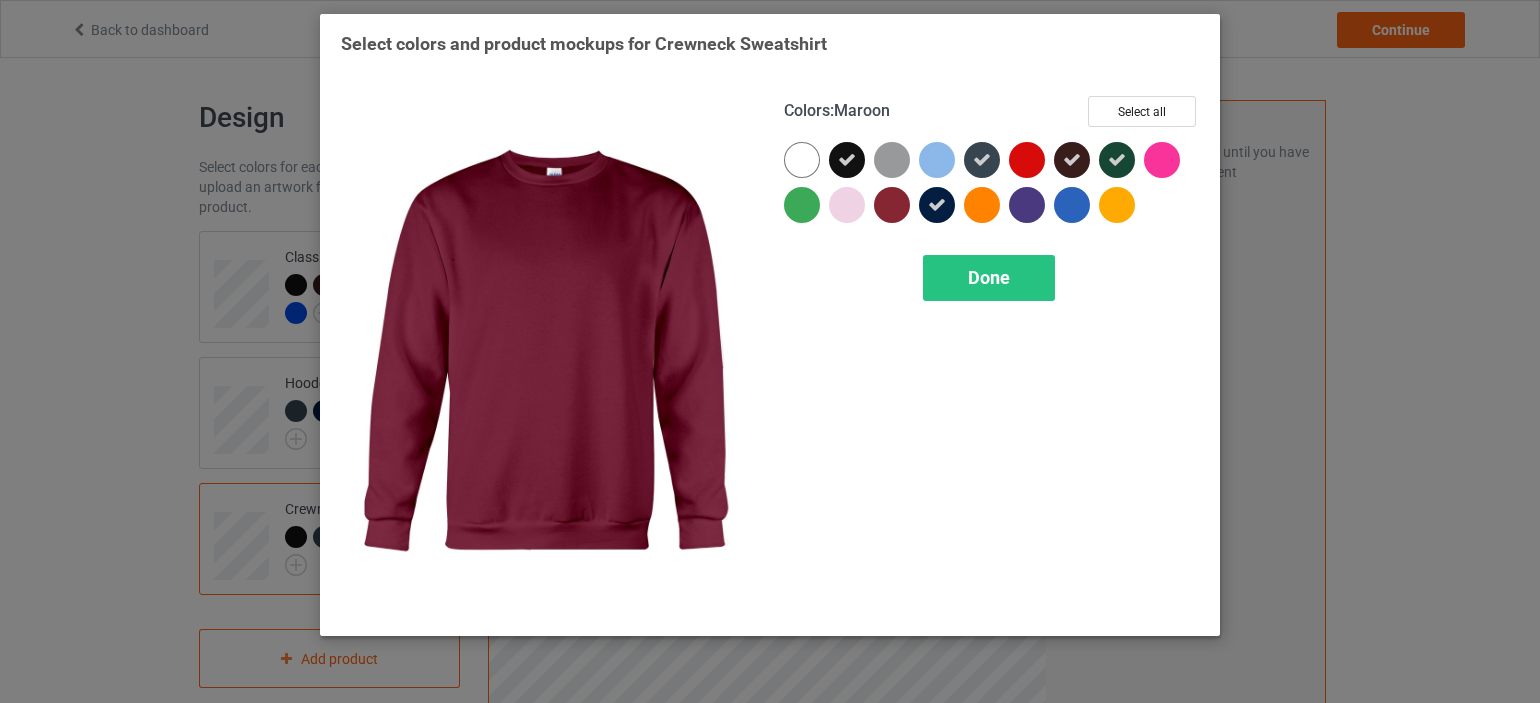 click at bounding box center [892, 205] 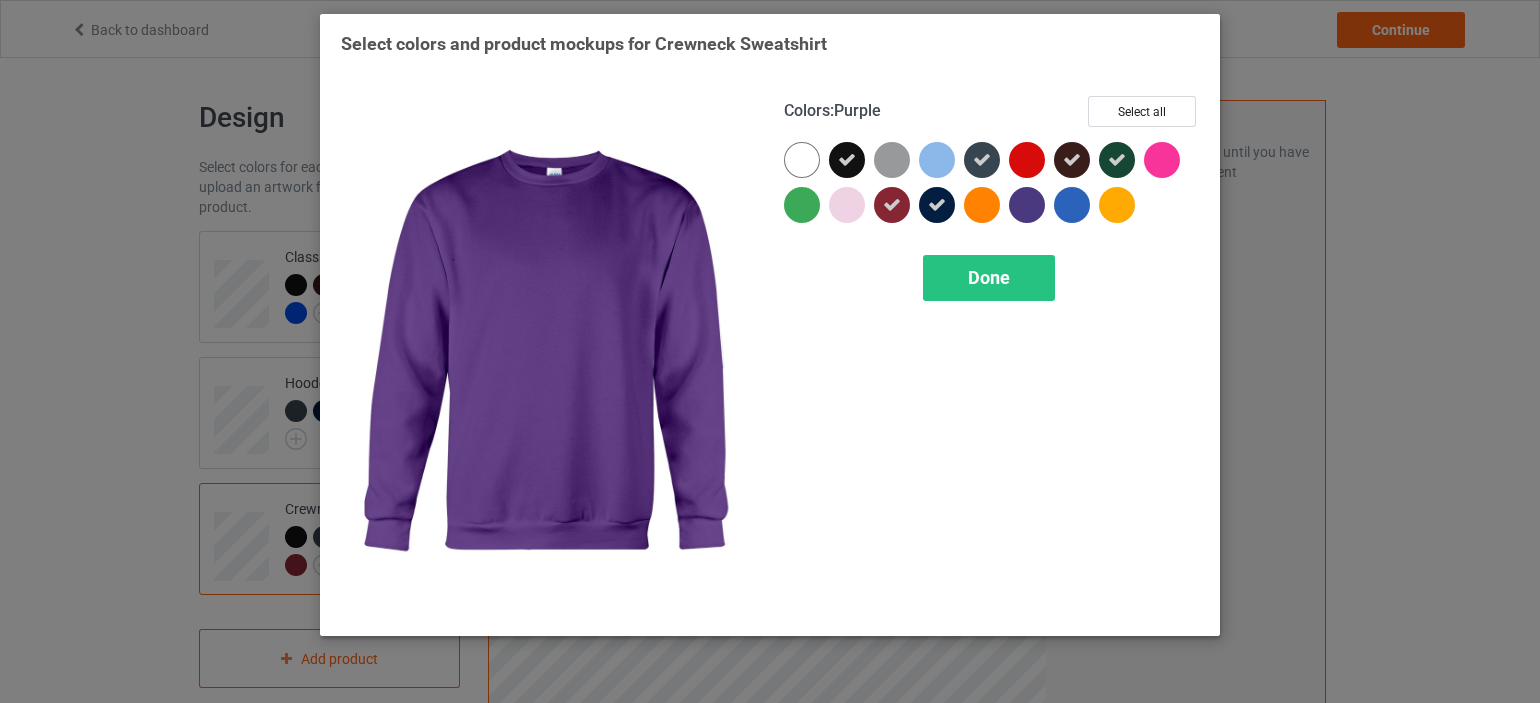 click at bounding box center (1027, 205) 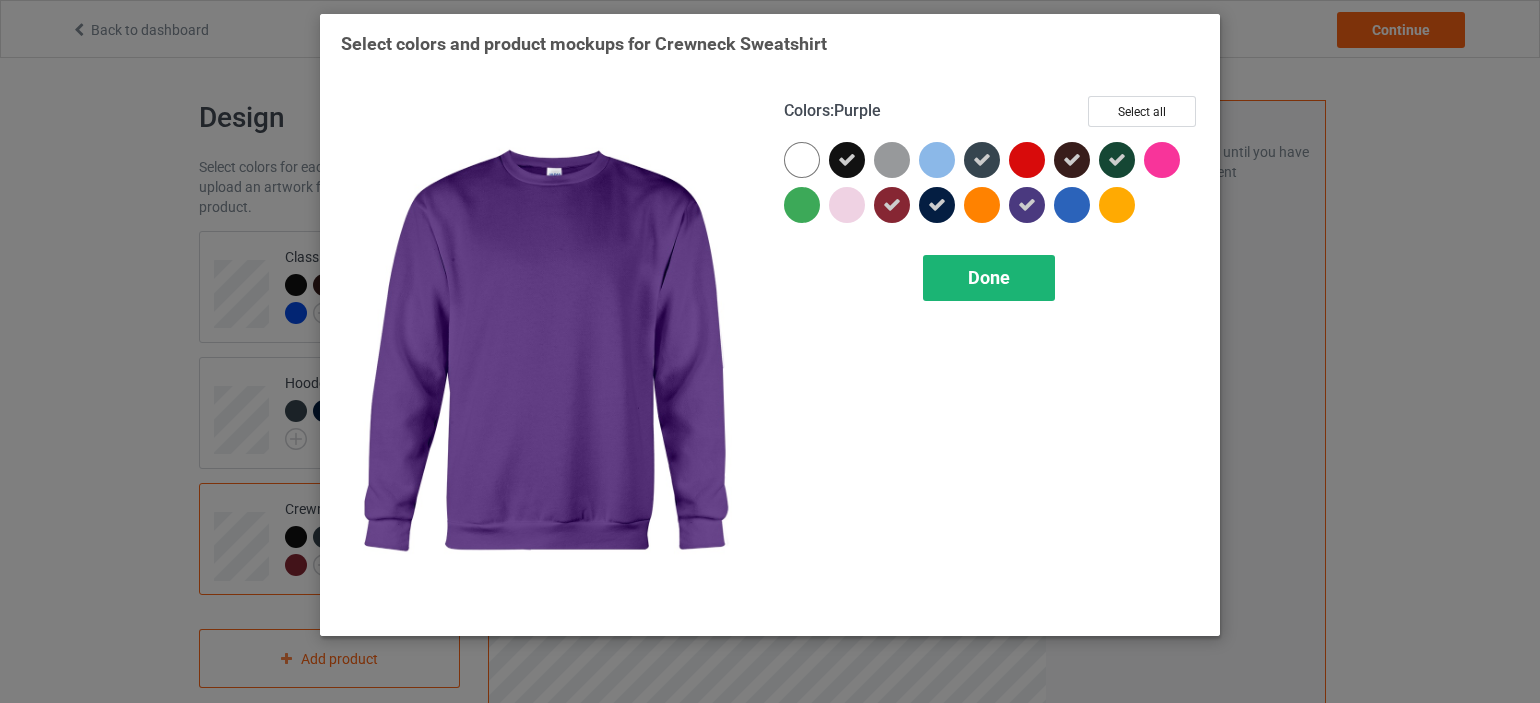 click on "Done" at bounding box center [989, 278] 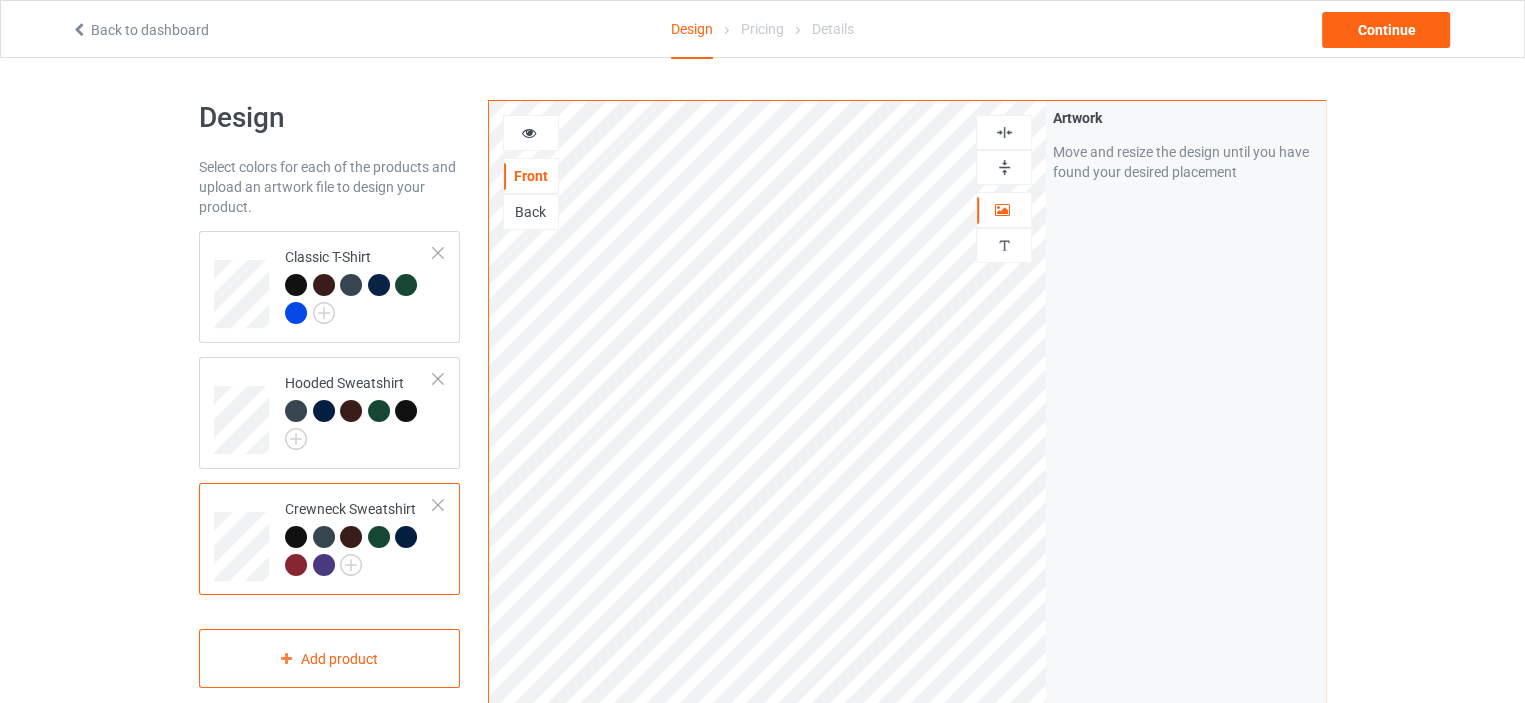 click at bounding box center (324, 537) 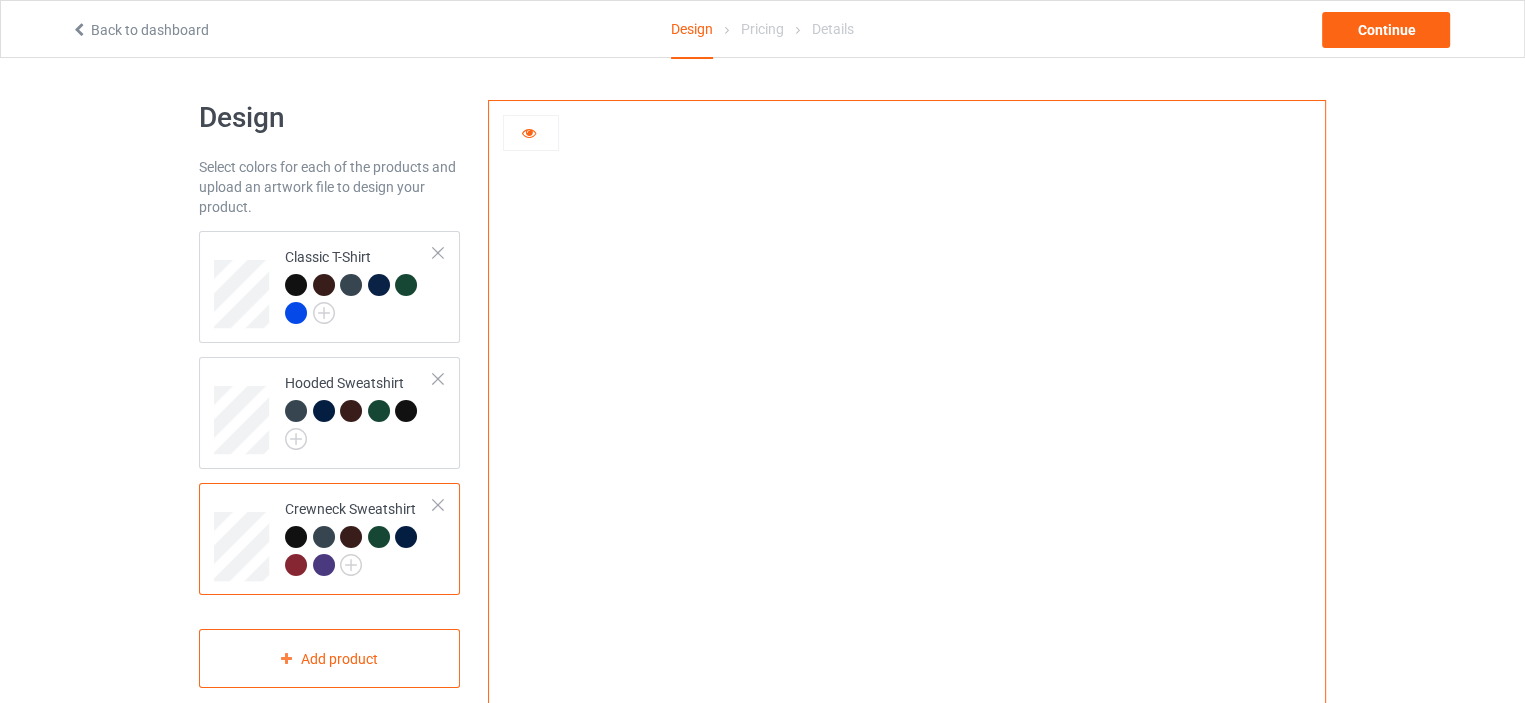 click at bounding box center [296, 537] 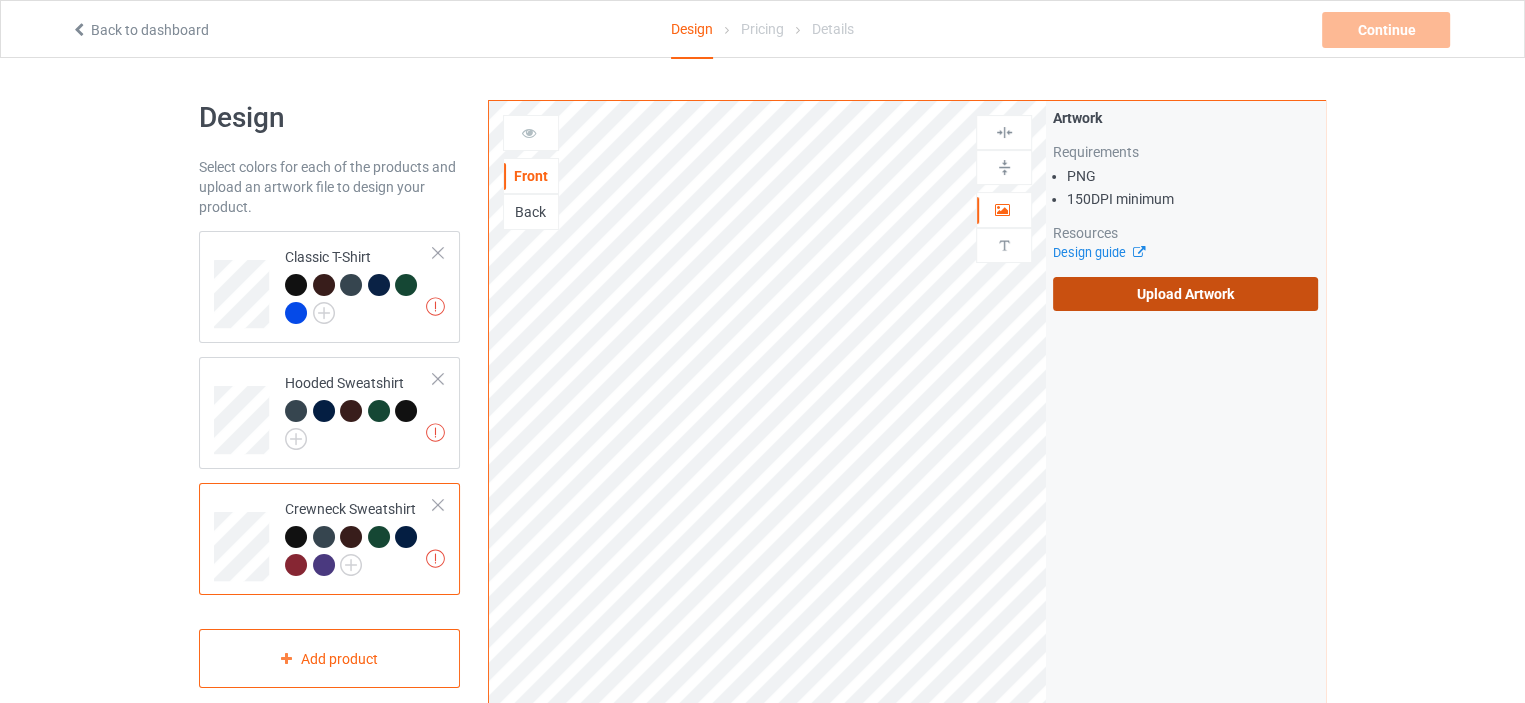 click on "Upload Artwork" at bounding box center [1185, 294] 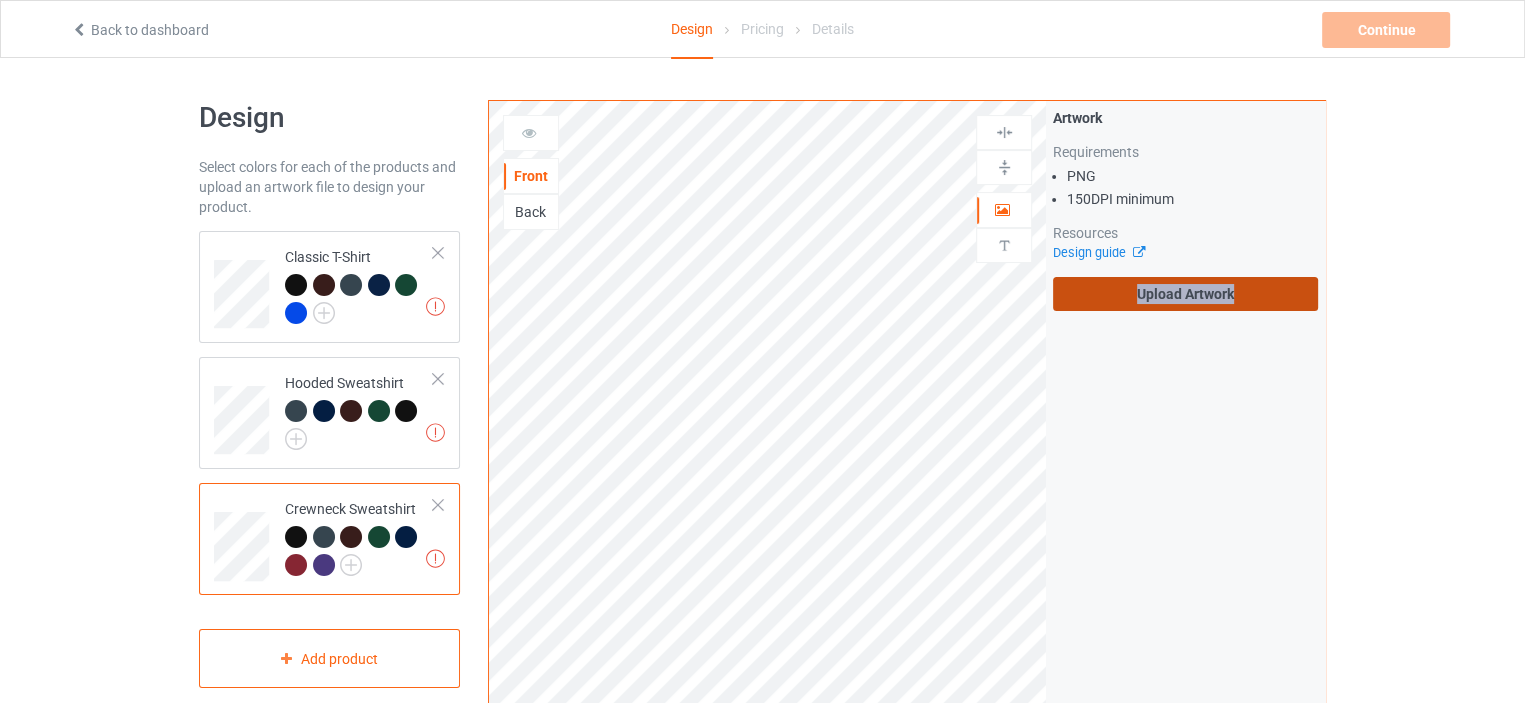 drag, startPoint x: 1247, startPoint y: 449, endPoint x: 1124, endPoint y: 293, distance: 198.658 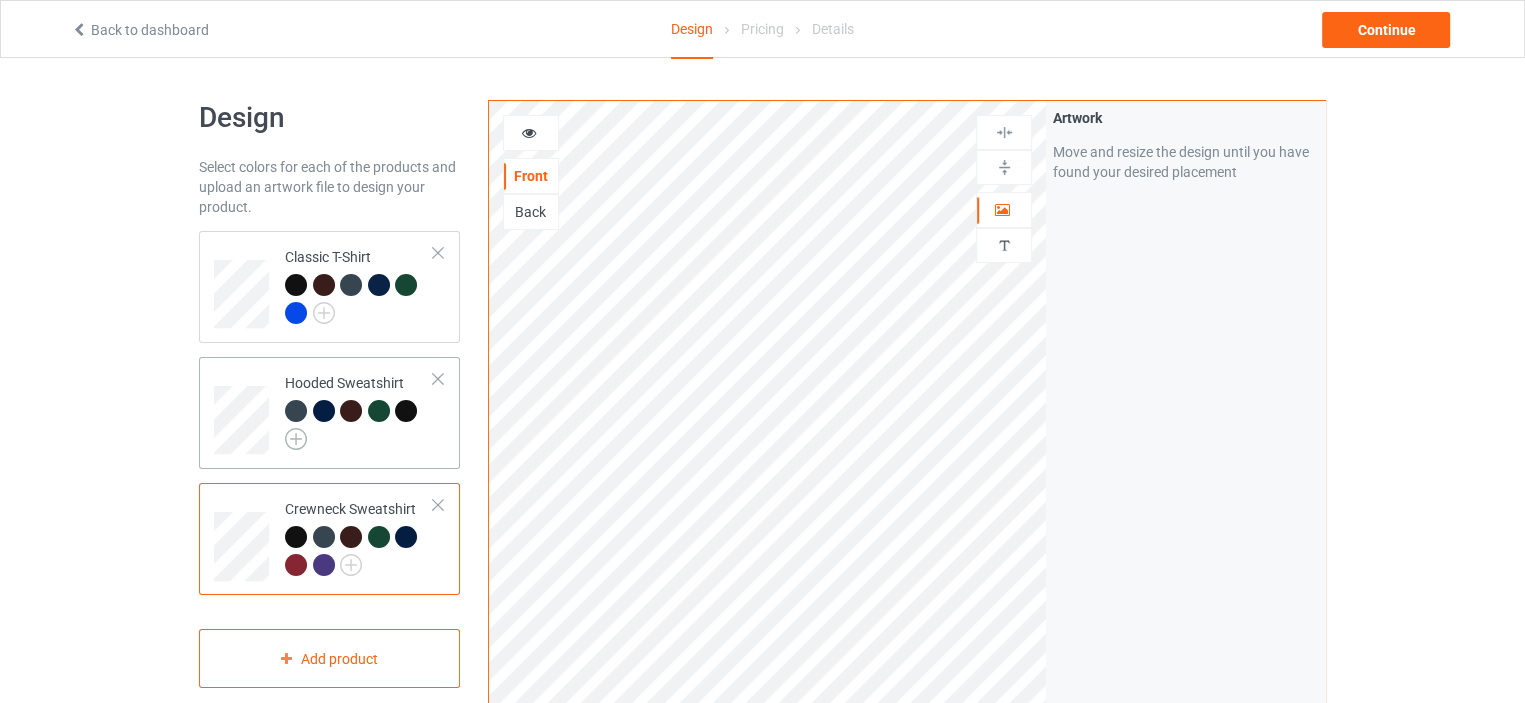 click at bounding box center (296, 439) 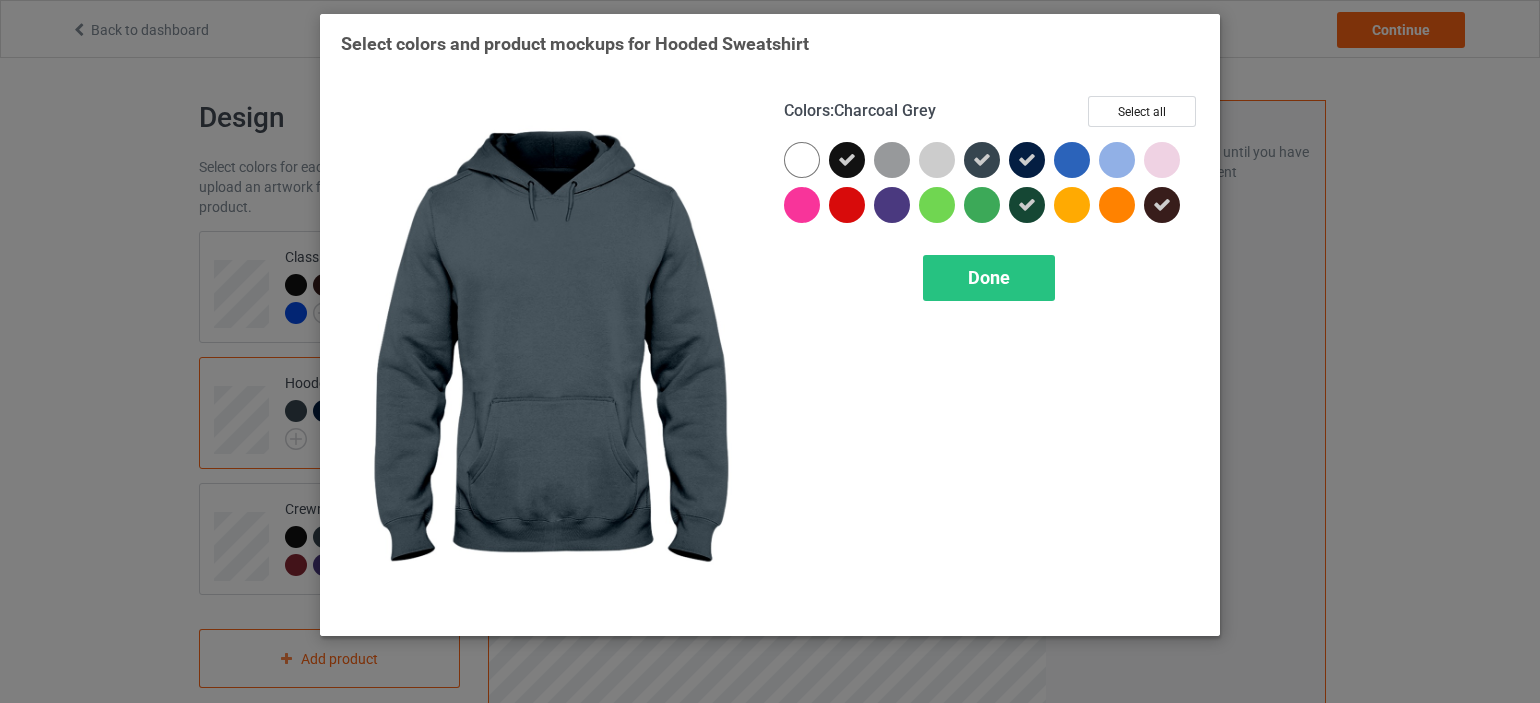 click at bounding box center [982, 160] 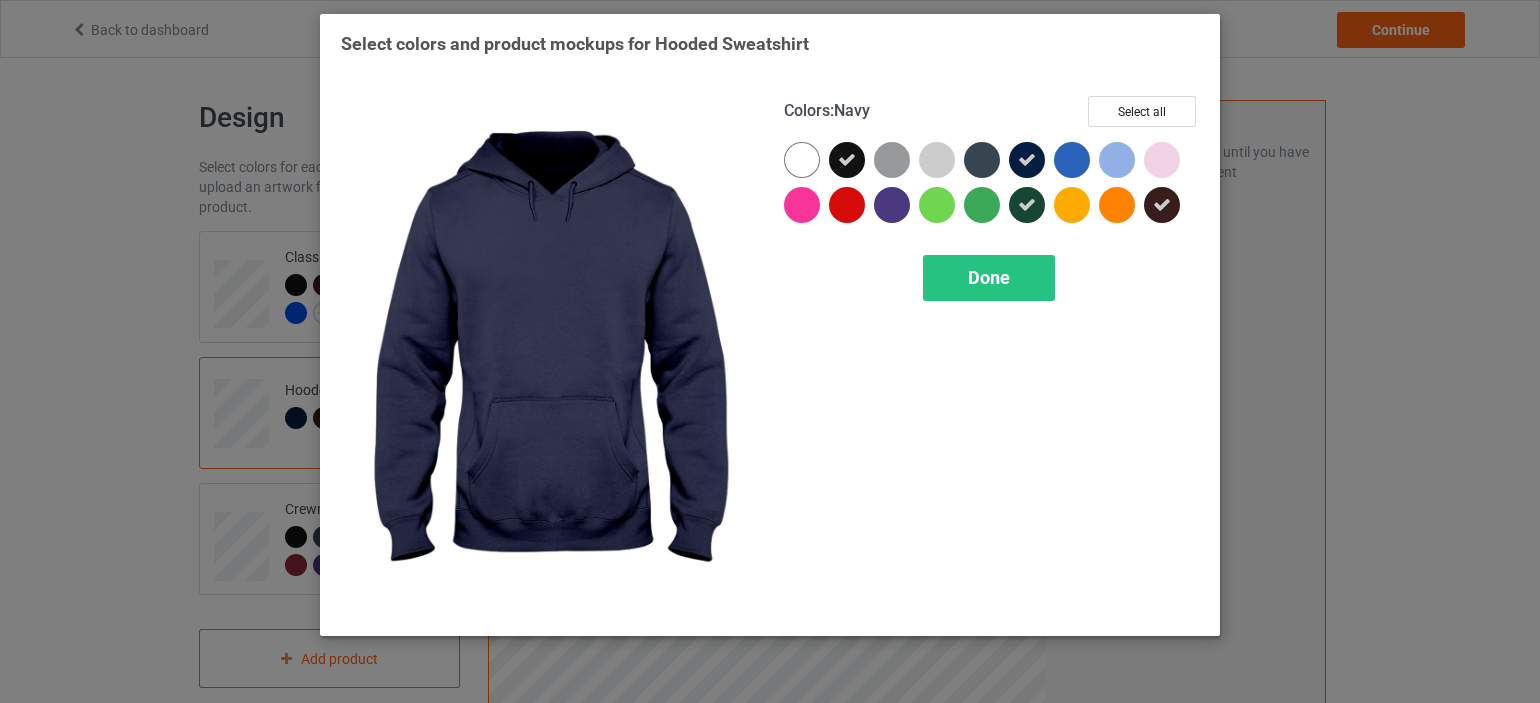 drag, startPoint x: 1023, startPoint y: 154, endPoint x: 1023, endPoint y: 210, distance: 56 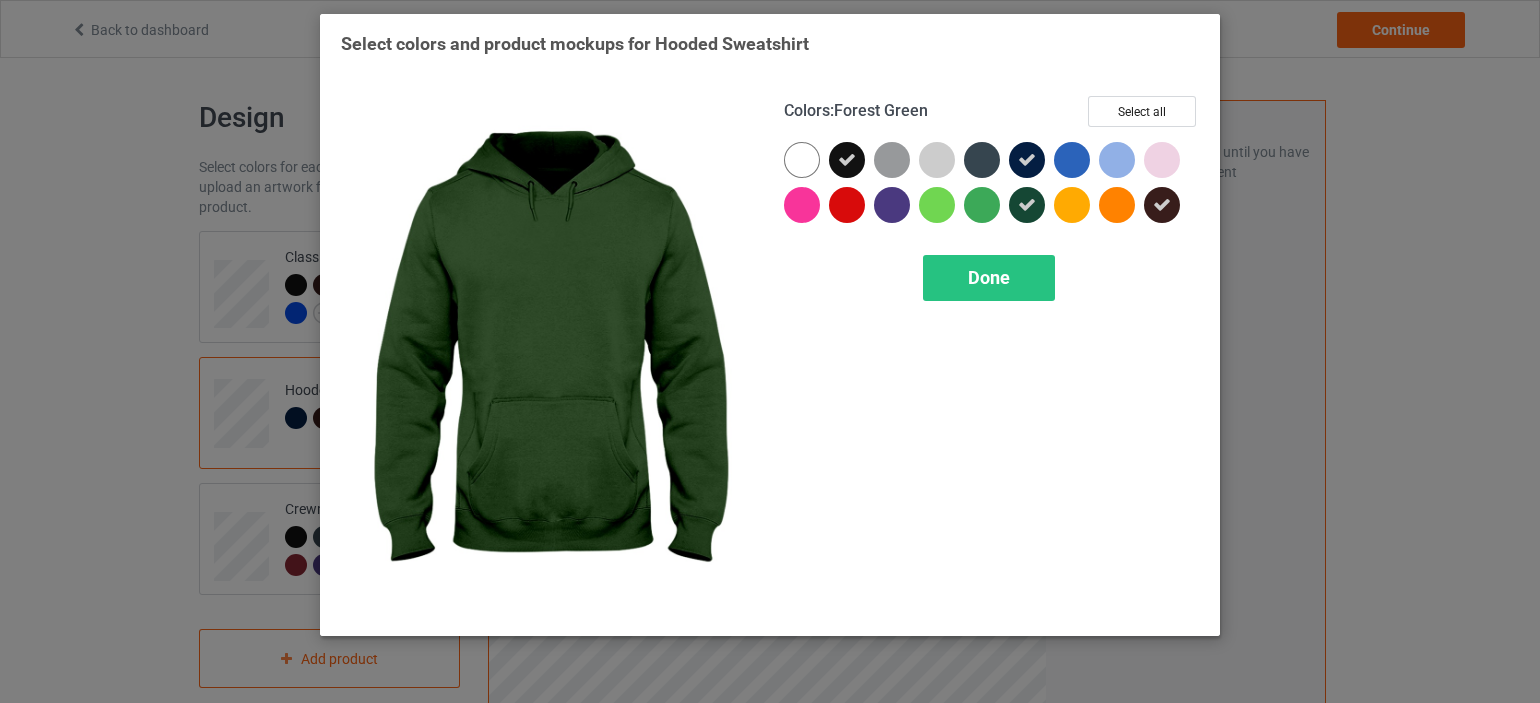 click at bounding box center (1027, 205) 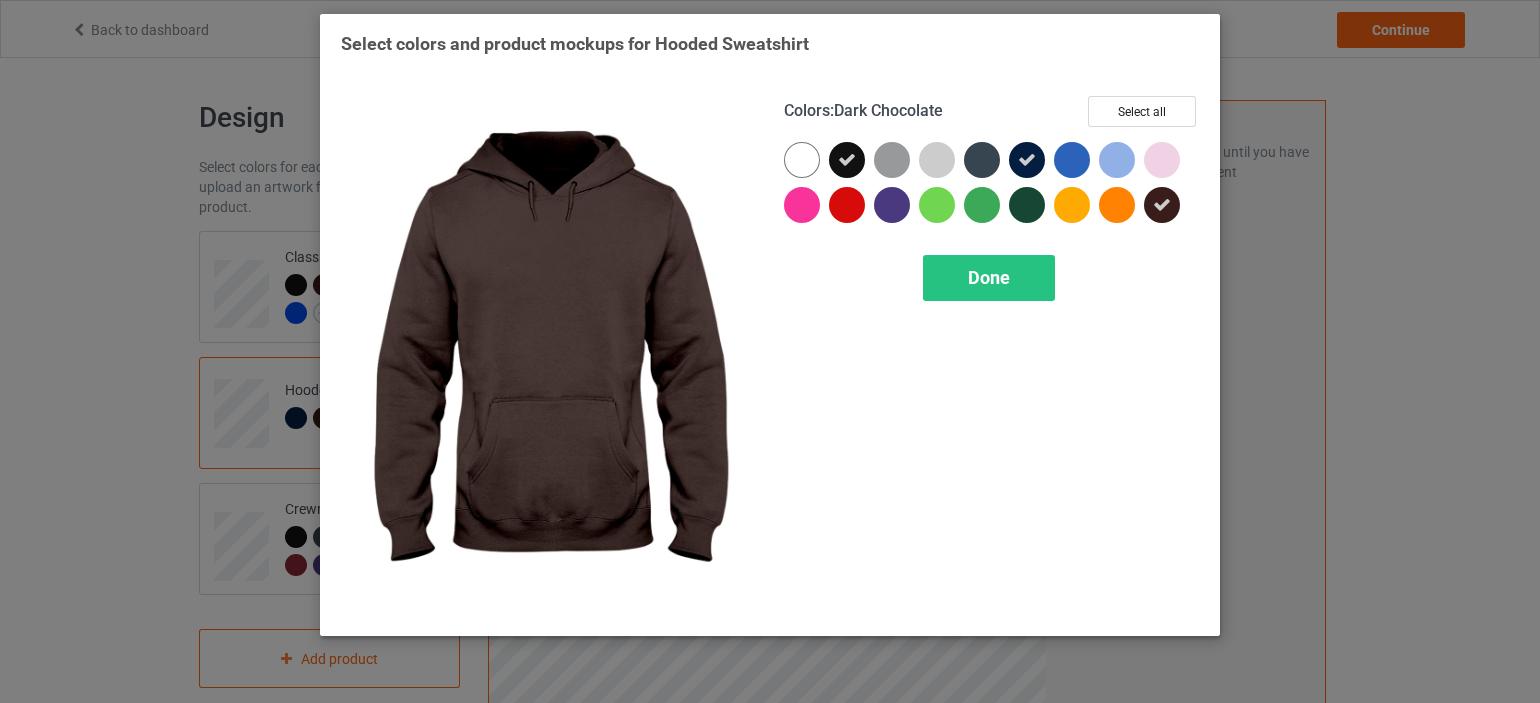 click at bounding box center (1162, 205) 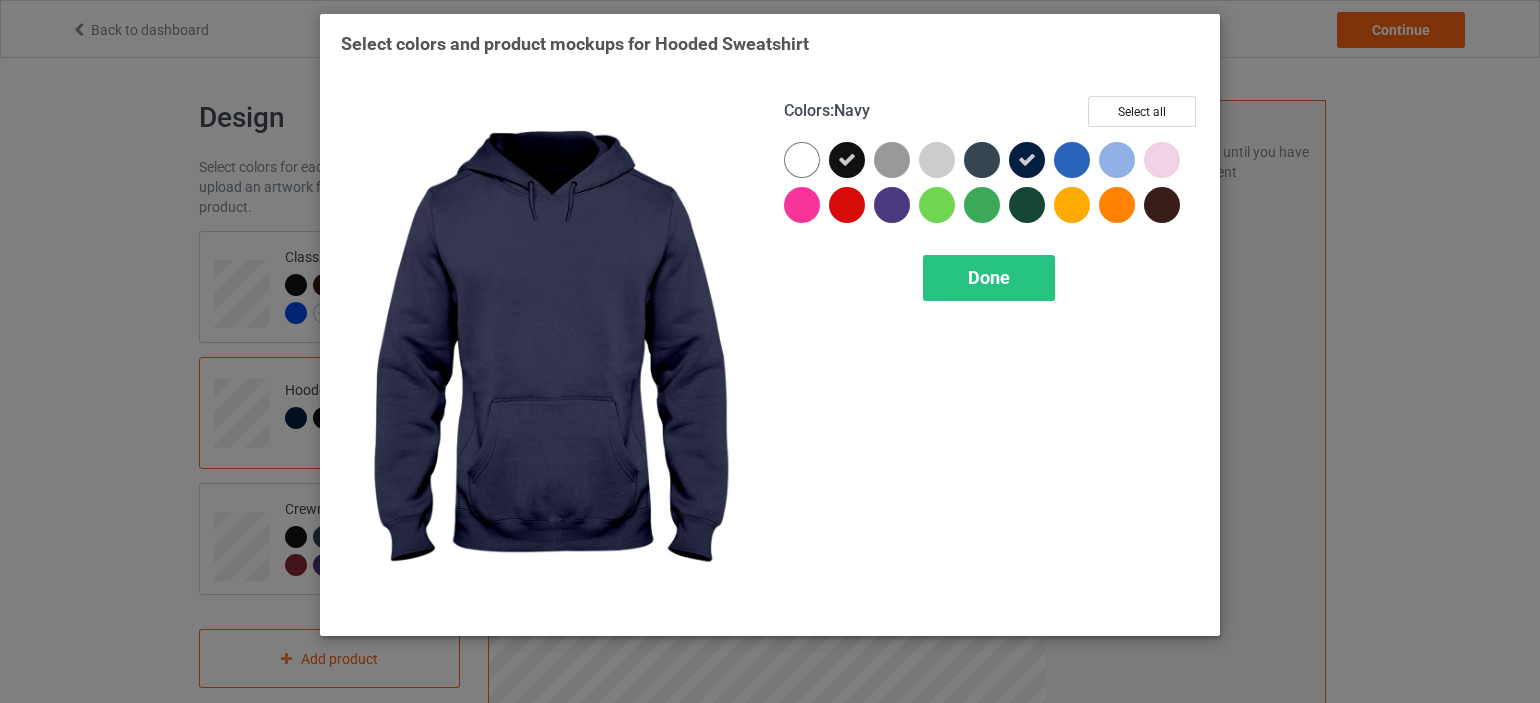 click at bounding box center (1027, 160) 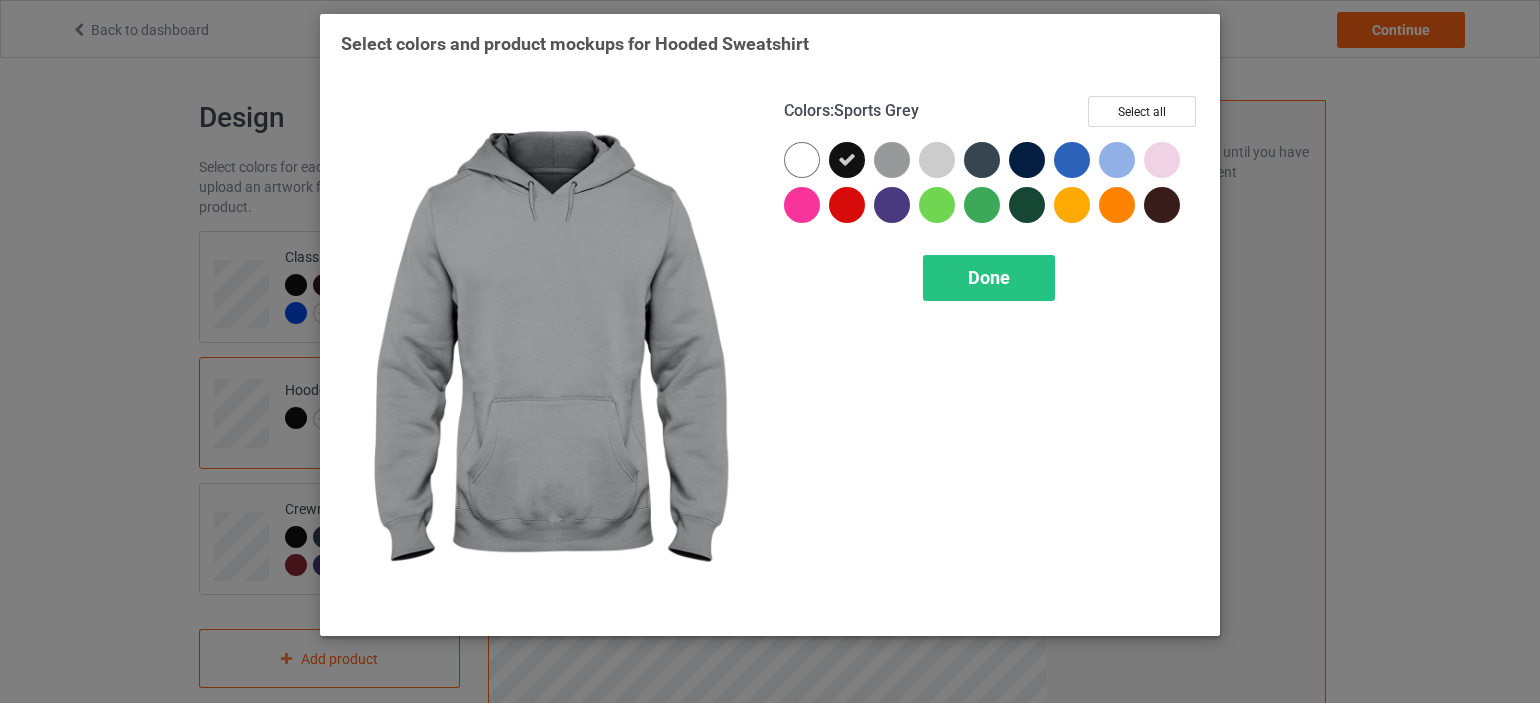 click at bounding box center [892, 160] 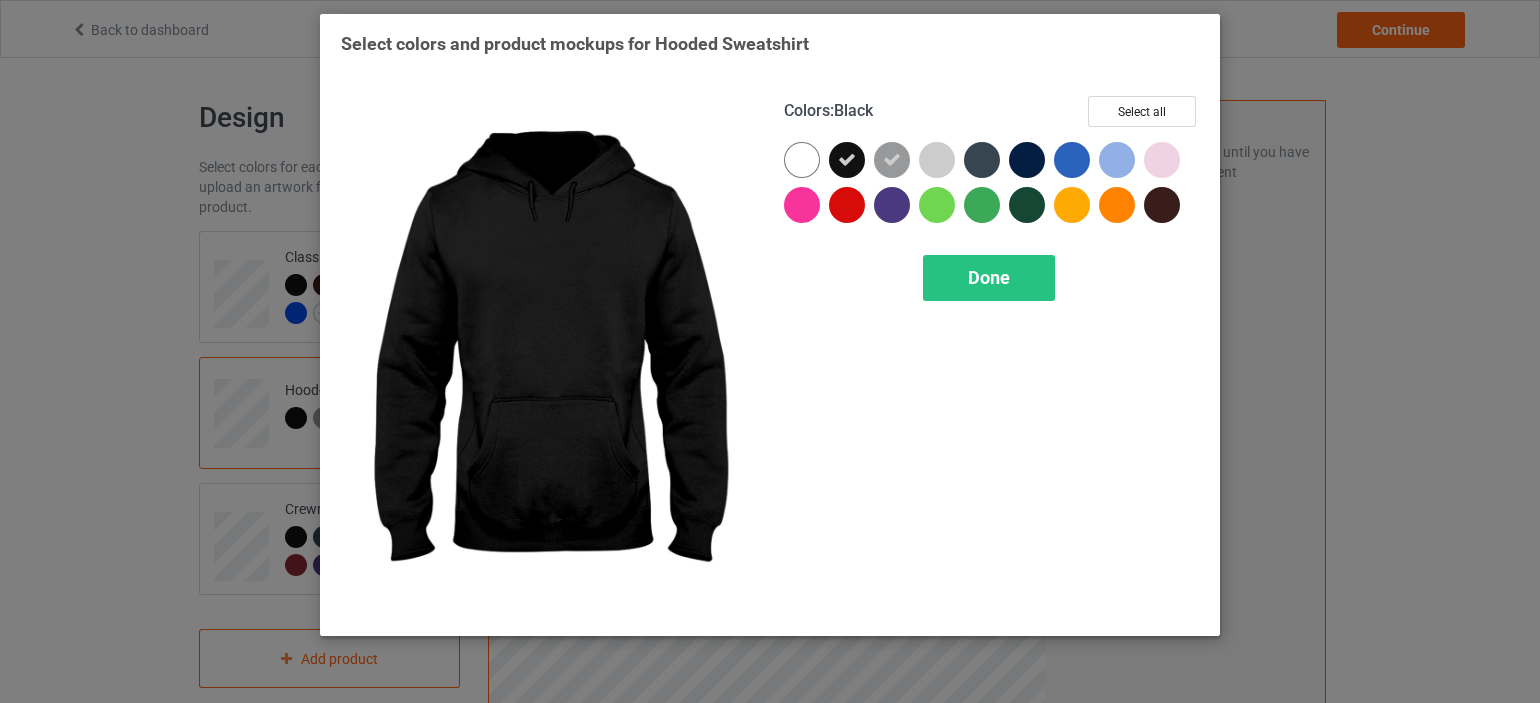 click at bounding box center (847, 160) 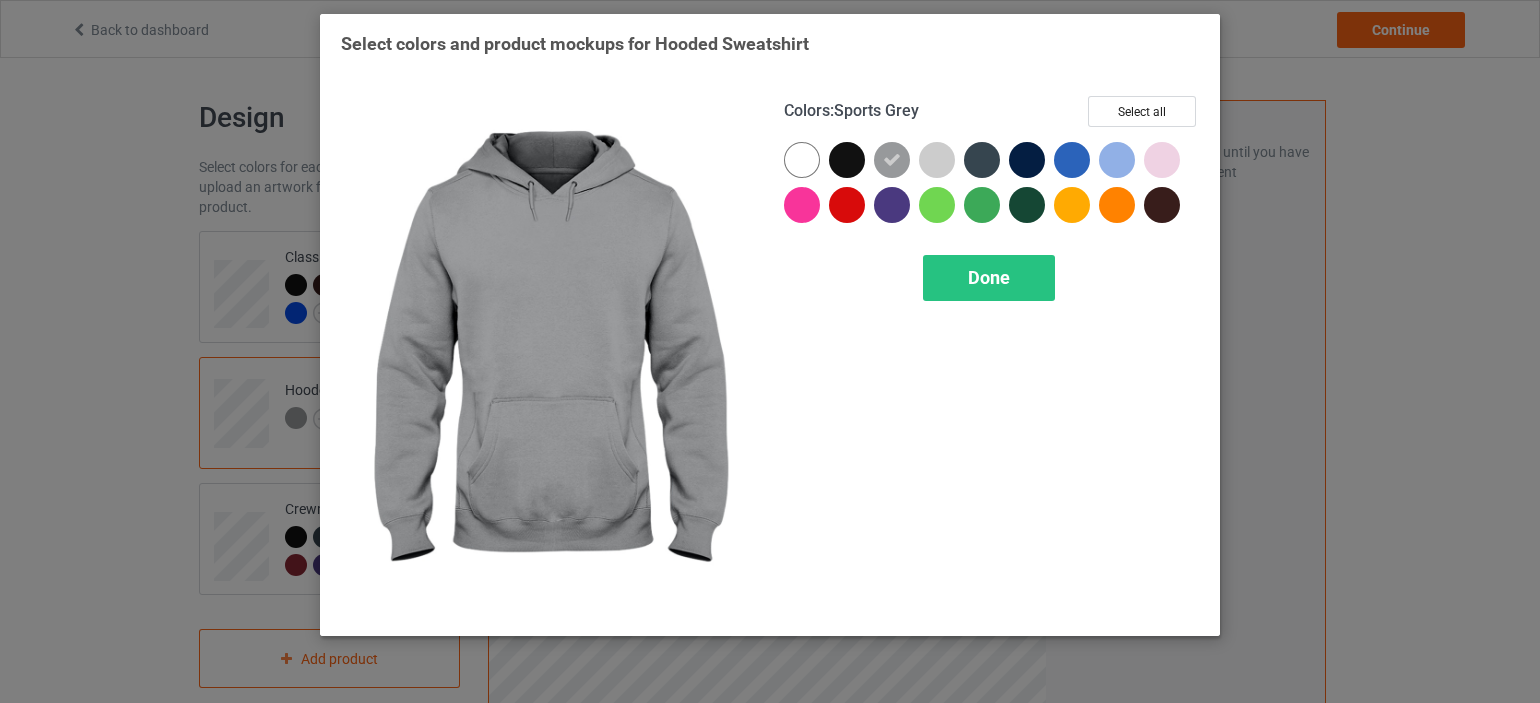 click at bounding box center [892, 160] 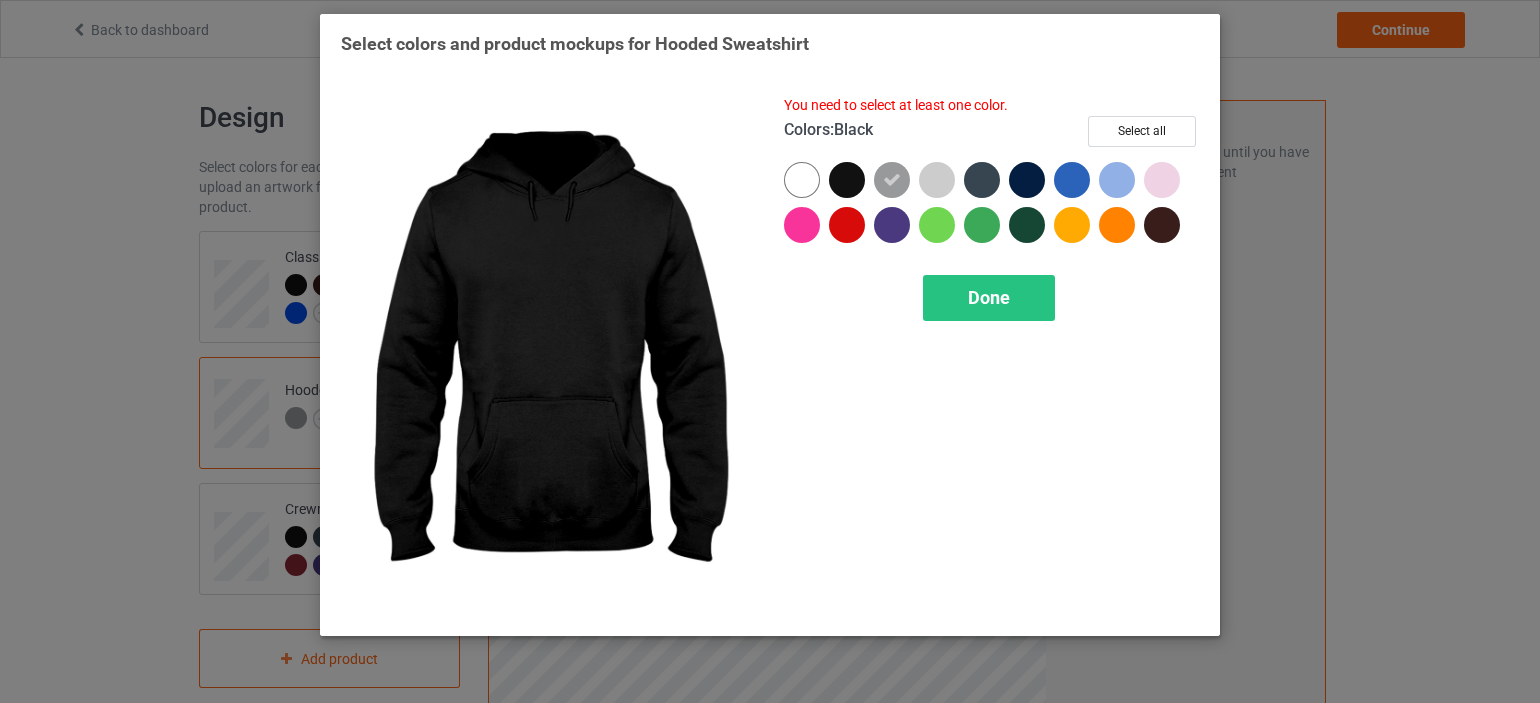 click at bounding box center (847, 180) 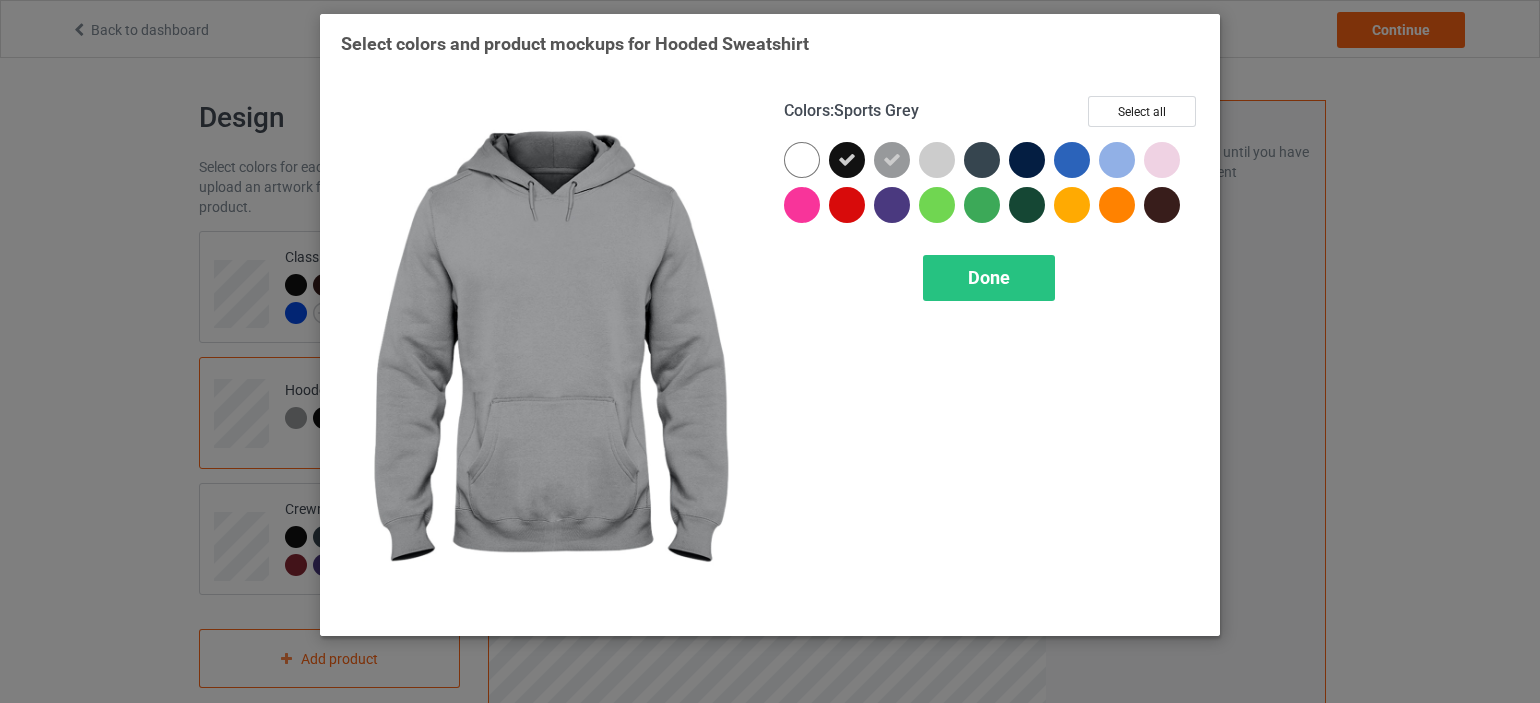 click at bounding box center [892, 160] 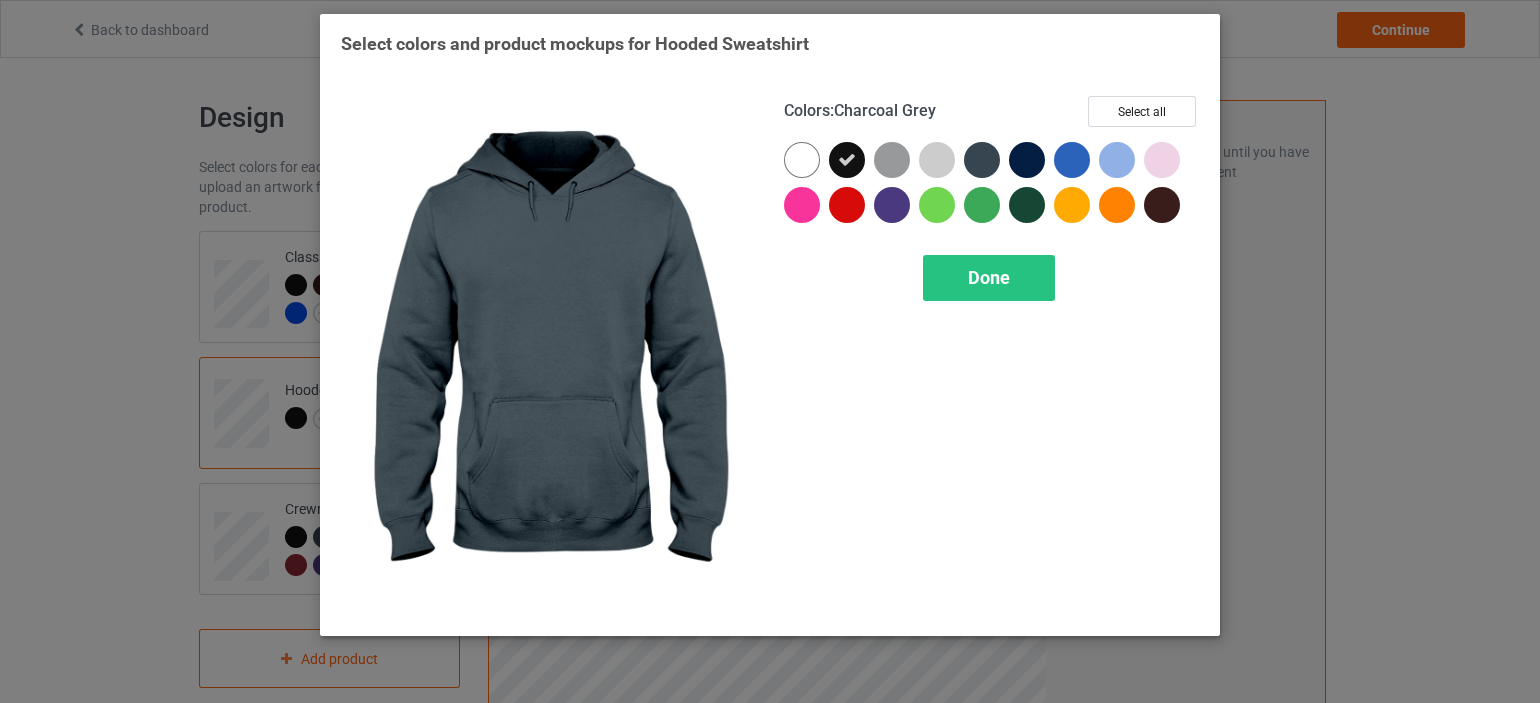 click at bounding box center [982, 160] 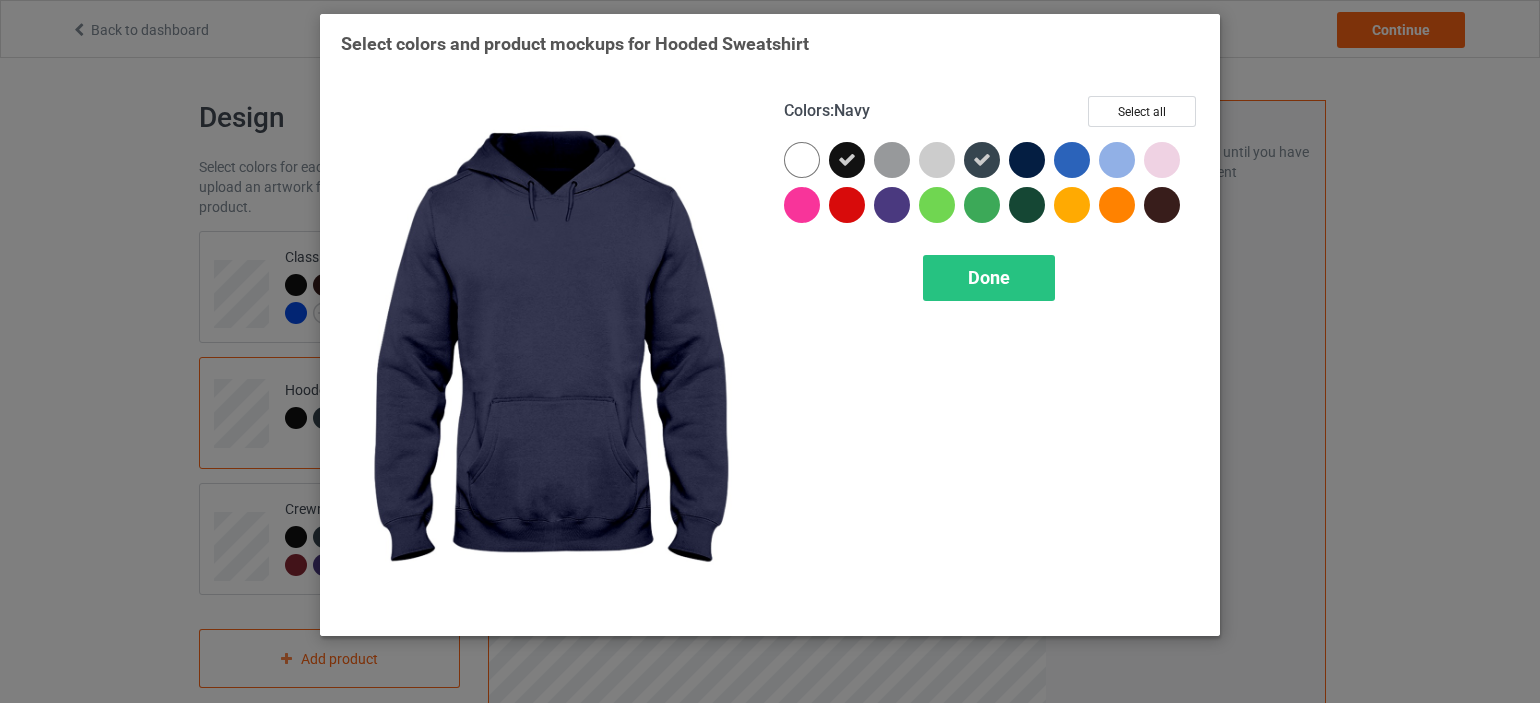 click at bounding box center (1027, 160) 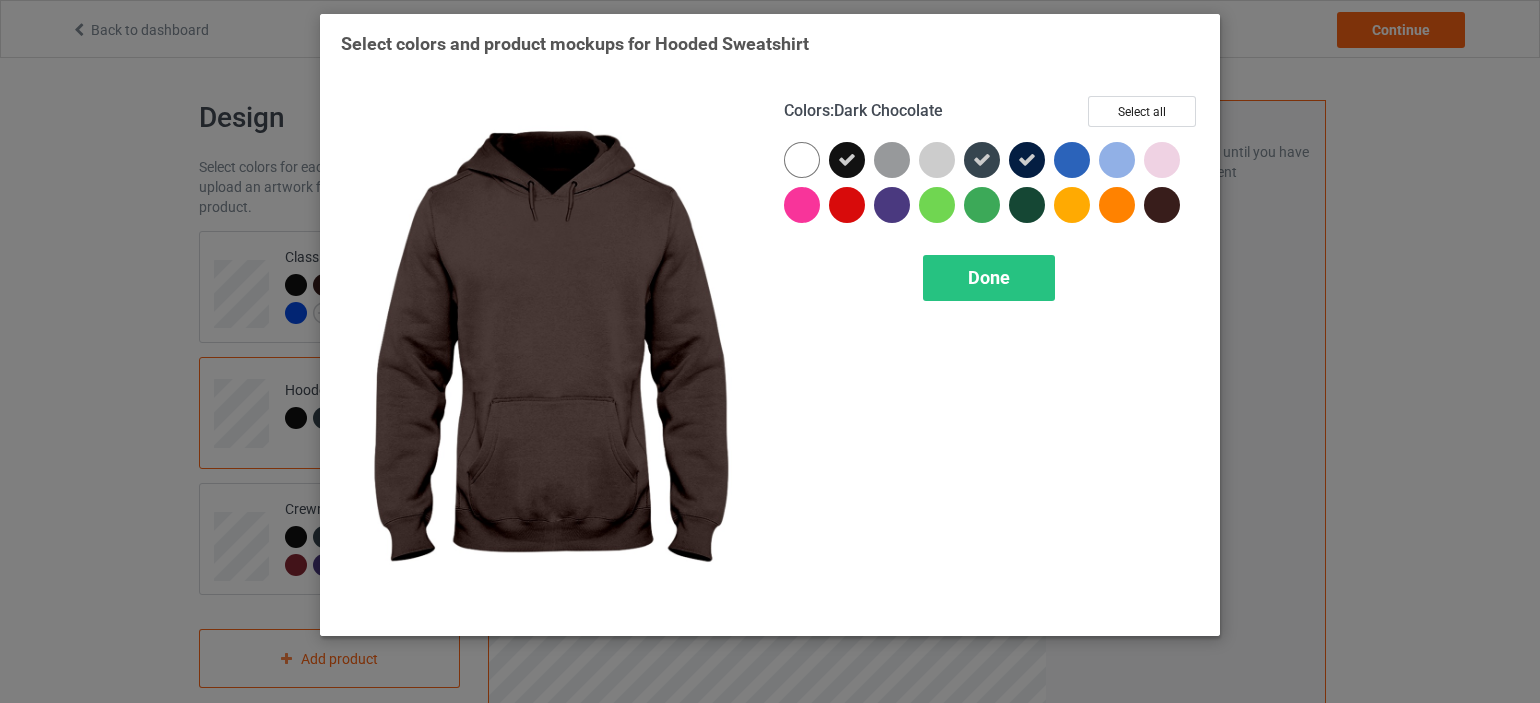 click at bounding box center [1162, 205] 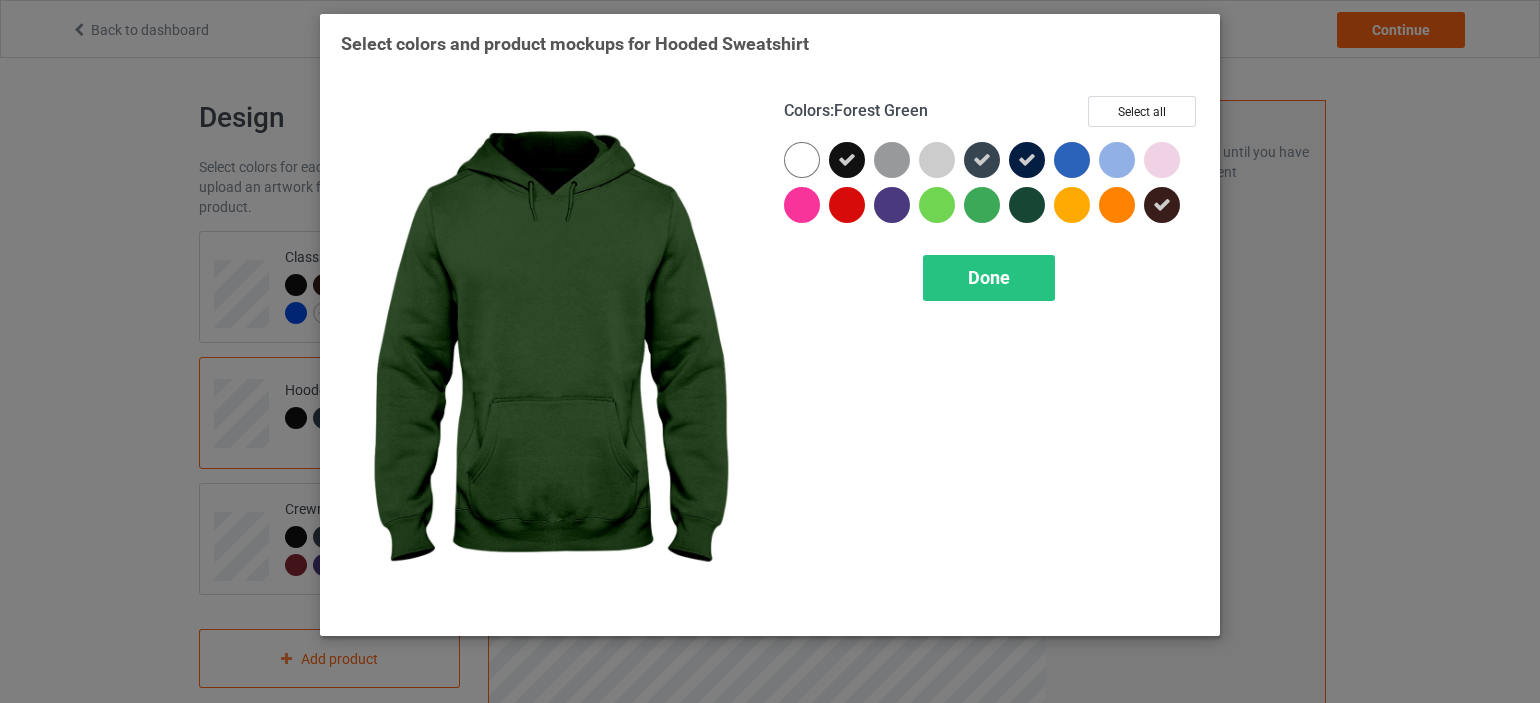 click at bounding box center [1027, 205] 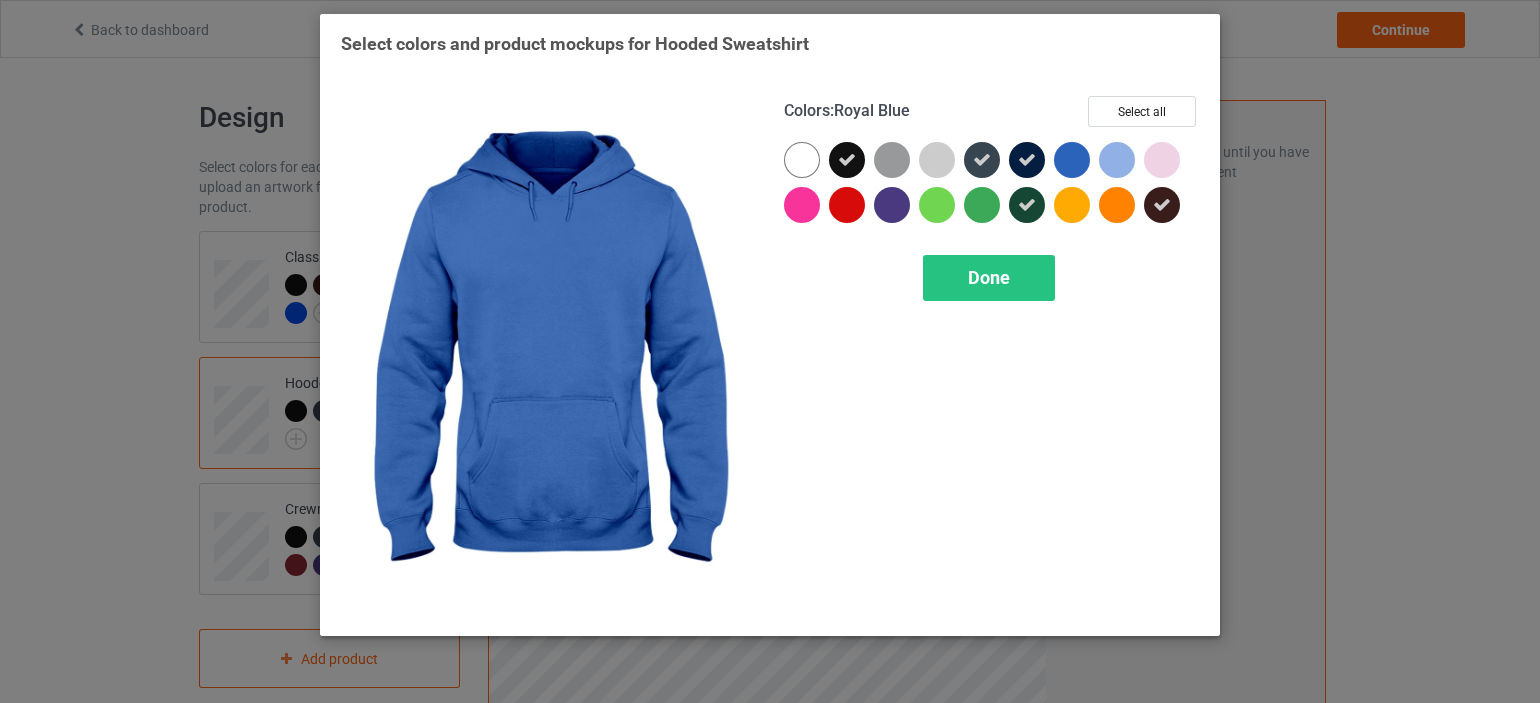 click at bounding box center (1072, 160) 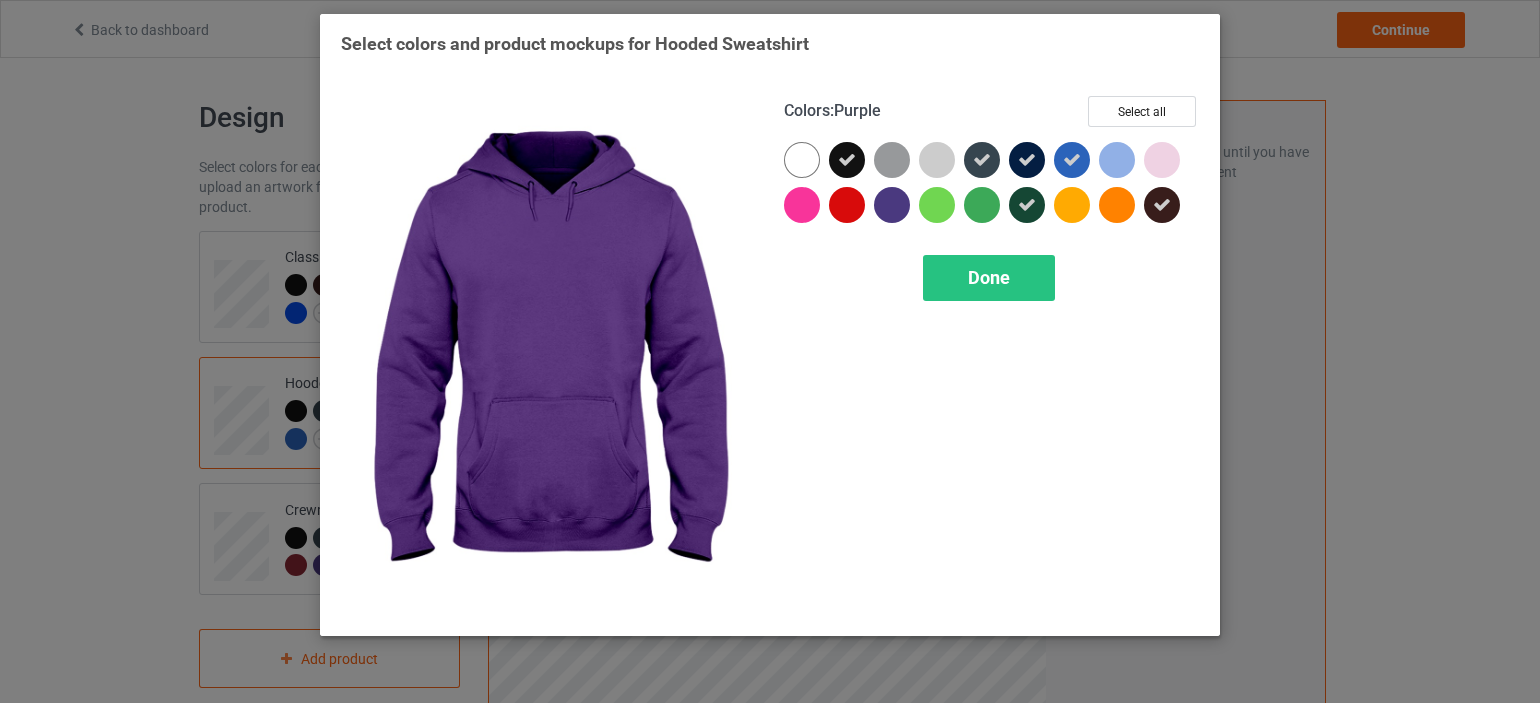 click at bounding box center [892, 205] 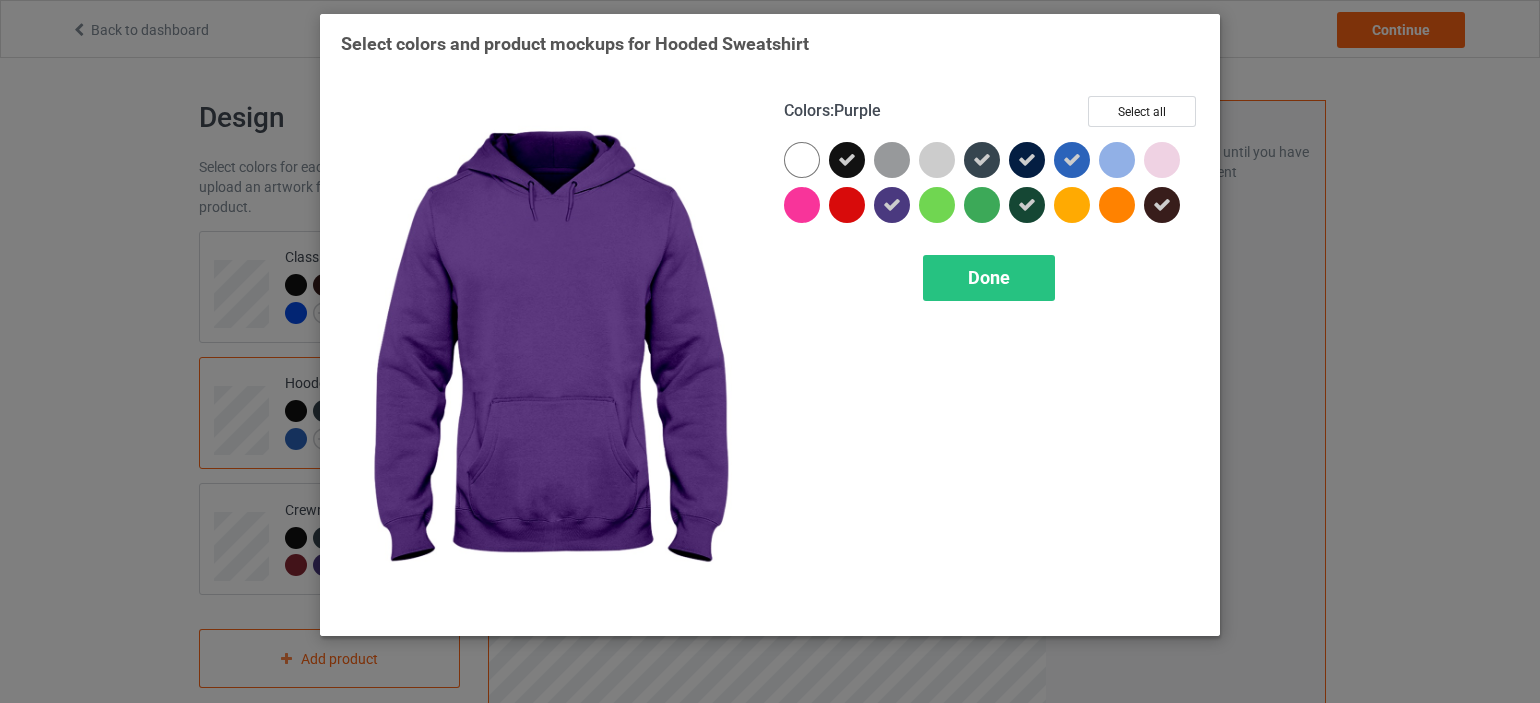 click at bounding box center (892, 205) 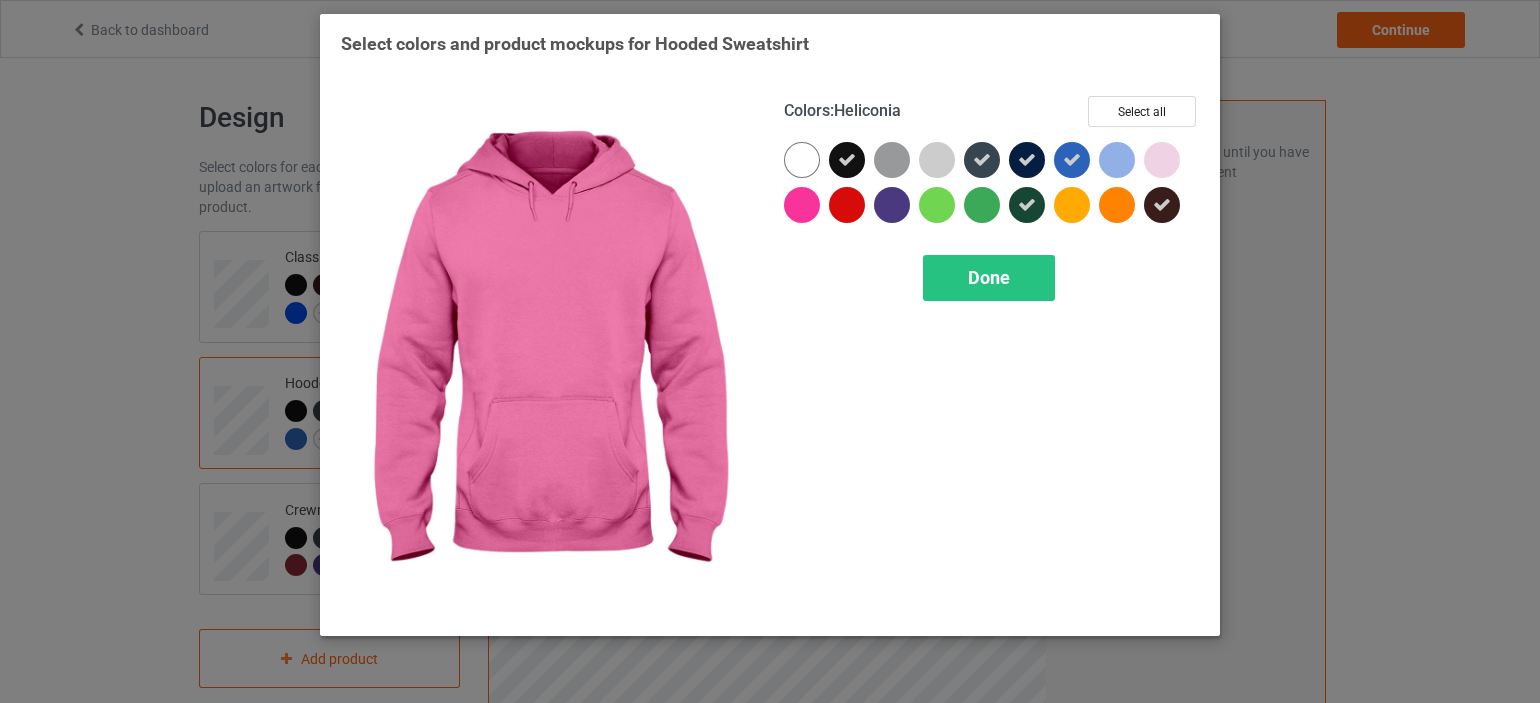 click at bounding box center [802, 205] 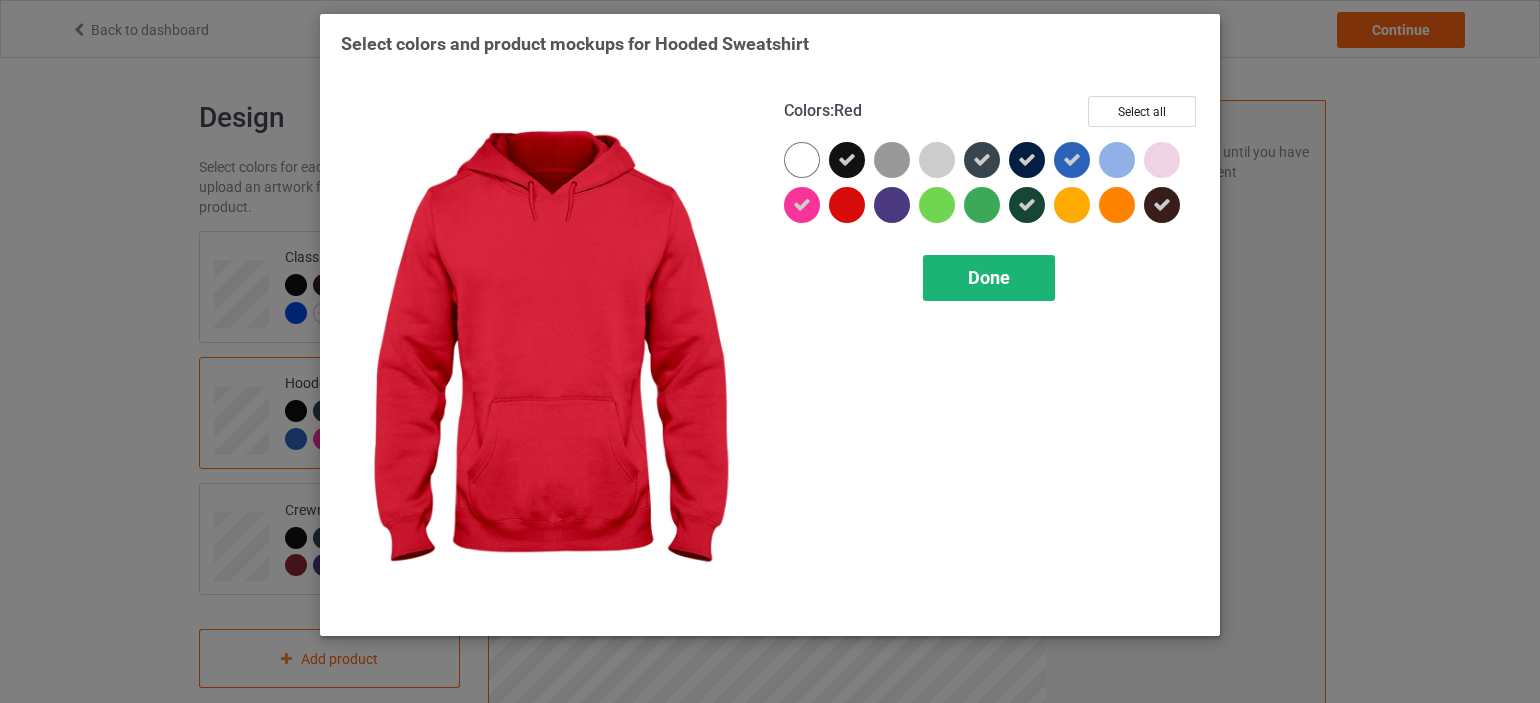click on "Done" at bounding box center (989, 277) 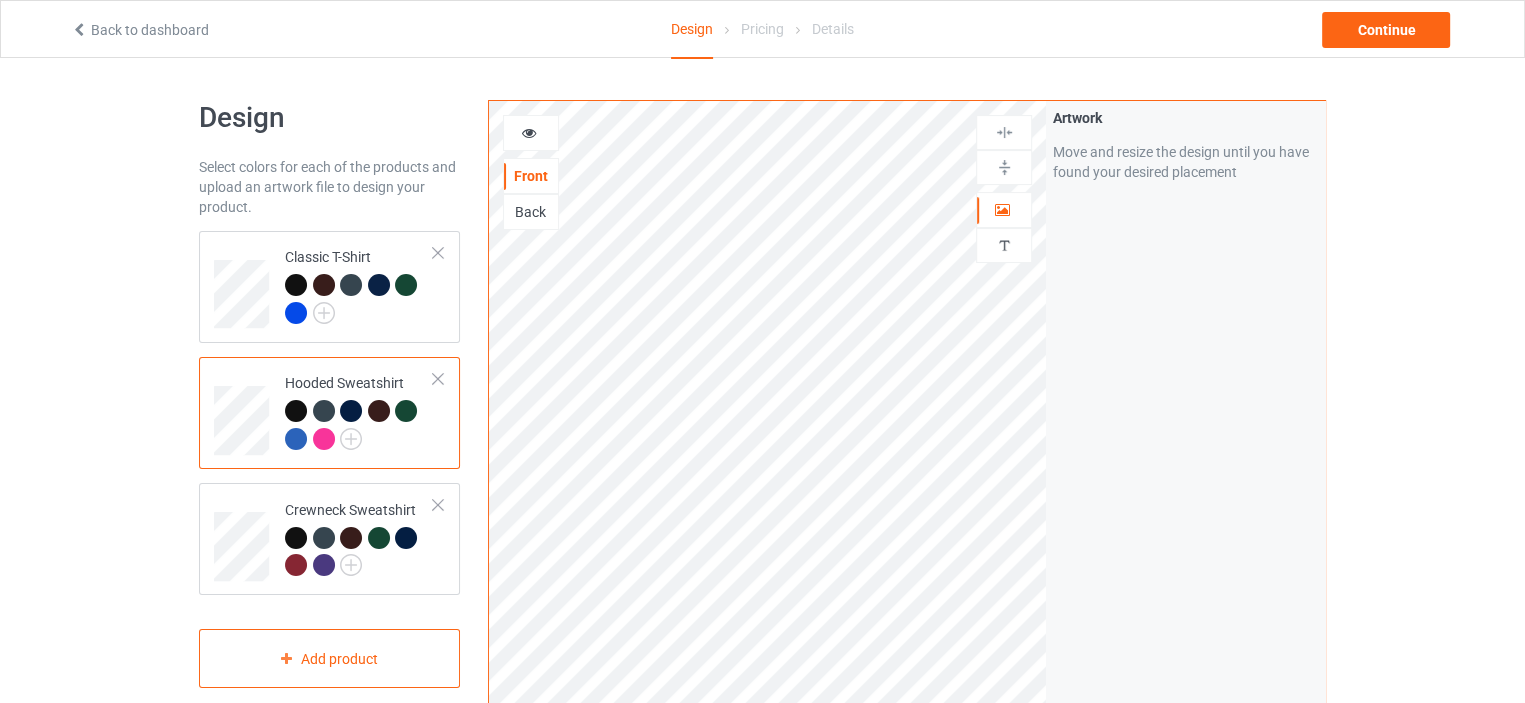 click at bounding box center (324, 439) 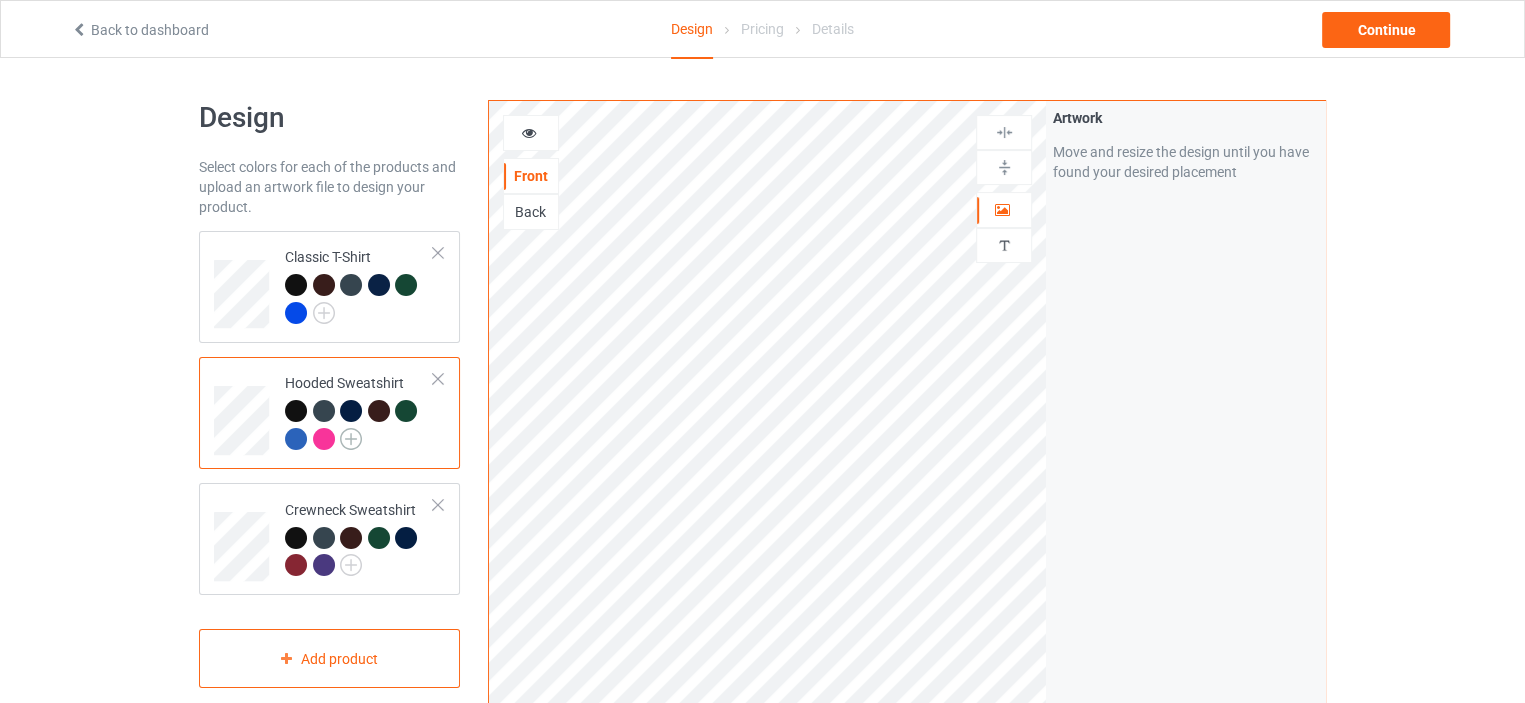 click at bounding box center (351, 439) 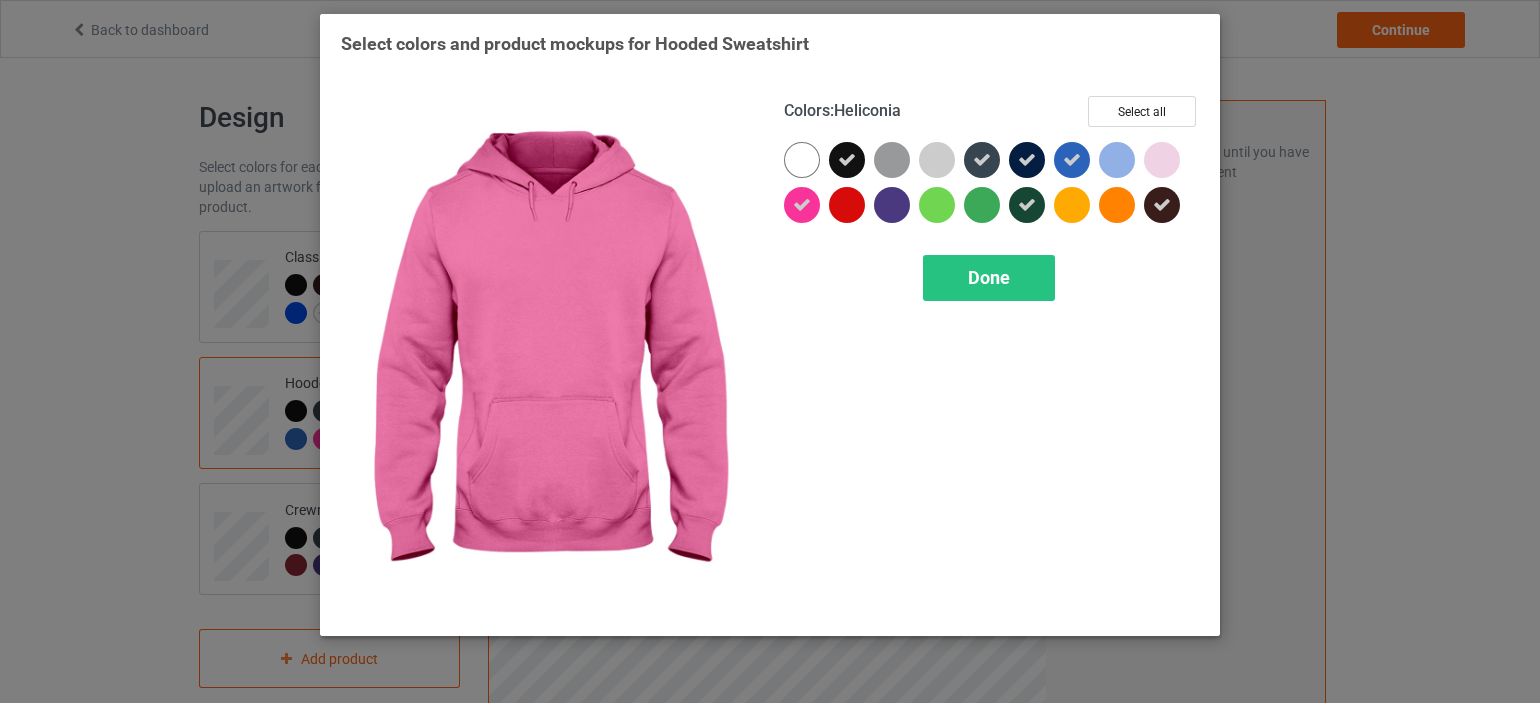 click at bounding box center (802, 205) 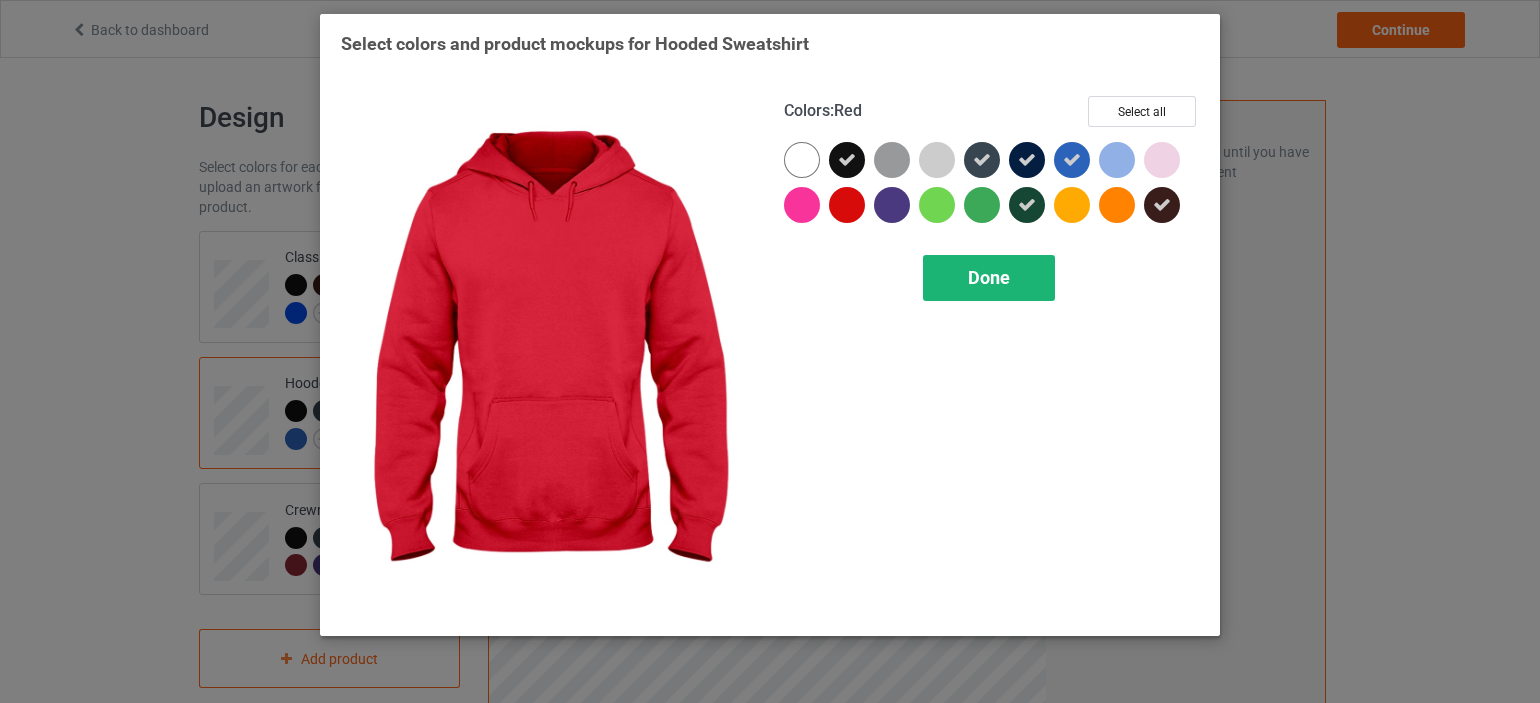 click on "Done" at bounding box center (989, 278) 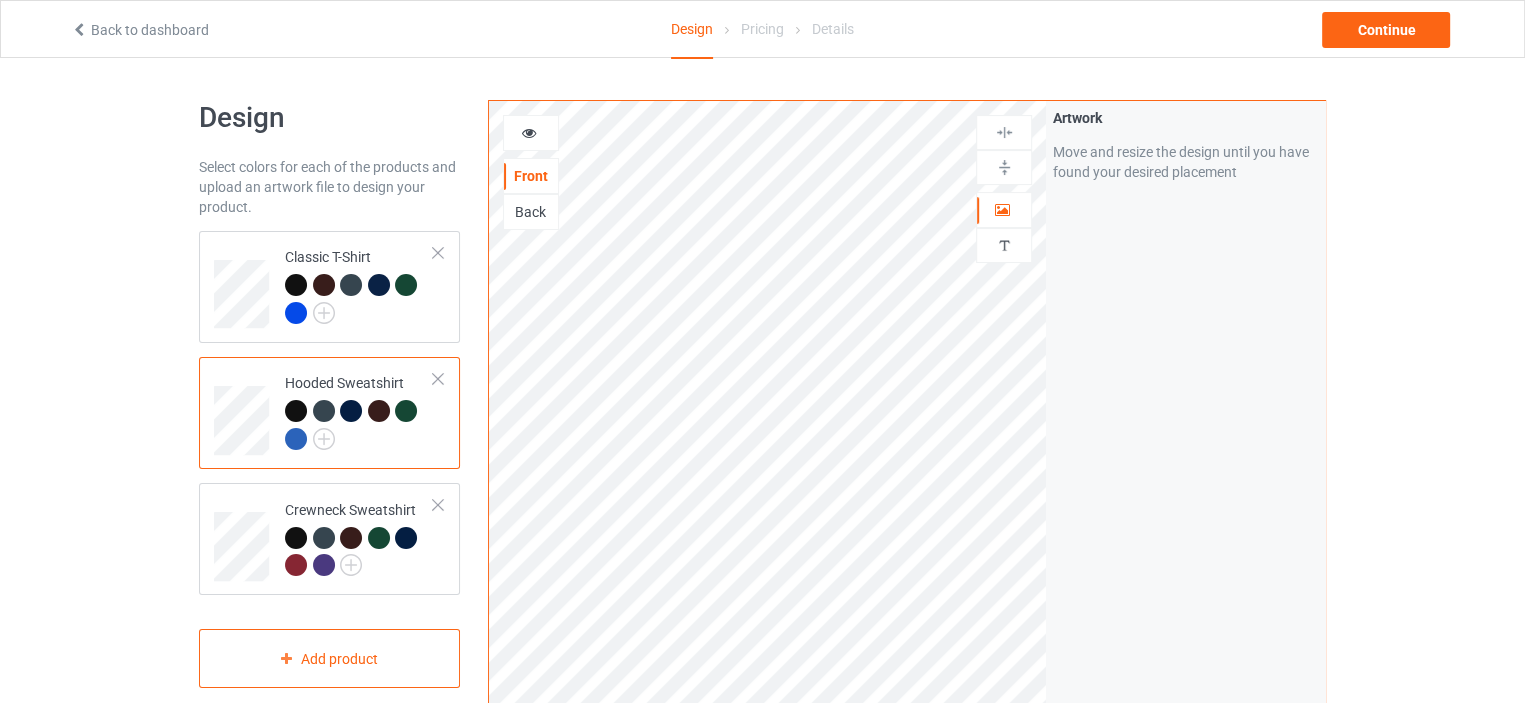 click at bounding box center [296, 411] 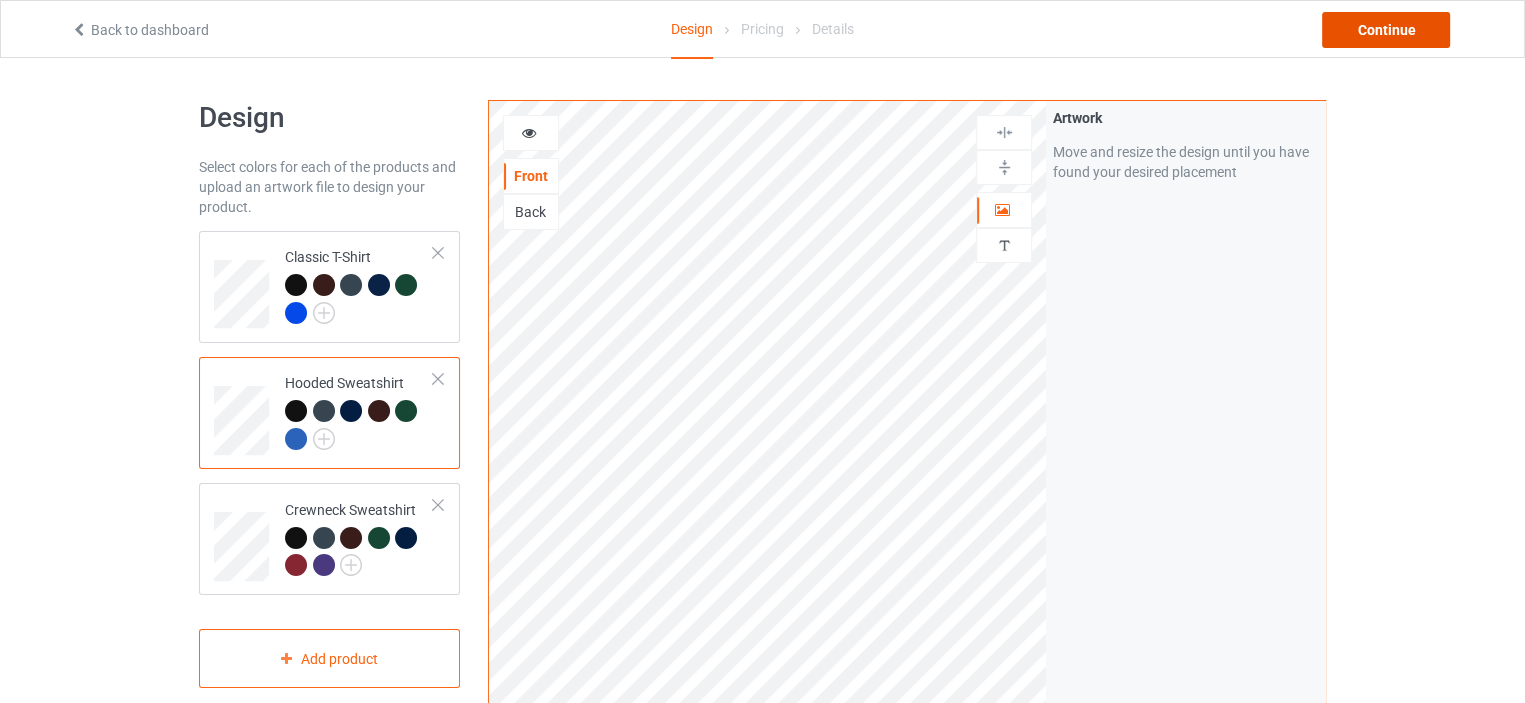 click on "Continue" at bounding box center (1386, 30) 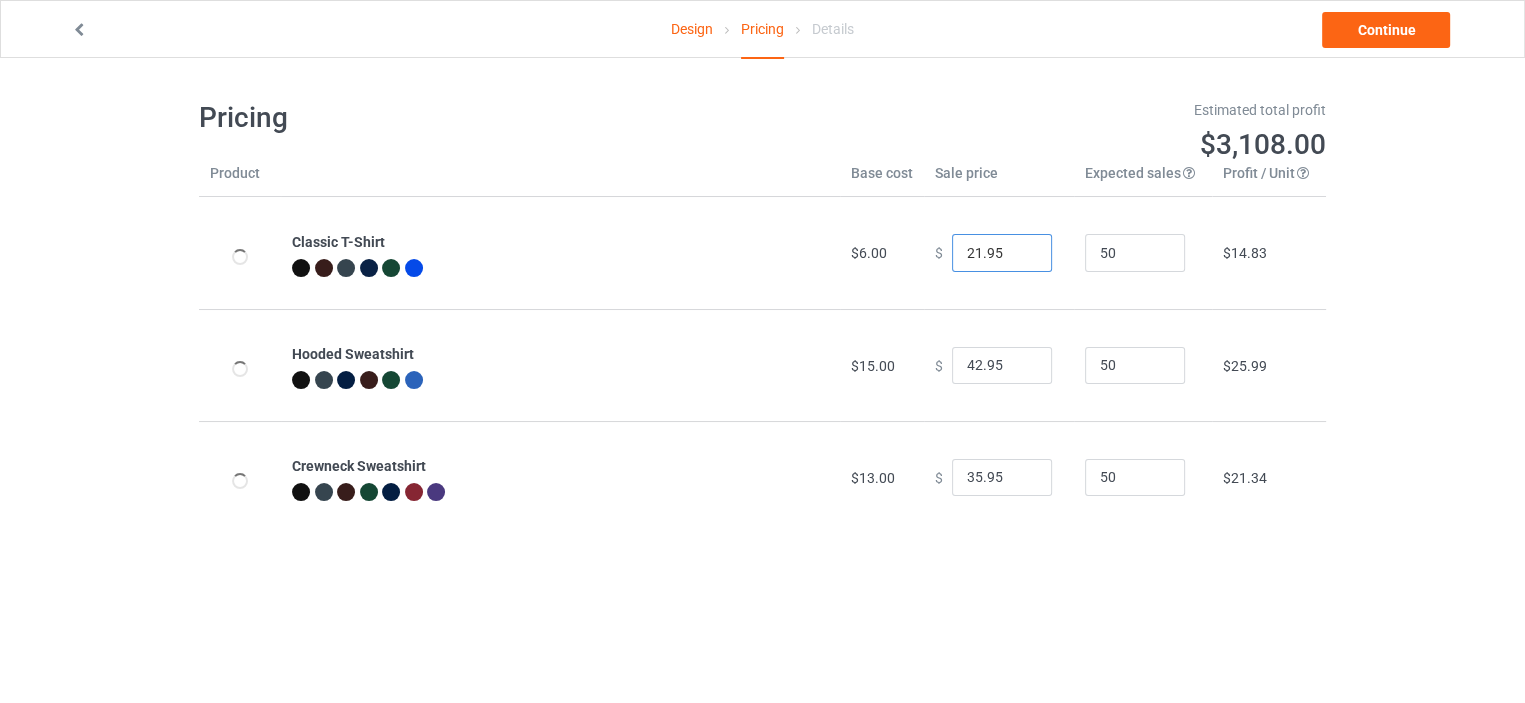 click on "21.95" at bounding box center [1002, 253] 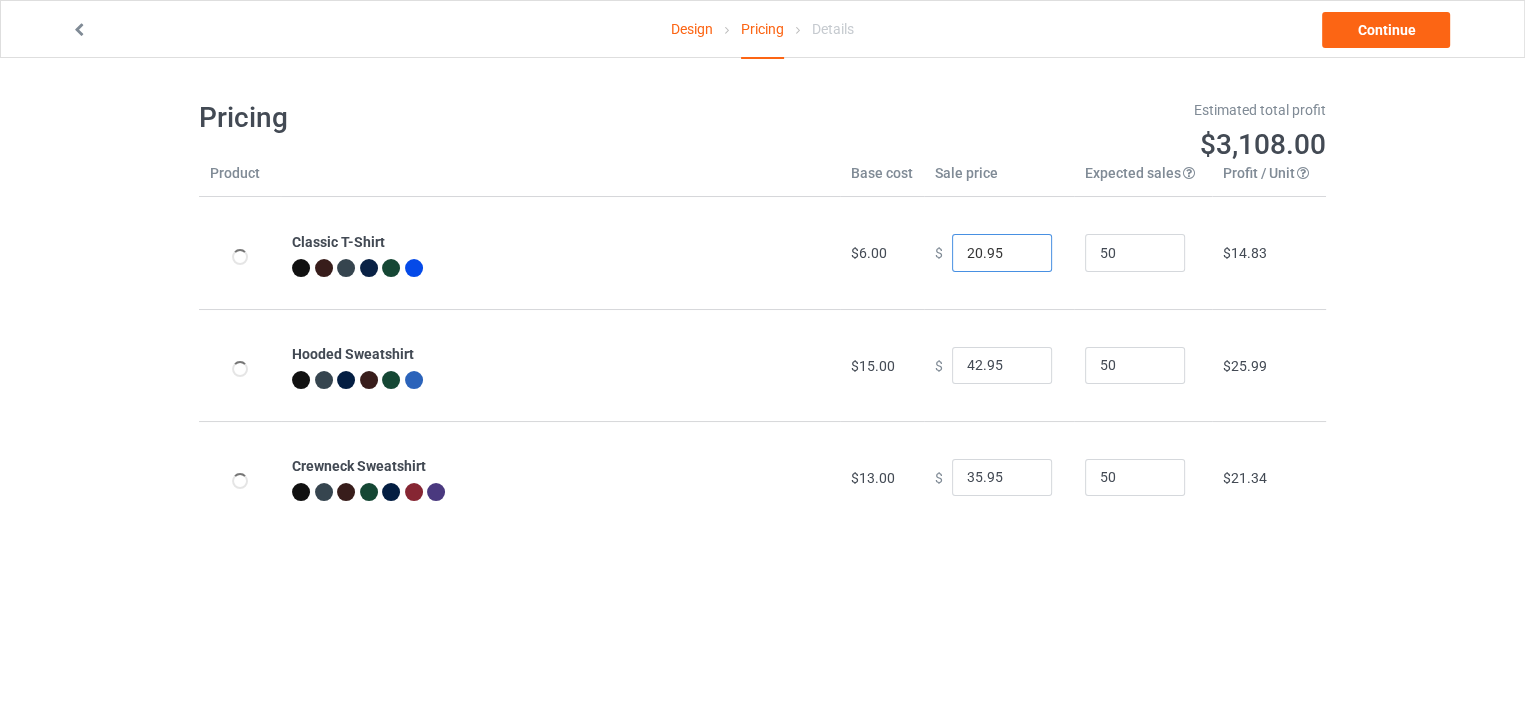 click on "20.95" at bounding box center [1002, 253] 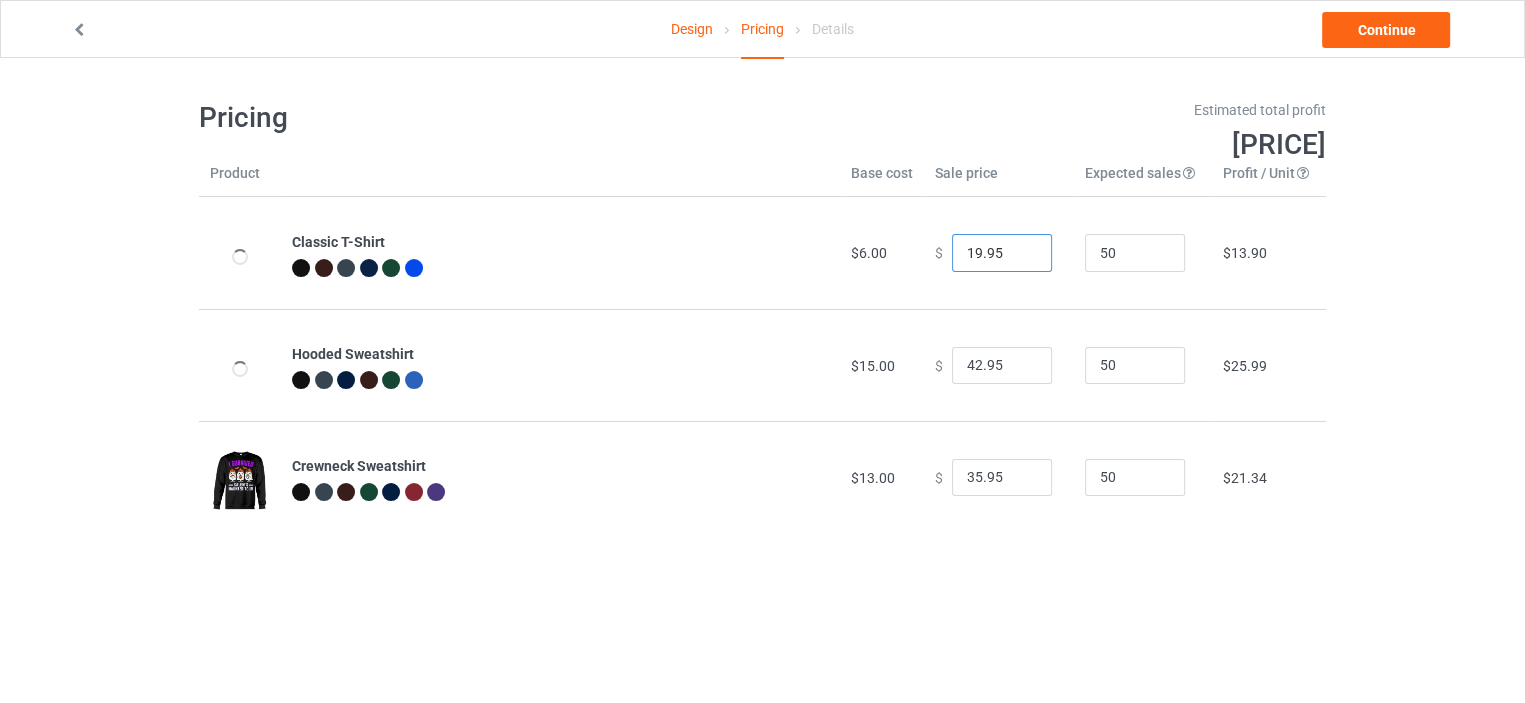 click on "19.95" at bounding box center [1002, 253] 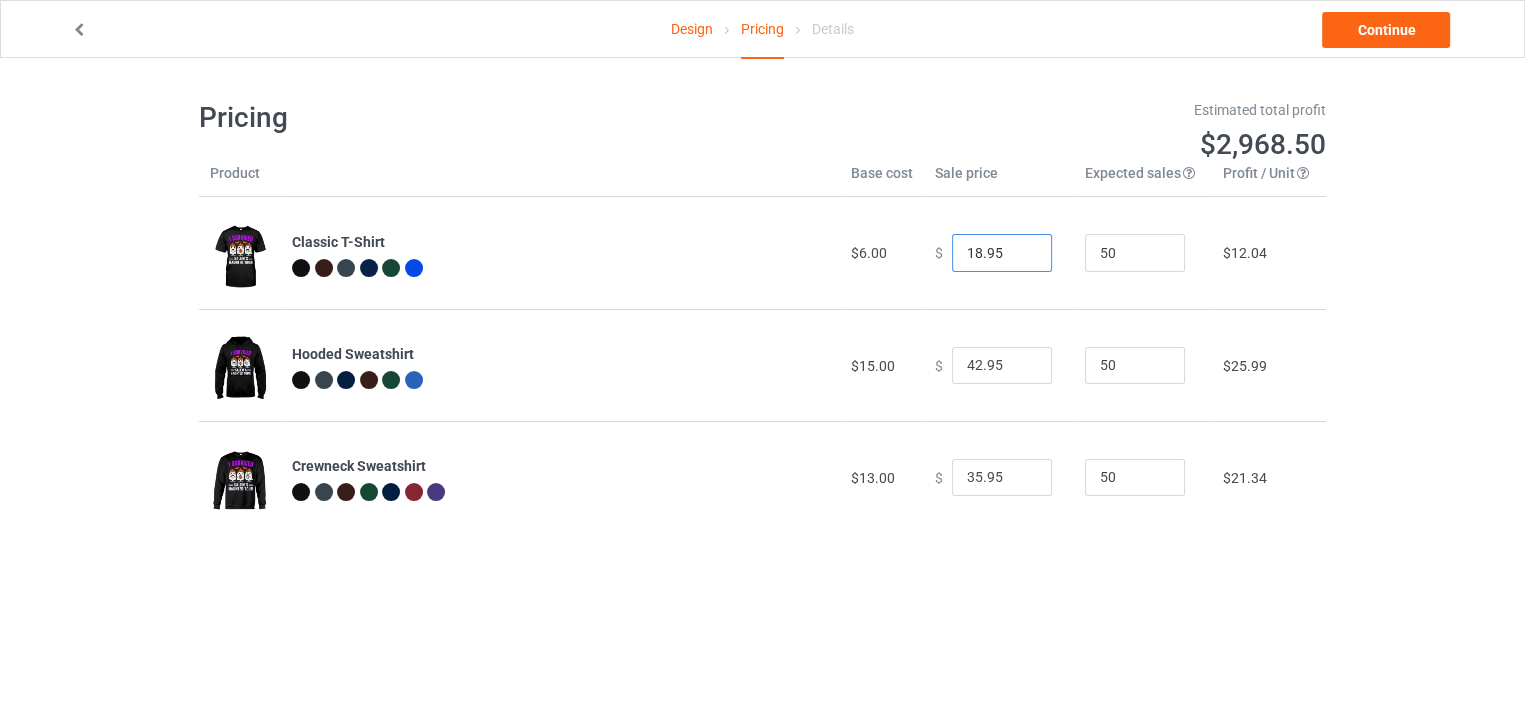 click on "18.95" at bounding box center (1002, 253) 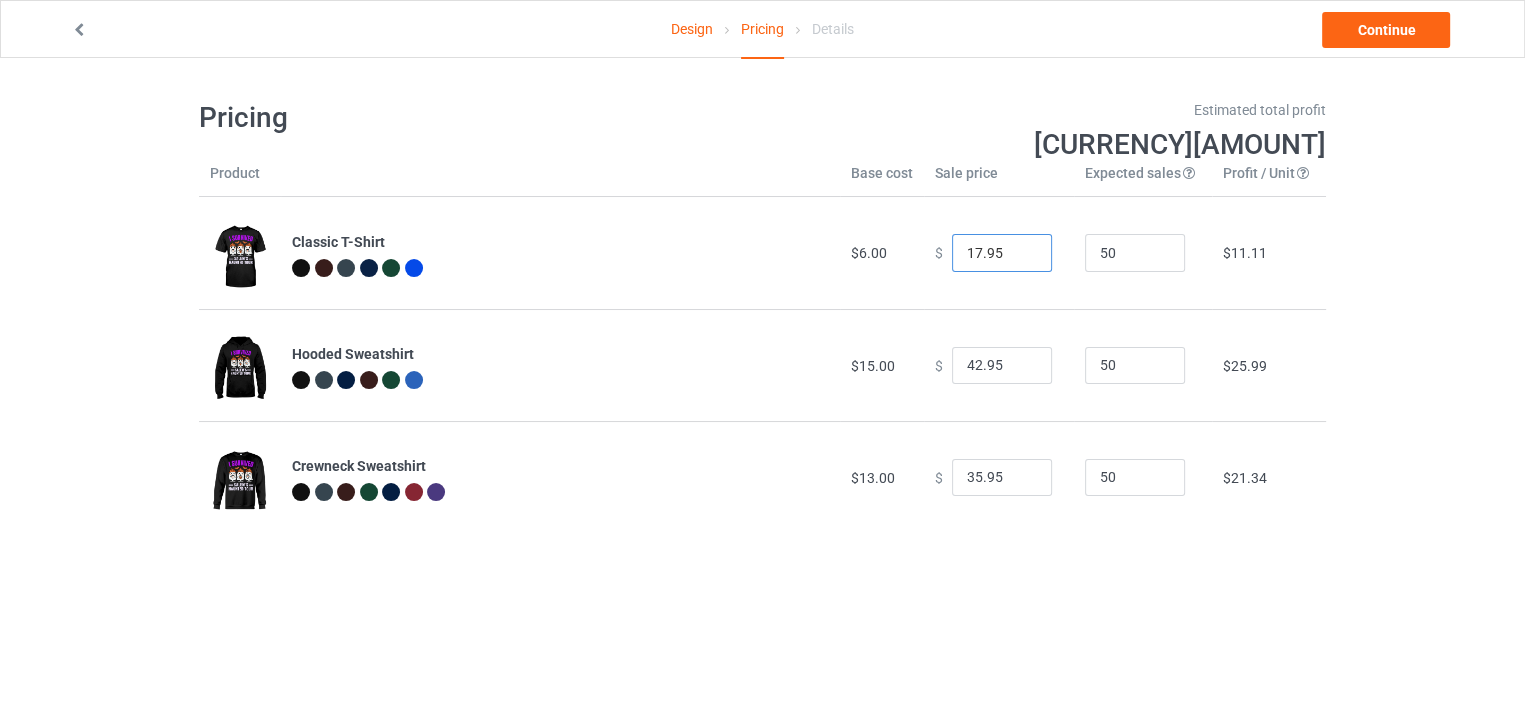 click on "17.95" at bounding box center [1002, 253] 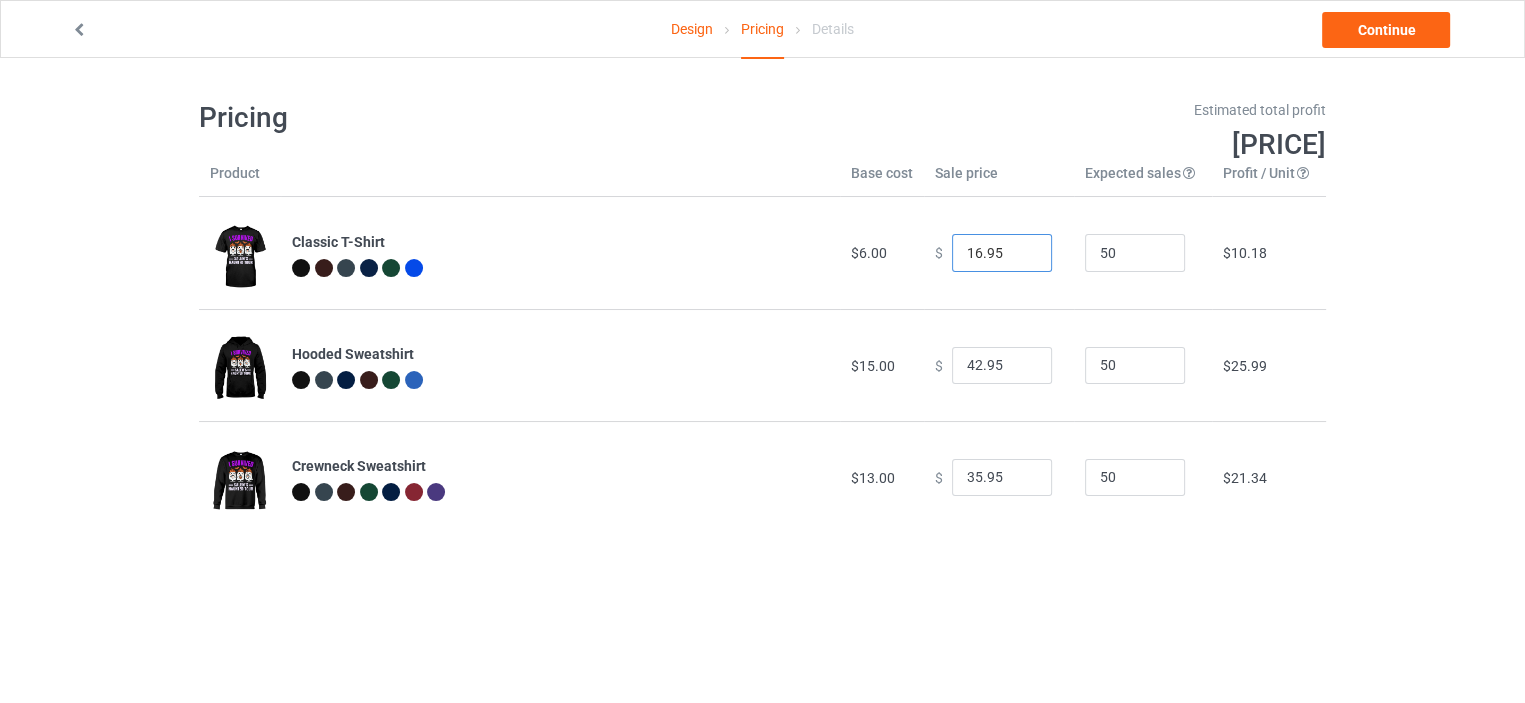 type on "16.95" 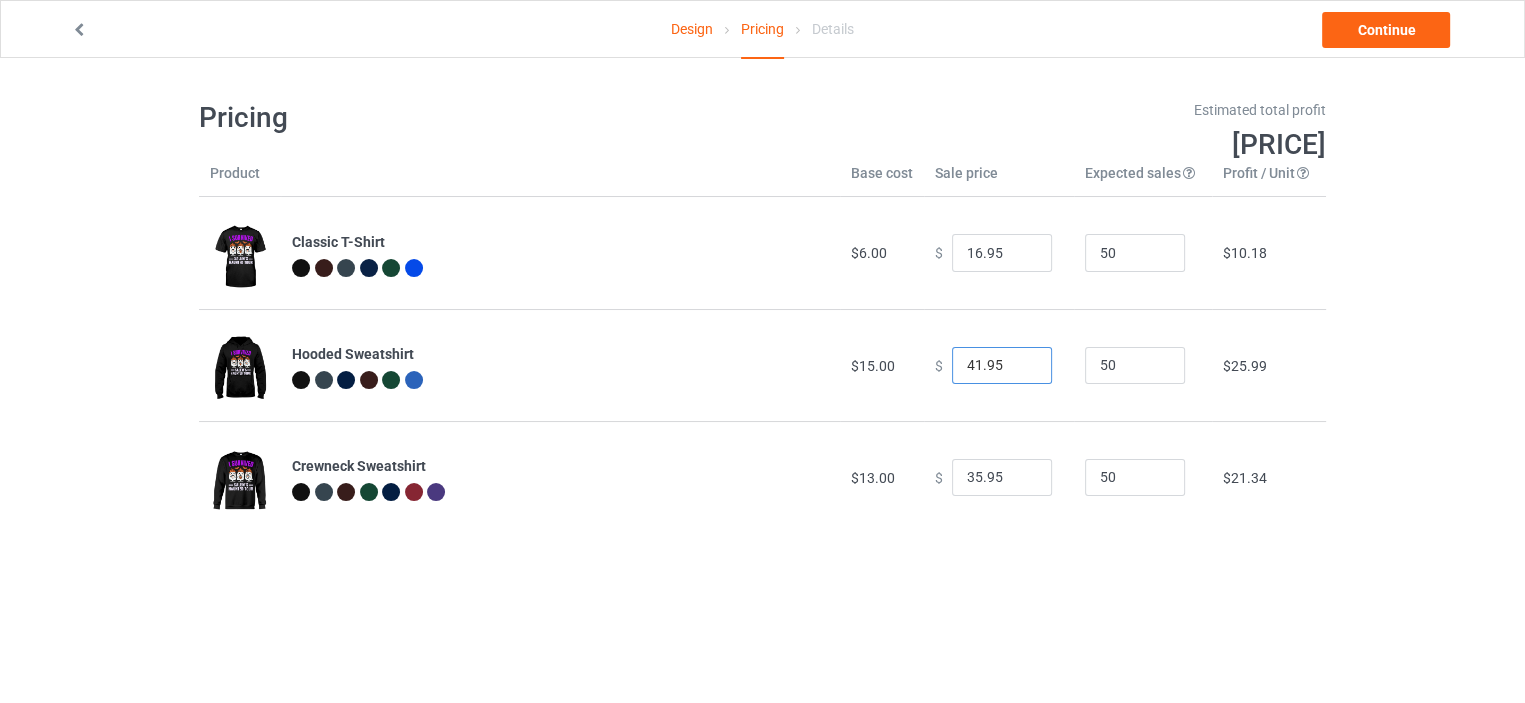 click on "41.95" at bounding box center [1002, 366] 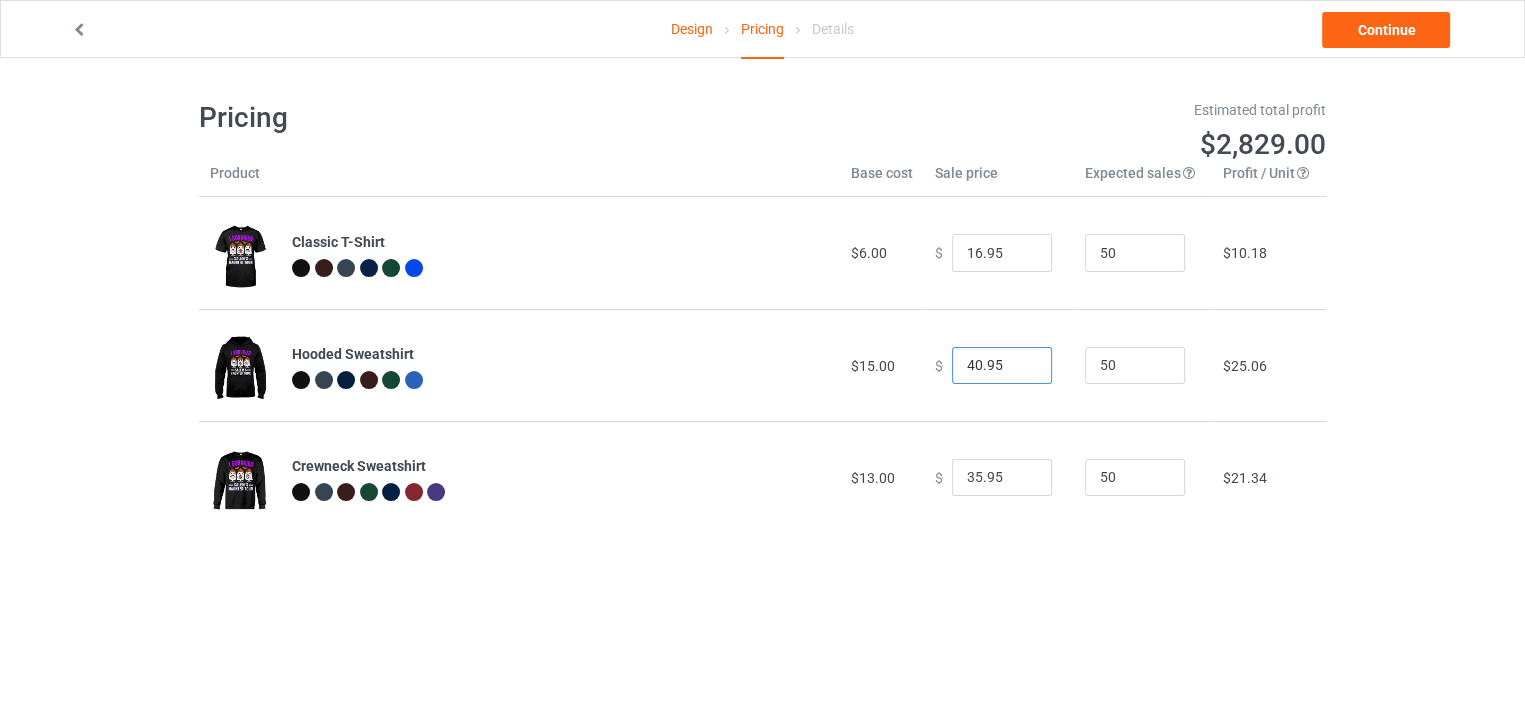 click on "40.95" at bounding box center [1002, 366] 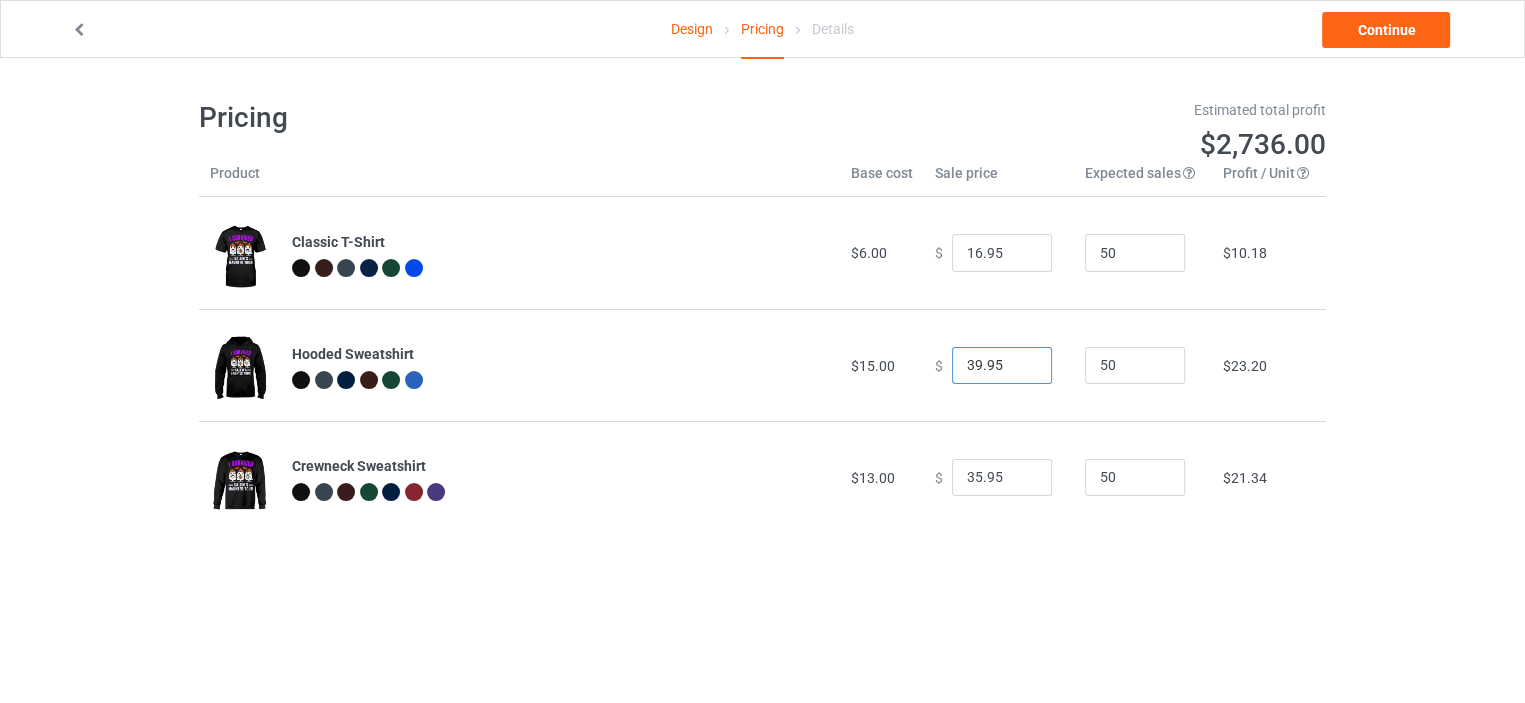 click on "39.95" at bounding box center [1002, 366] 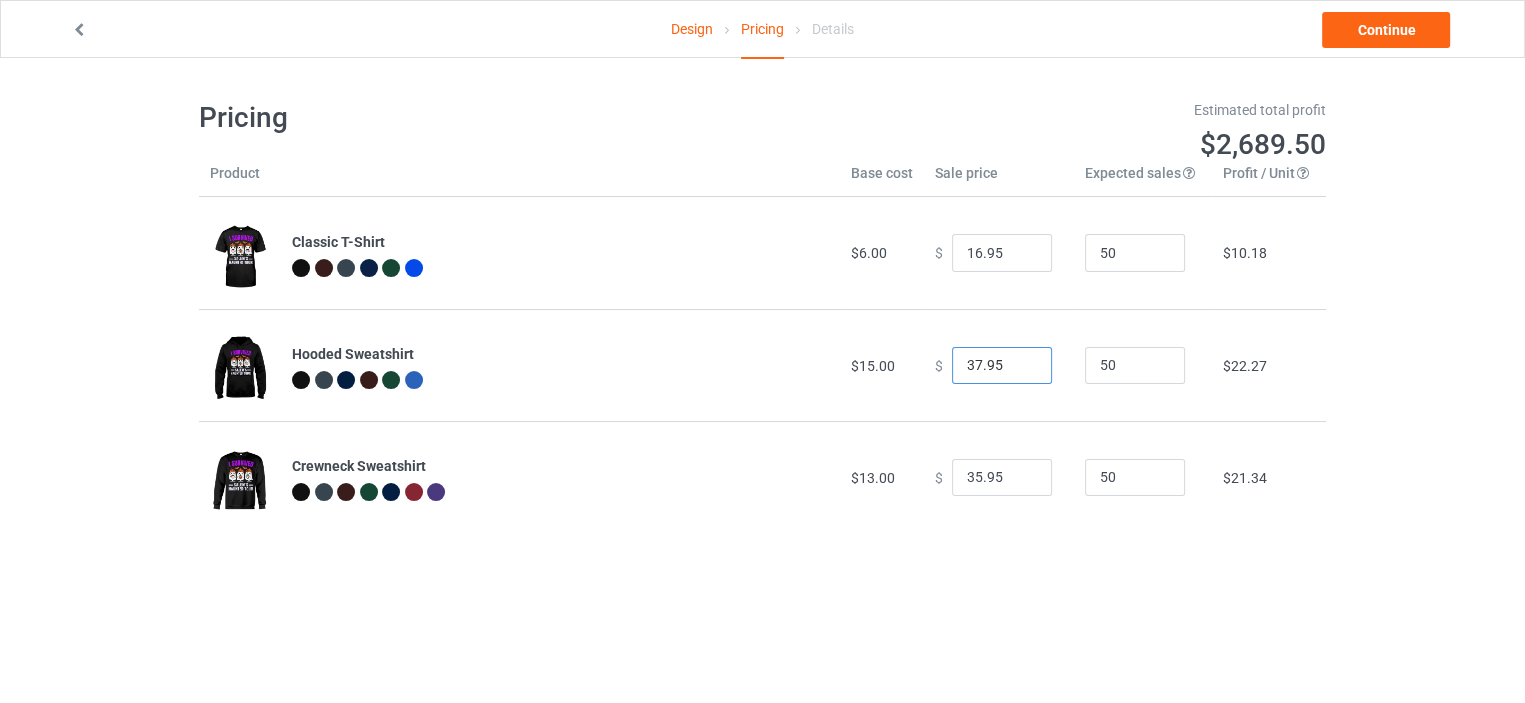 click on "37.95" at bounding box center [1002, 366] 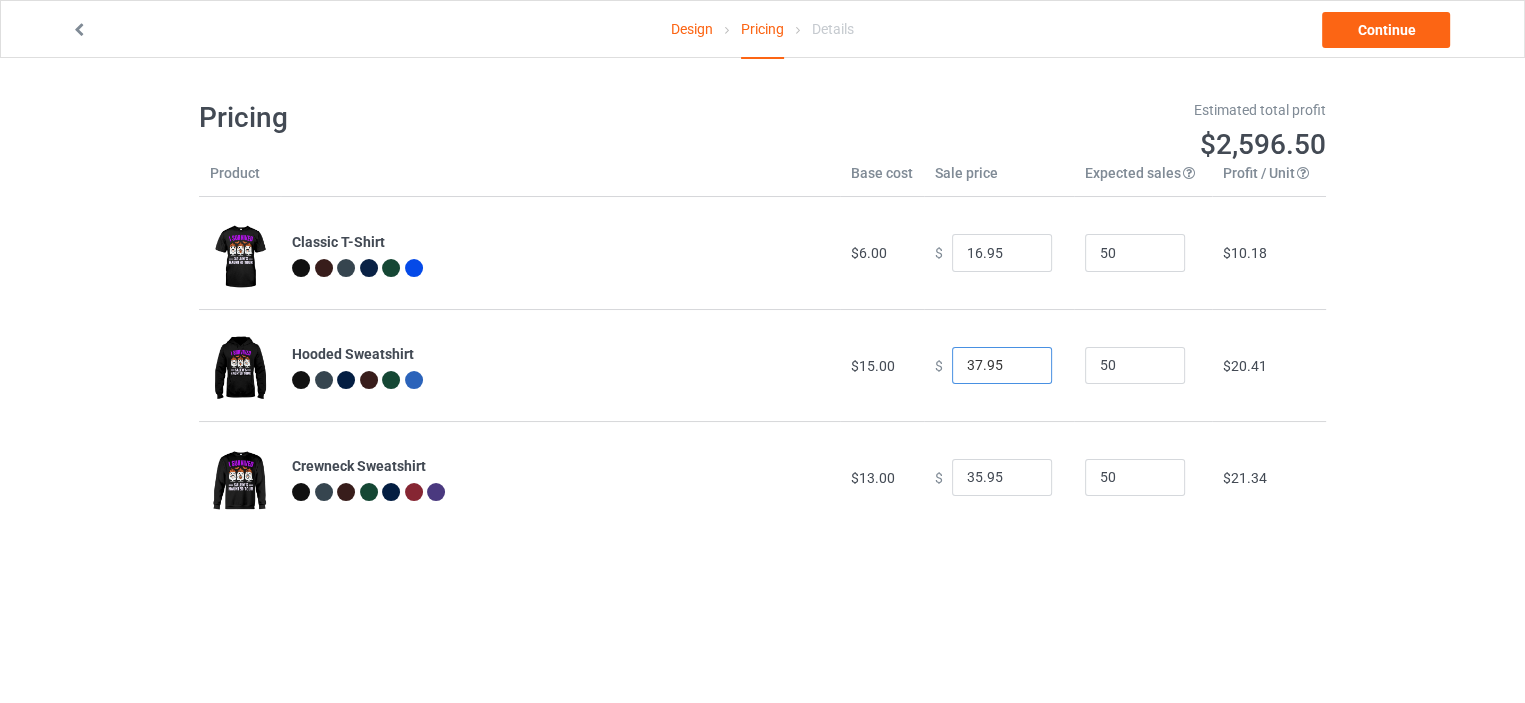 click on "36.95" at bounding box center [1002, 366] 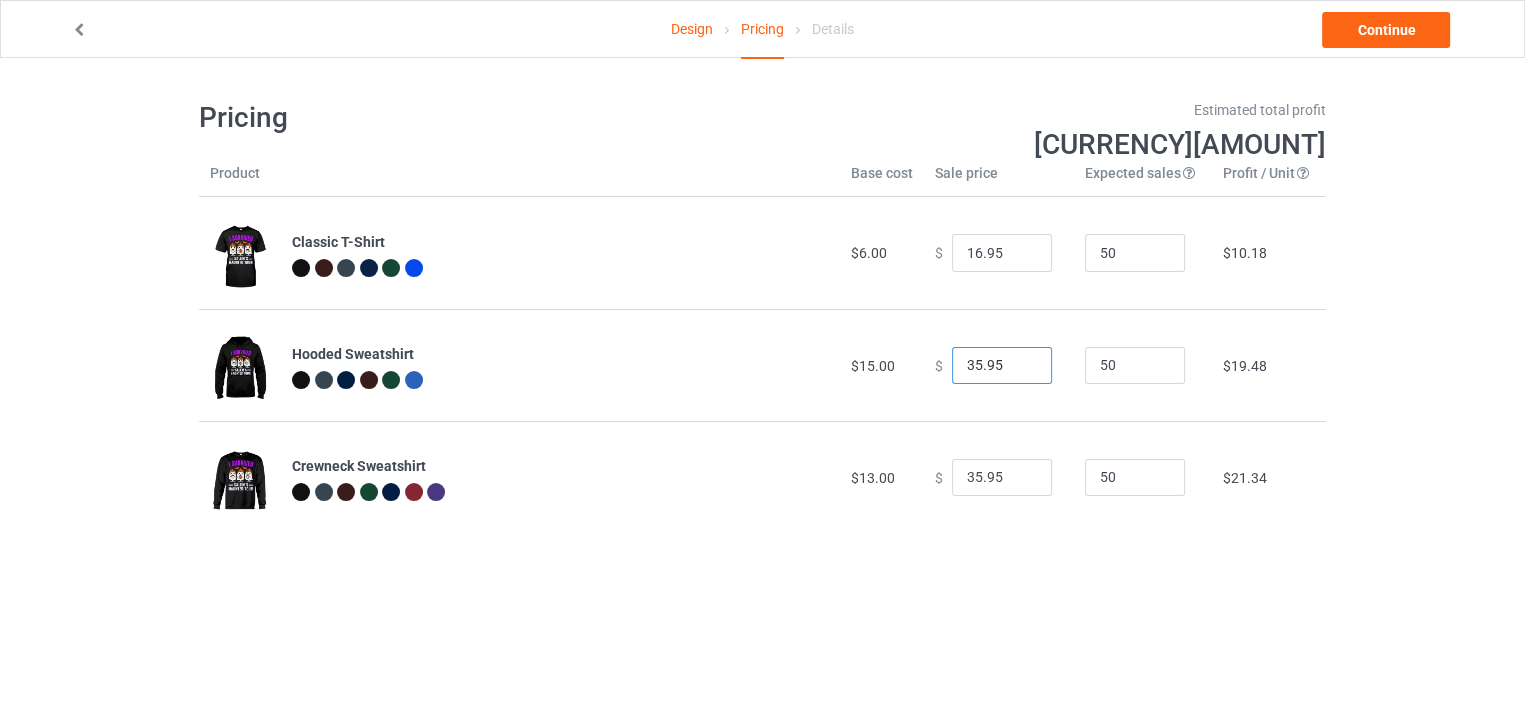 click on "35.95" at bounding box center [1002, 366] 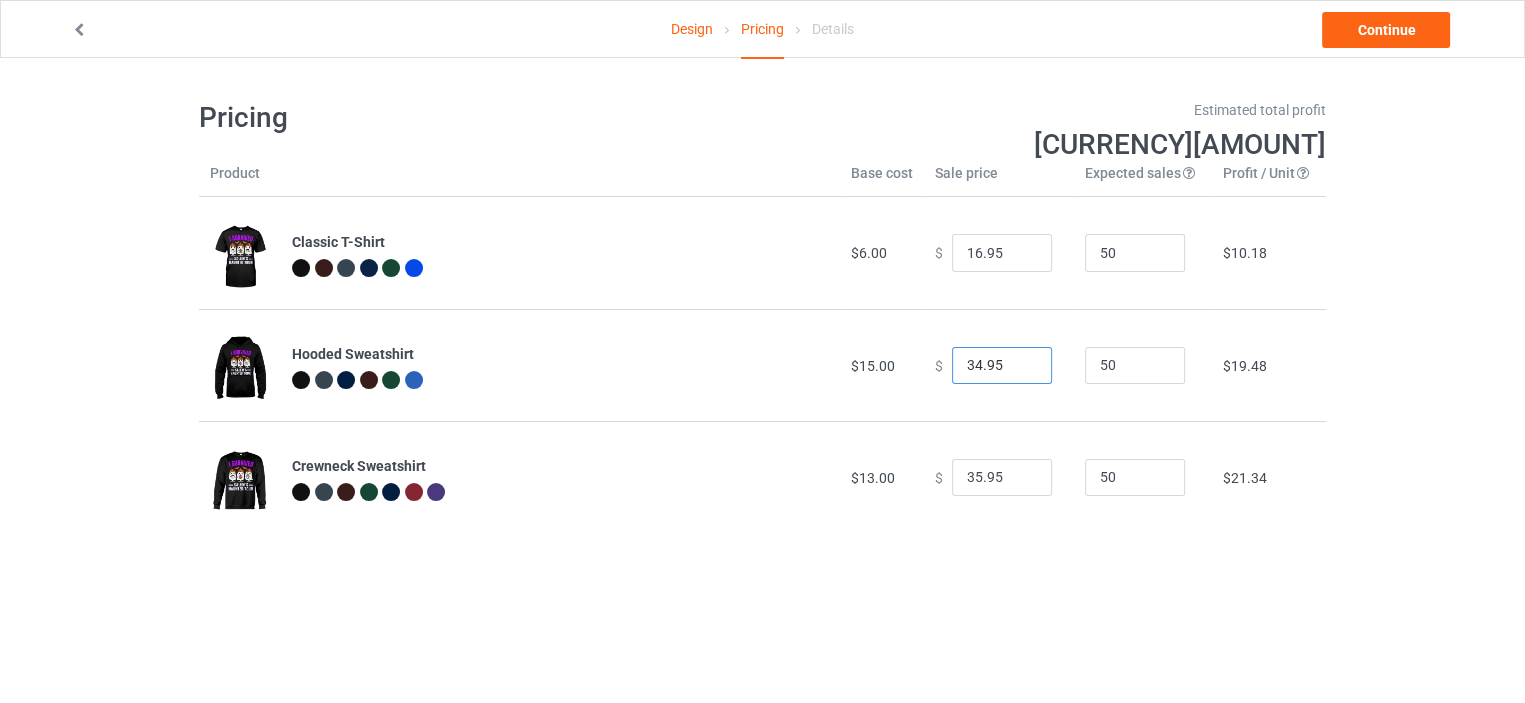 click on "34.95" at bounding box center [1002, 366] 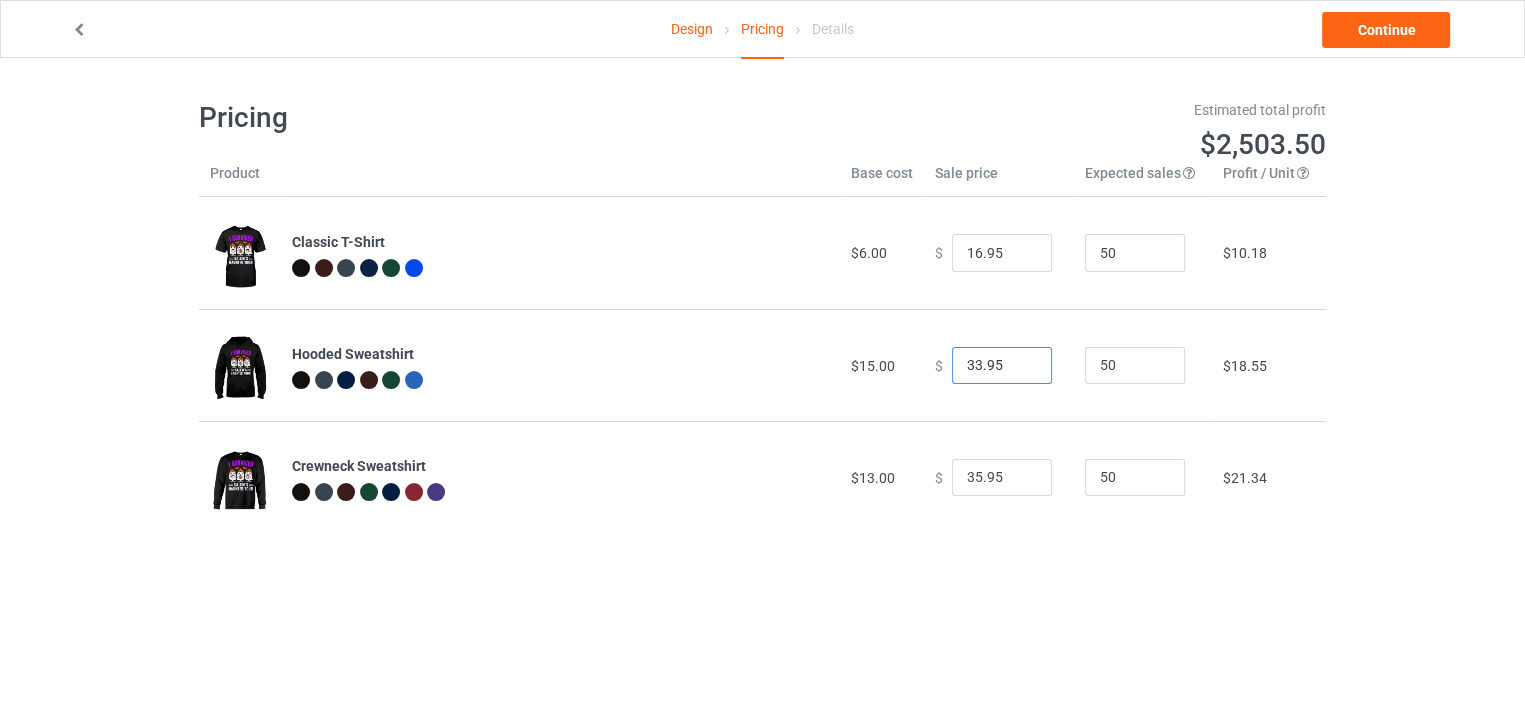 click on "33.95" at bounding box center (1002, 366) 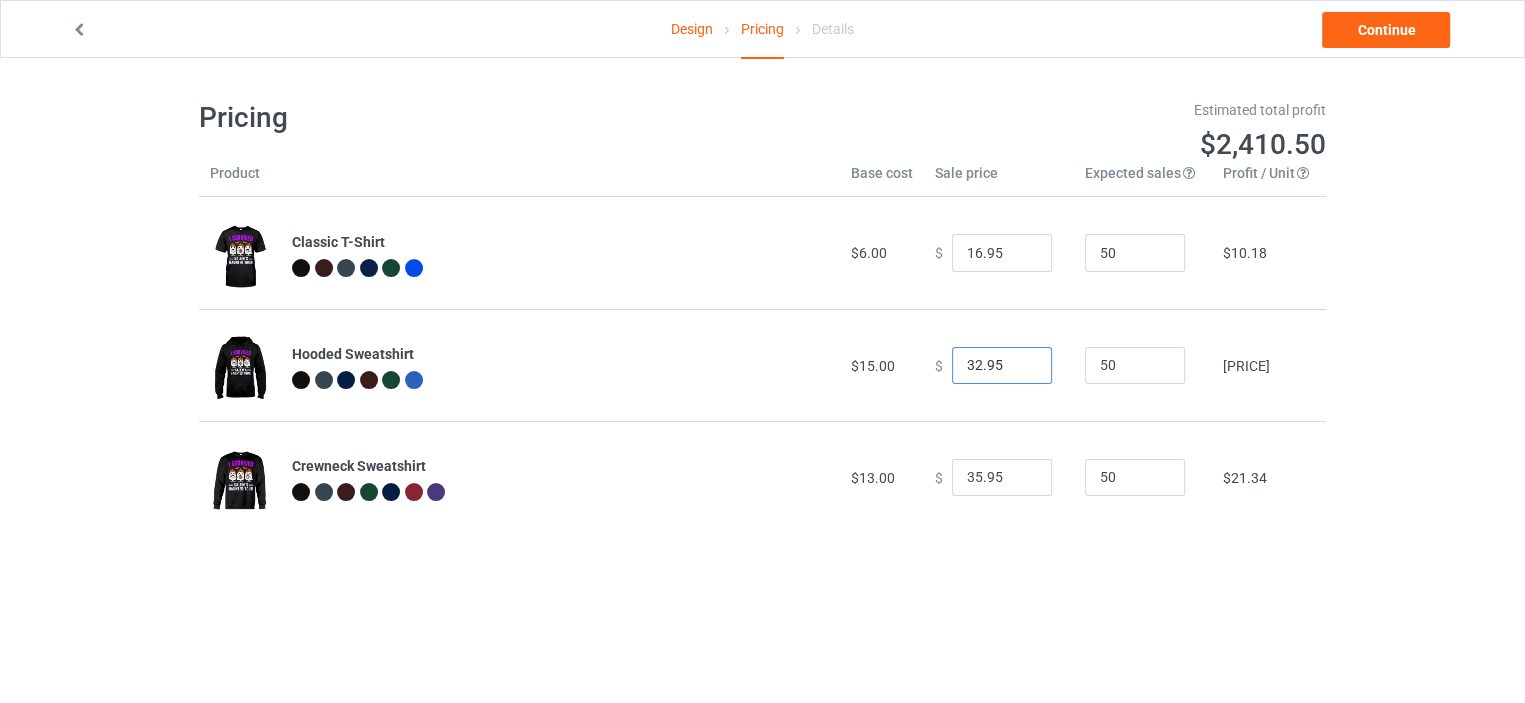 click on "32.95" at bounding box center (1002, 366) 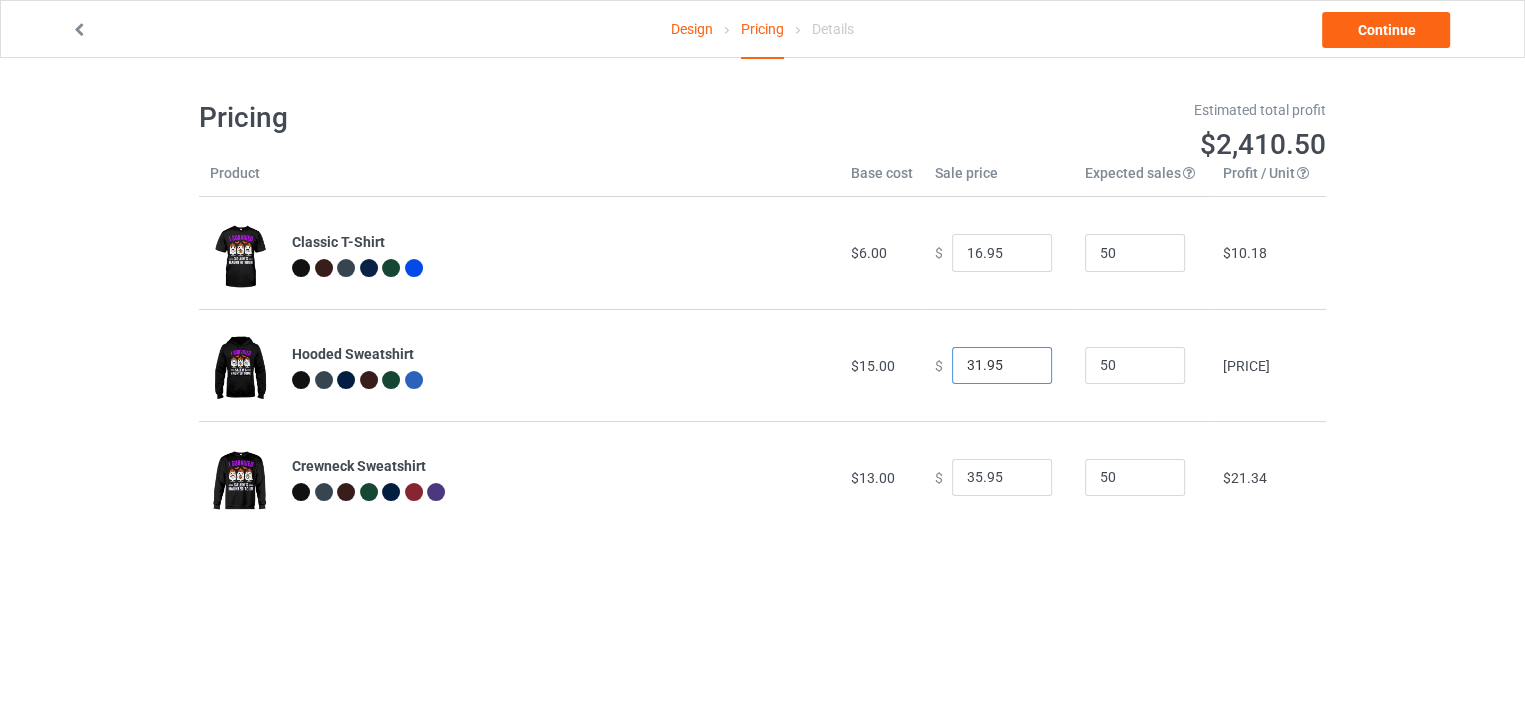 click on "31.95" at bounding box center [1002, 366] 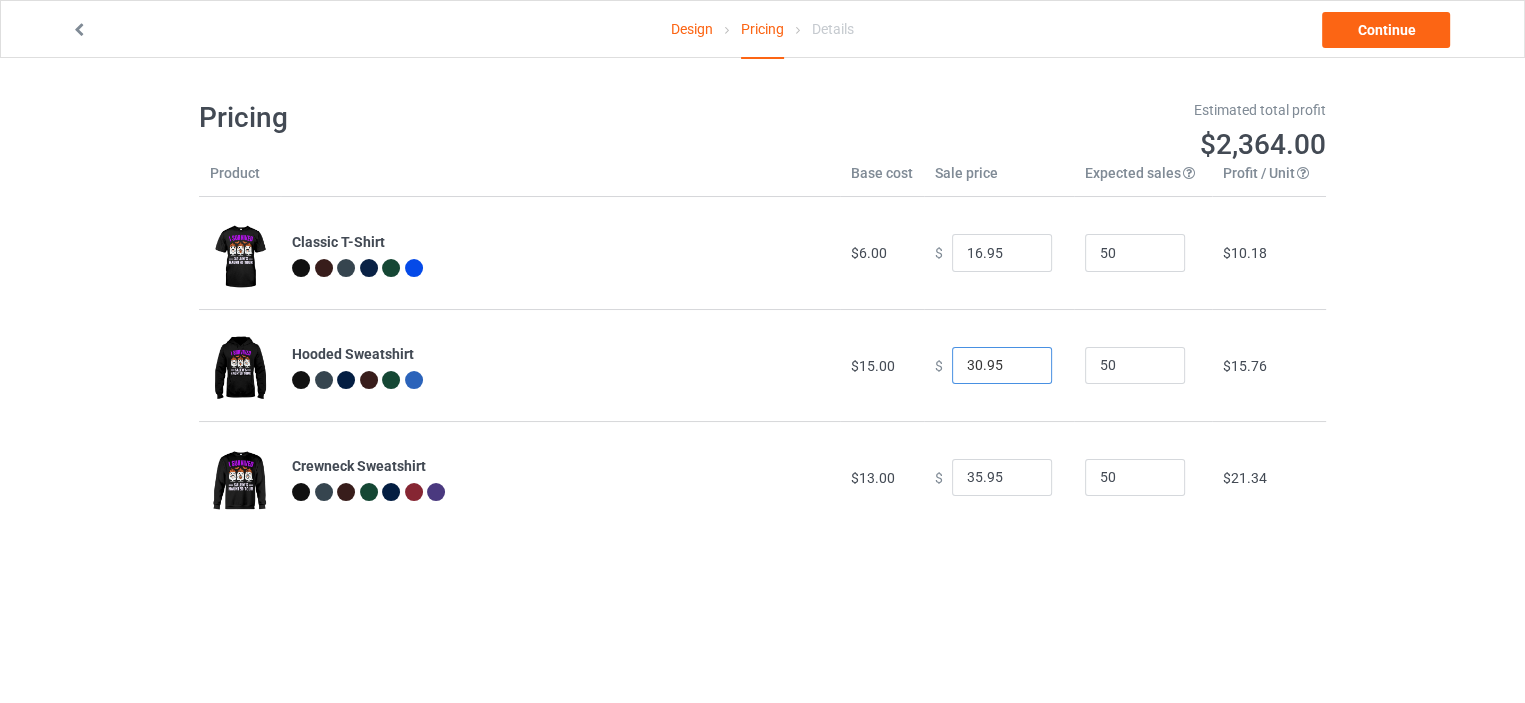 click on "30.95" at bounding box center [1002, 366] 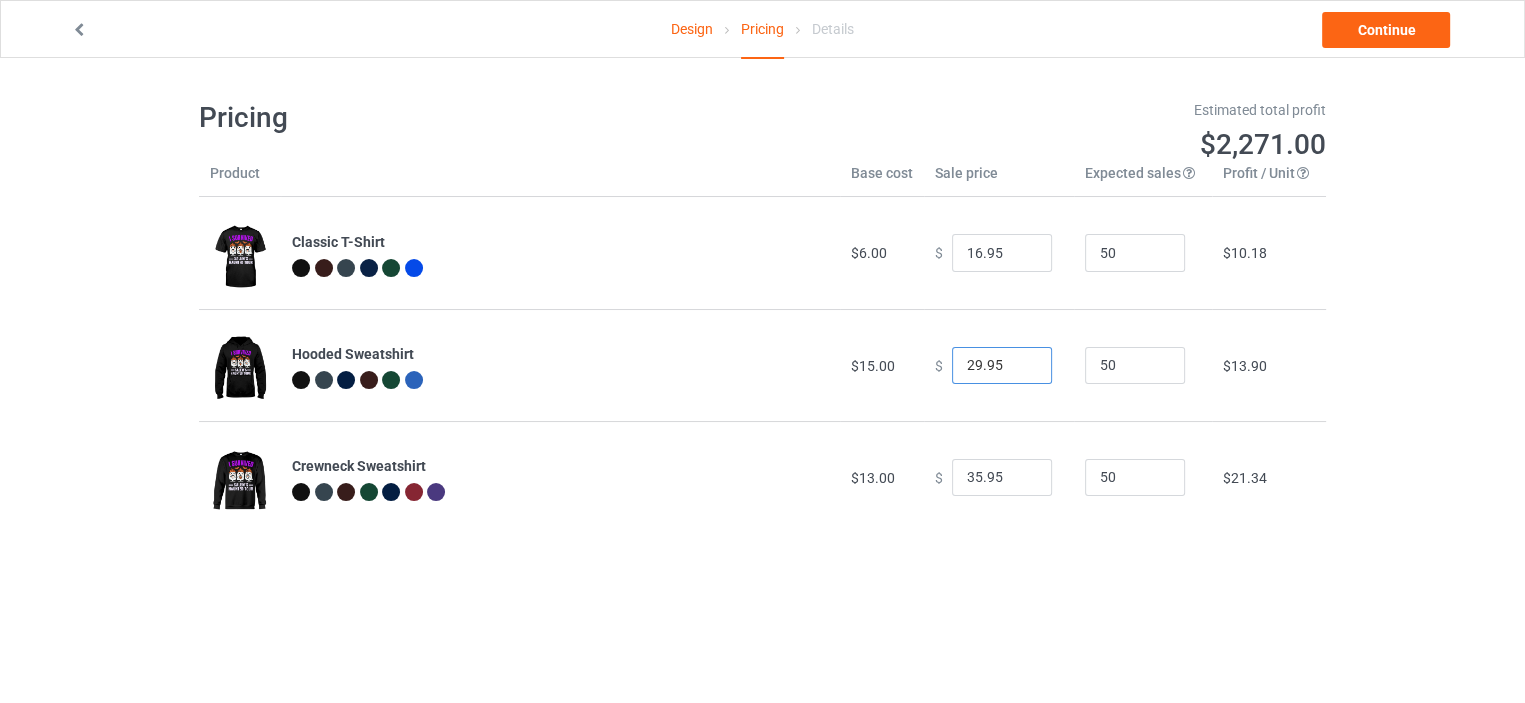 click on "[PRICE]" at bounding box center (1002, 366) 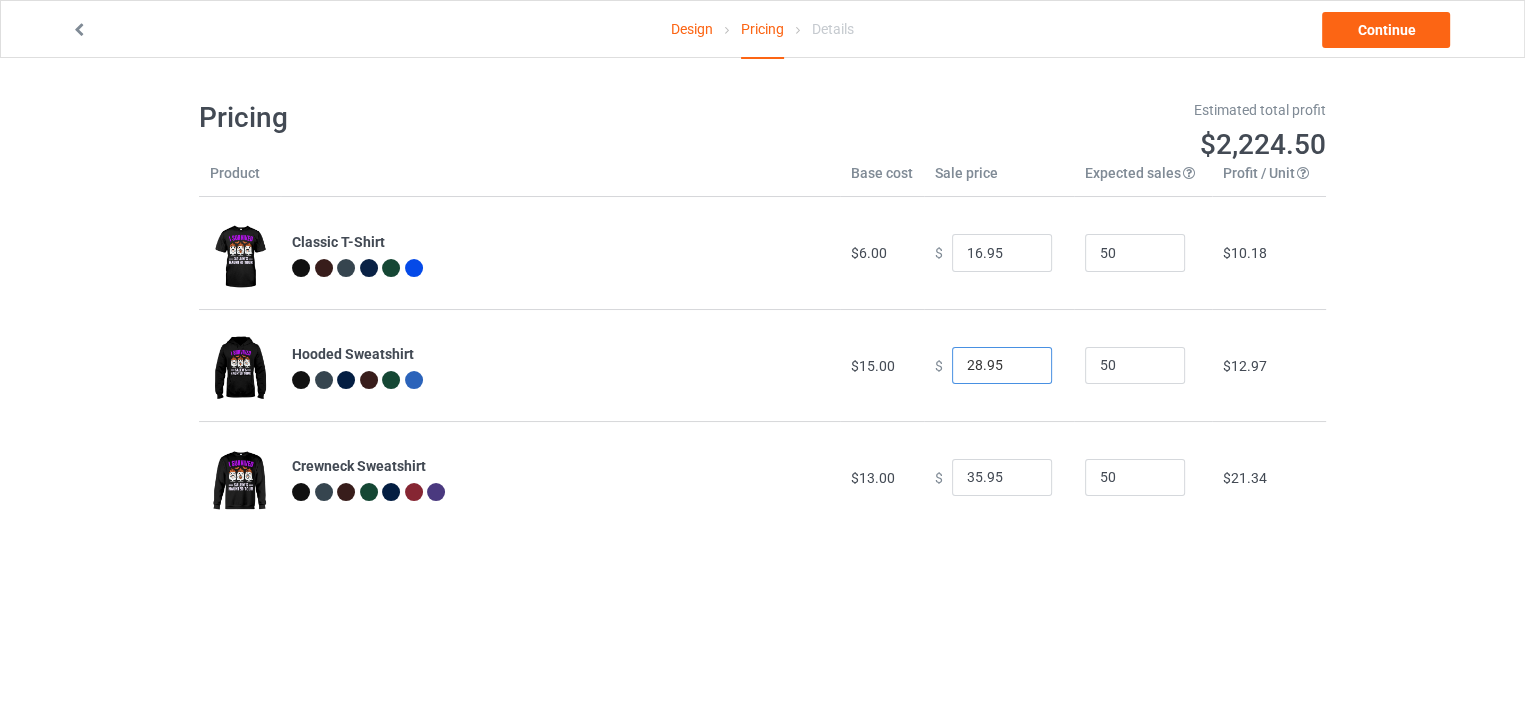 click on "28.95" at bounding box center [1002, 366] 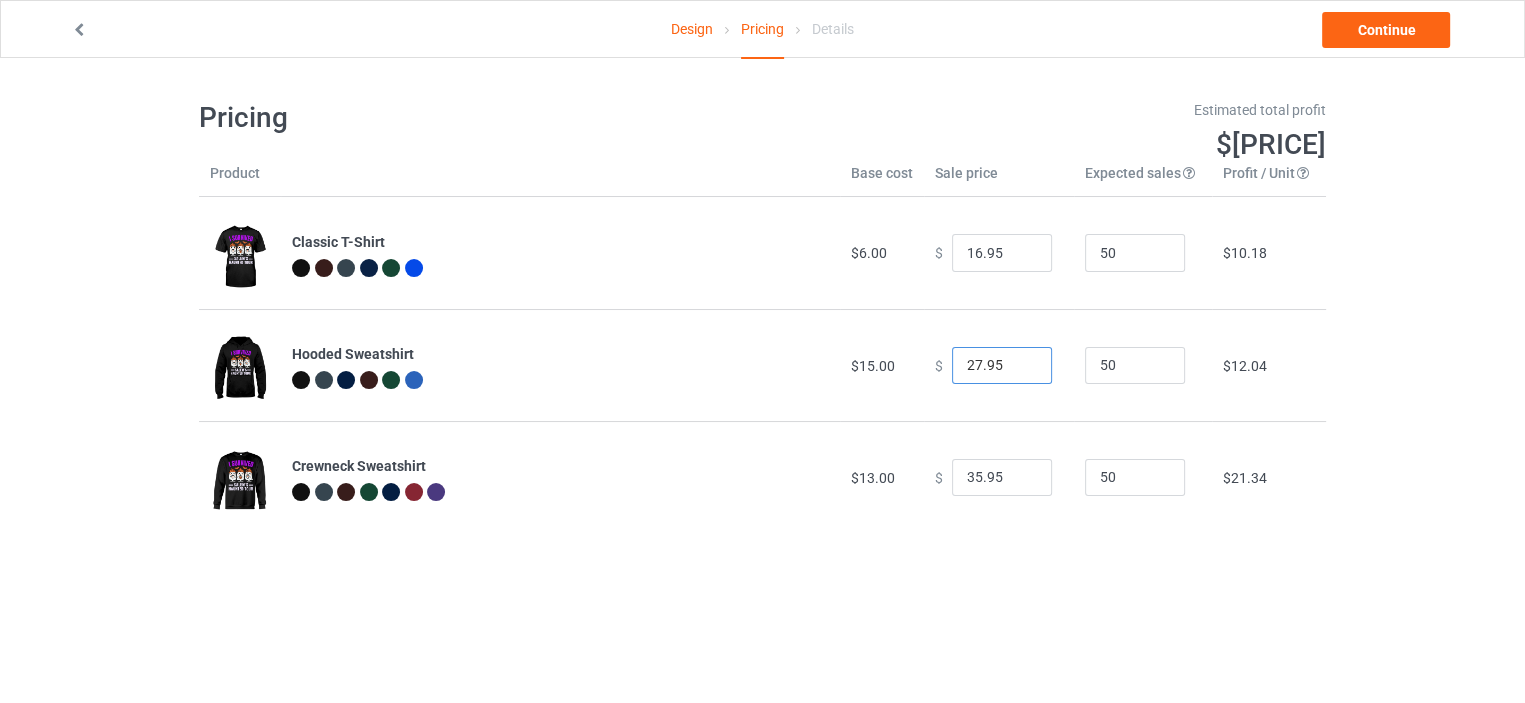 click on "27.95" at bounding box center [1002, 366] 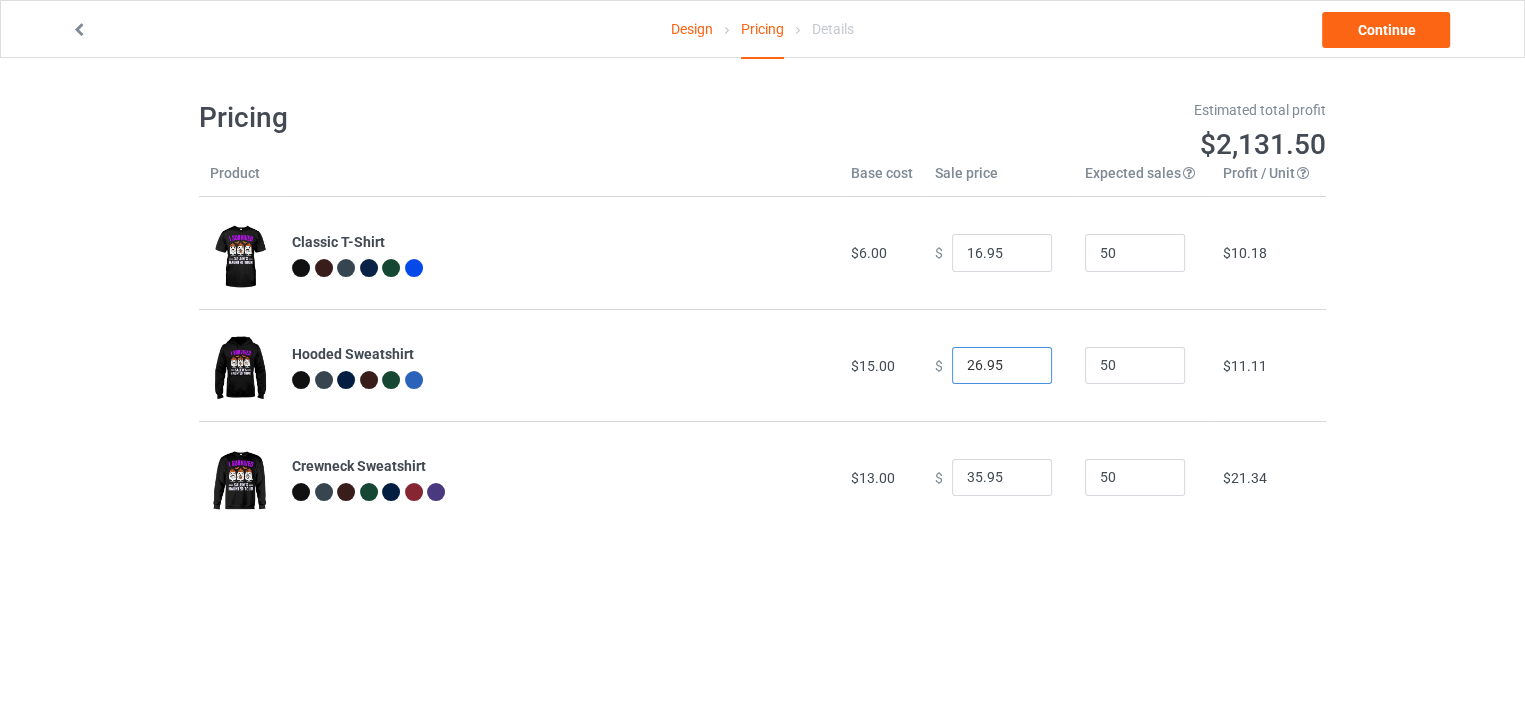 click on "26.95" at bounding box center (1002, 366) 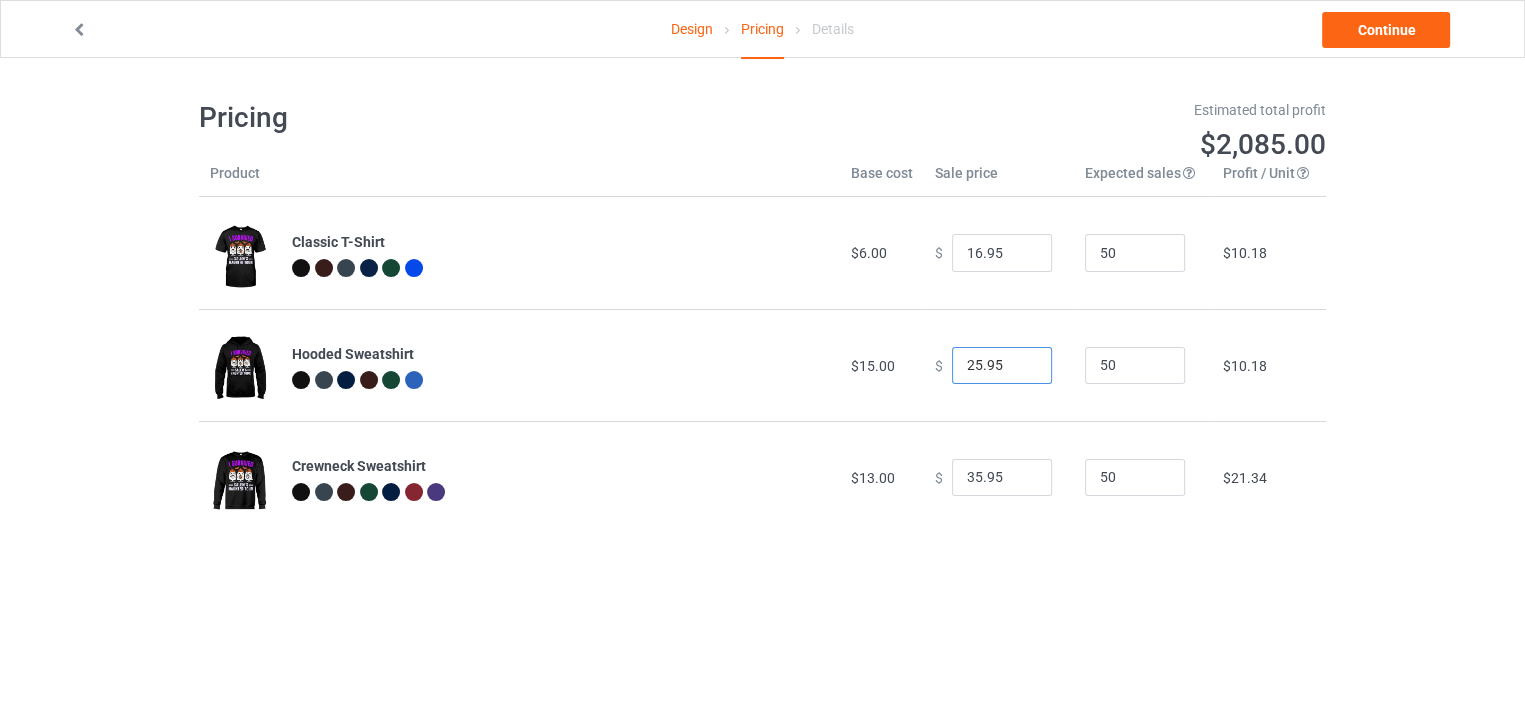 type on "25.95" 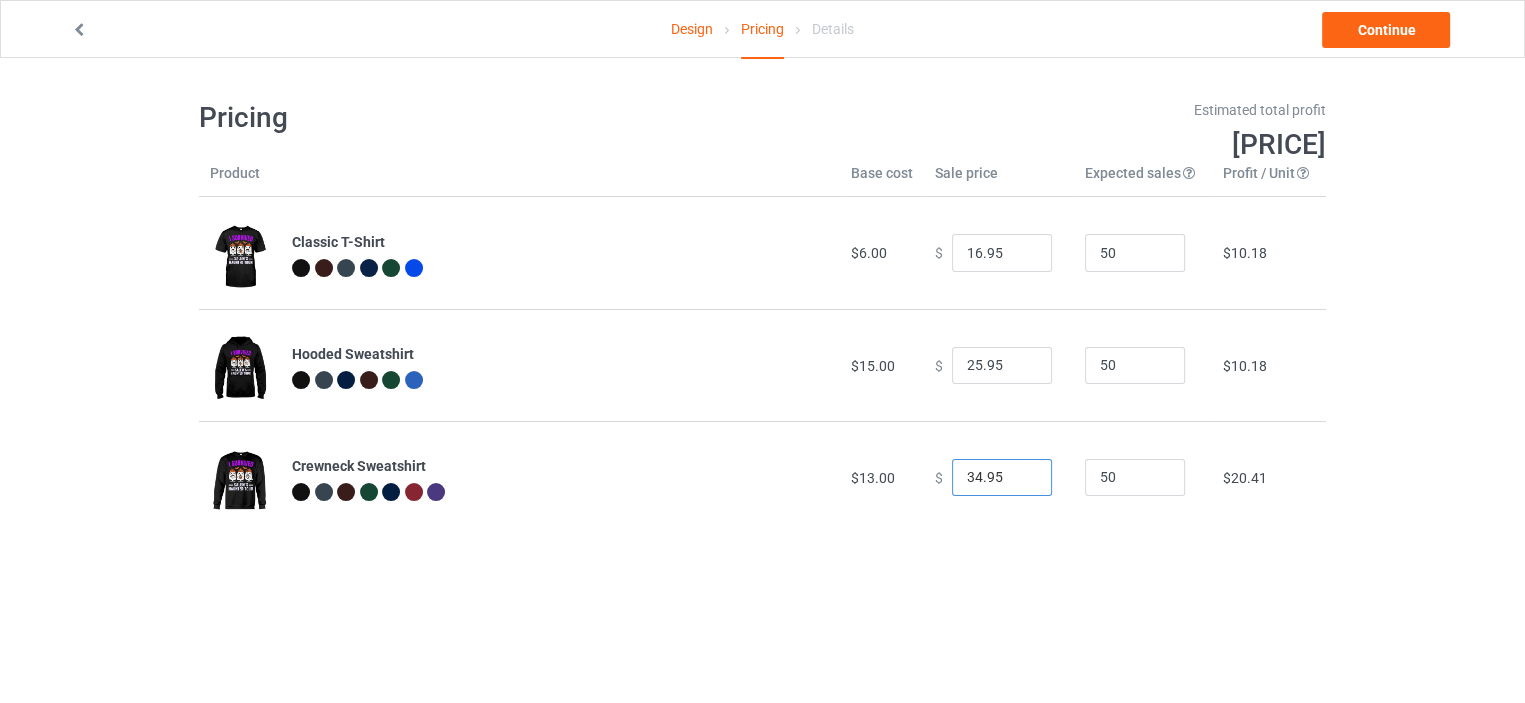 click on "34.95" at bounding box center [1002, 478] 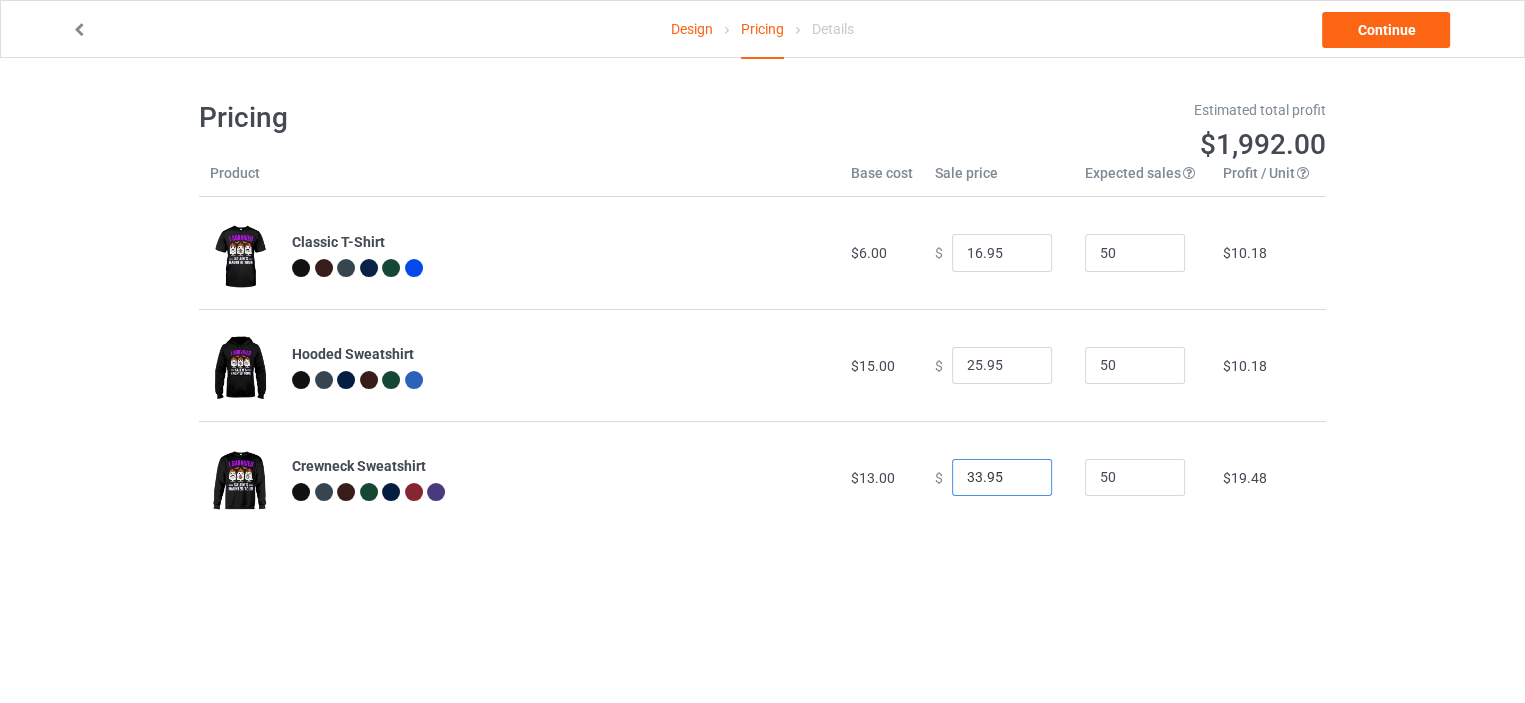 click on "33.95" at bounding box center [1002, 478] 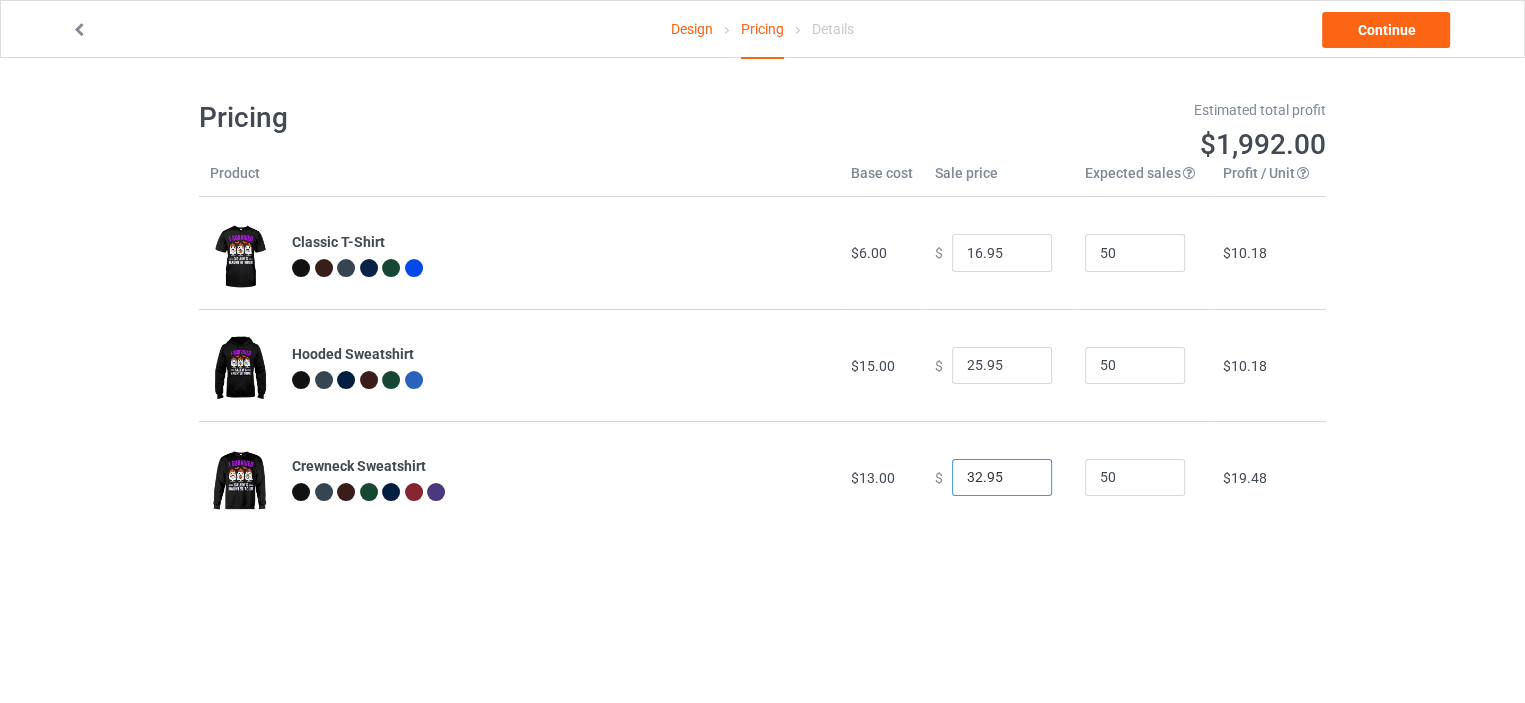 click on "32.95" at bounding box center (1002, 478) 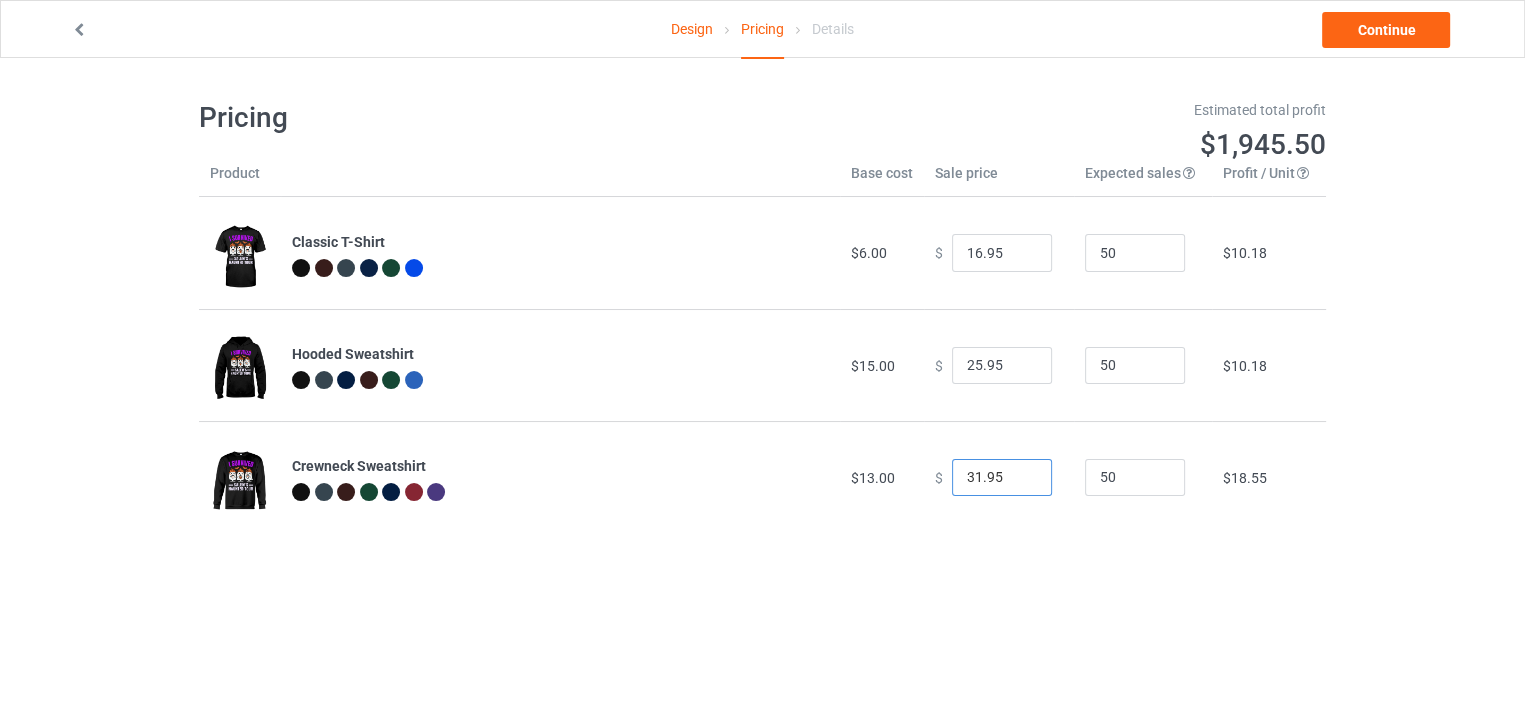 click on "31.95" at bounding box center [1002, 478] 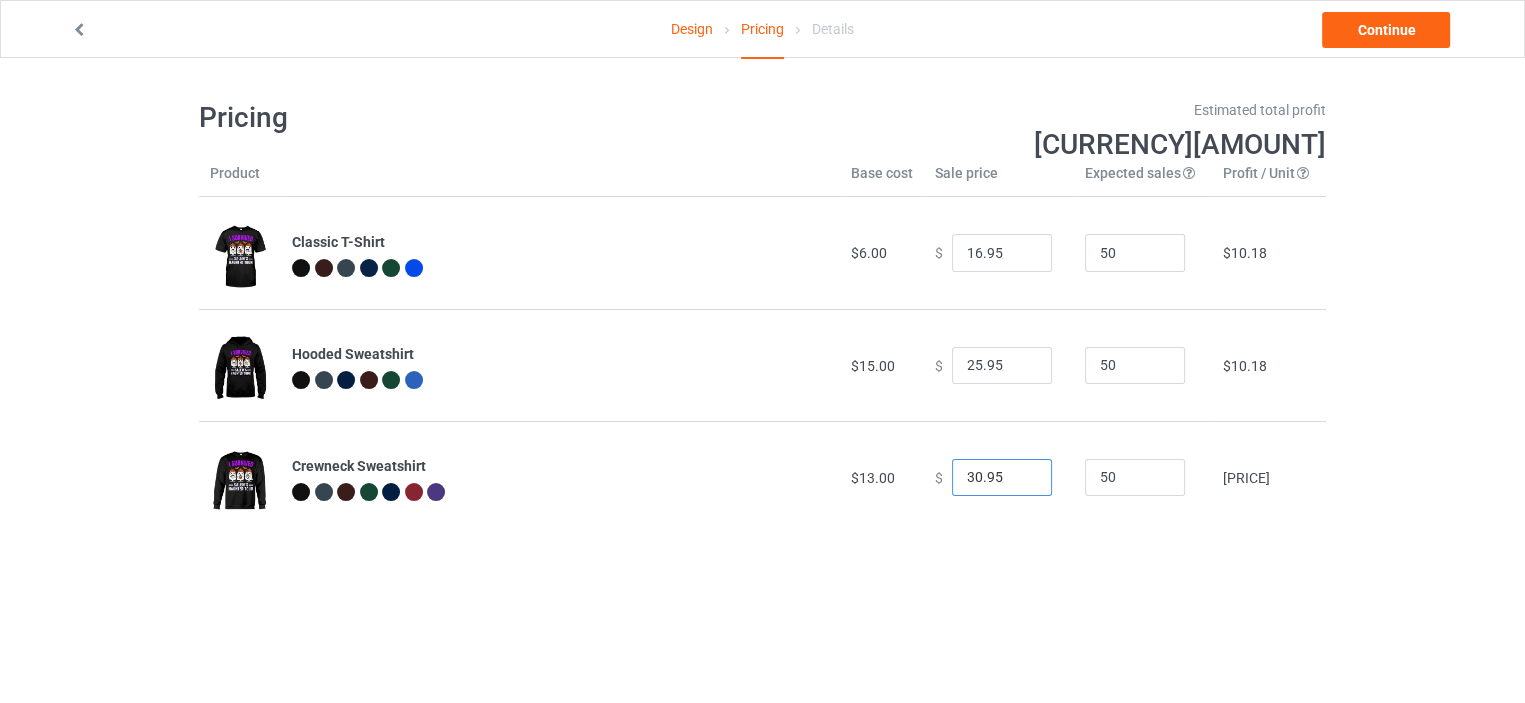 click on "30.95" at bounding box center (1002, 478) 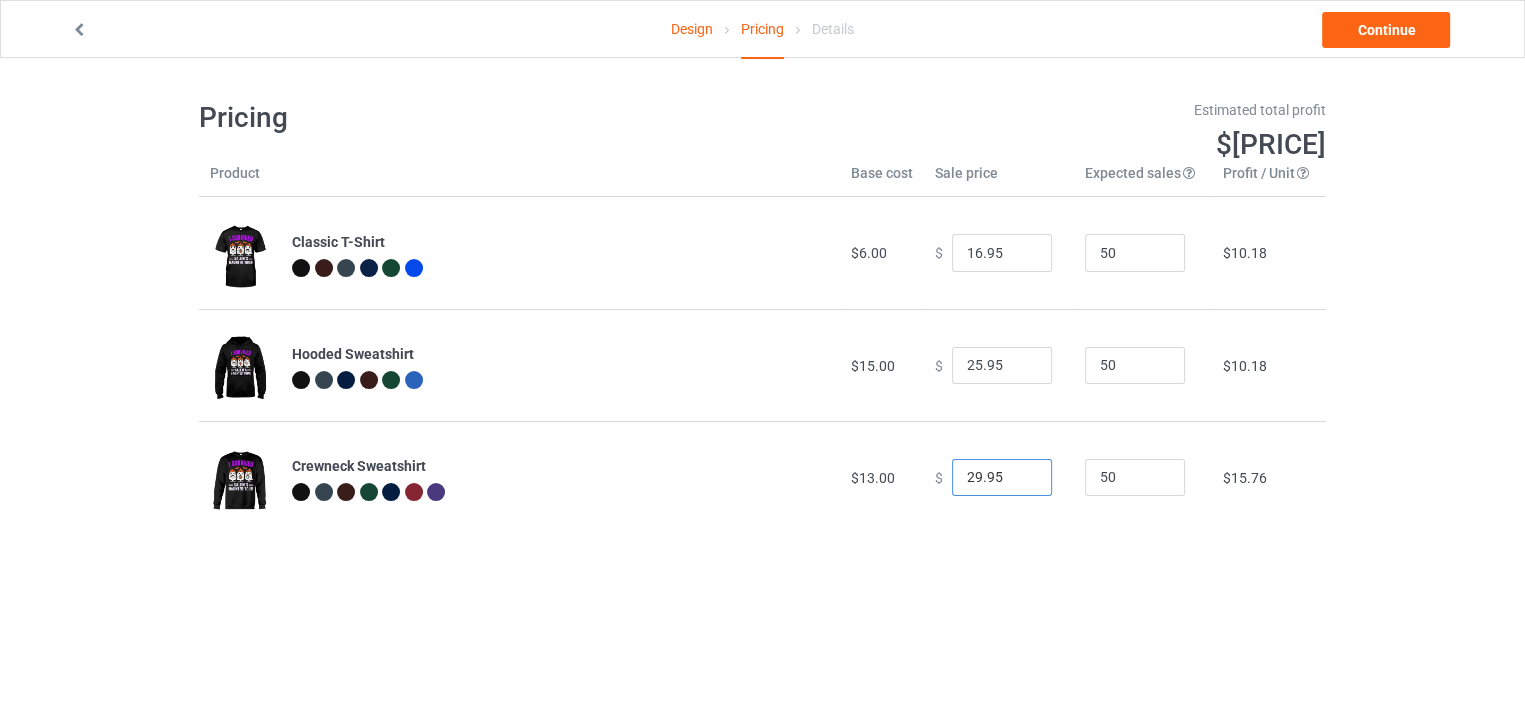 click on "[PRICE]" at bounding box center (1002, 478) 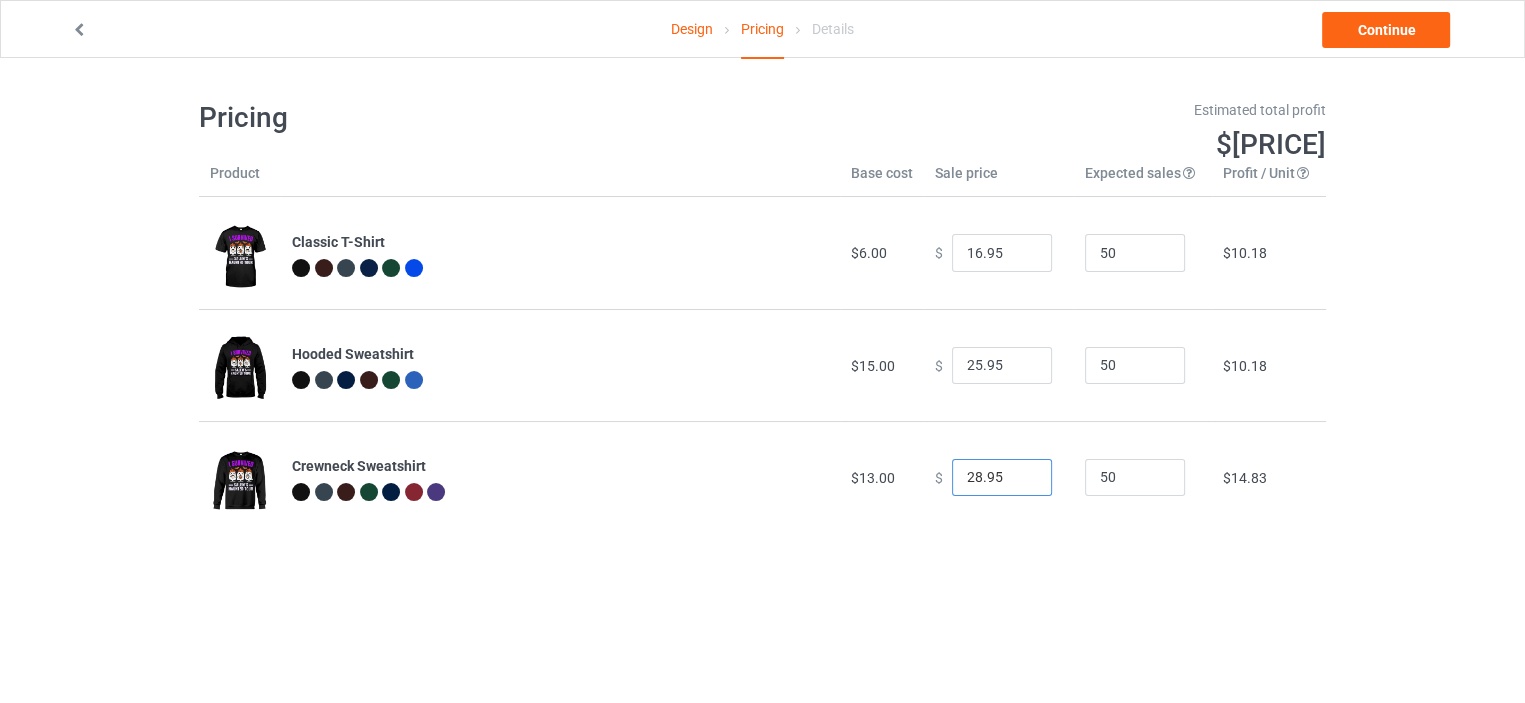 click on "28.95" at bounding box center (1002, 478) 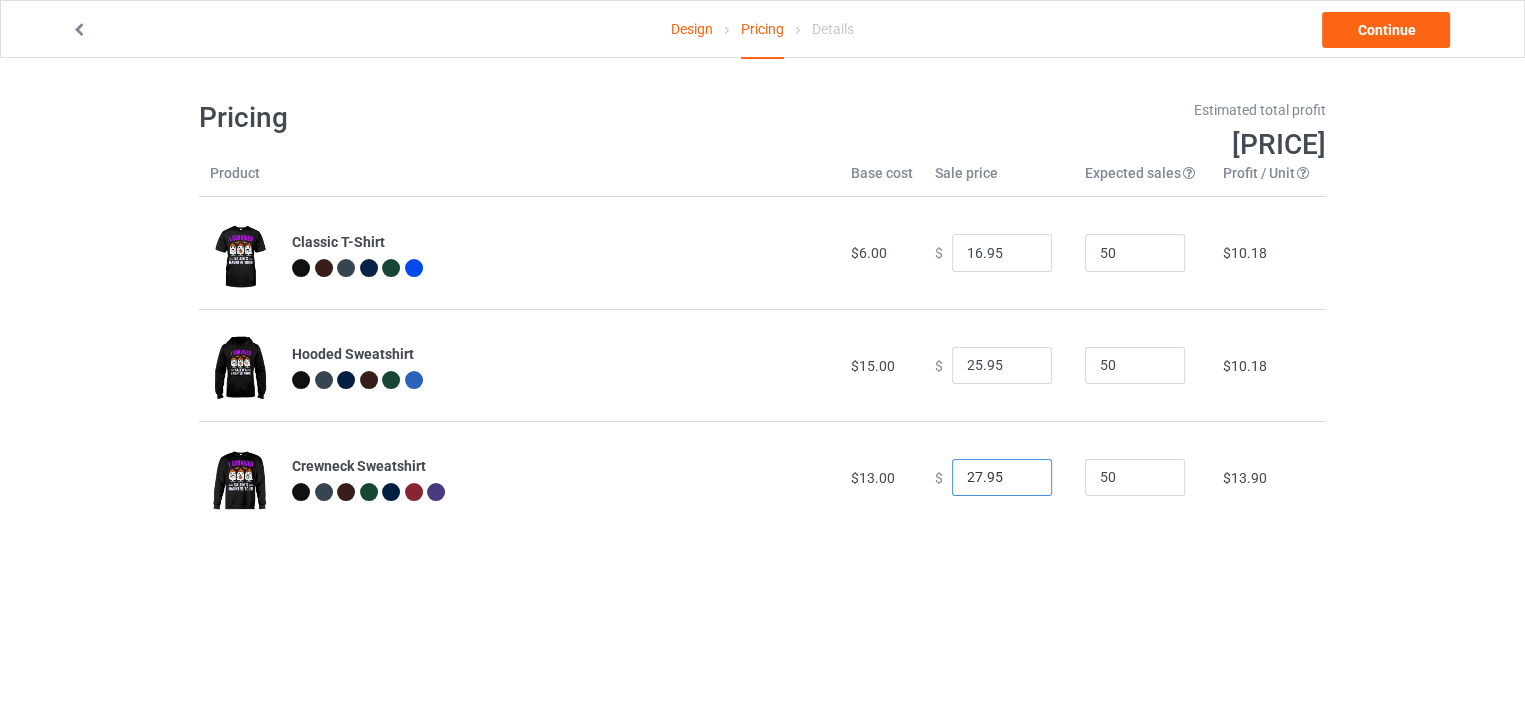 click on "27.95" at bounding box center [1002, 478] 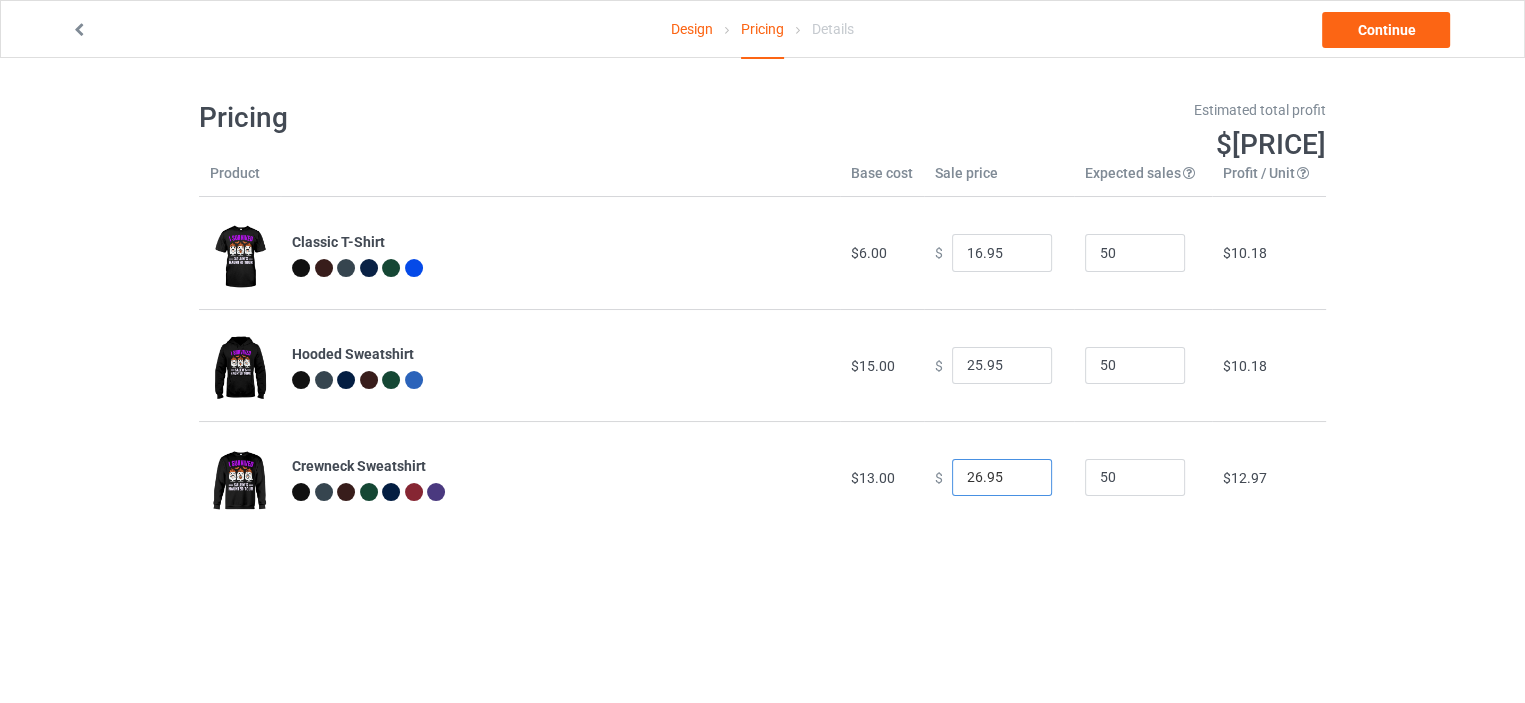 click on "26.95" at bounding box center (1002, 478) 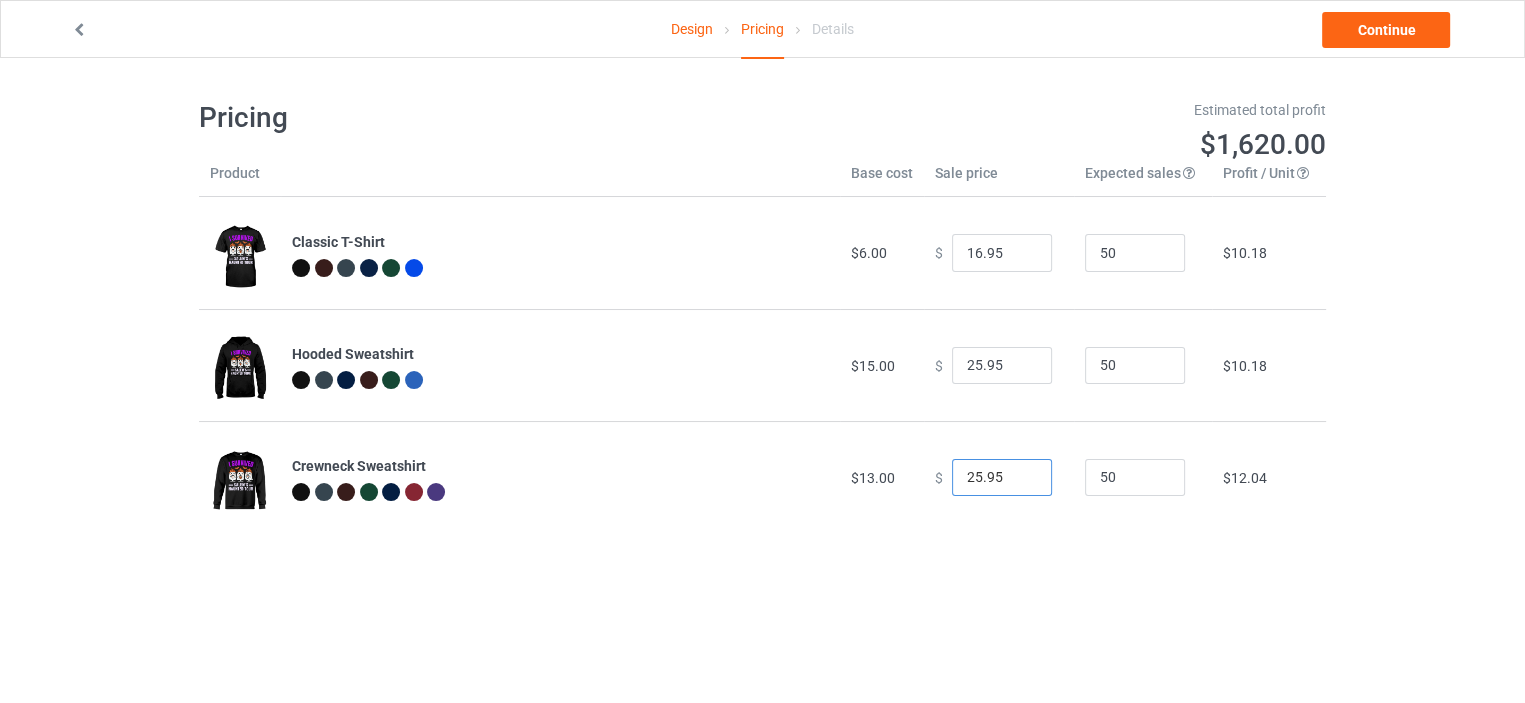 click on "25.95" at bounding box center (1002, 478) 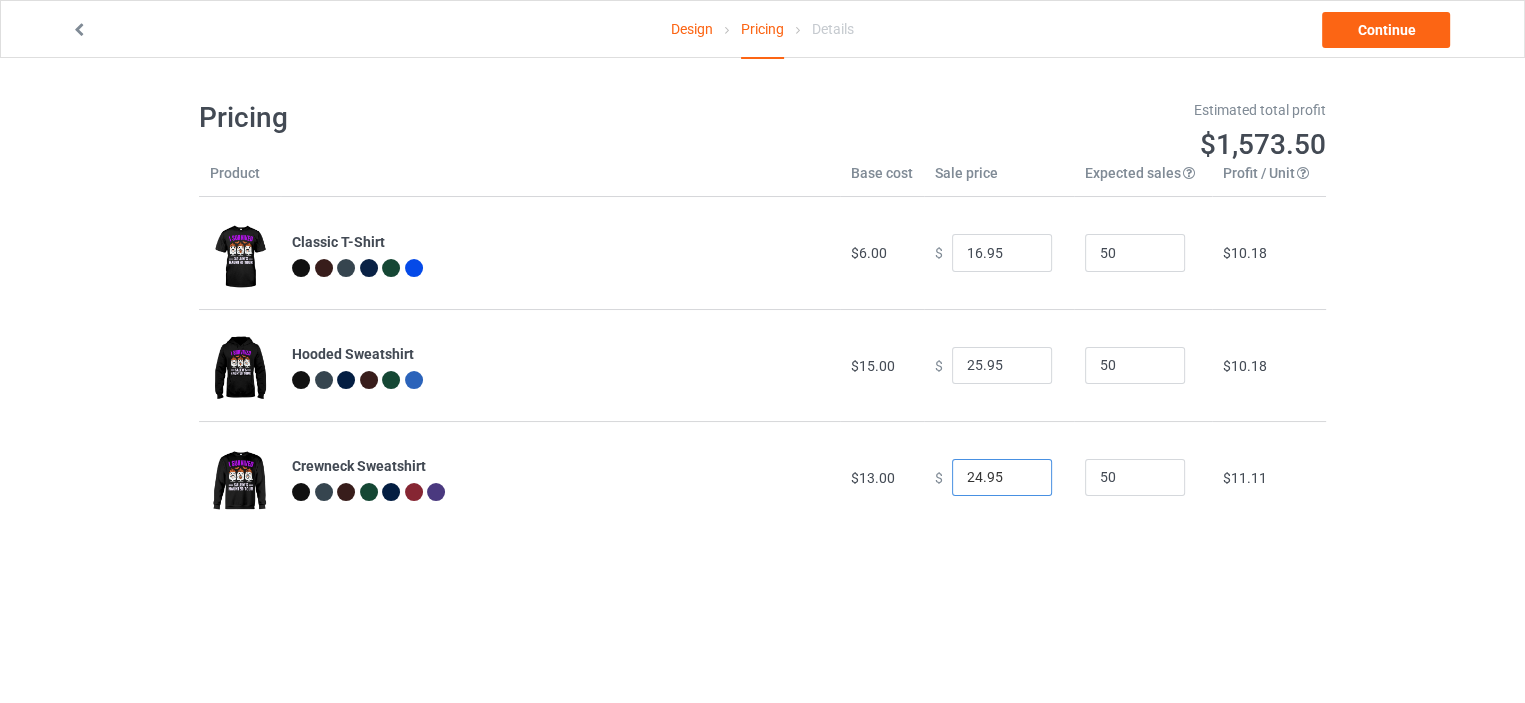 click on "24.95" at bounding box center [1002, 478] 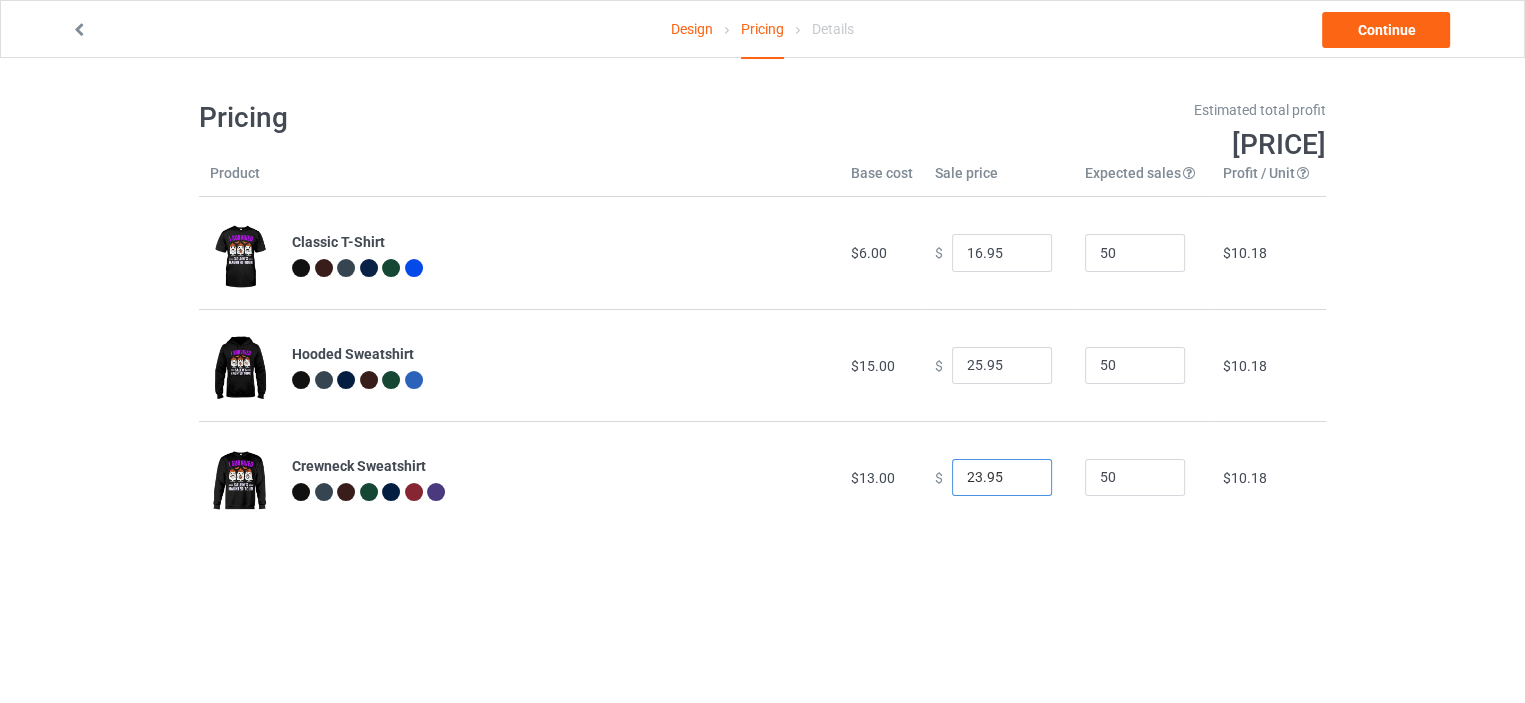 click on "[PRICE]" at bounding box center [1002, 478] 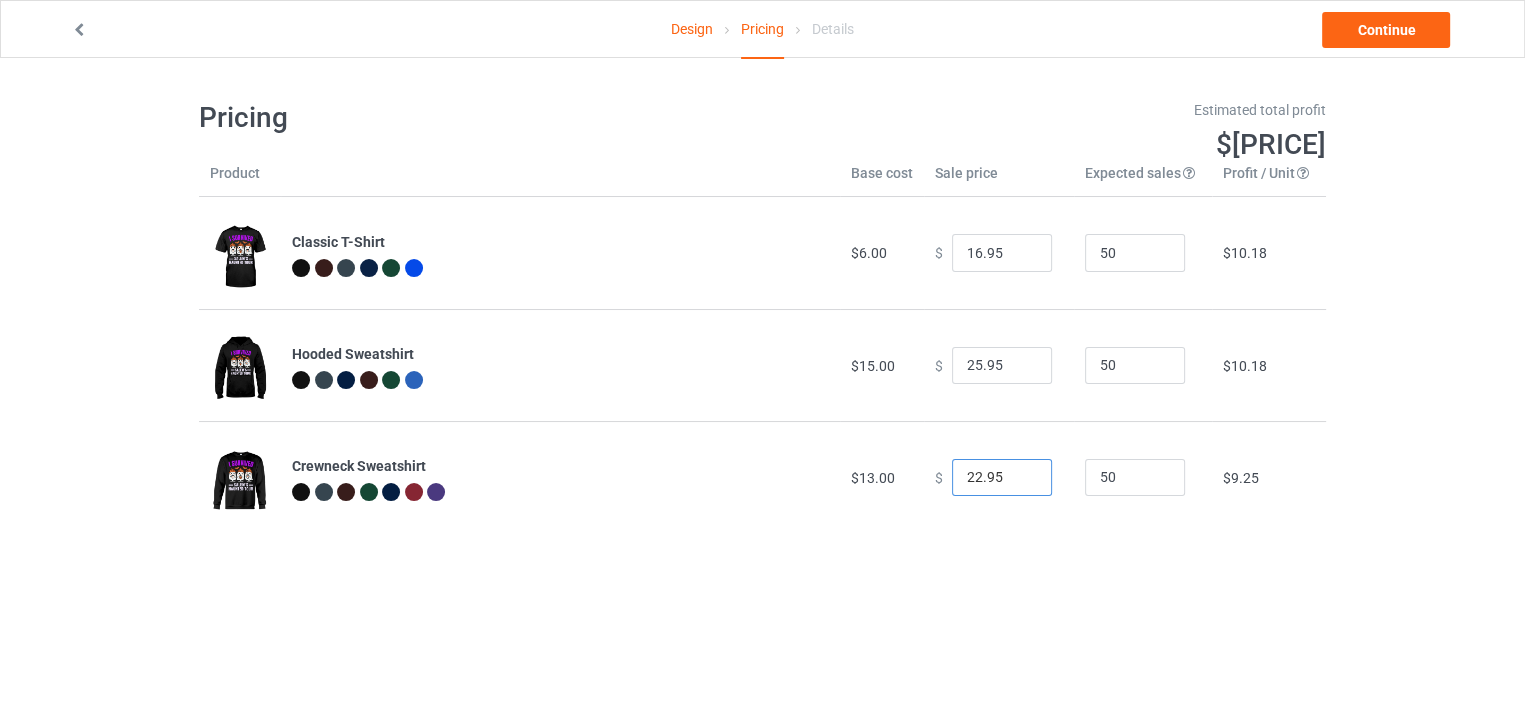 click on "22.95" at bounding box center [1002, 478] 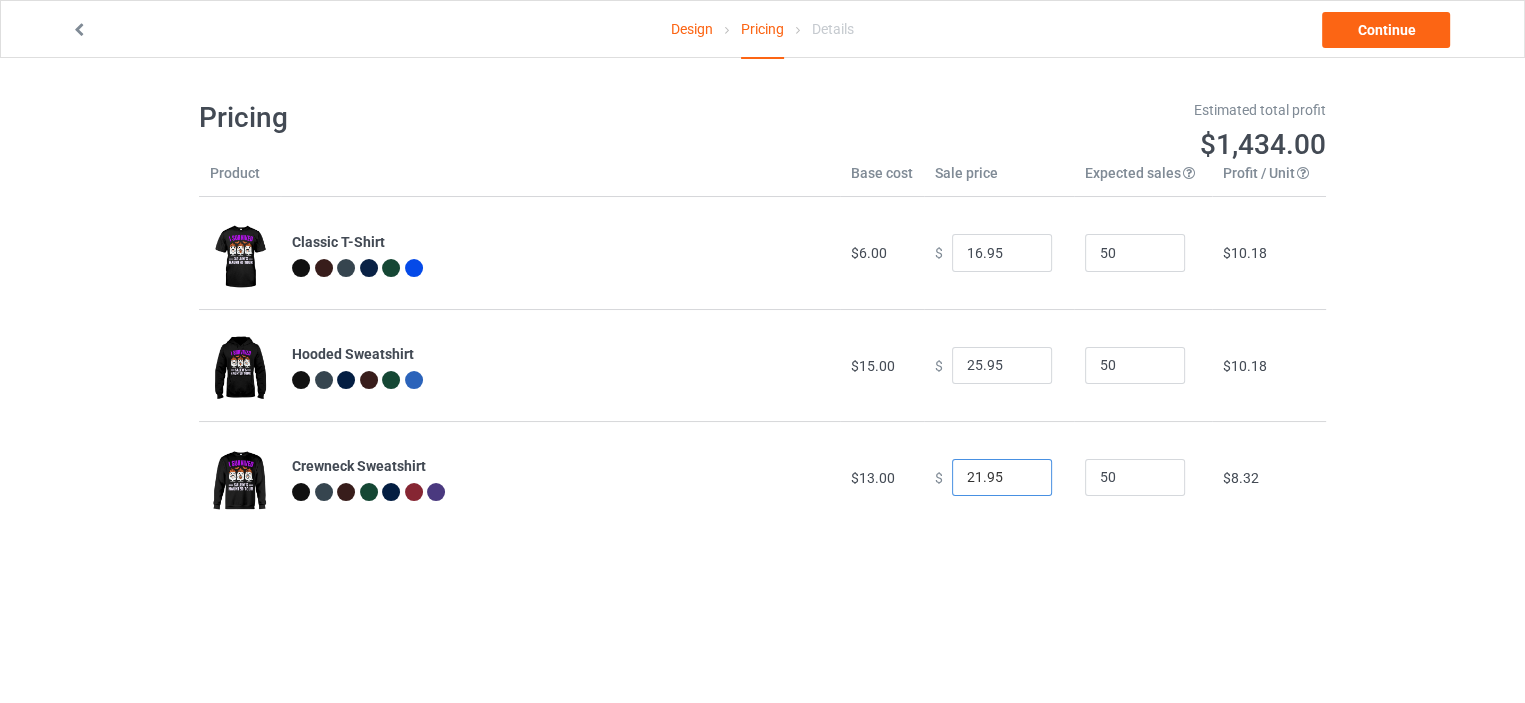 click on "21.95" at bounding box center (1002, 478) 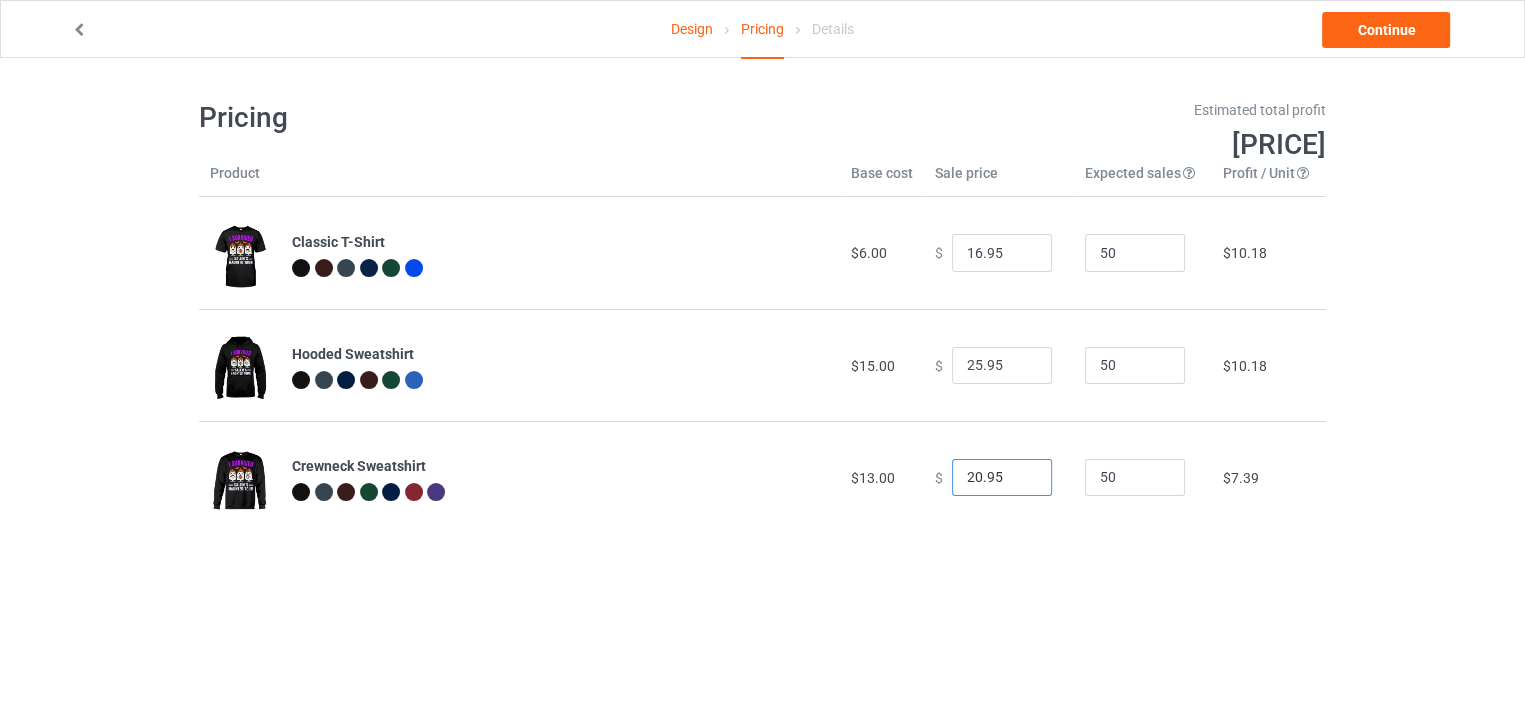click on "20.95" at bounding box center [1002, 478] 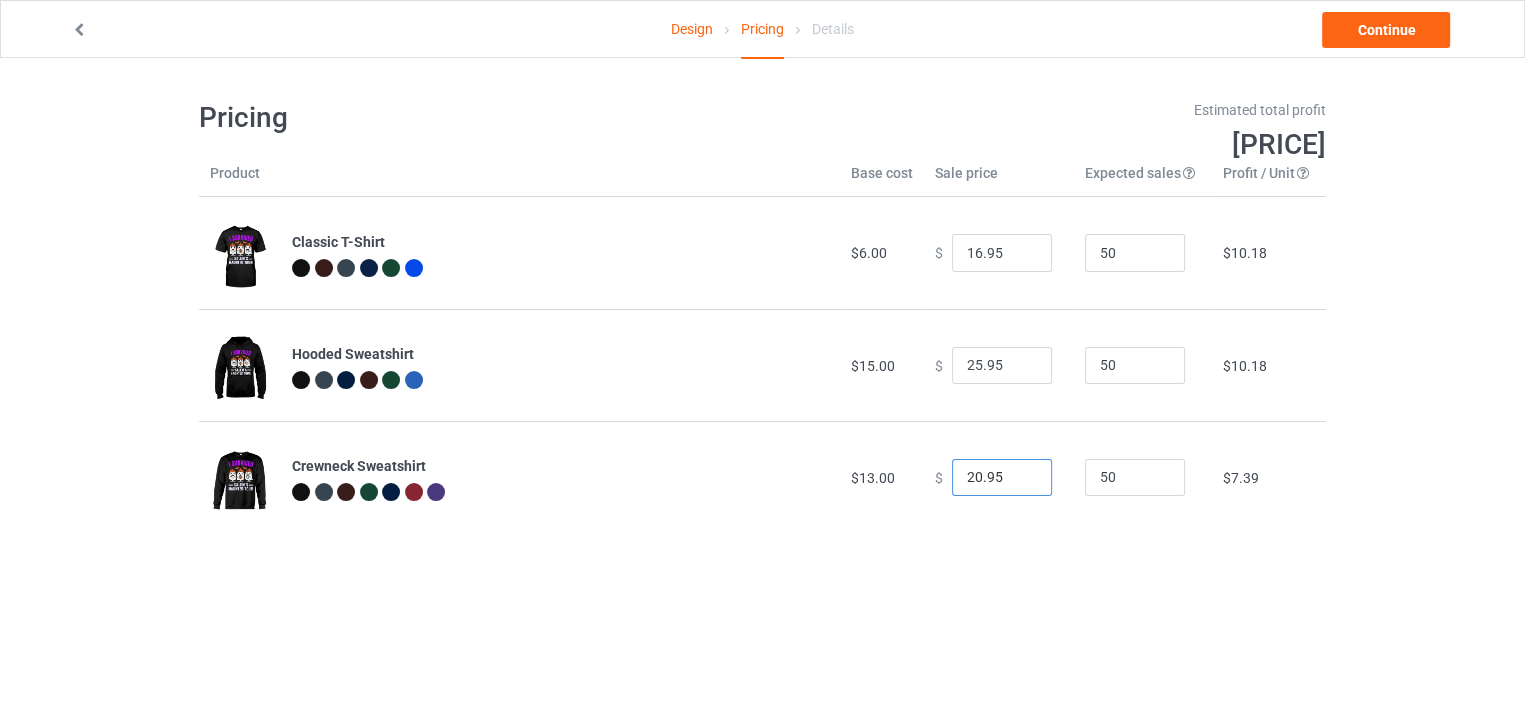 click on "20.95" at bounding box center [1002, 478] 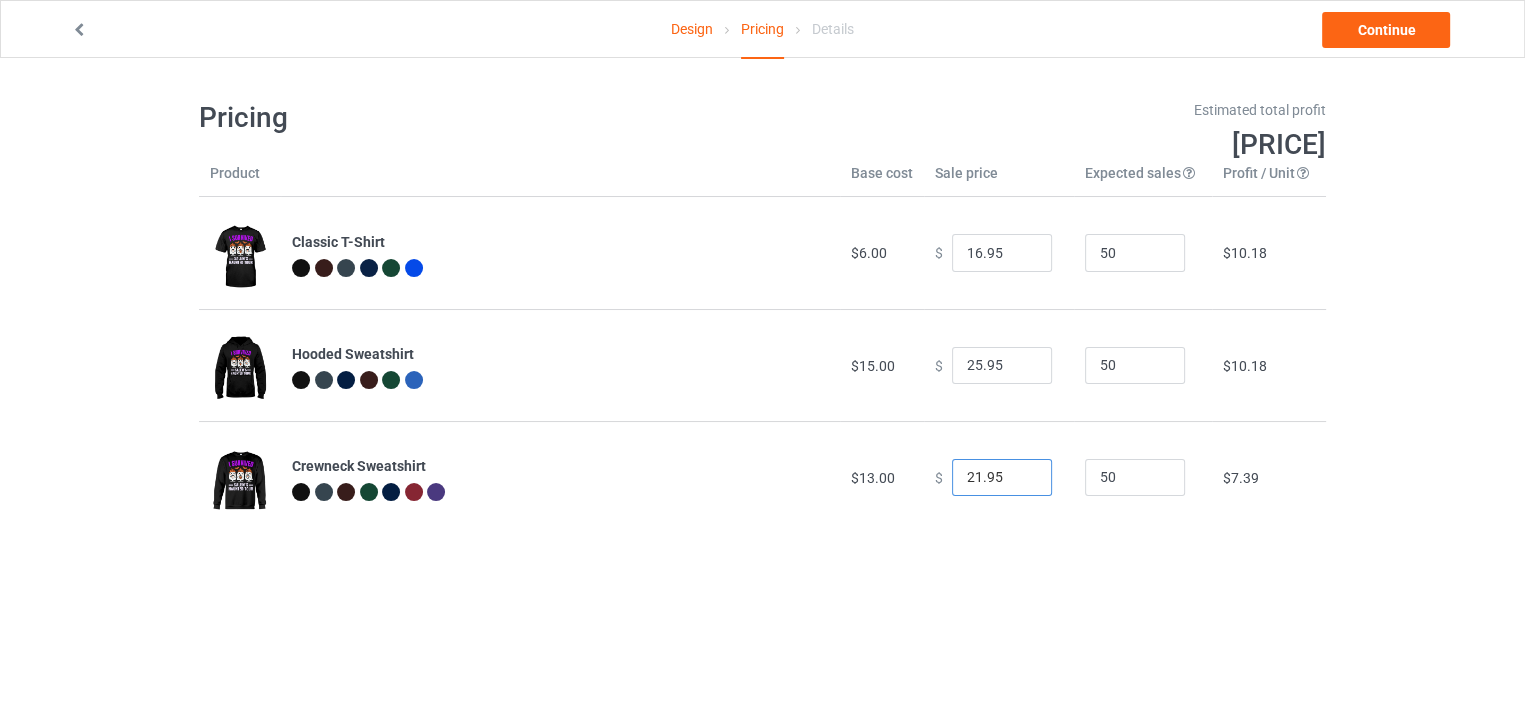 click on "21.95" at bounding box center (1002, 478) 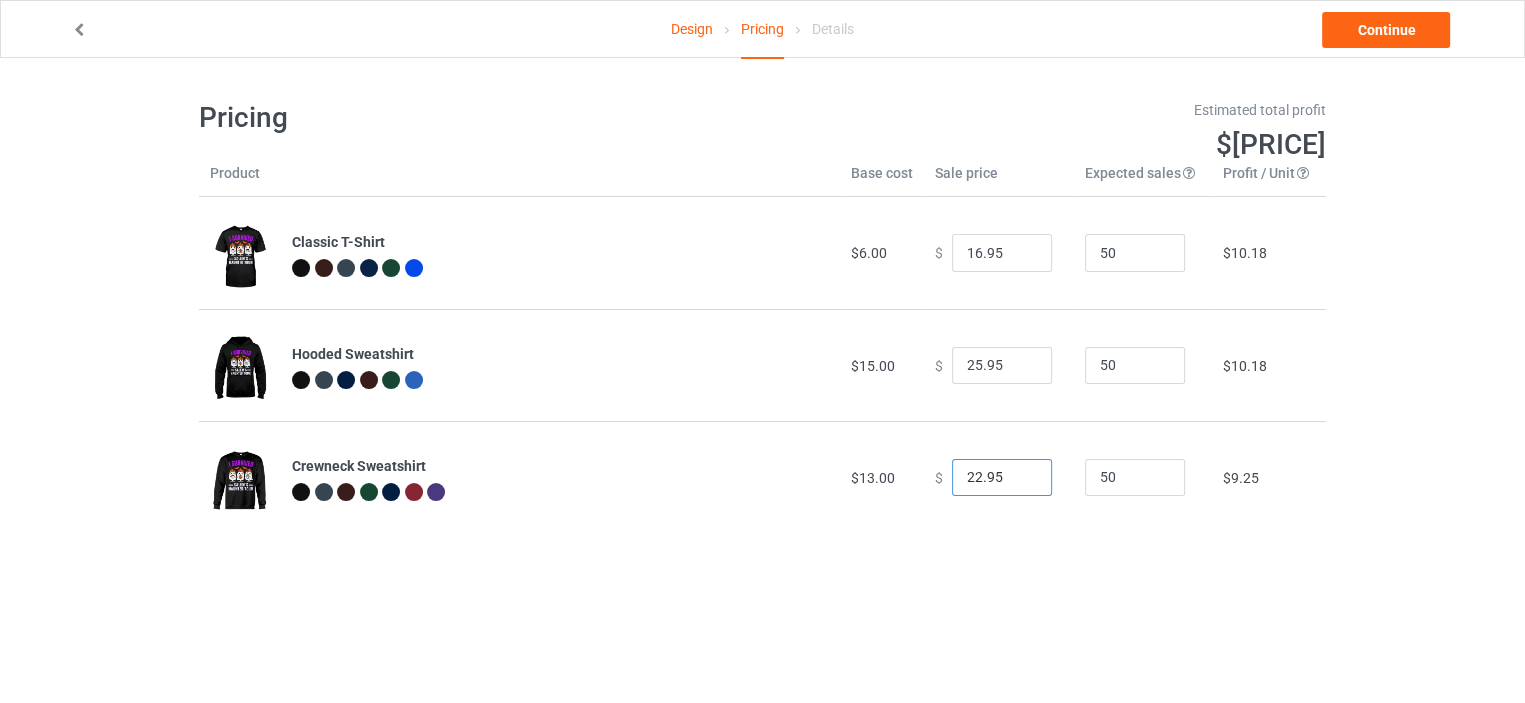 click on "22.95" at bounding box center [1002, 478] 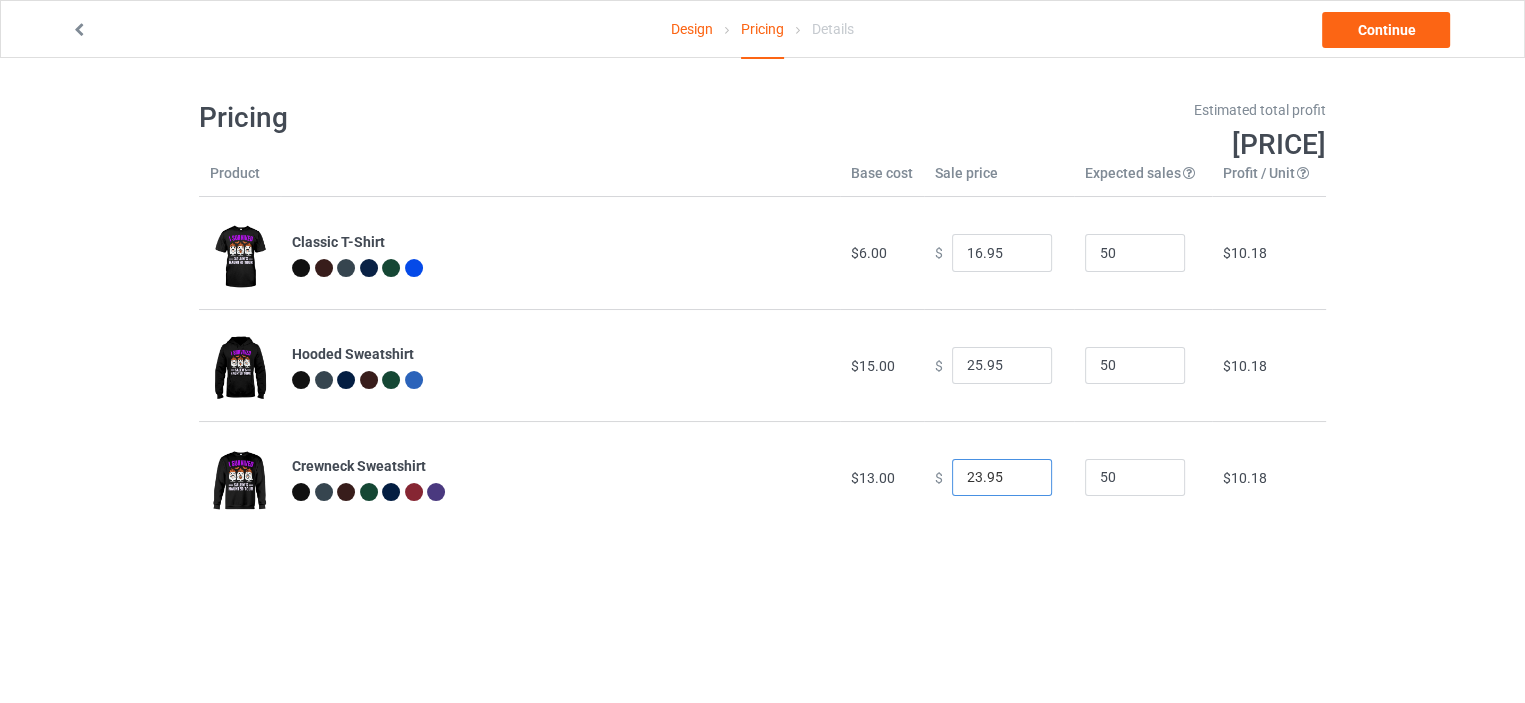 type on "[PRICE]" 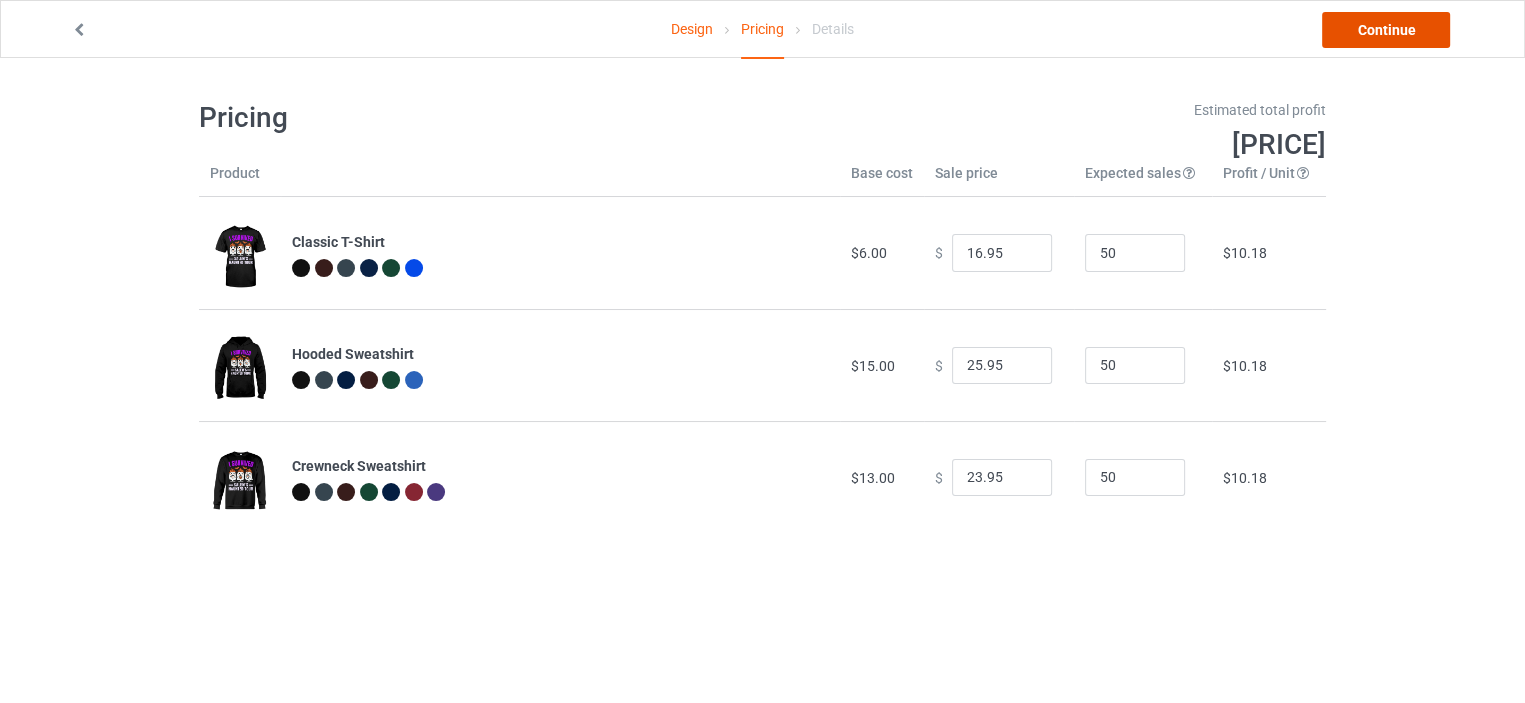 click on "Continue" at bounding box center (1386, 30) 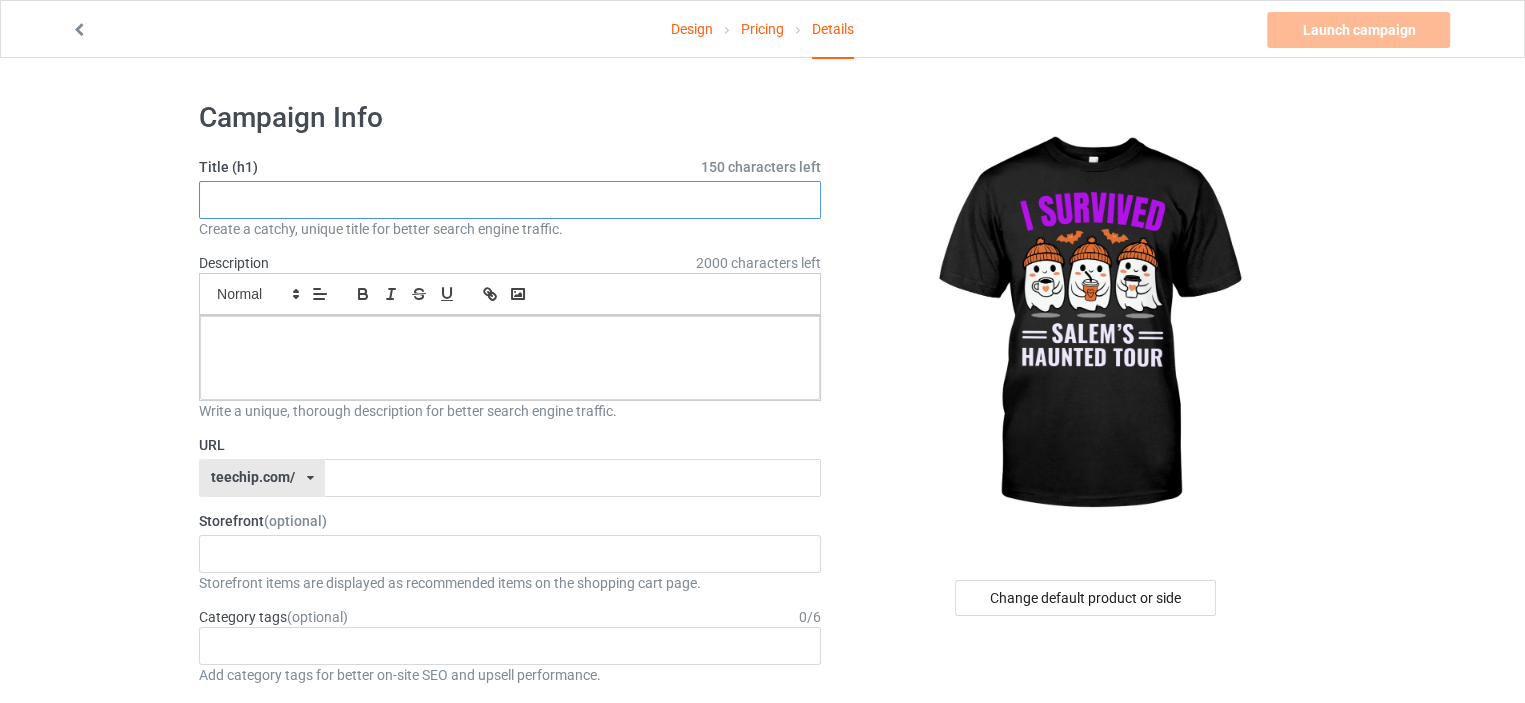 click at bounding box center (510, 200) 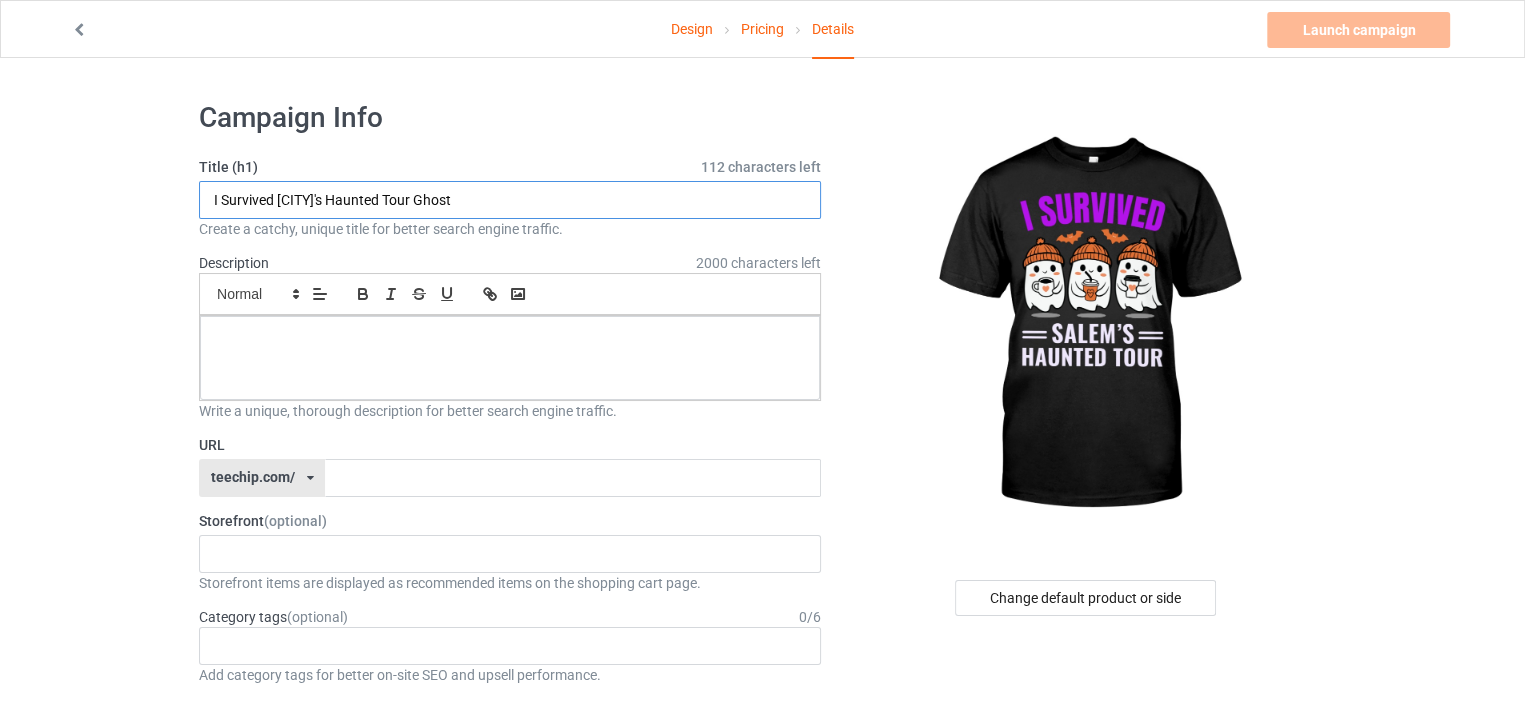 type on "I Survived Salem's Haunted Tour Ghost" 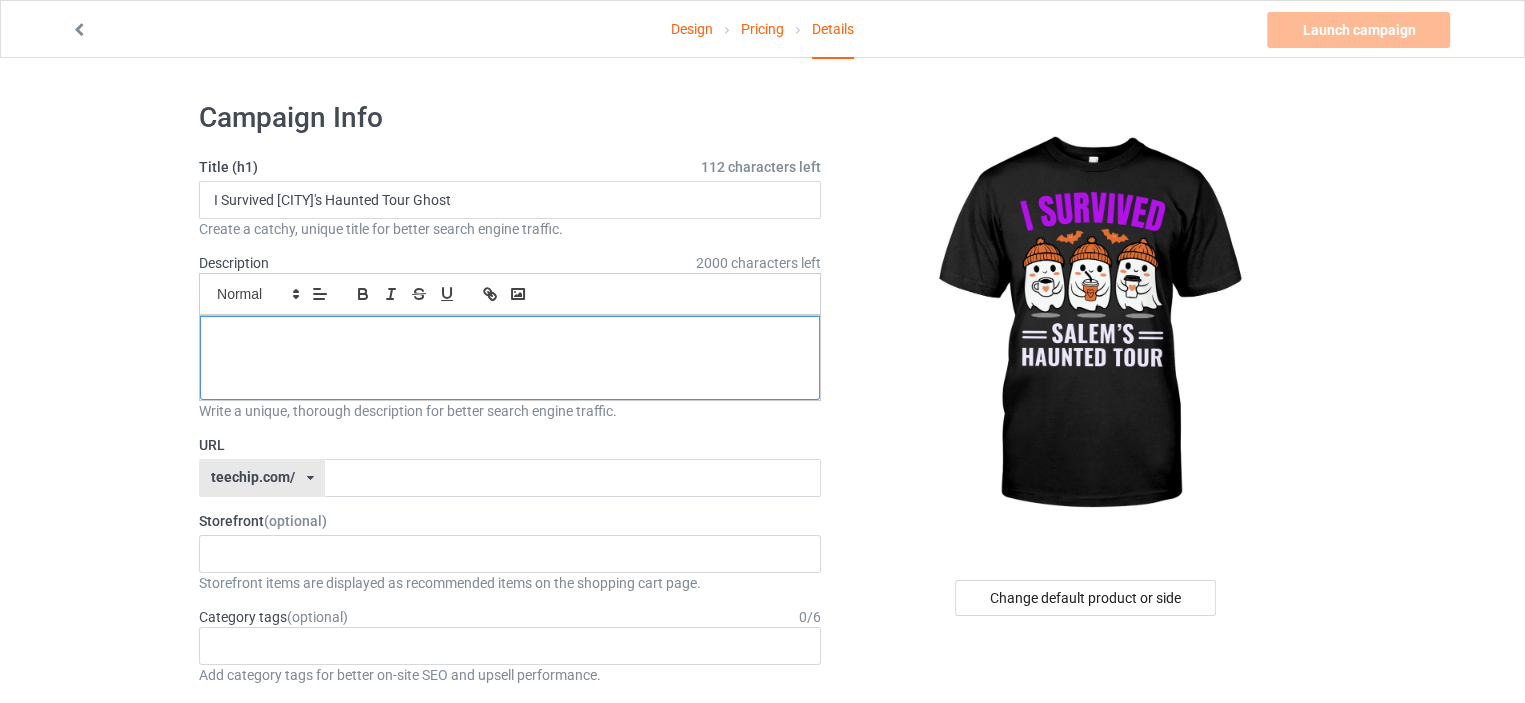 click at bounding box center (510, 358) 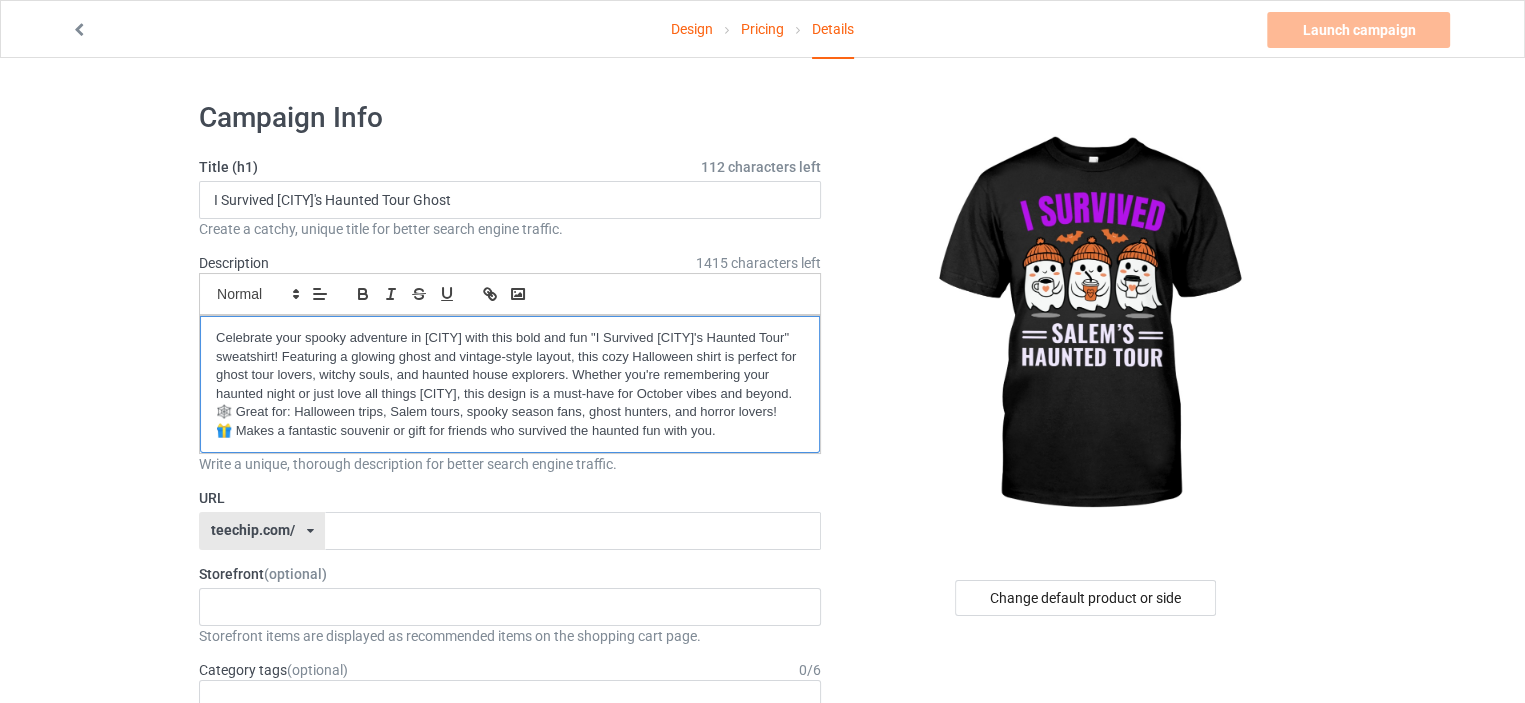 scroll, scrollTop: 0, scrollLeft: 0, axis: both 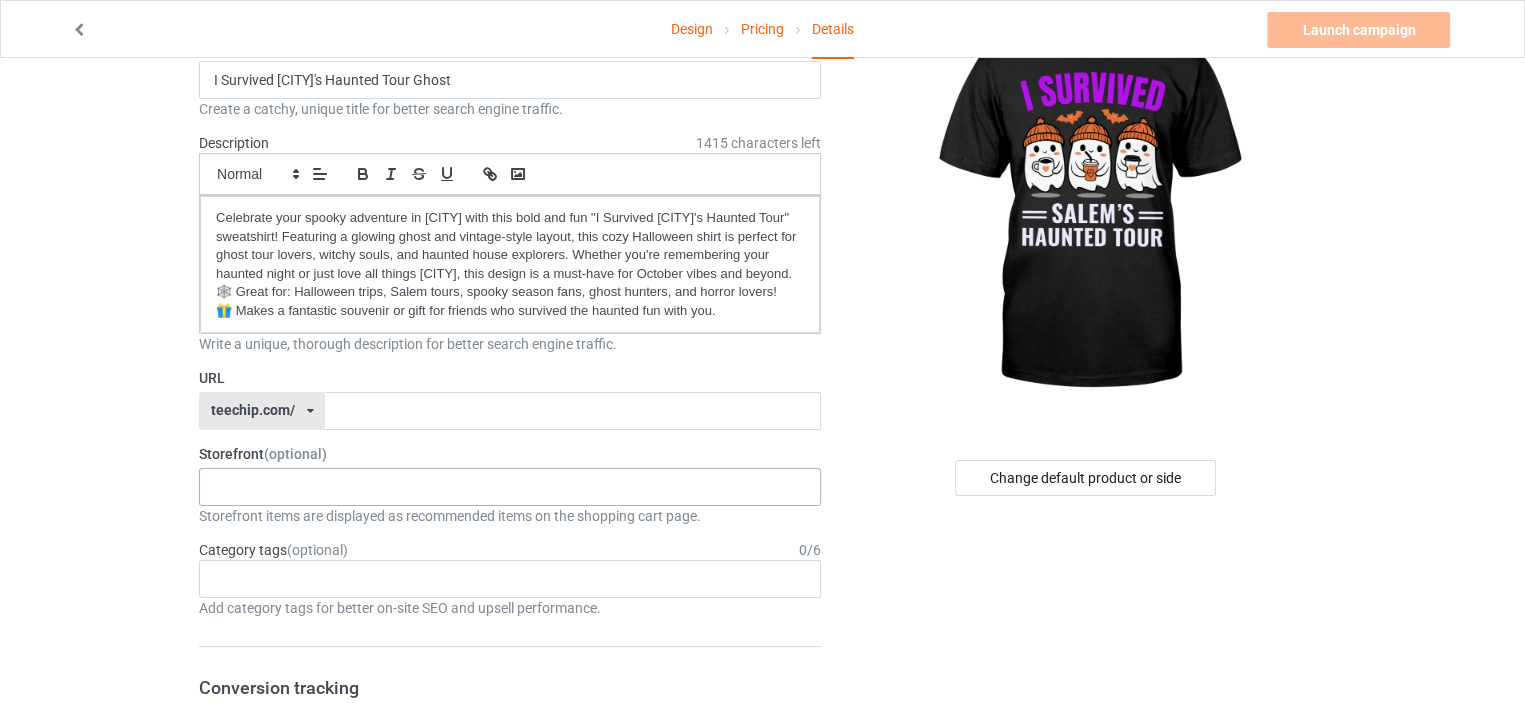 click on "Birthday Theme" at bounding box center (510, 487) 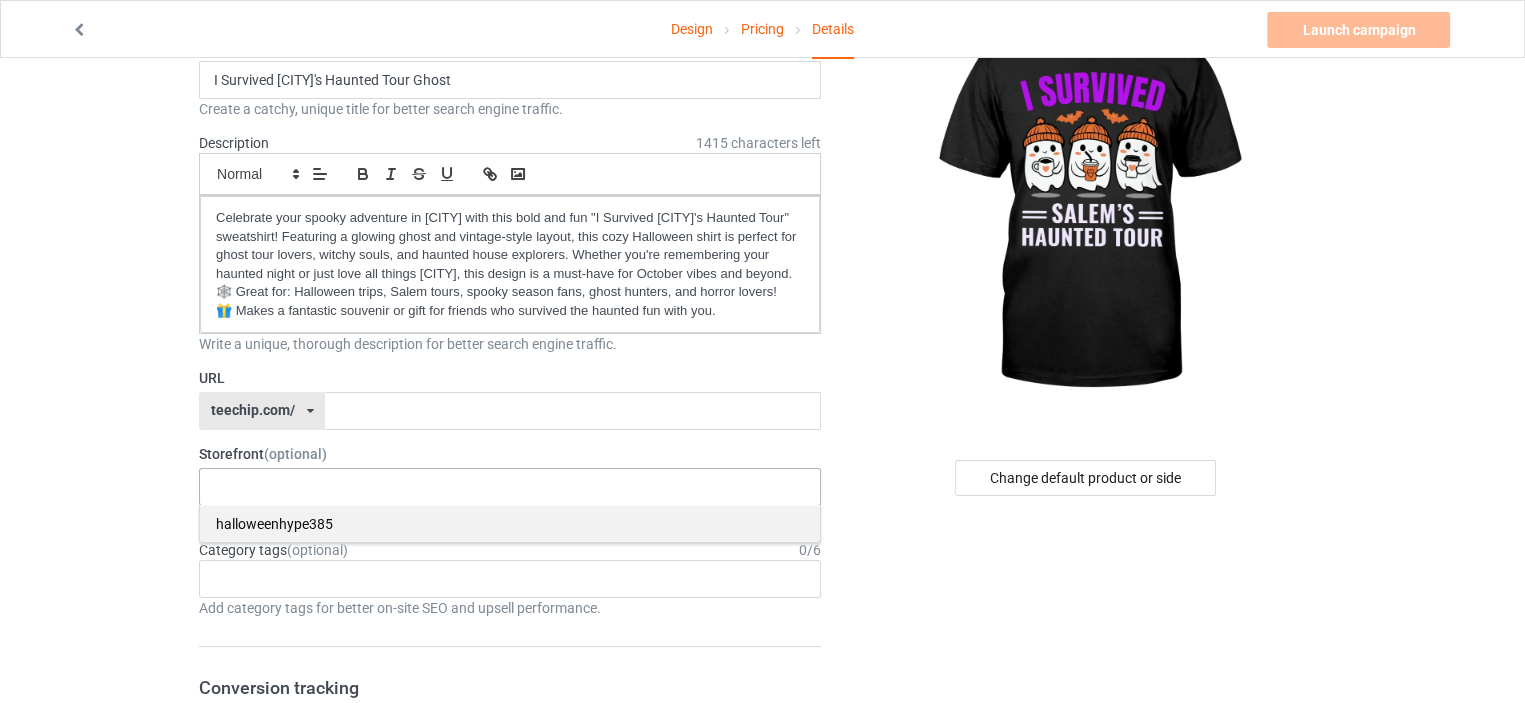 click on "[EVENT_THEME]" at bounding box center [510, 523] 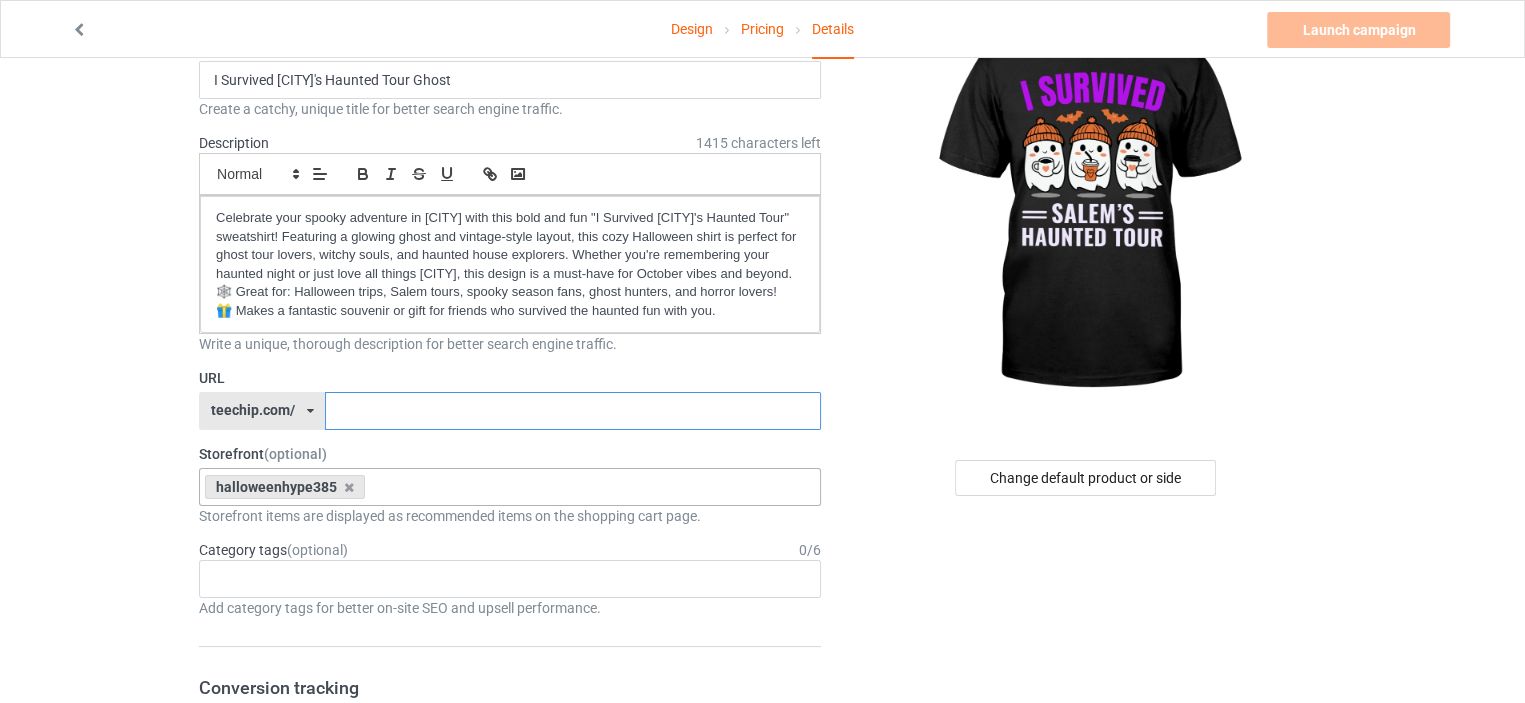 click at bounding box center [572, 411] 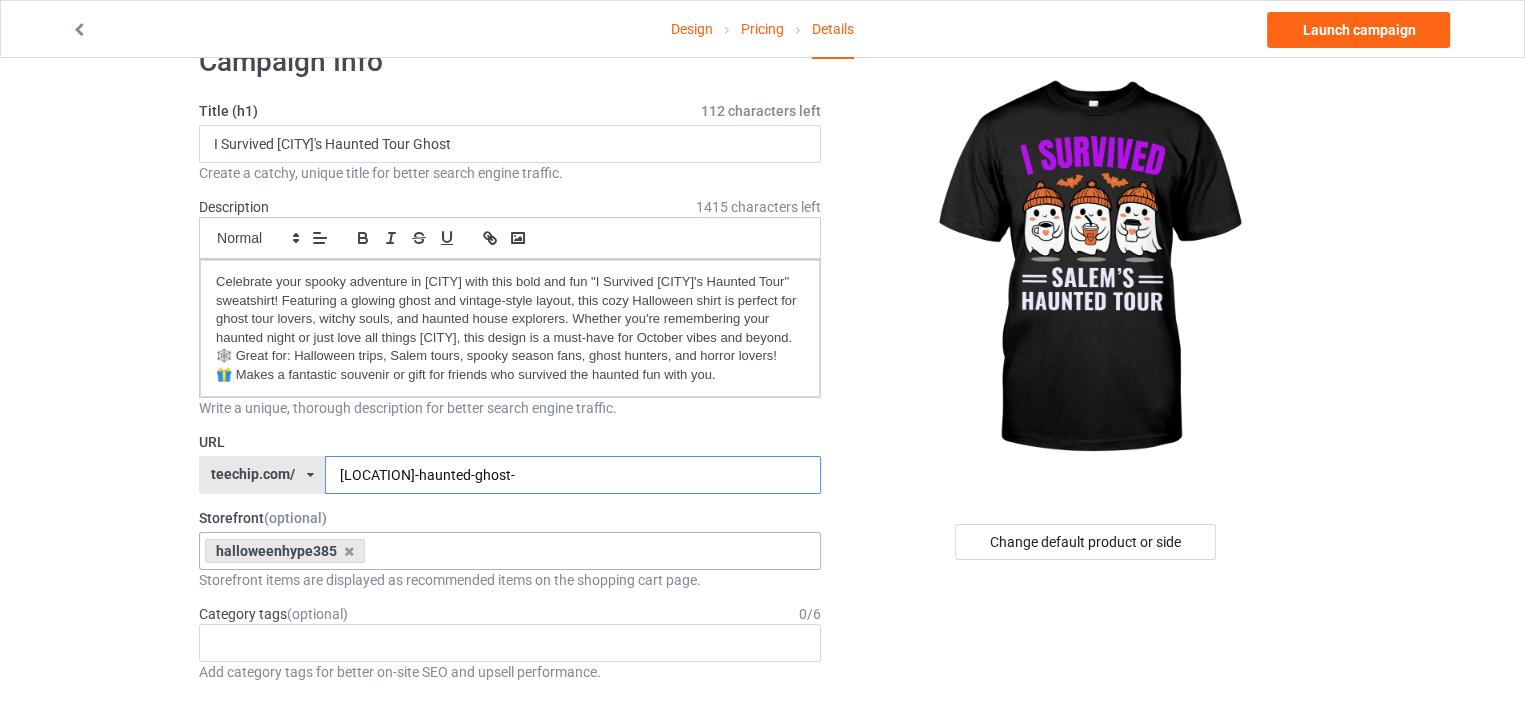 scroll, scrollTop: 24, scrollLeft: 0, axis: vertical 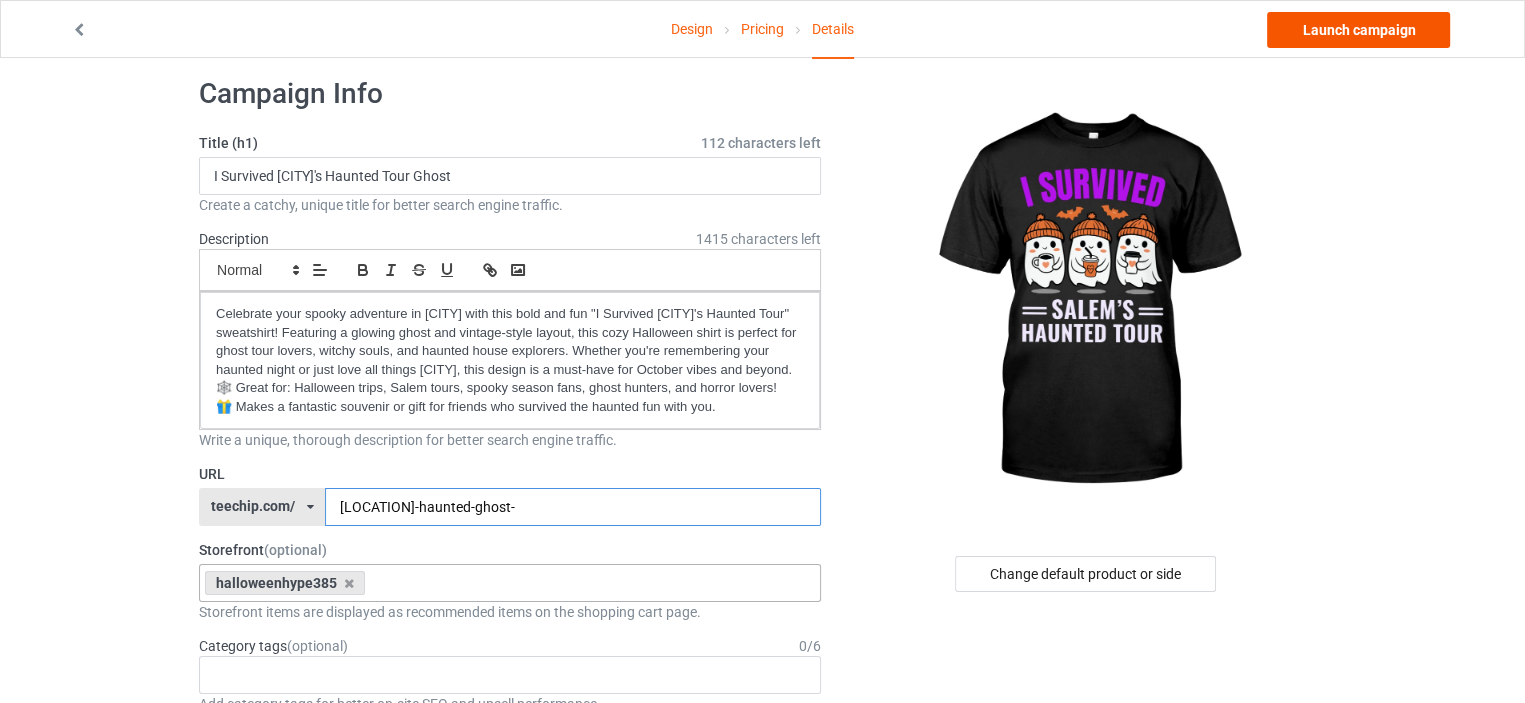 type on "salem-haunted-ghost-" 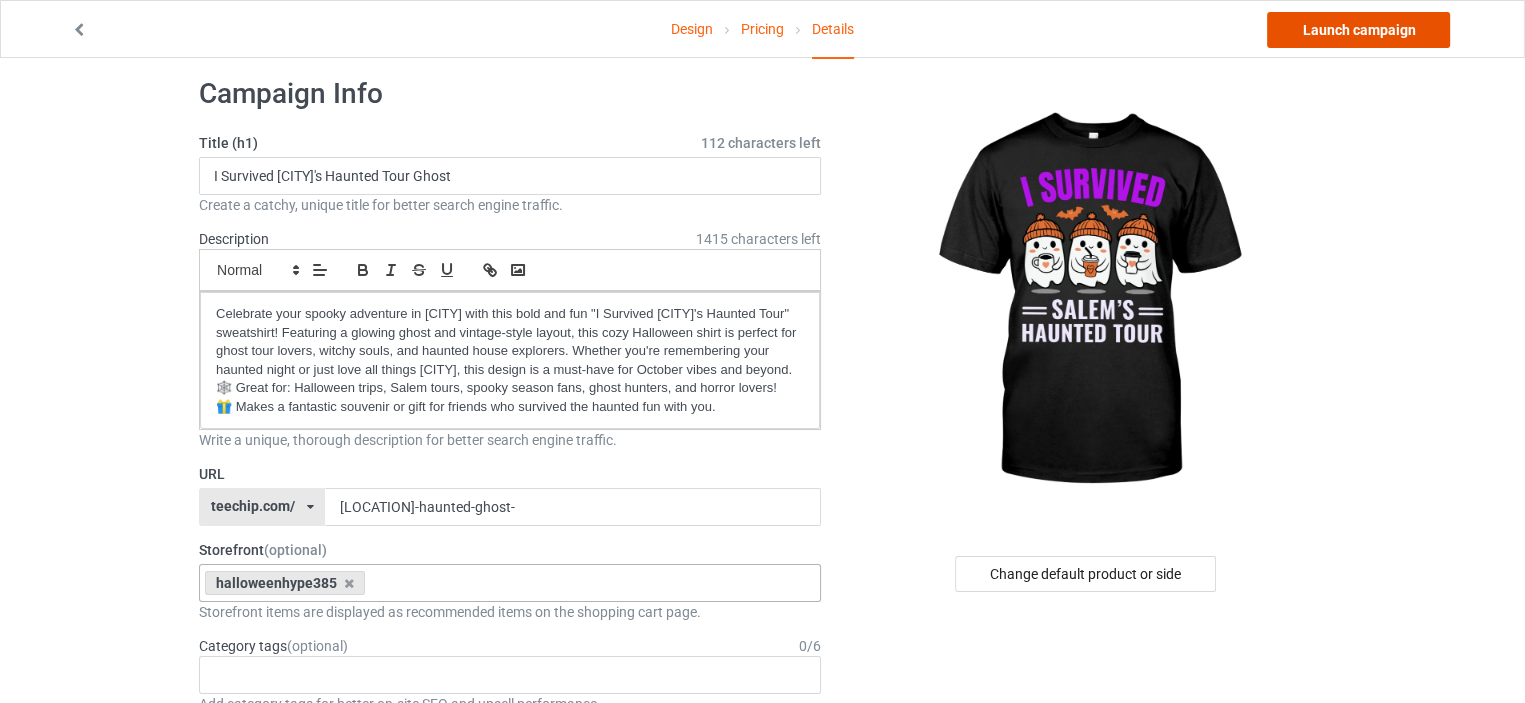 click on "Launch campaign" at bounding box center (1358, 30) 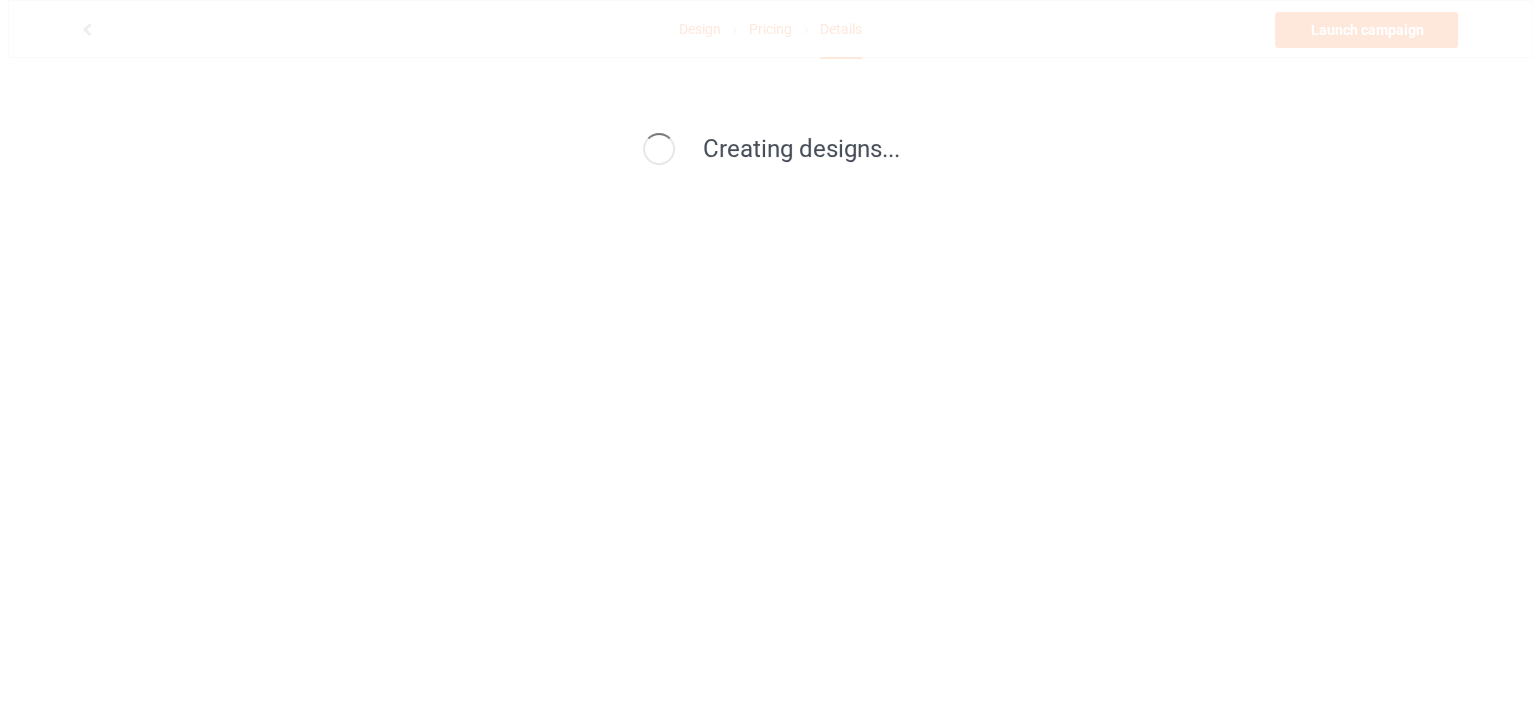 scroll, scrollTop: 0, scrollLeft: 0, axis: both 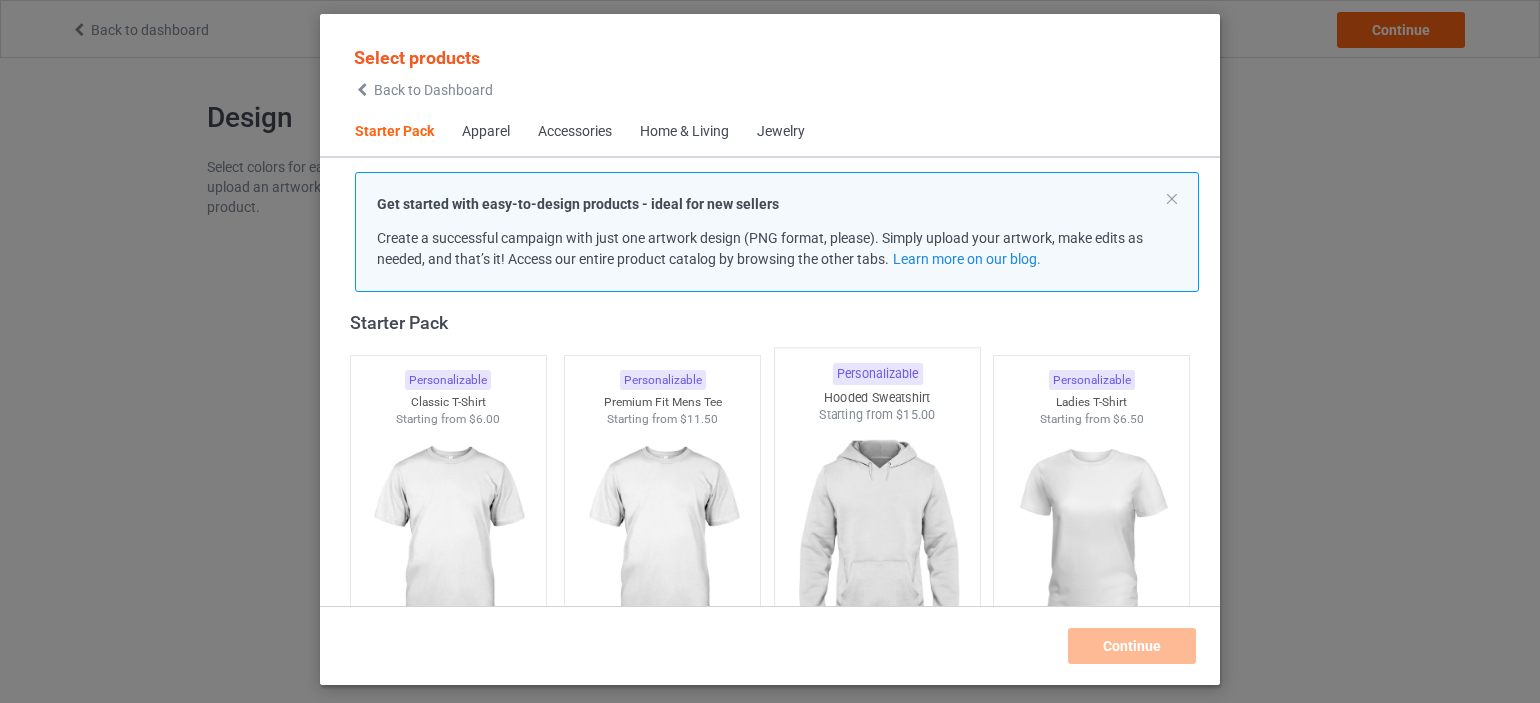click at bounding box center [877, 541] 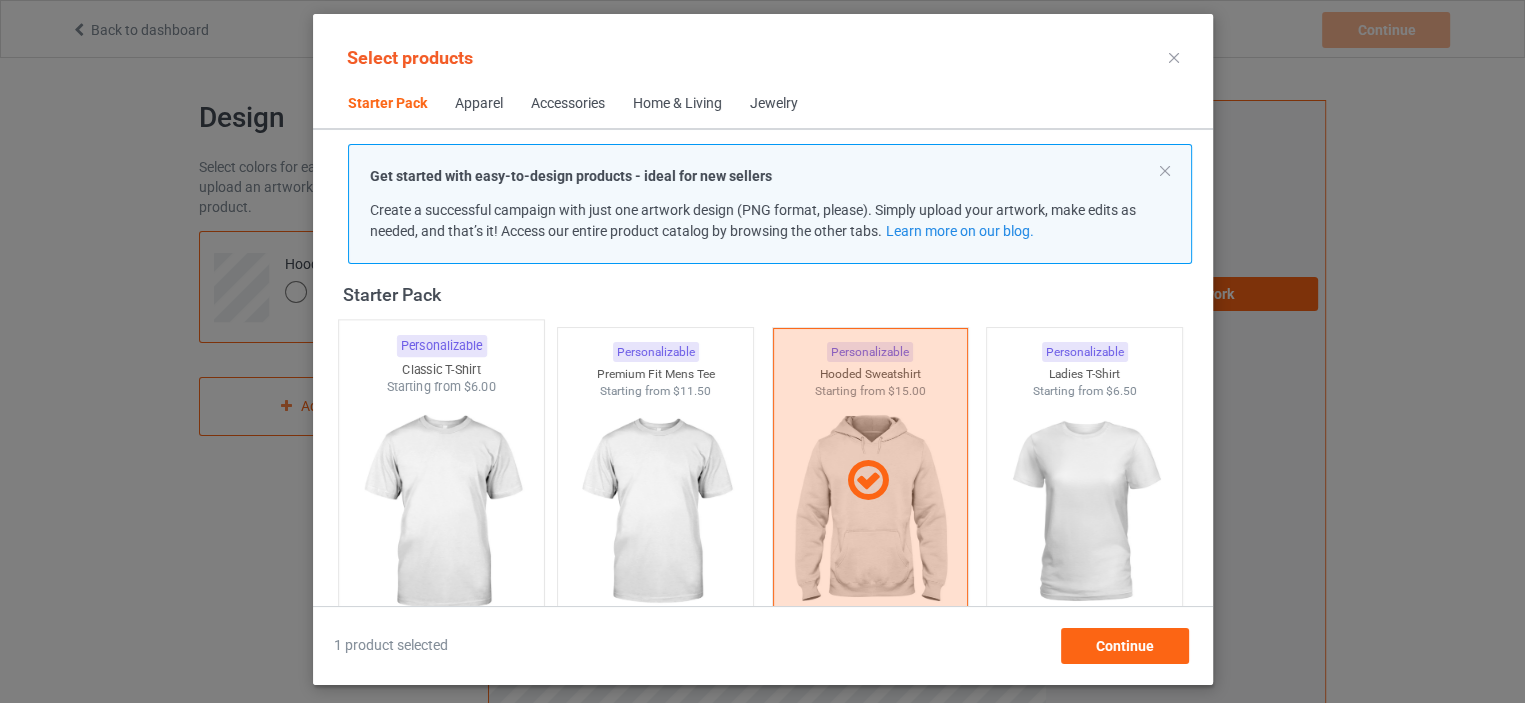click at bounding box center [441, 513] 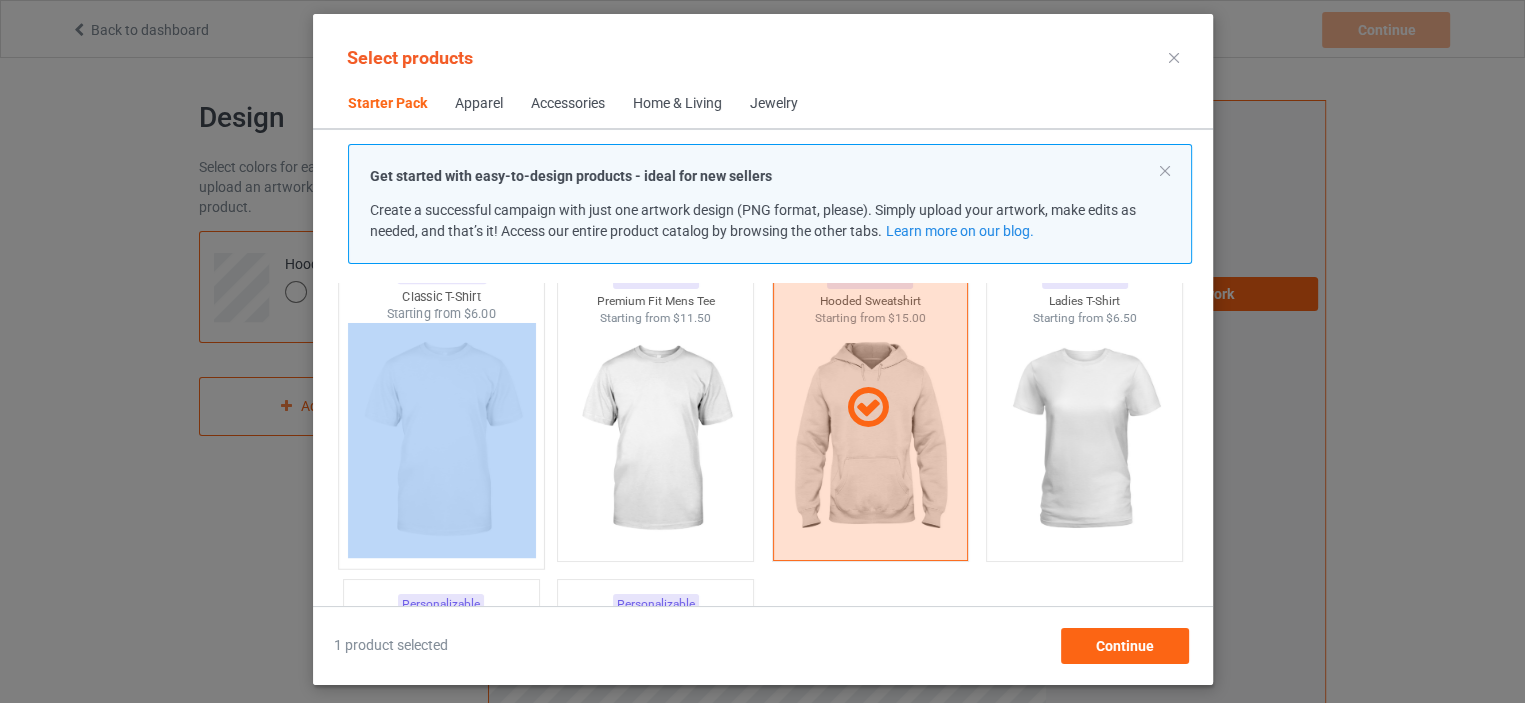 scroll, scrollTop: 126, scrollLeft: 0, axis: vertical 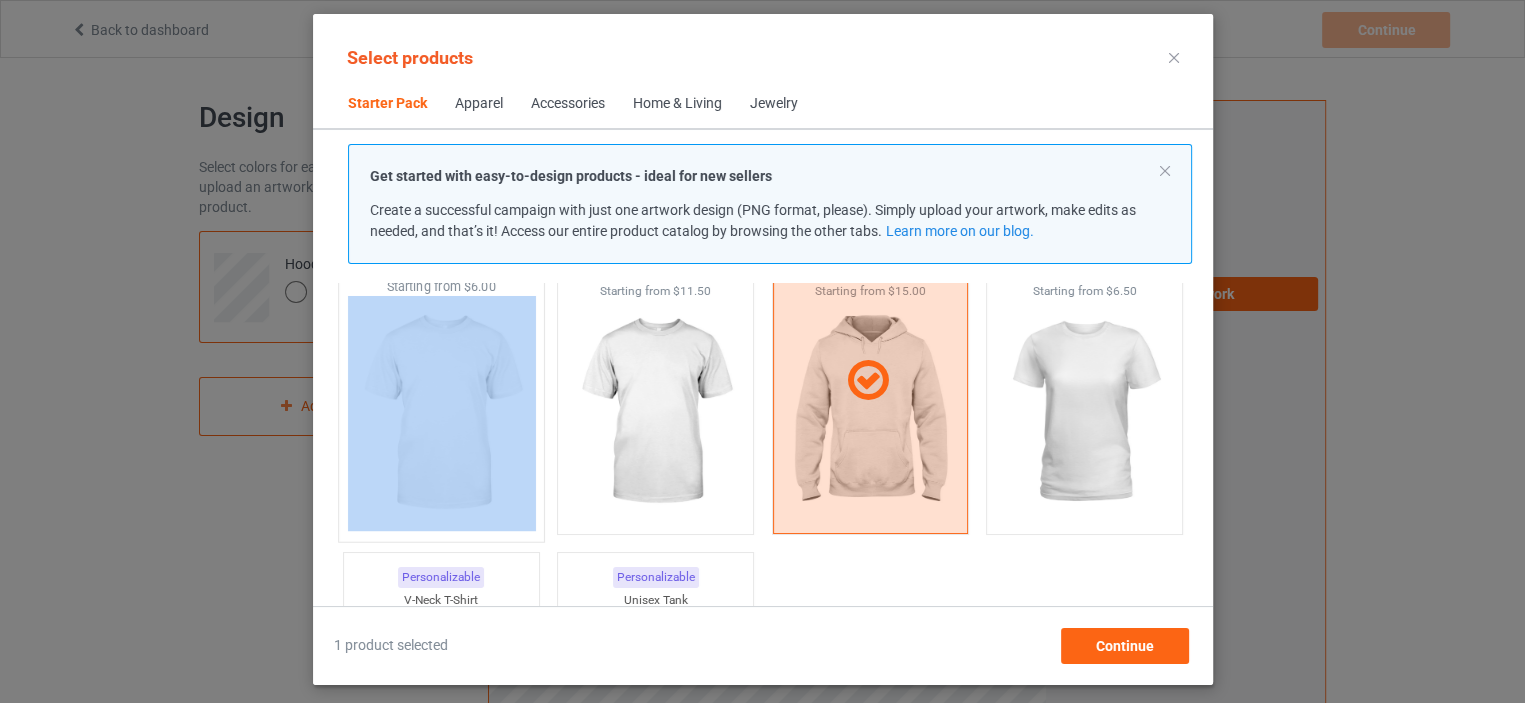 click at bounding box center (441, 413) 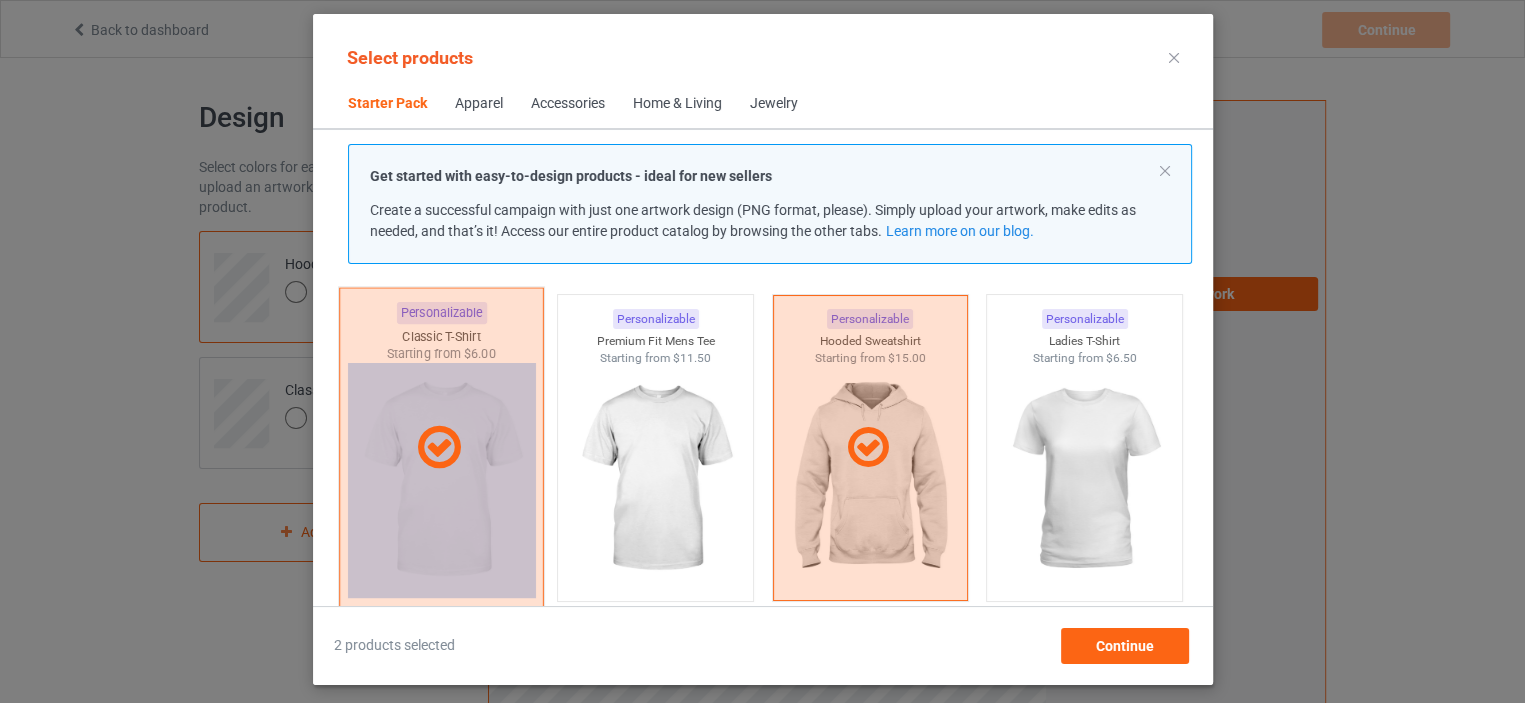 scroll, scrollTop: 26, scrollLeft: 0, axis: vertical 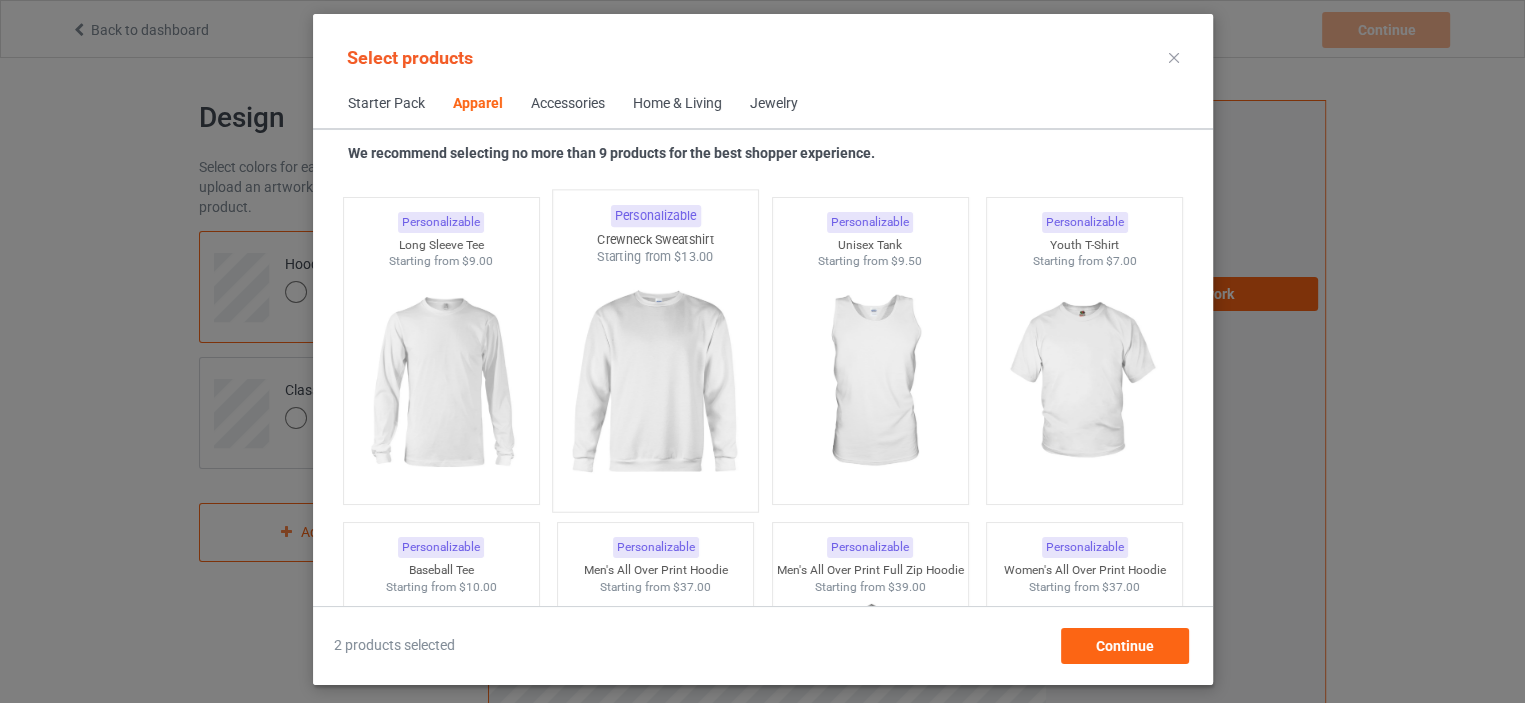 click at bounding box center (655, 383) 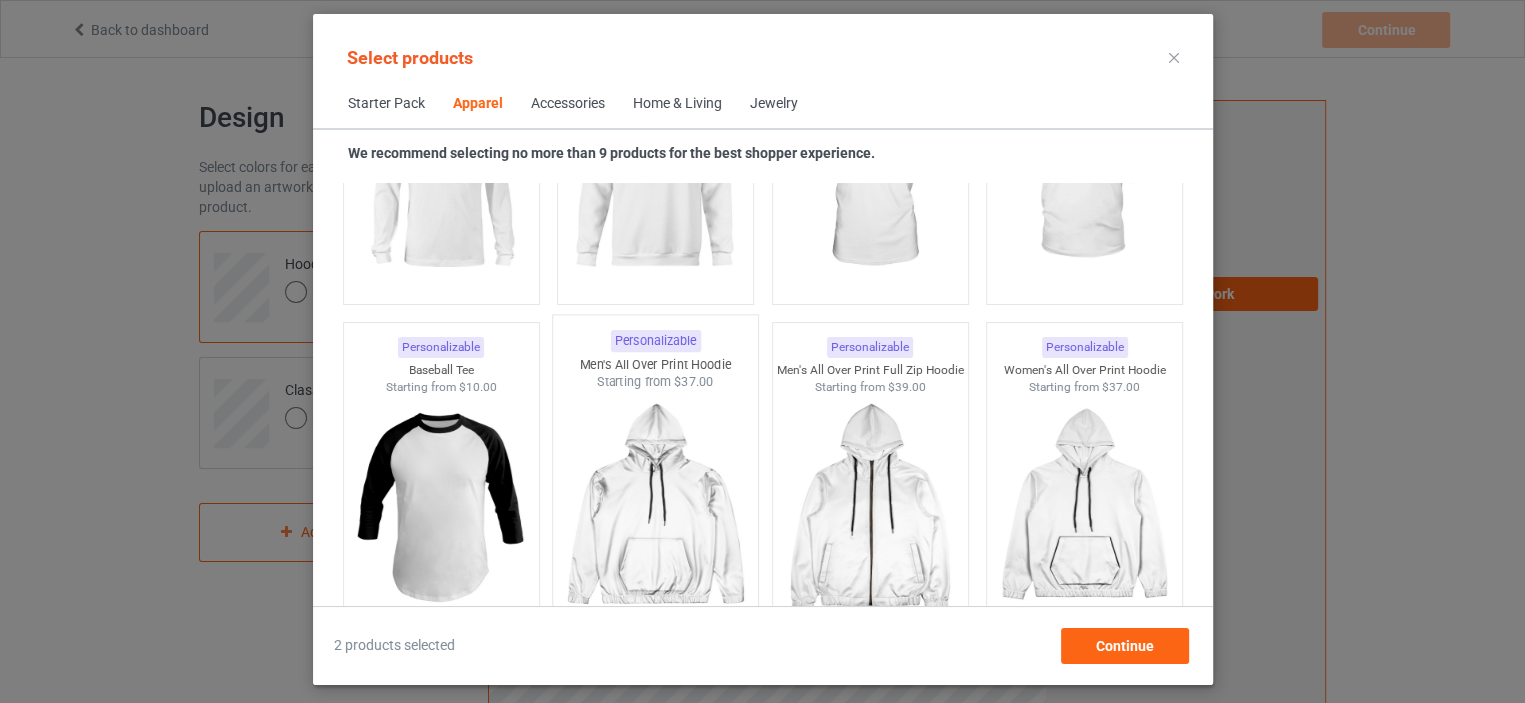 scroll, scrollTop: 1426, scrollLeft: 0, axis: vertical 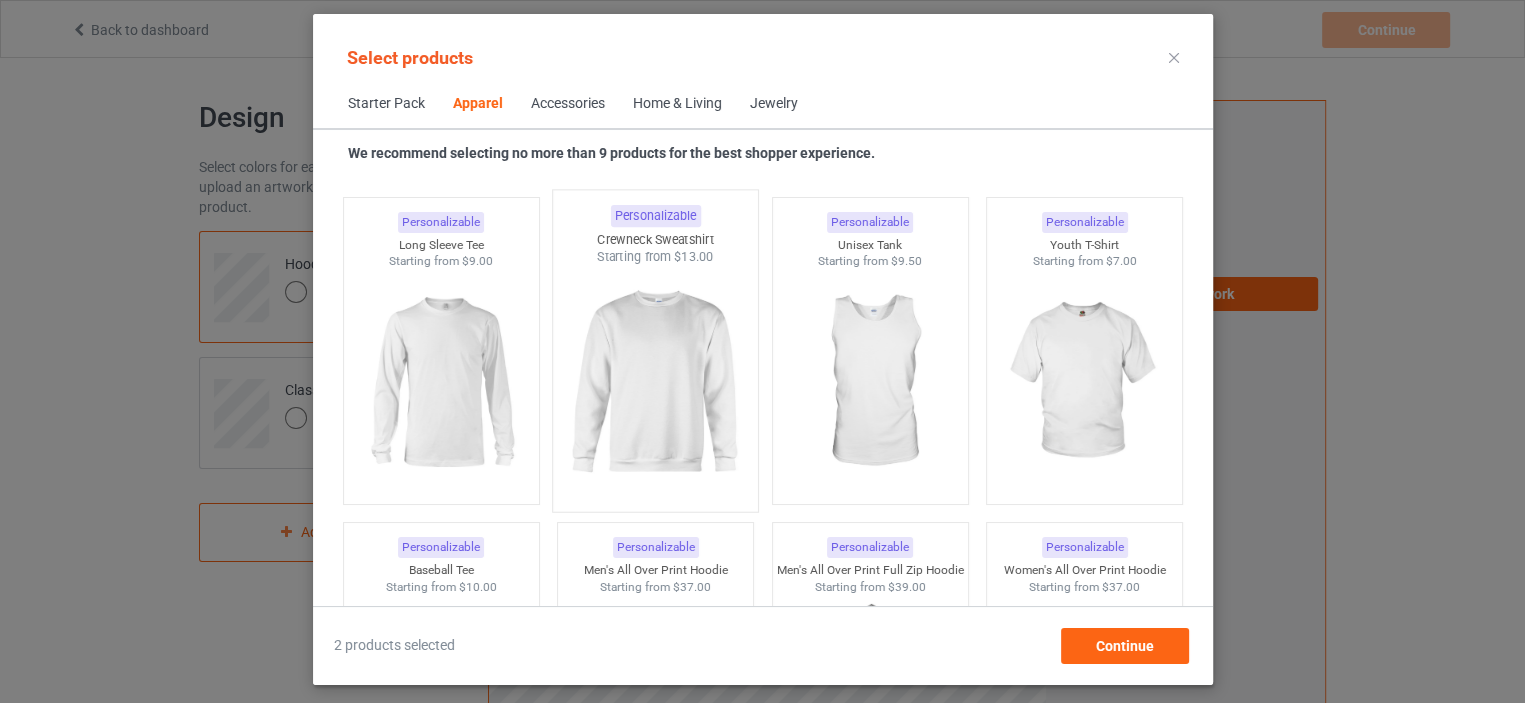 click at bounding box center [655, 383] 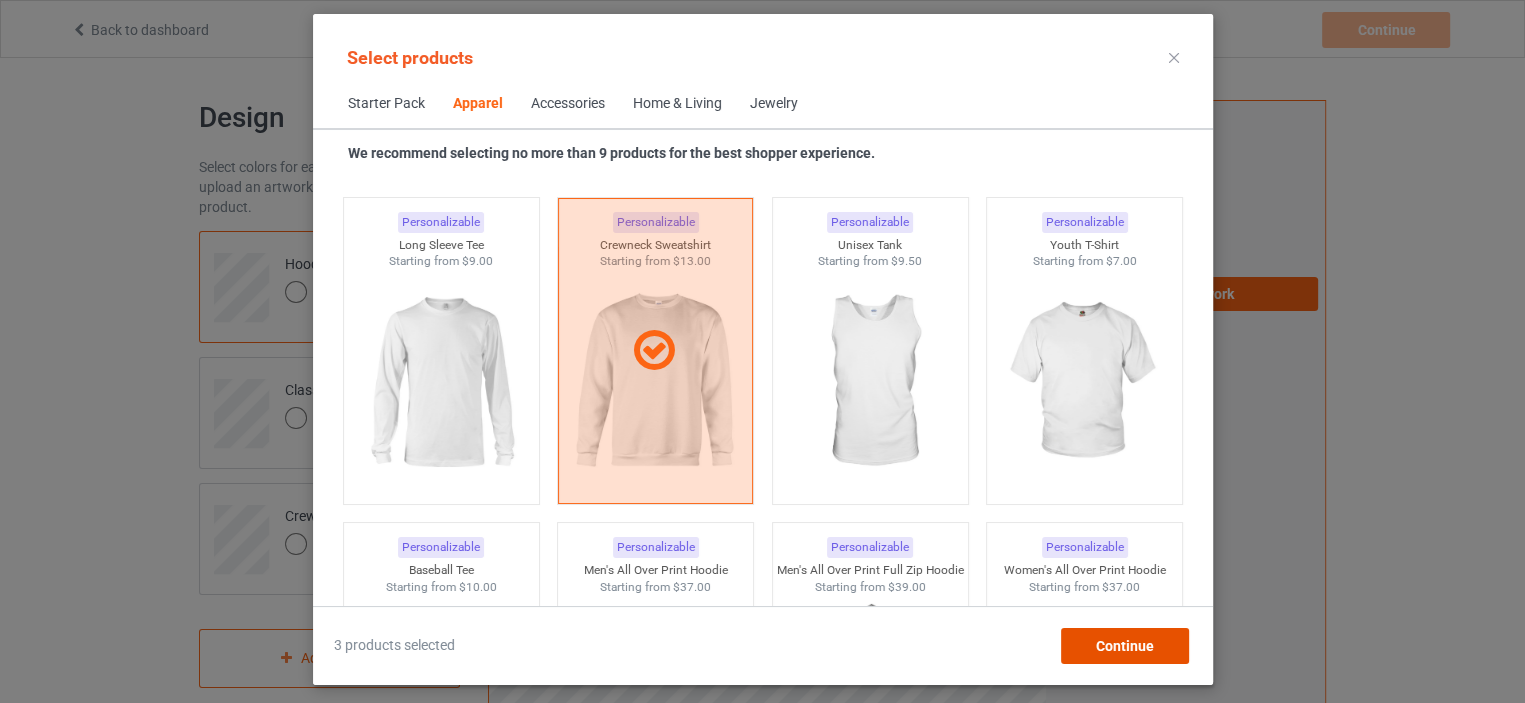 click on "Continue" at bounding box center [1124, 646] 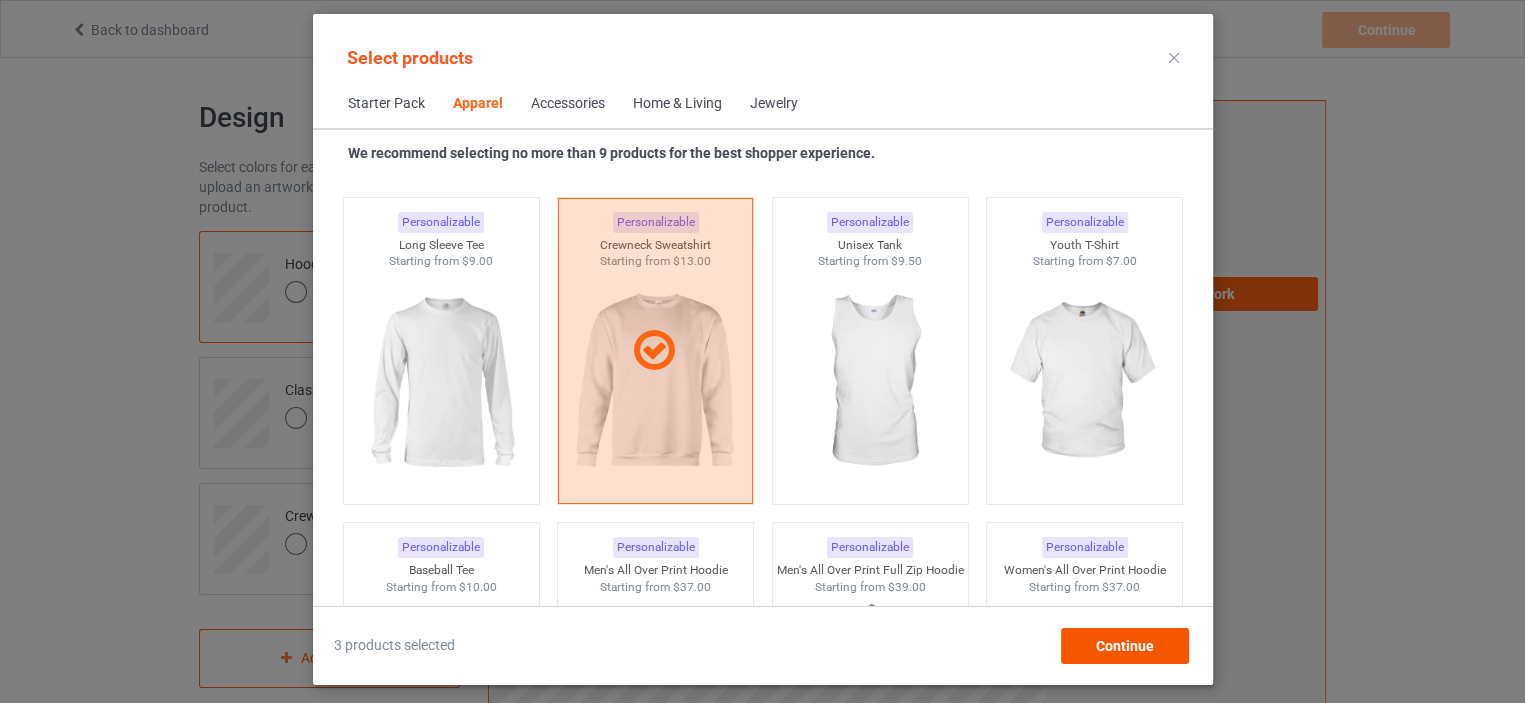 click on "Artwork Requirements PNG 150  DPI minimum Resources Design guide Upload Artwork" at bounding box center (1185, 481) 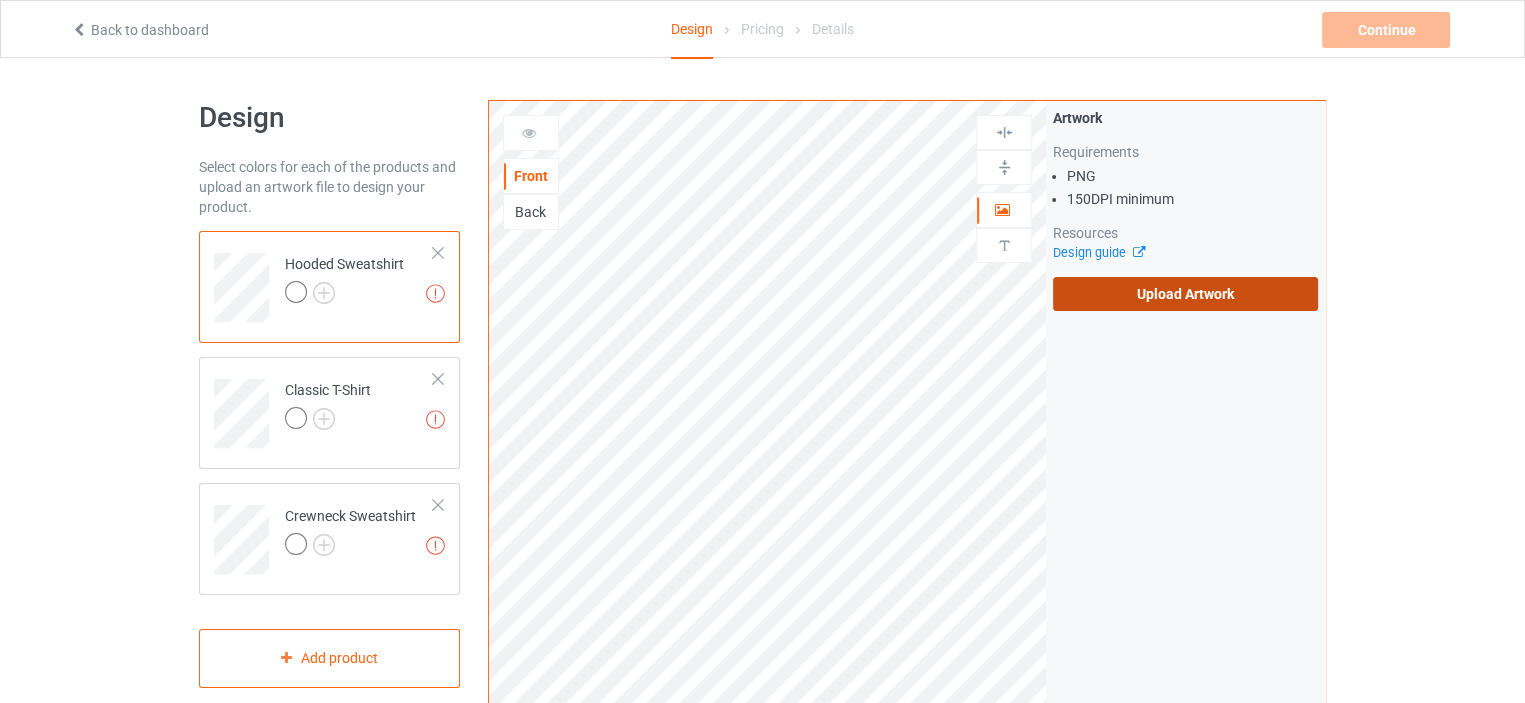 click on "Upload Artwork" at bounding box center [1185, 294] 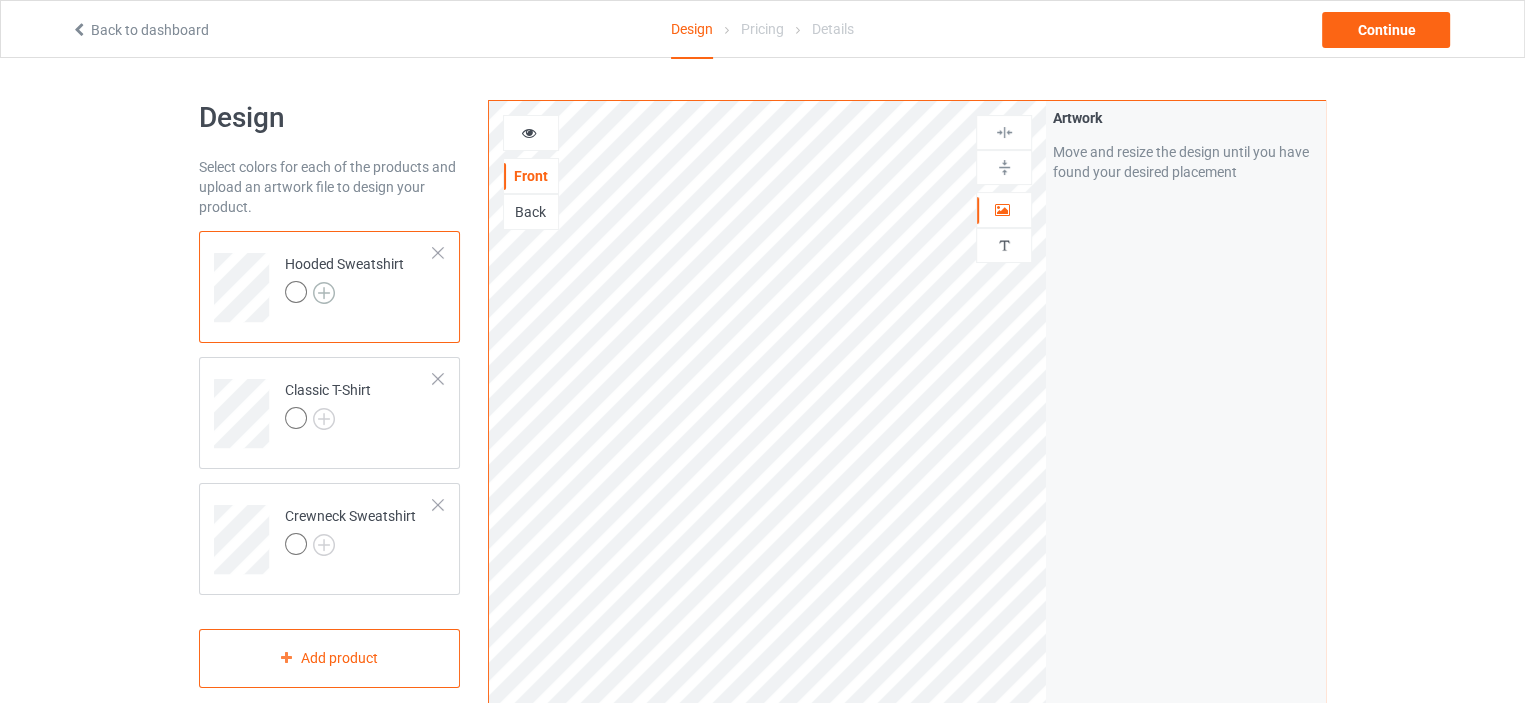click at bounding box center [324, 293] 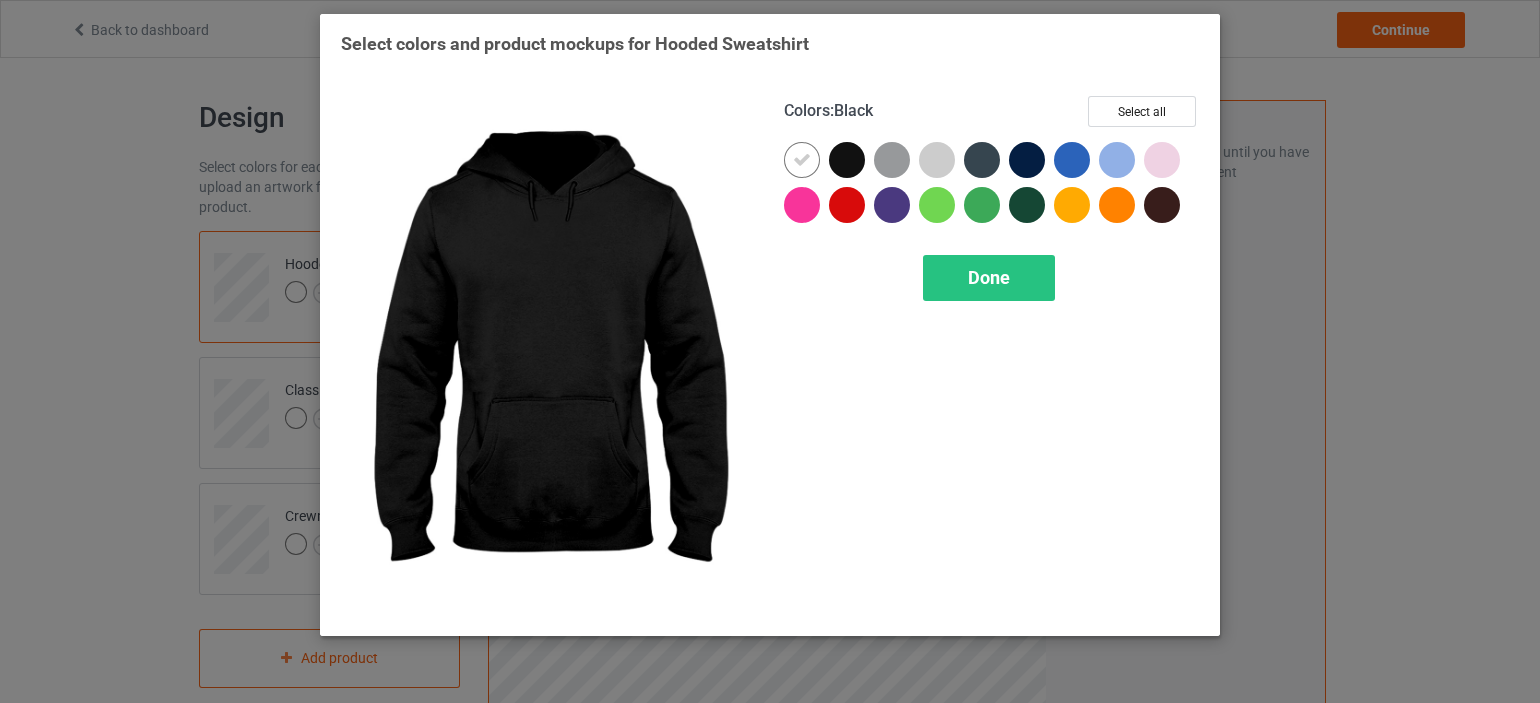 click at bounding box center [851, 164] 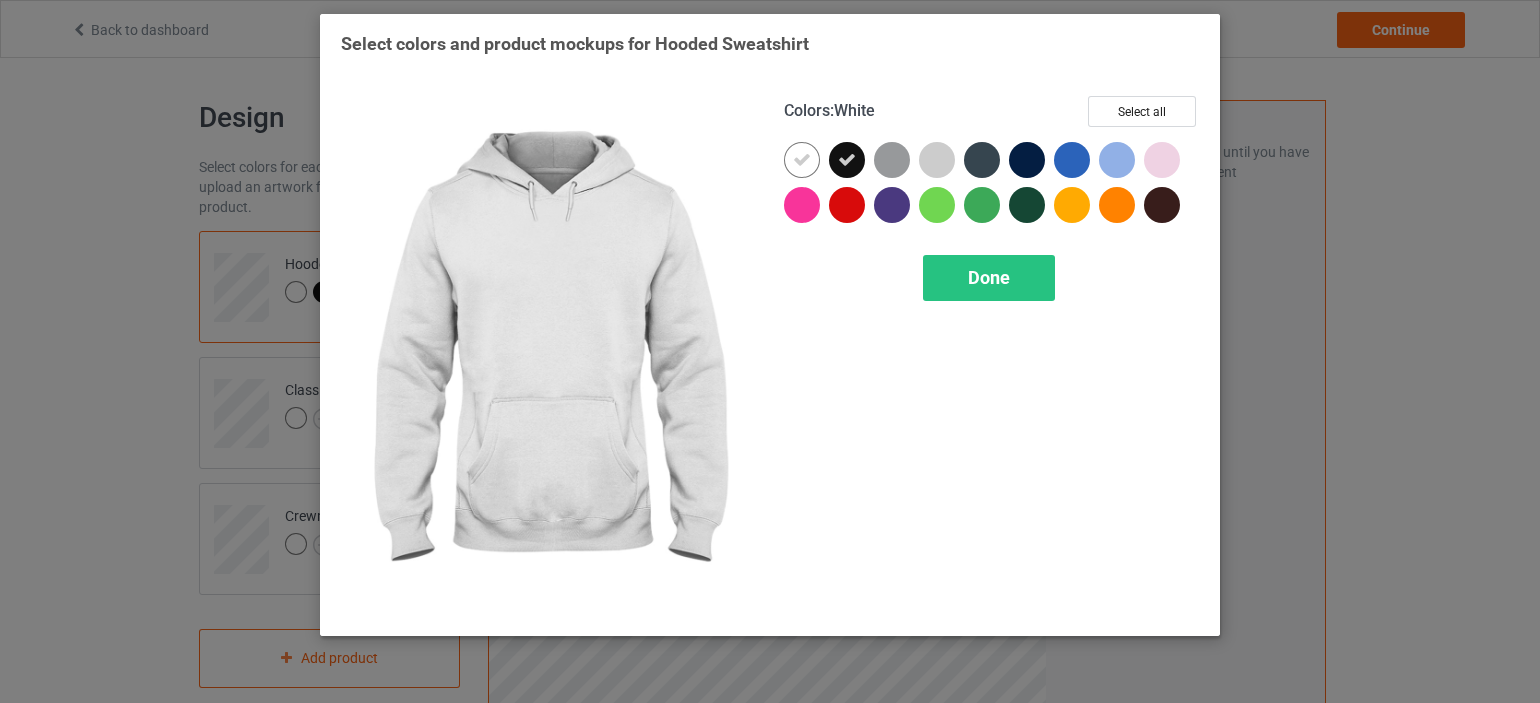click at bounding box center (802, 160) 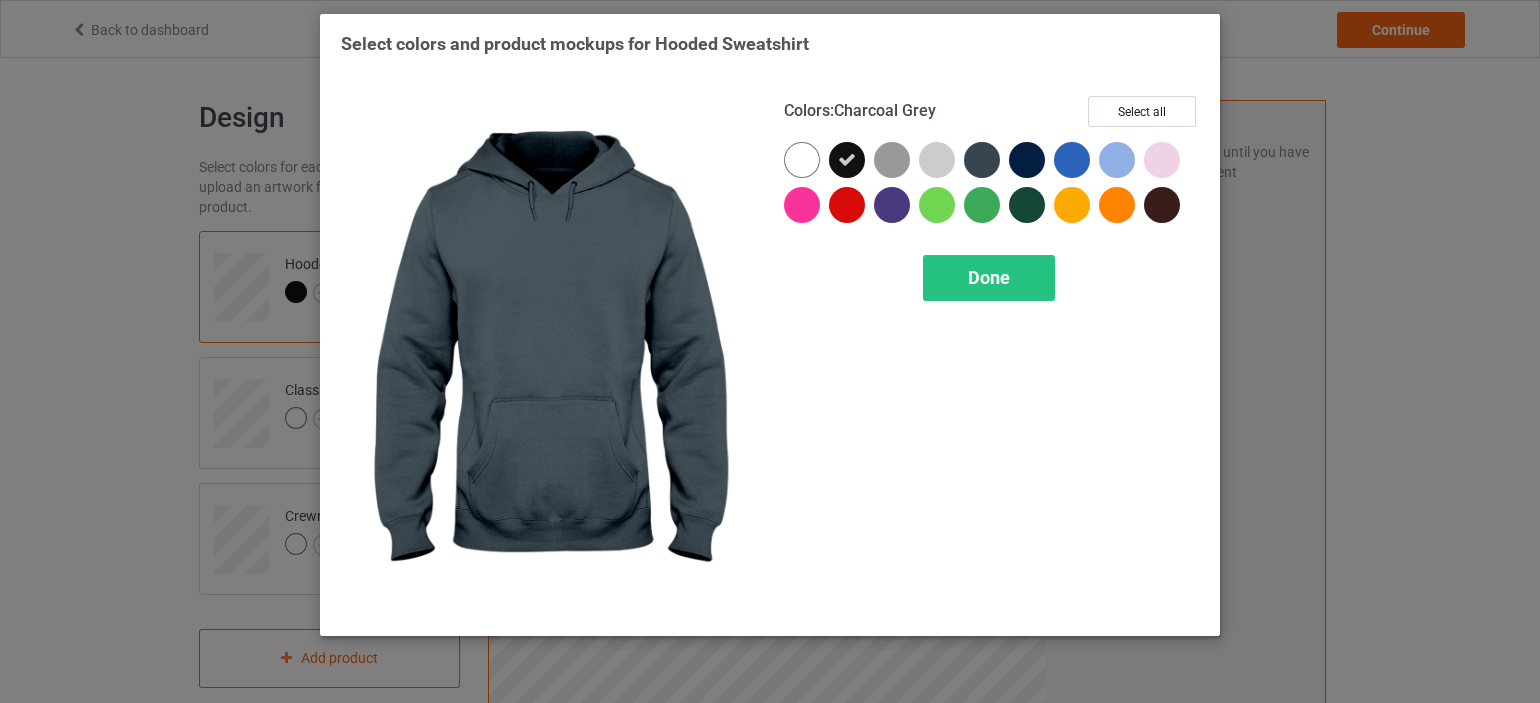 click at bounding box center [982, 160] 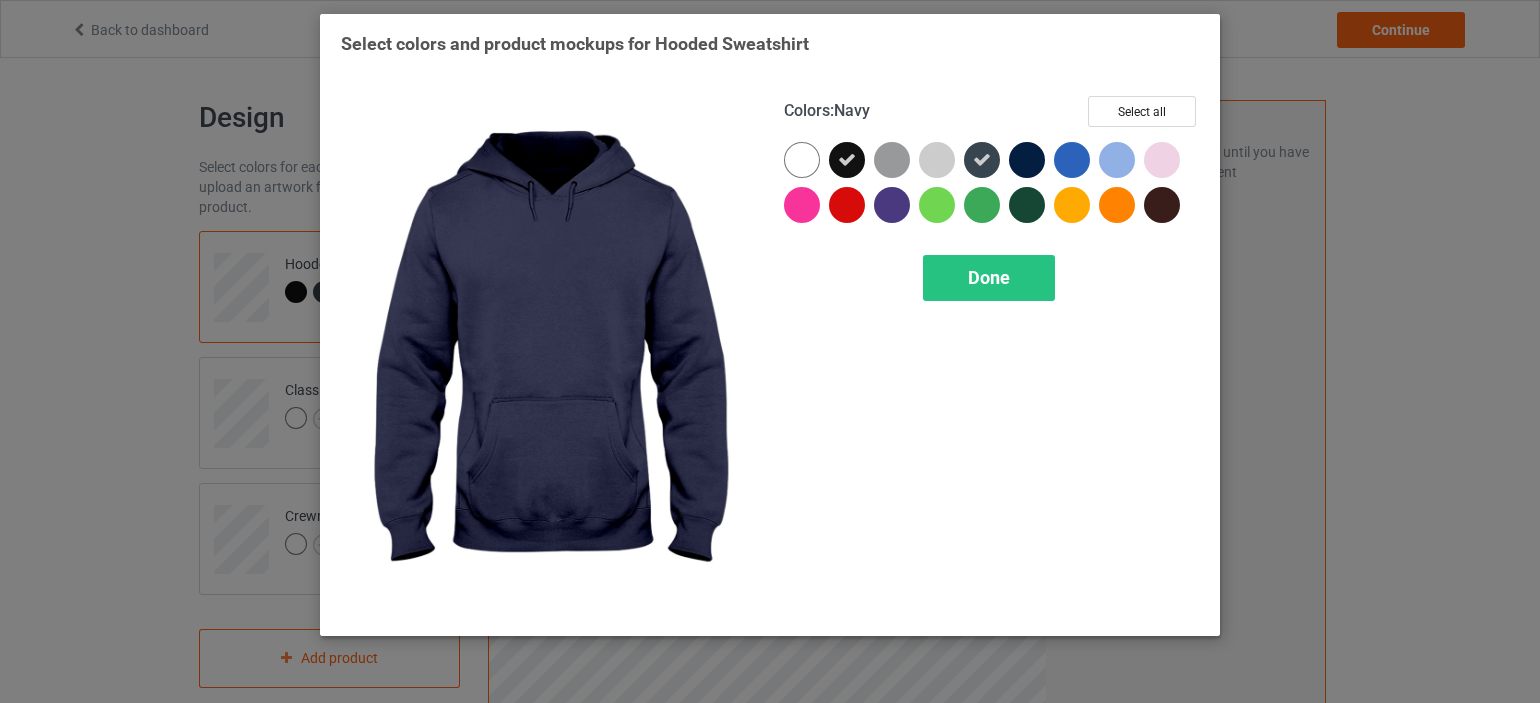 click at bounding box center [1027, 160] 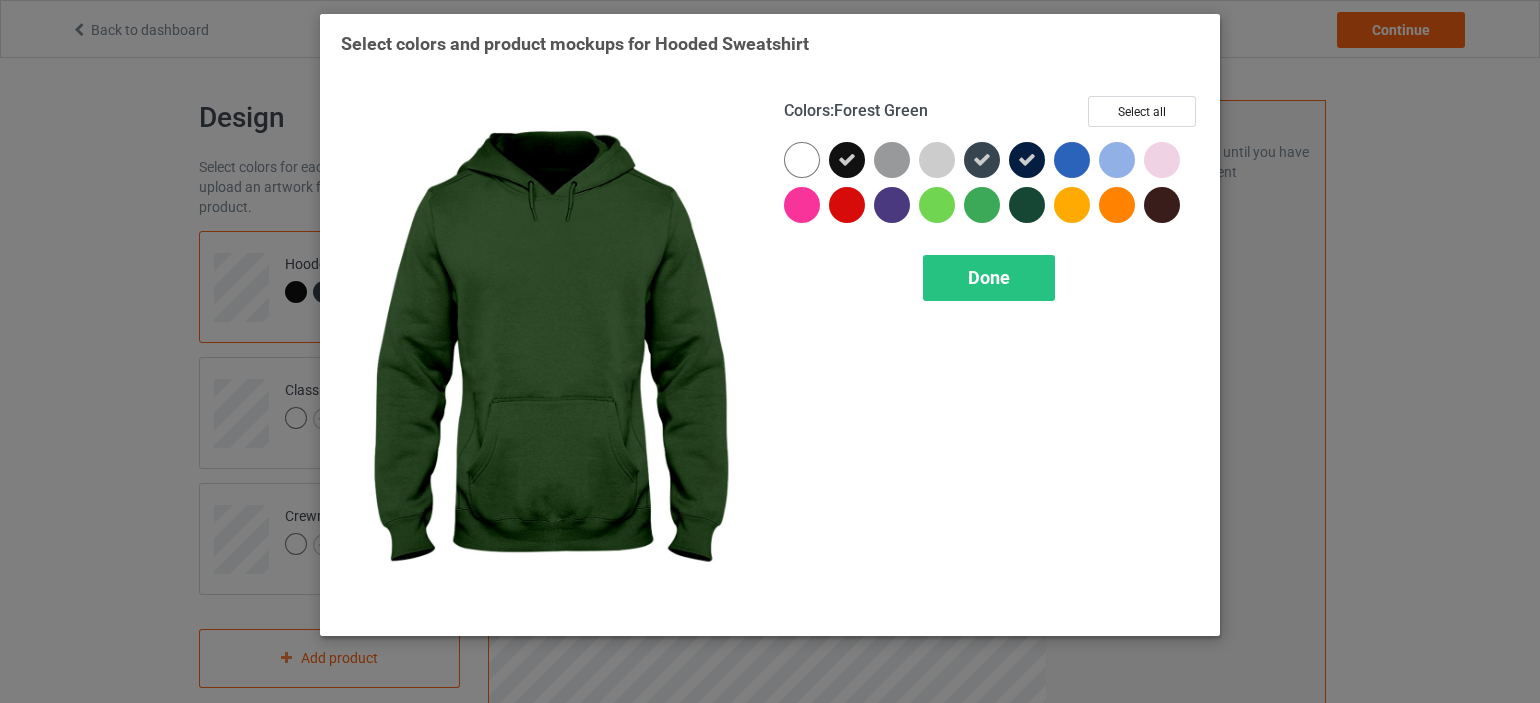 click at bounding box center (1027, 205) 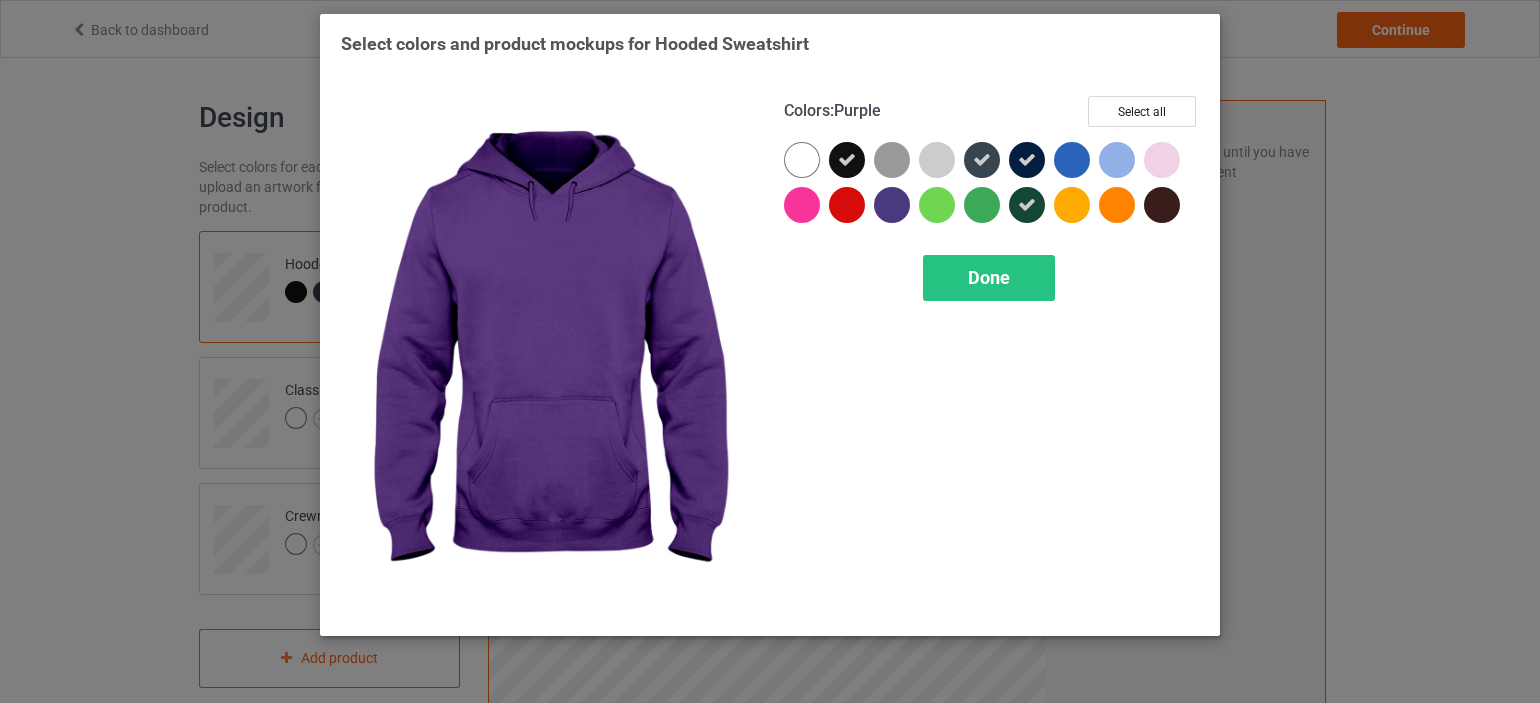 click at bounding box center (892, 205) 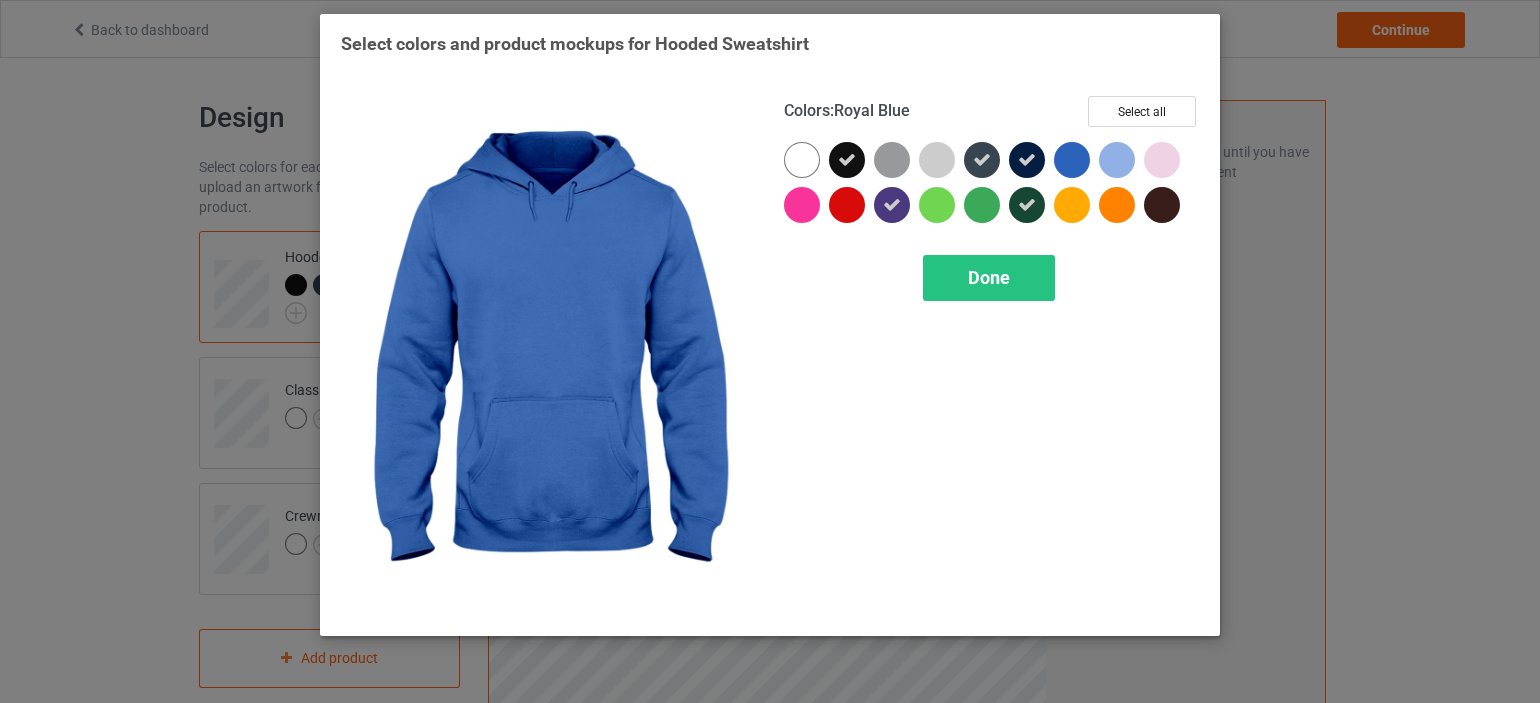 click at bounding box center [1072, 160] 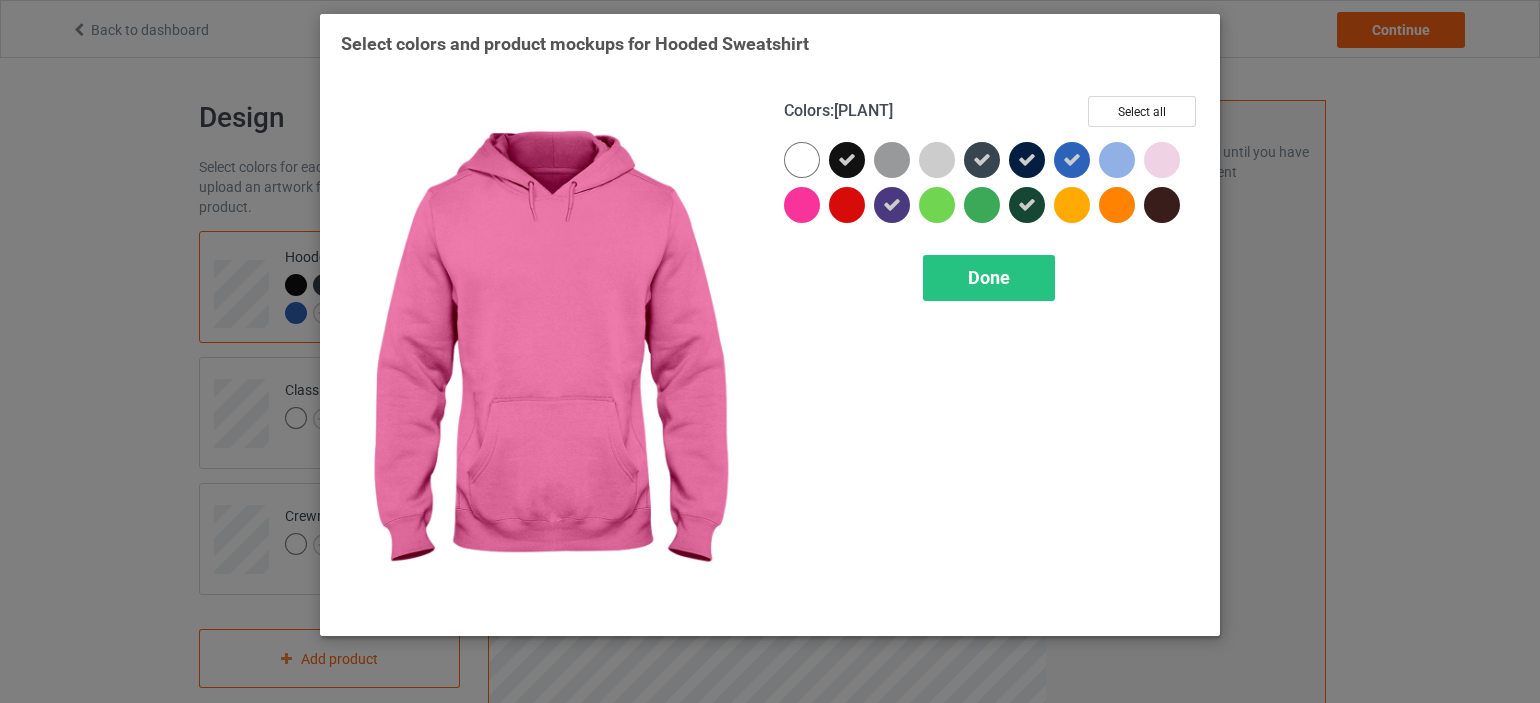 click at bounding box center (802, 205) 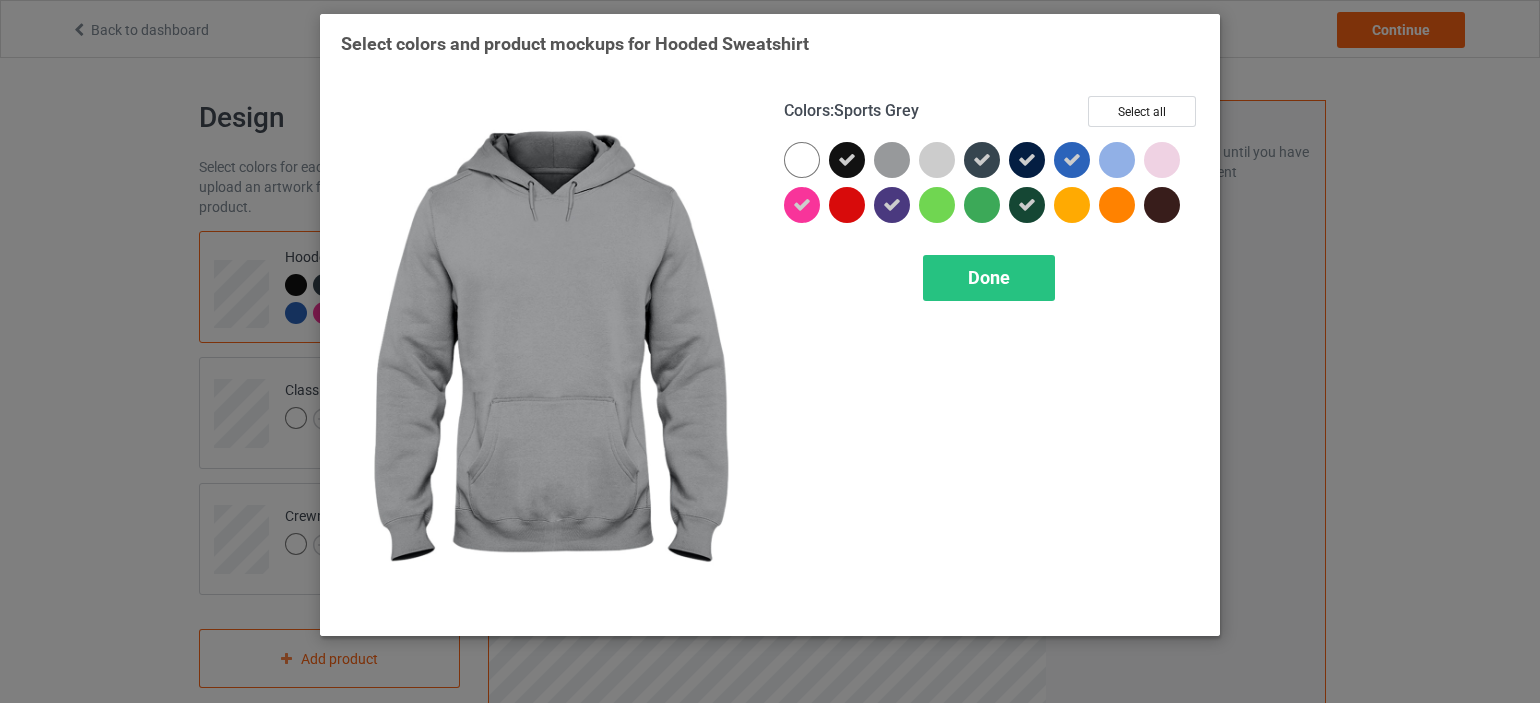 click at bounding box center (892, 160) 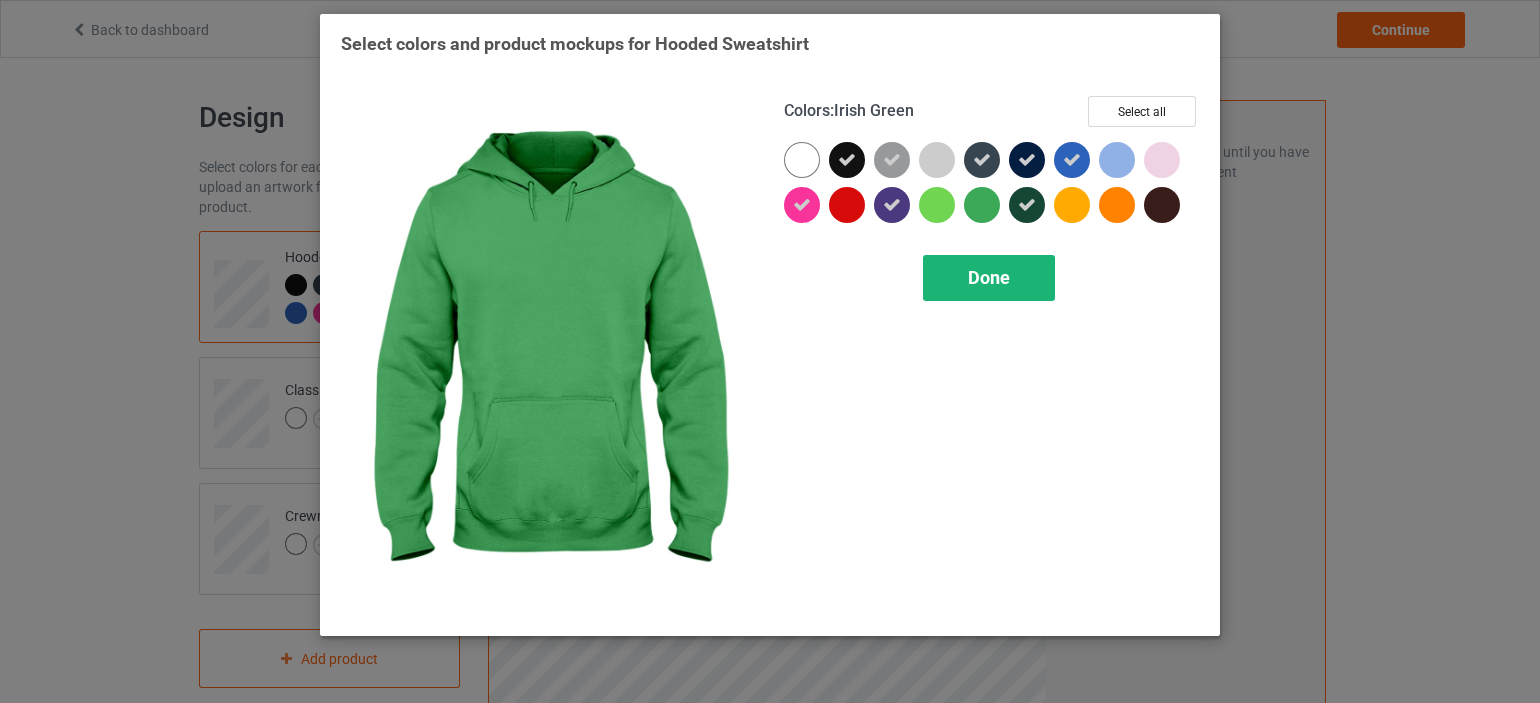 click on "Done" at bounding box center [989, 277] 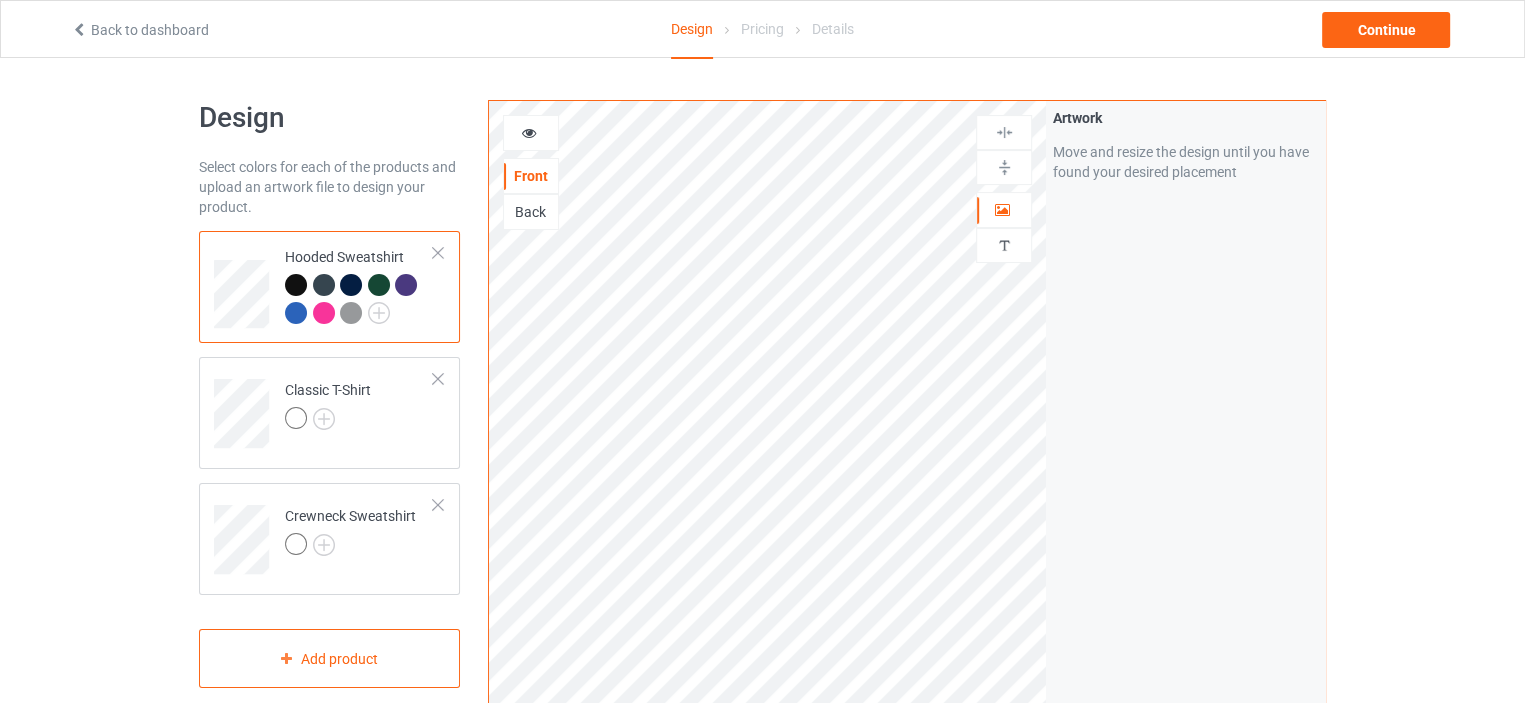 click at bounding box center [529, 130] 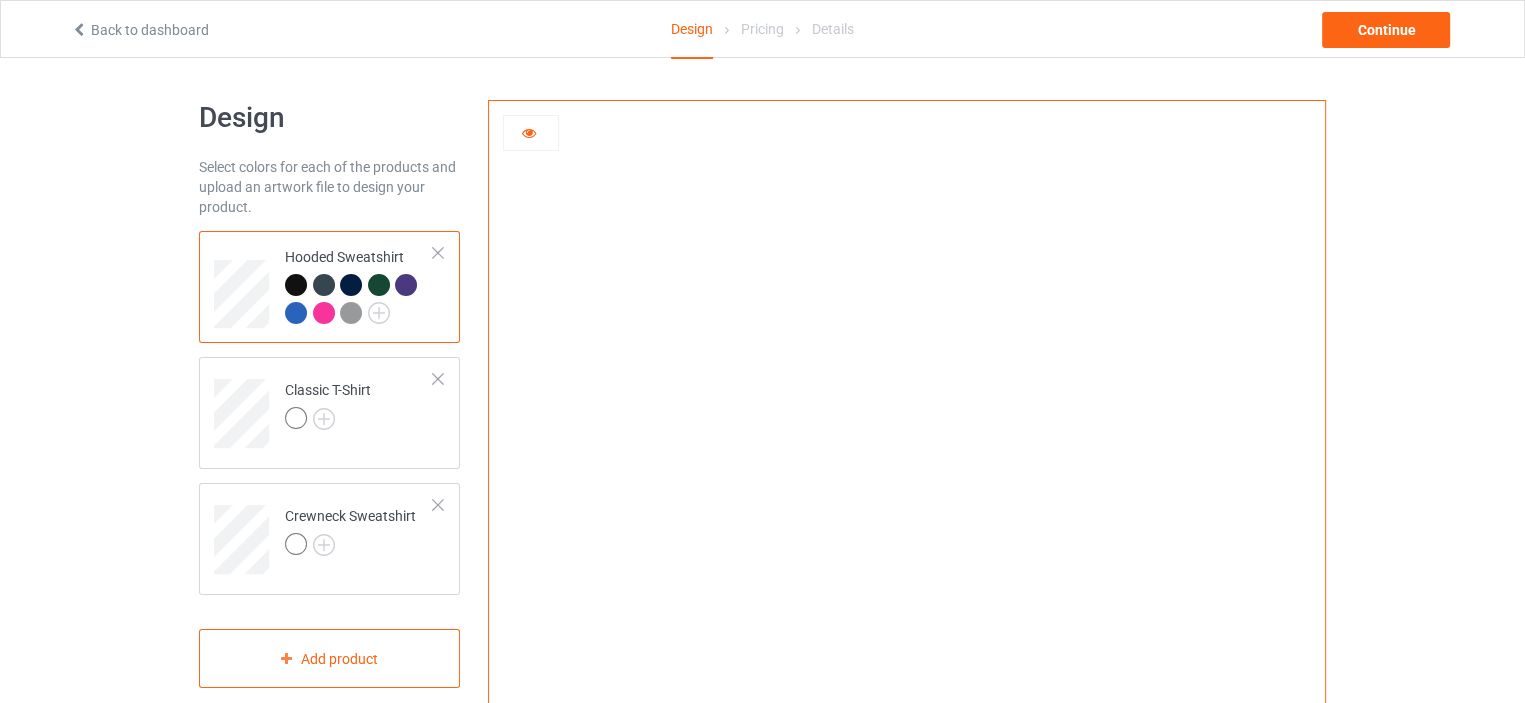 click at bounding box center [324, 285] 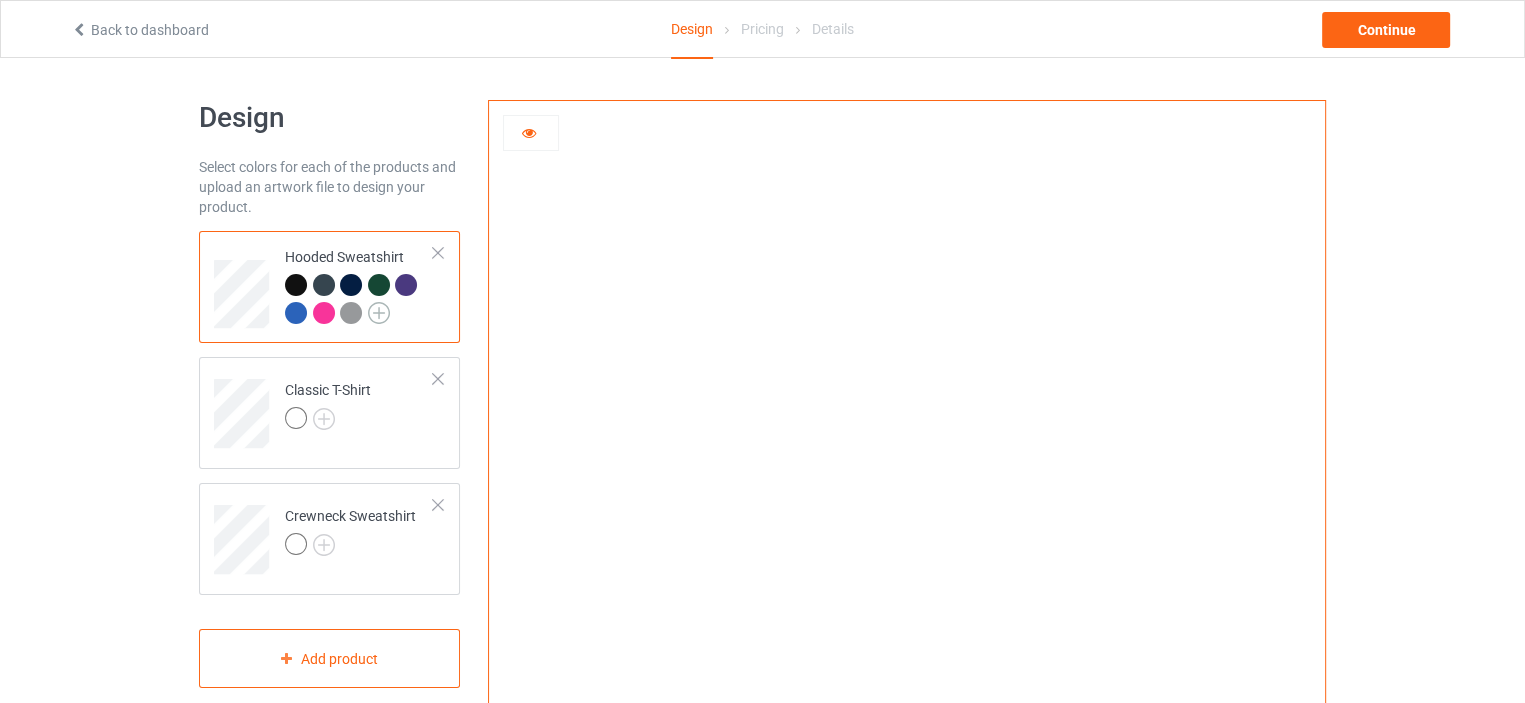 click at bounding box center [379, 313] 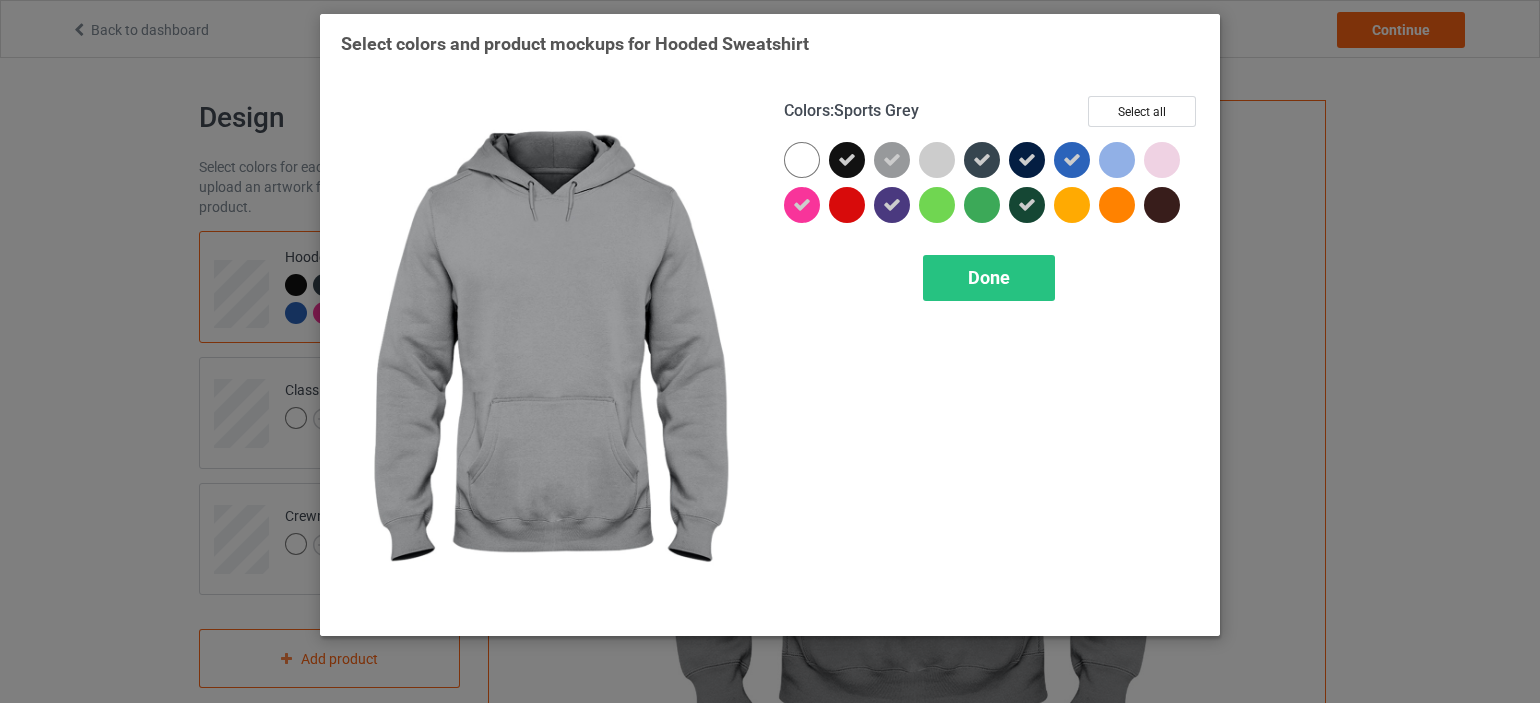 click at bounding box center [892, 160] 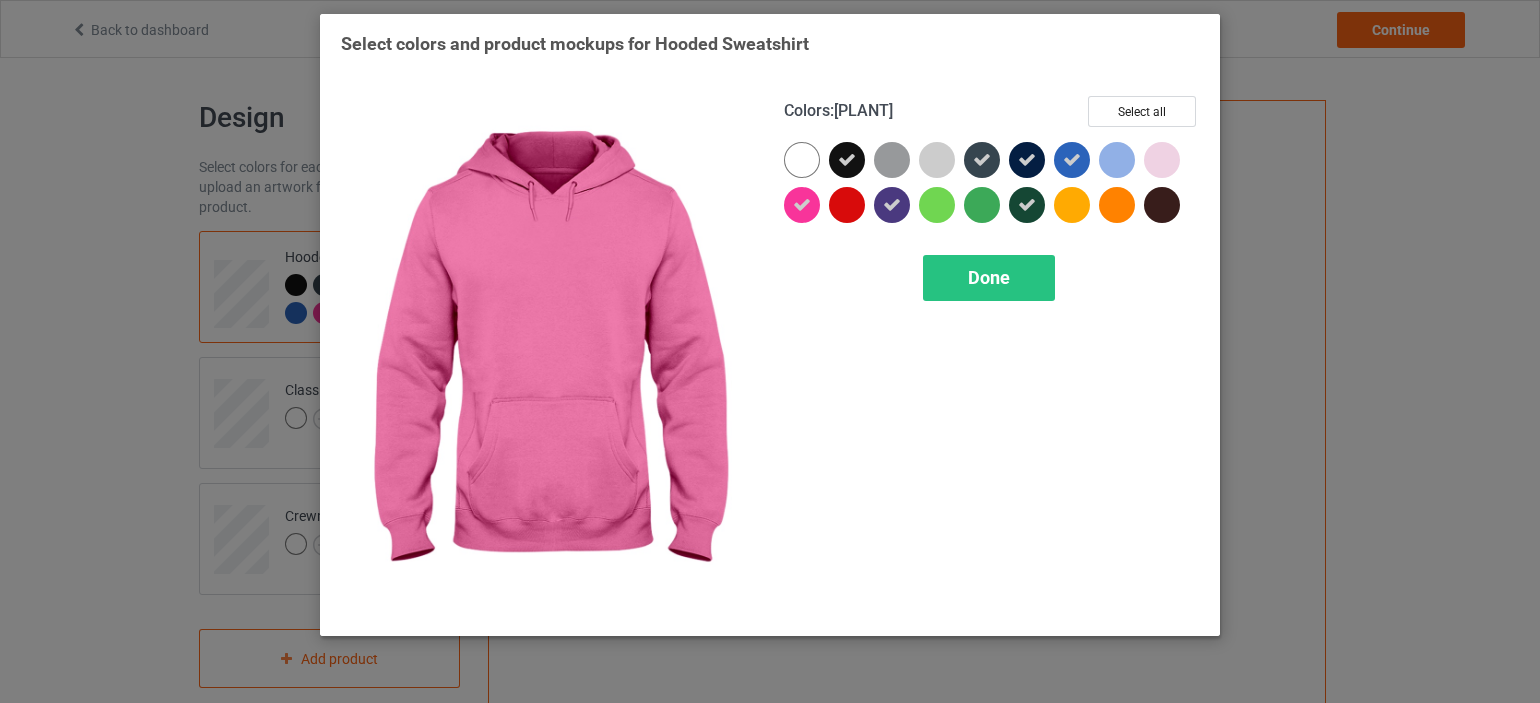 click at bounding box center (802, 205) 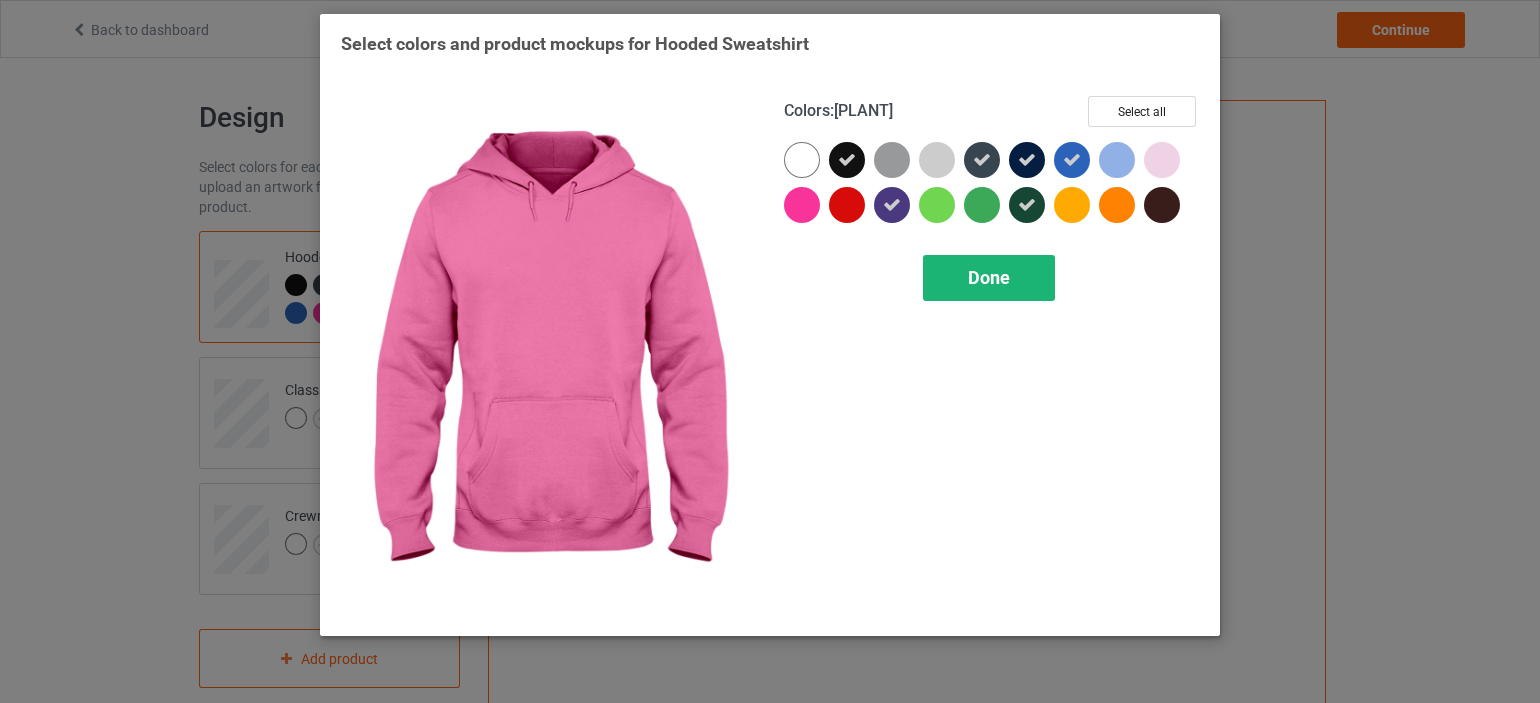 click on "Done" at bounding box center (989, 277) 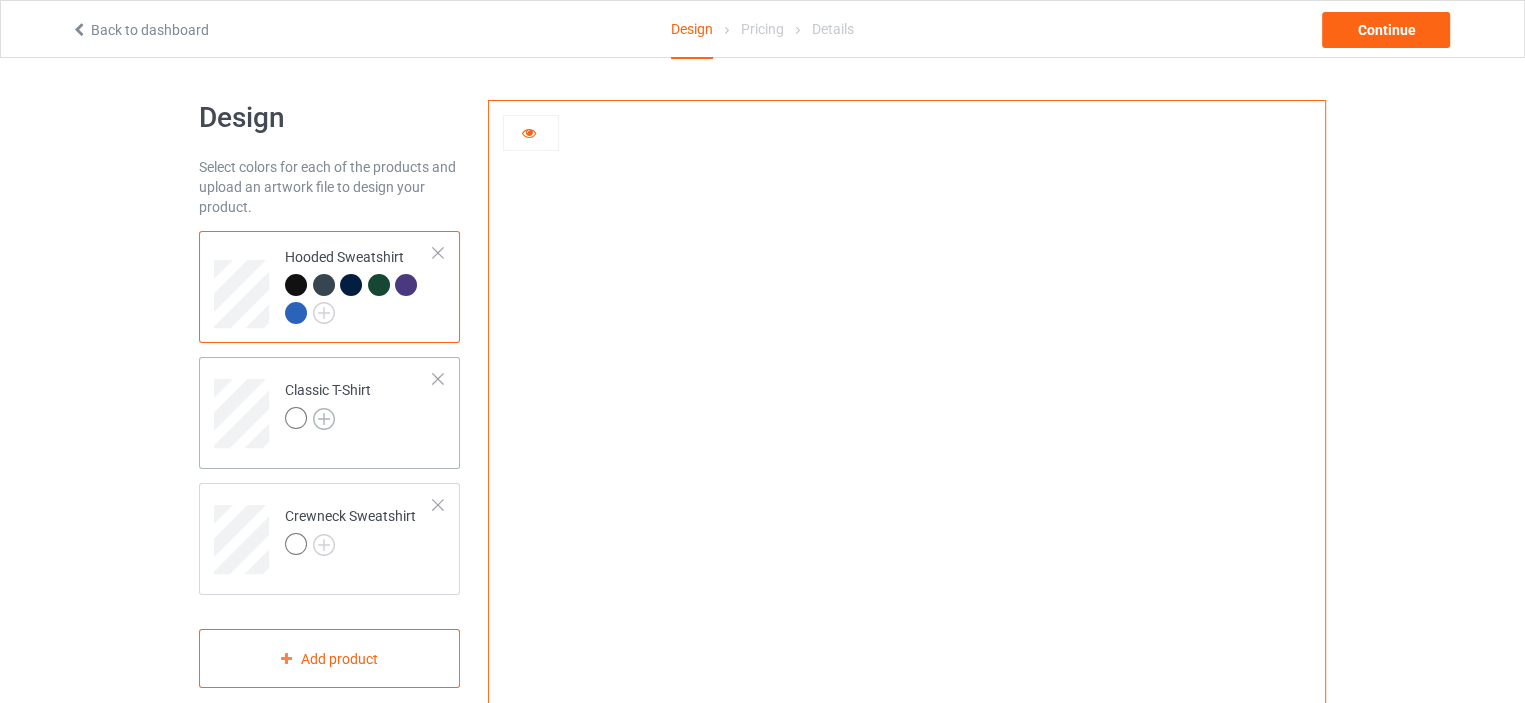 click at bounding box center [324, 419] 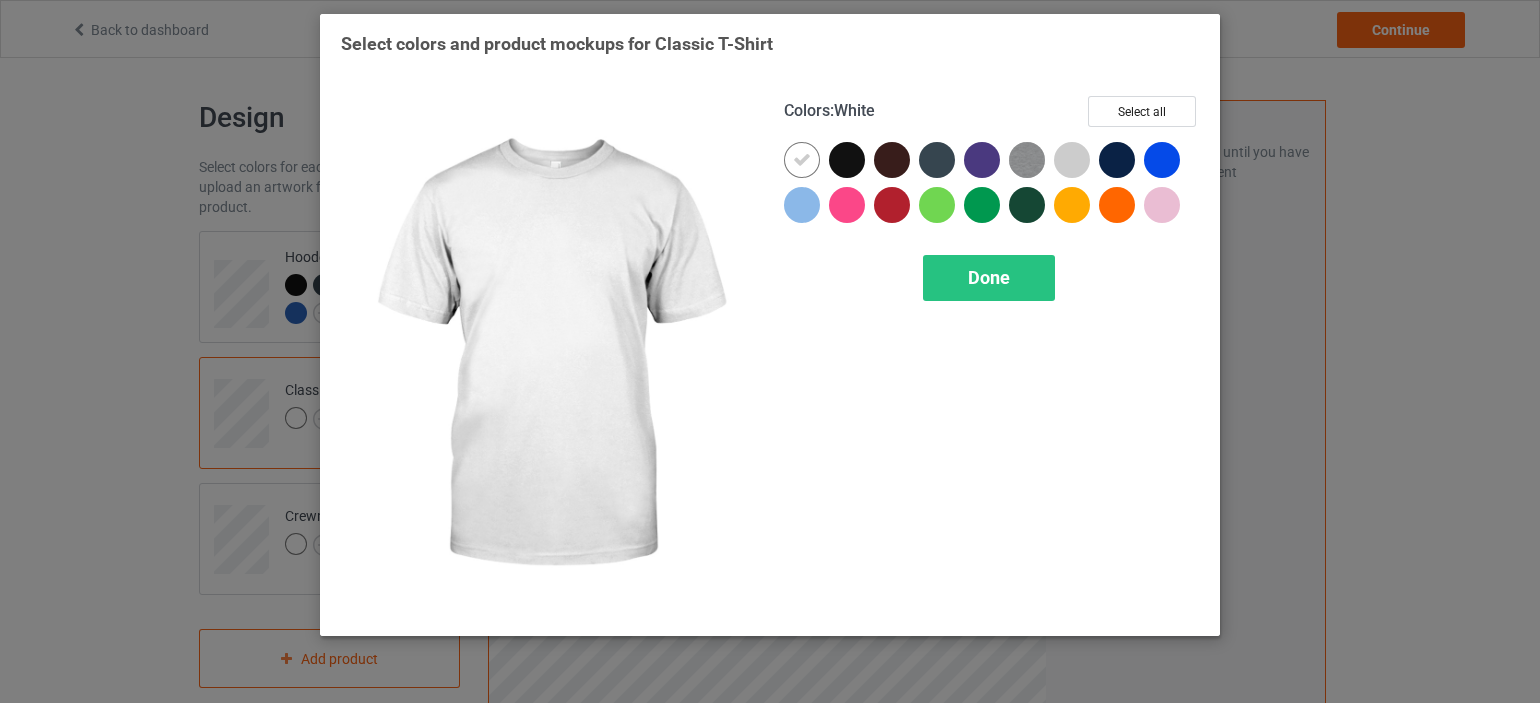 click on "Colors :  White Select all" at bounding box center (991, 119) 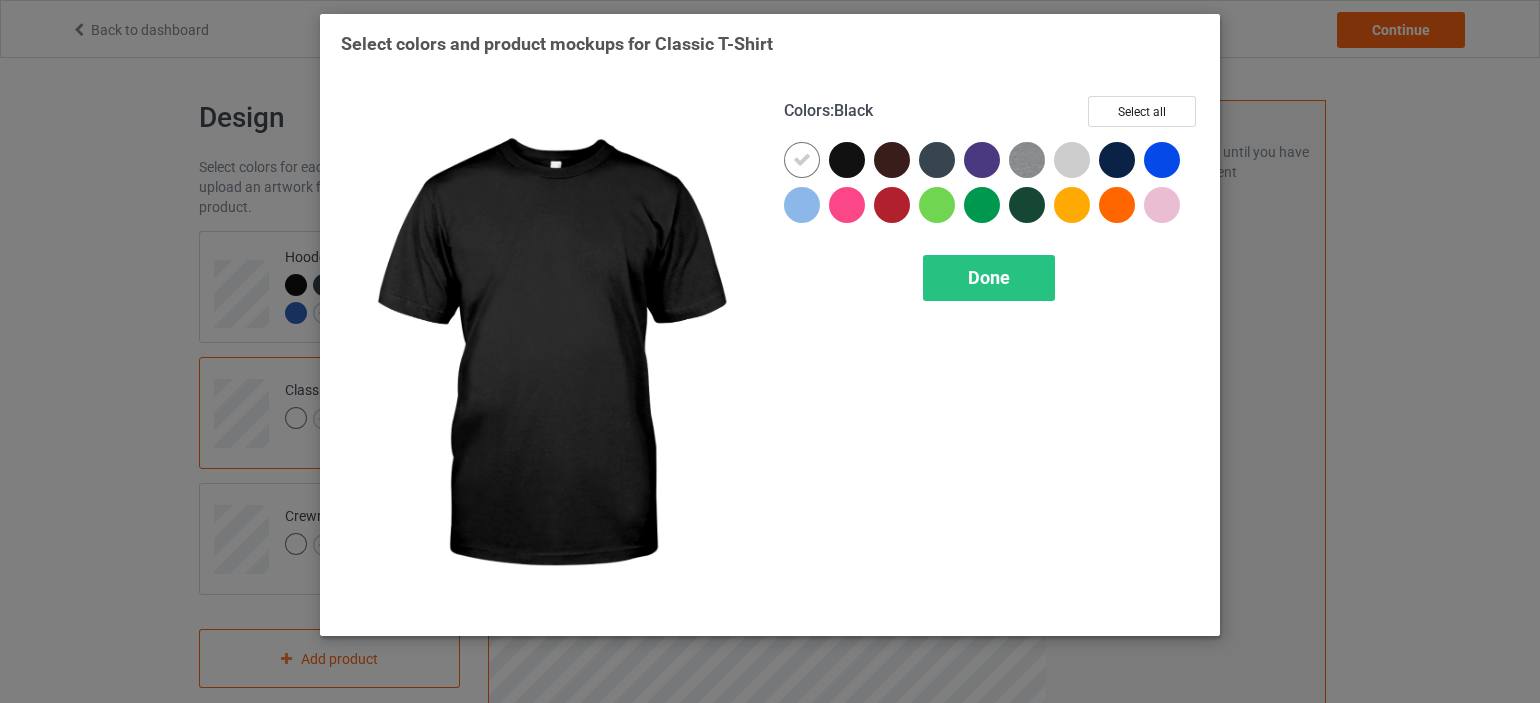 click at bounding box center [847, 160] 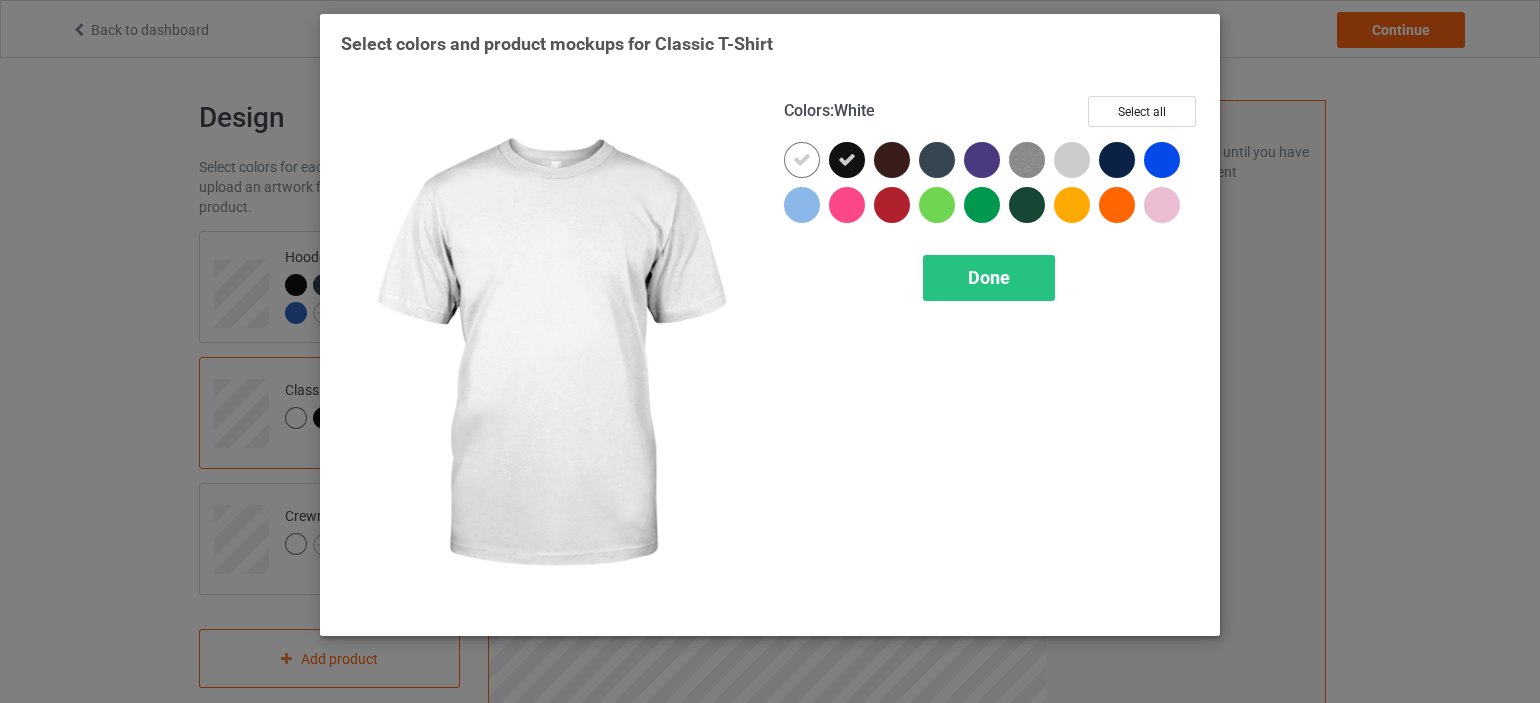 click at bounding box center [802, 160] 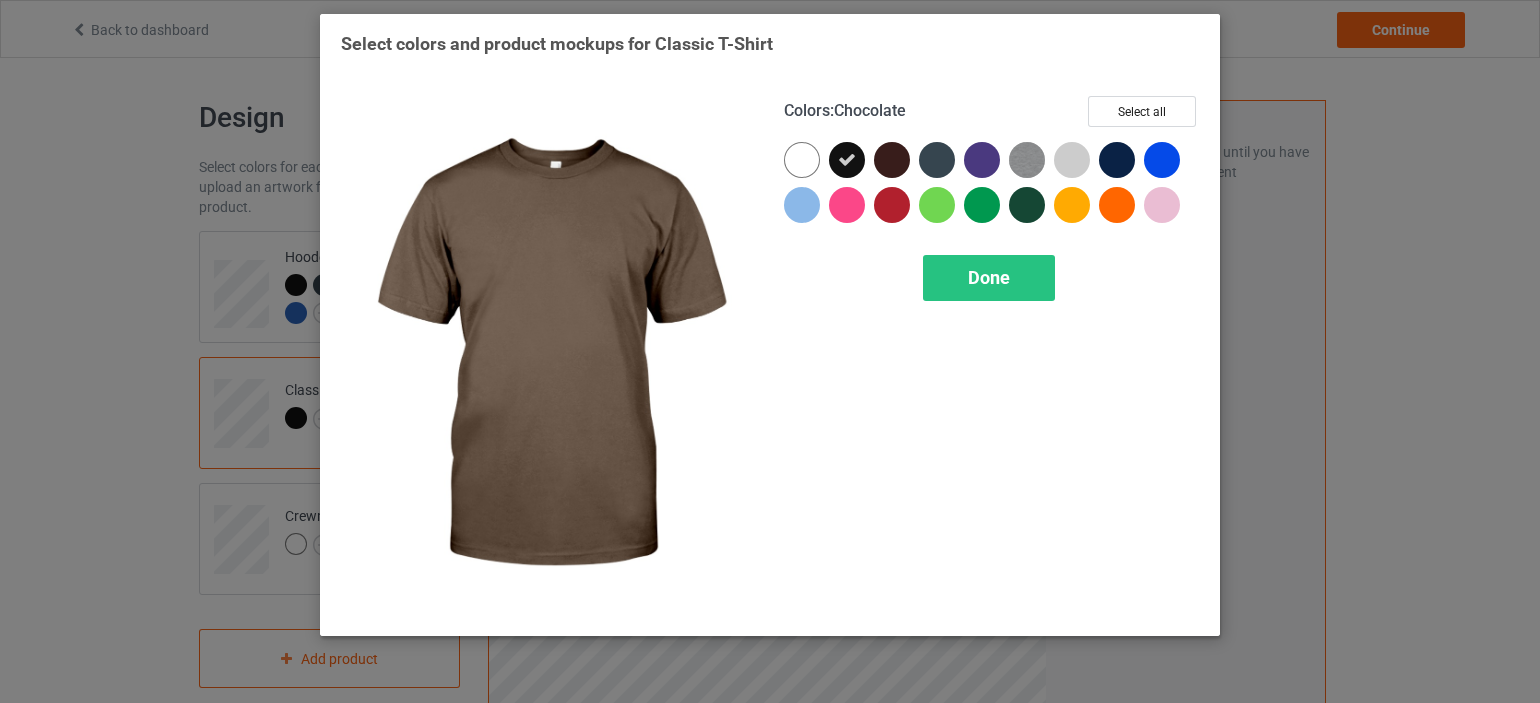 click at bounding box center [892, 160] 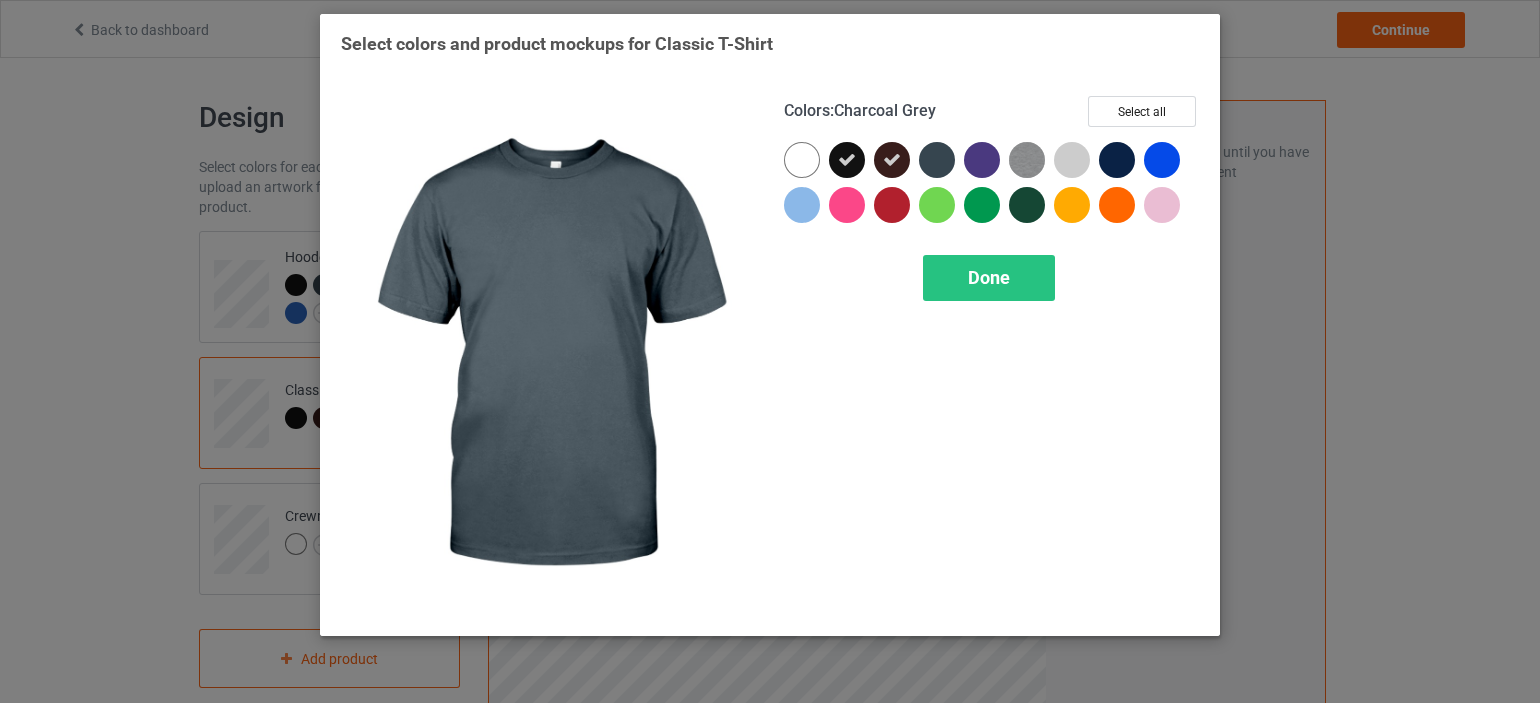 click at bounding box center (937, 160) 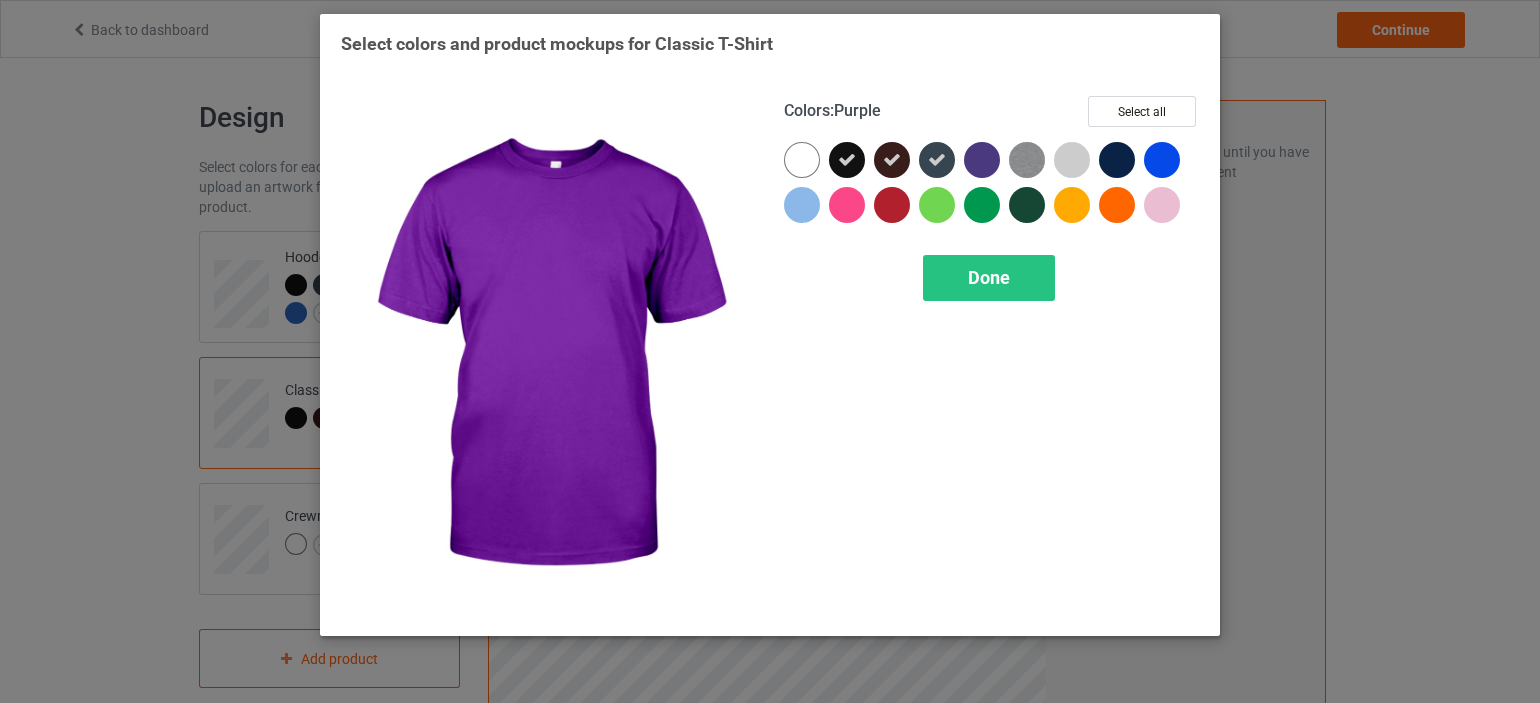 click at bounding box center (982, 160) 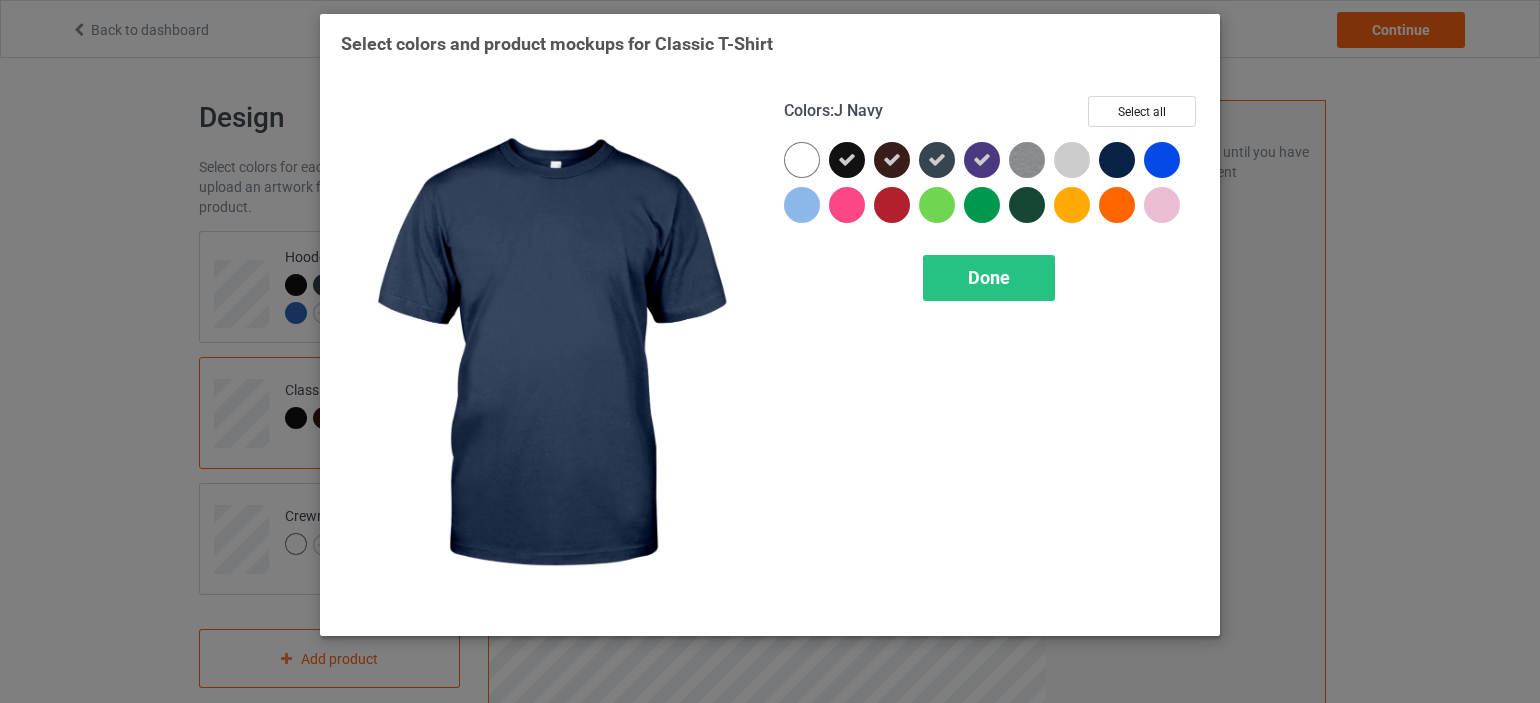 click at bounding box center [1117, 160] 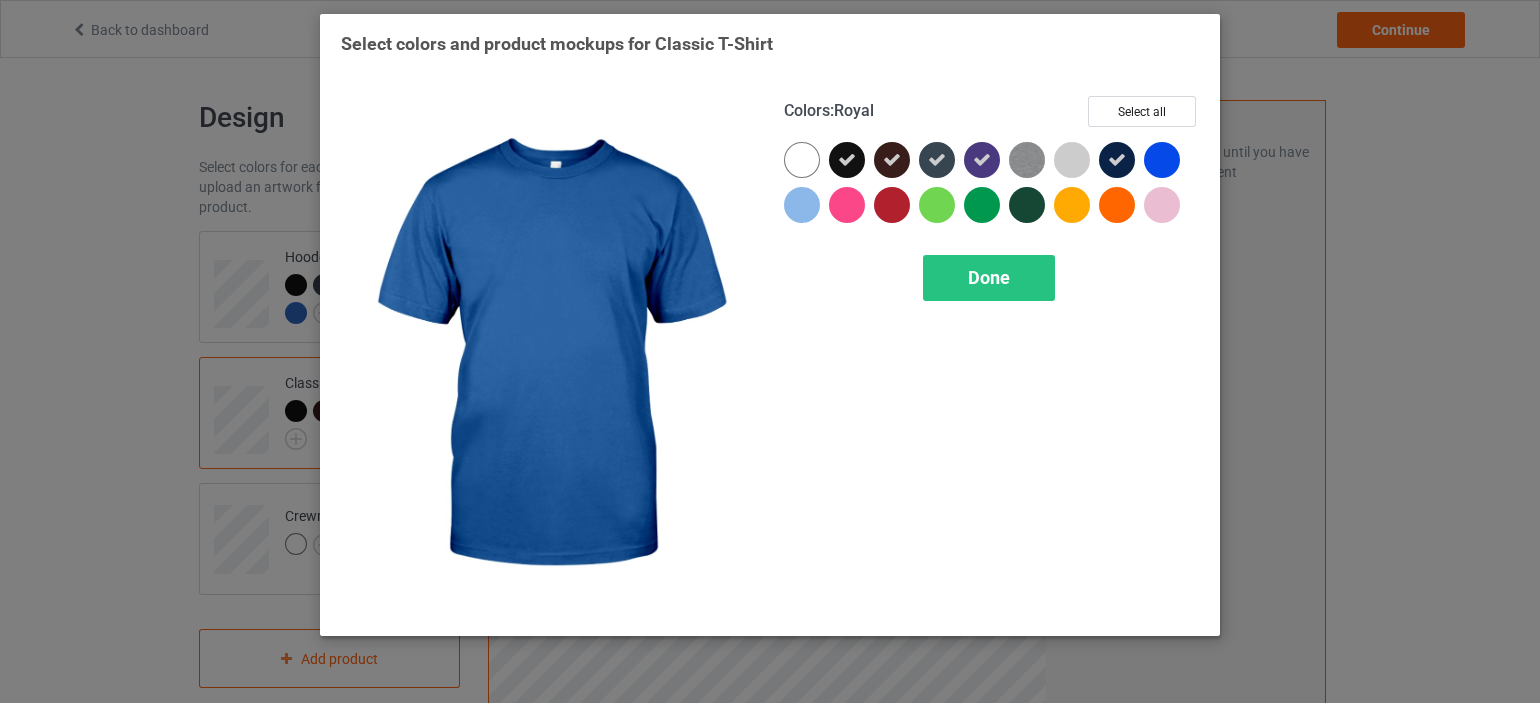 click at bounding box center [1162, 160] 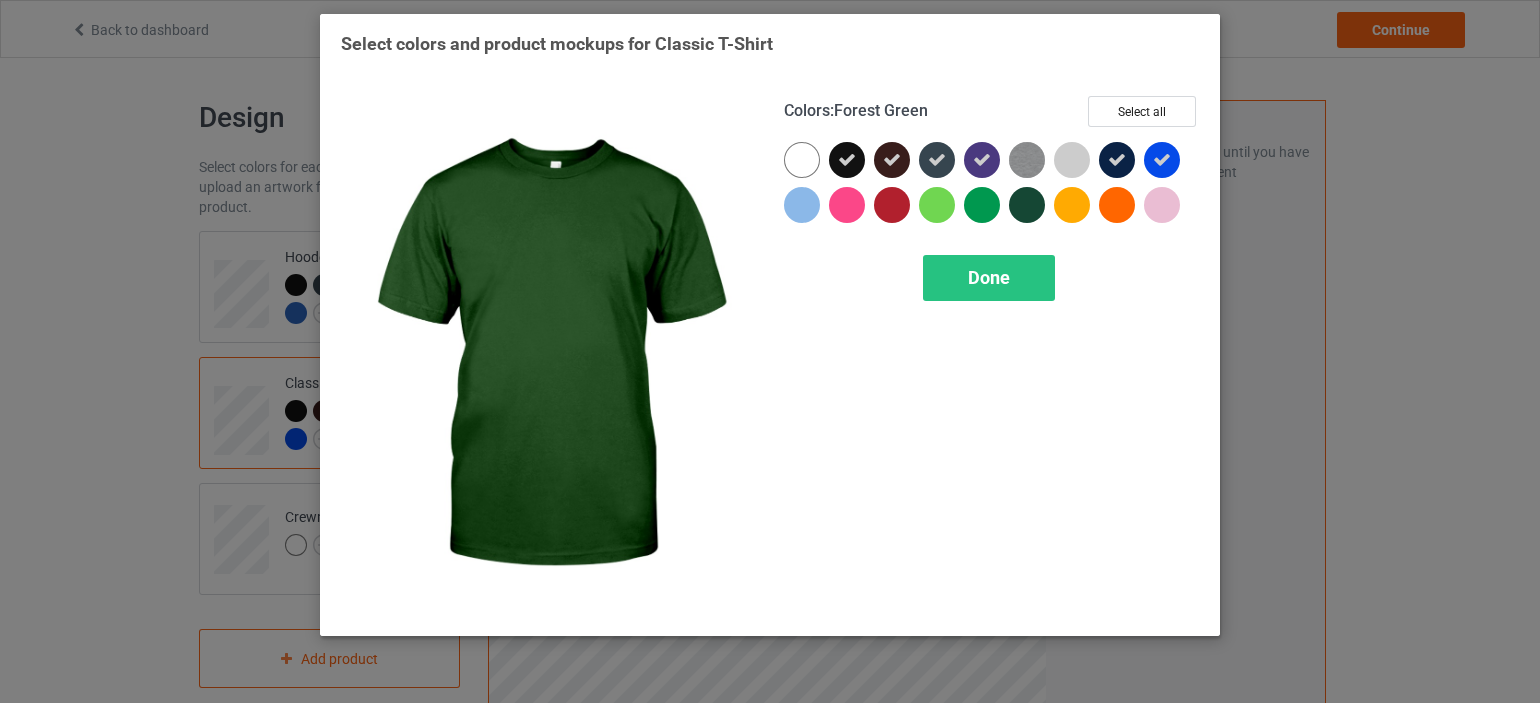 click at bounding box center (1027, 205) 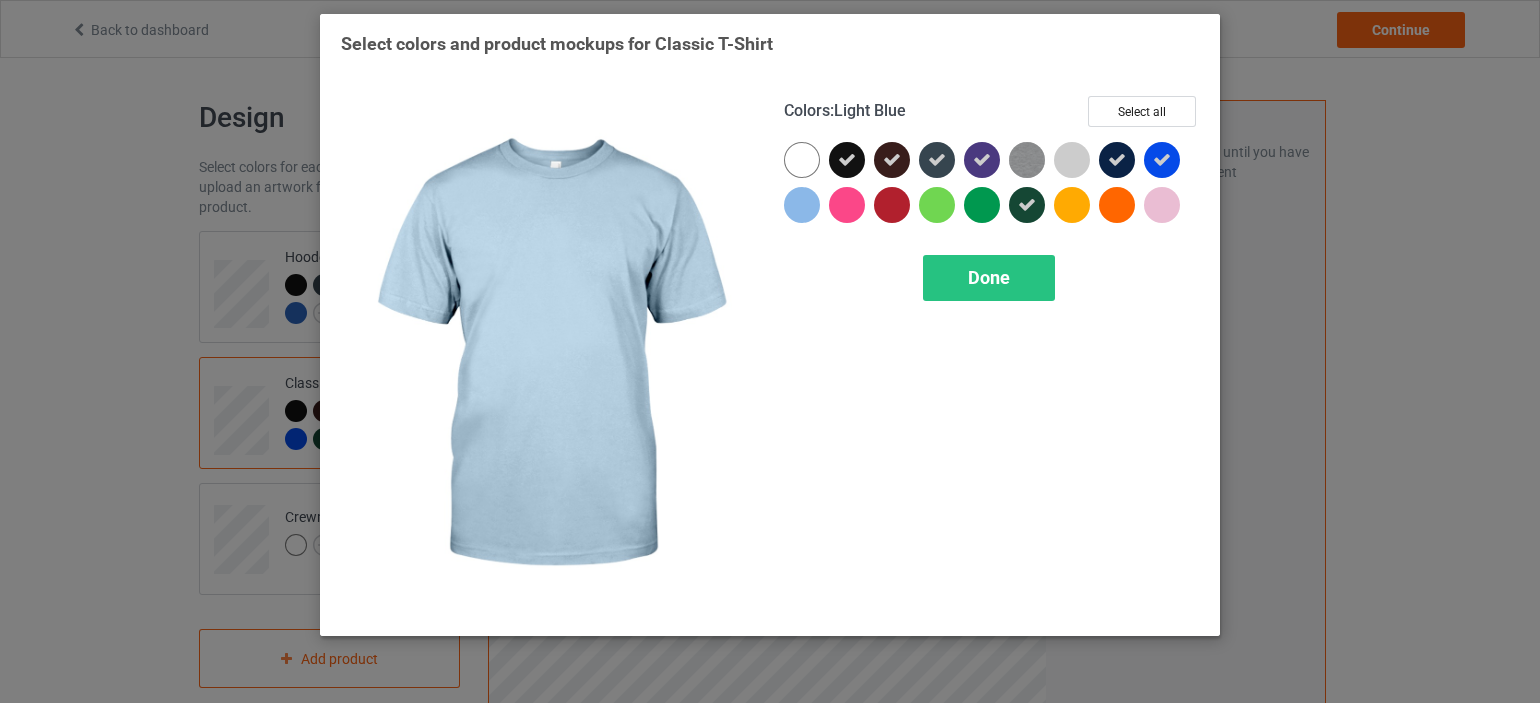 click at bounding box center [802, 205] 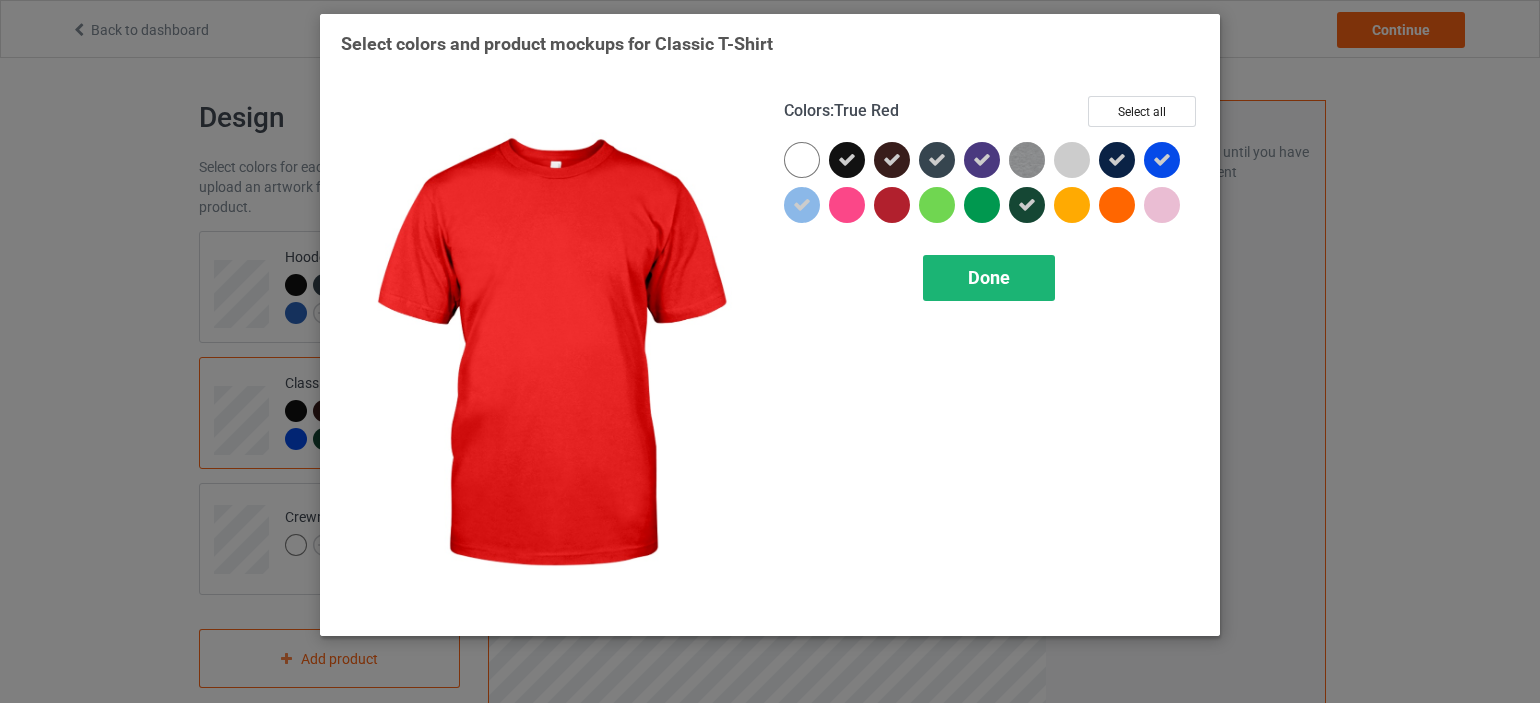 click on "Done" at bounding box center [989, 277] 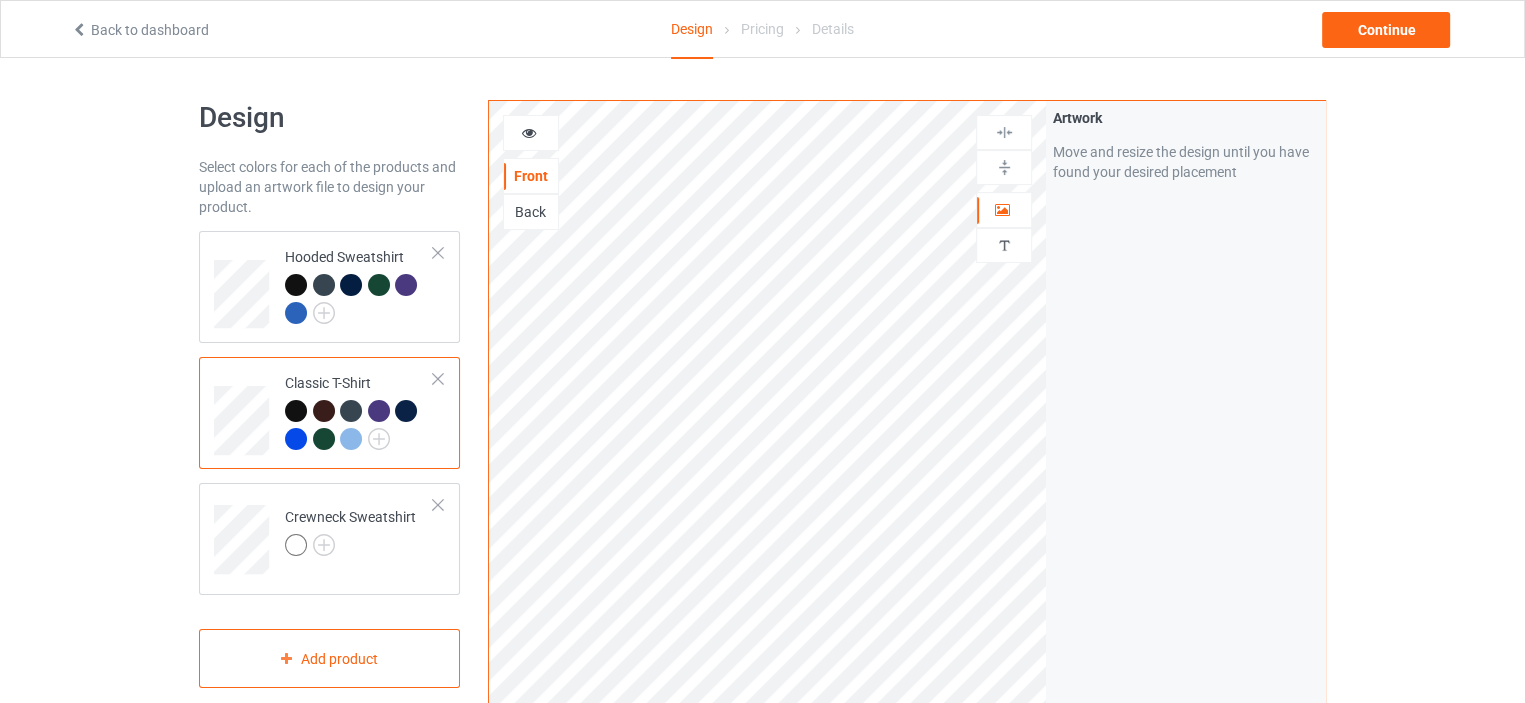 click at bounding box center (529, 130) 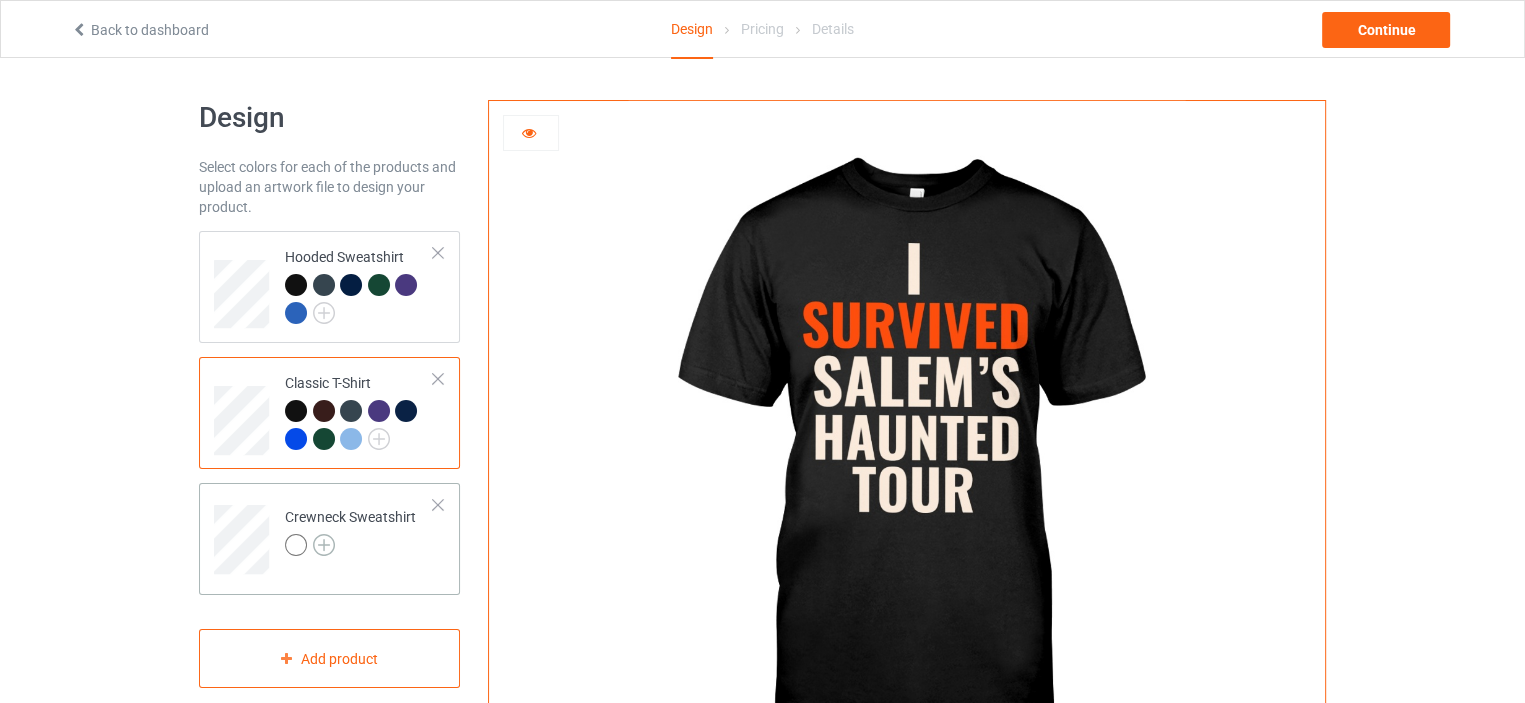 click at bounding box center (324, 545) 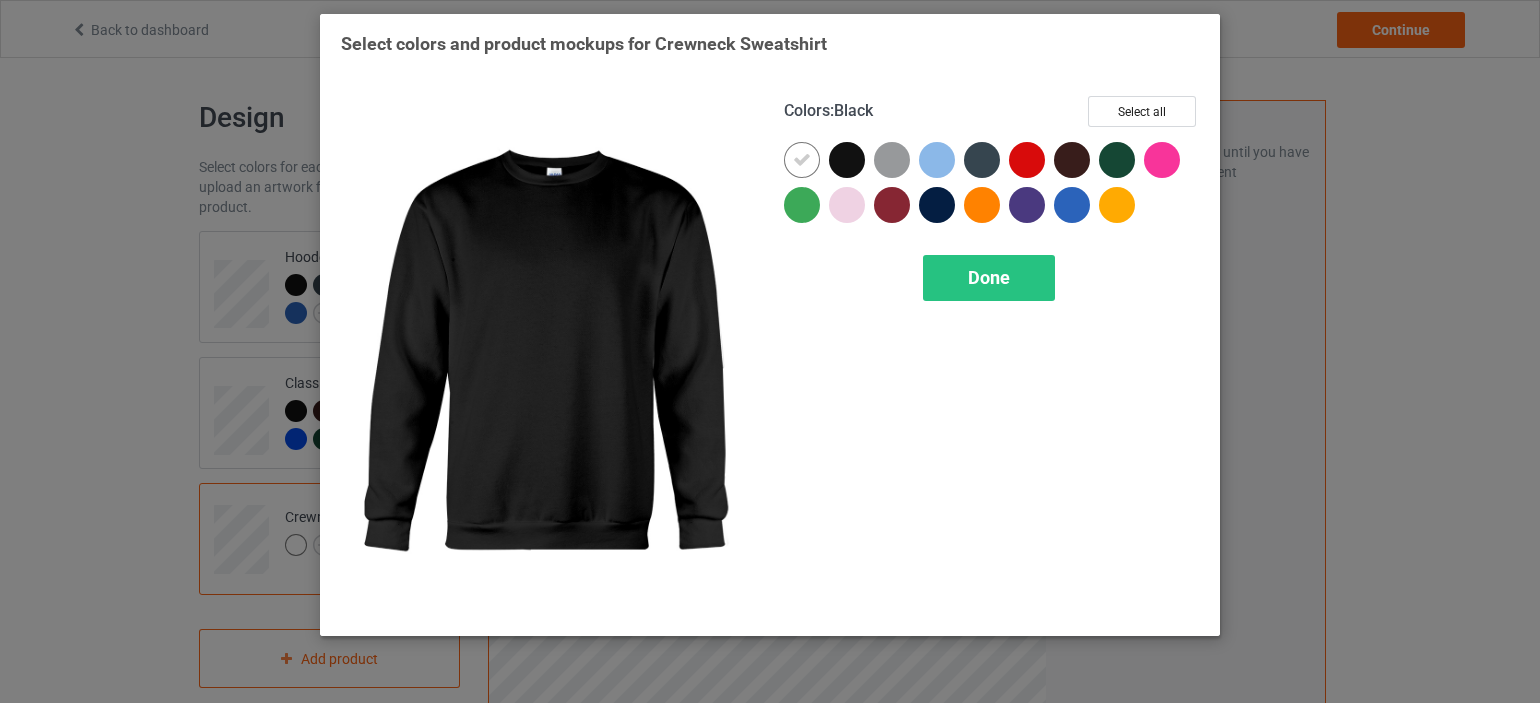 click at bounding box center [847, 160] 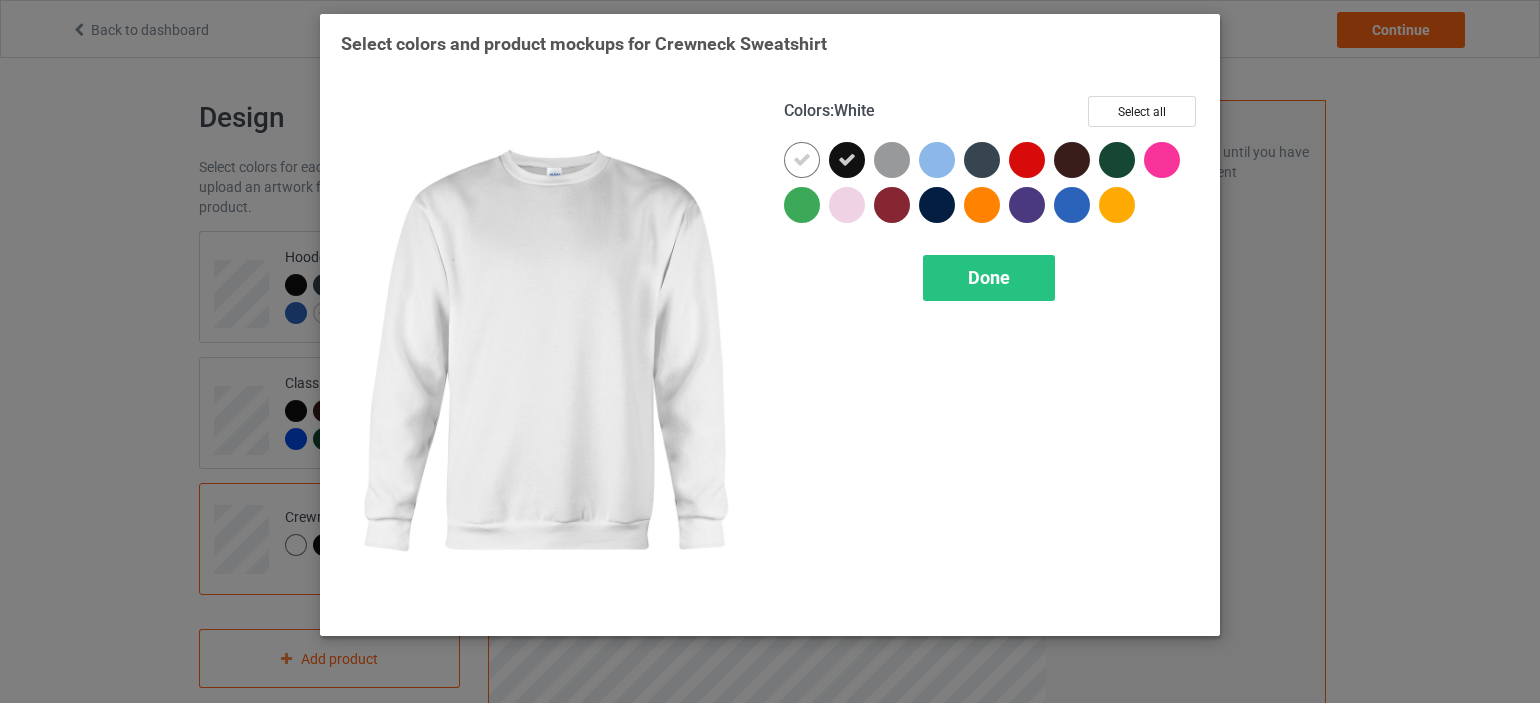 click at bounding box center [802, 160] 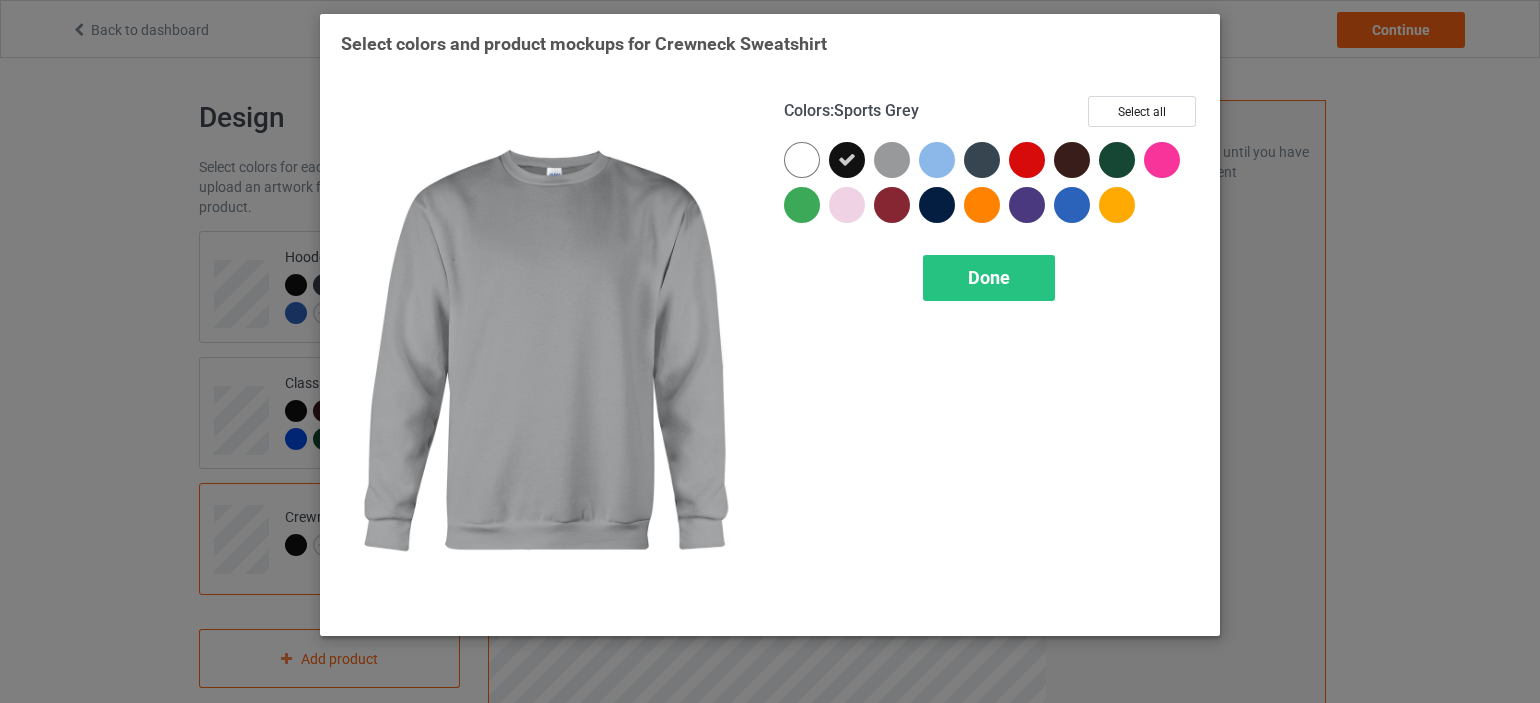 click at bounding box center (892, 160) 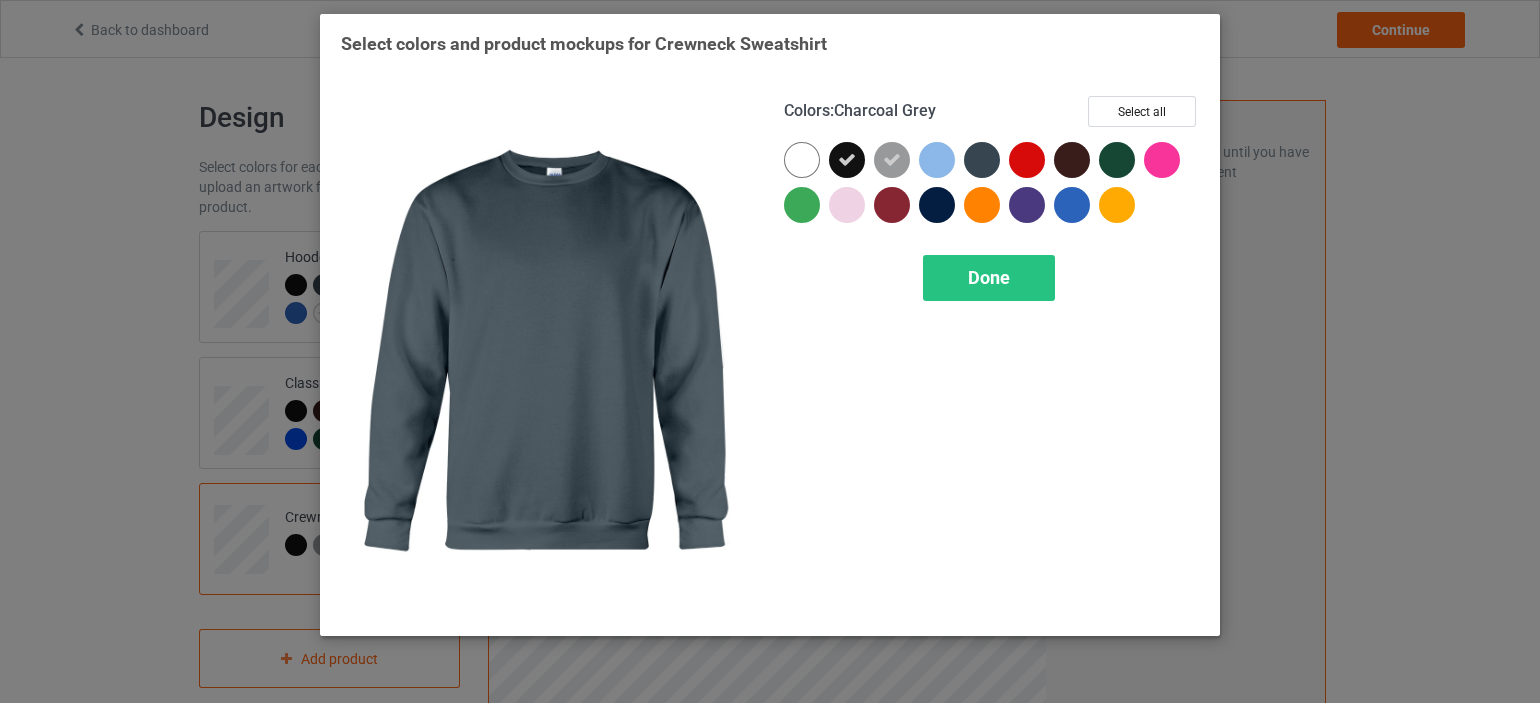 click at bounding box center (982, 160) 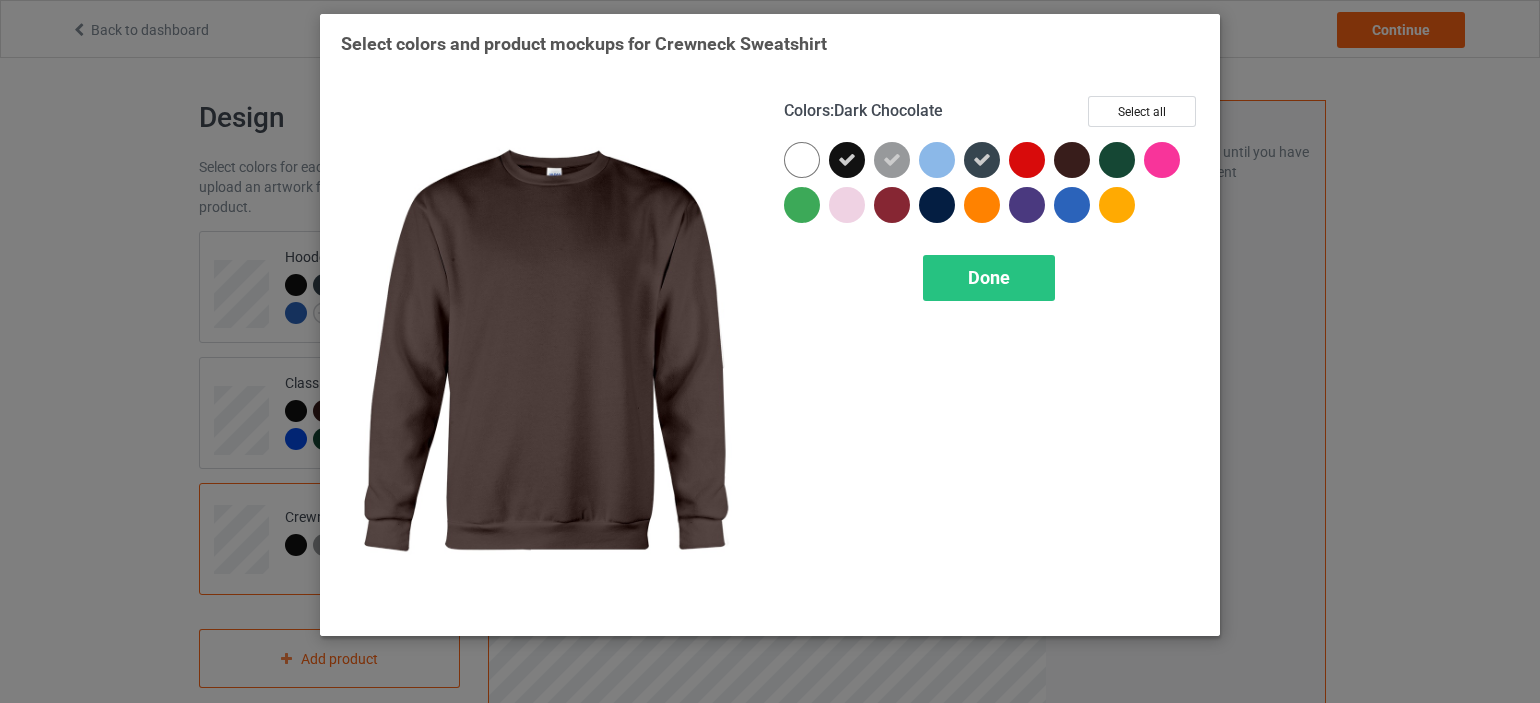 click at bounding box center (1072, 160) 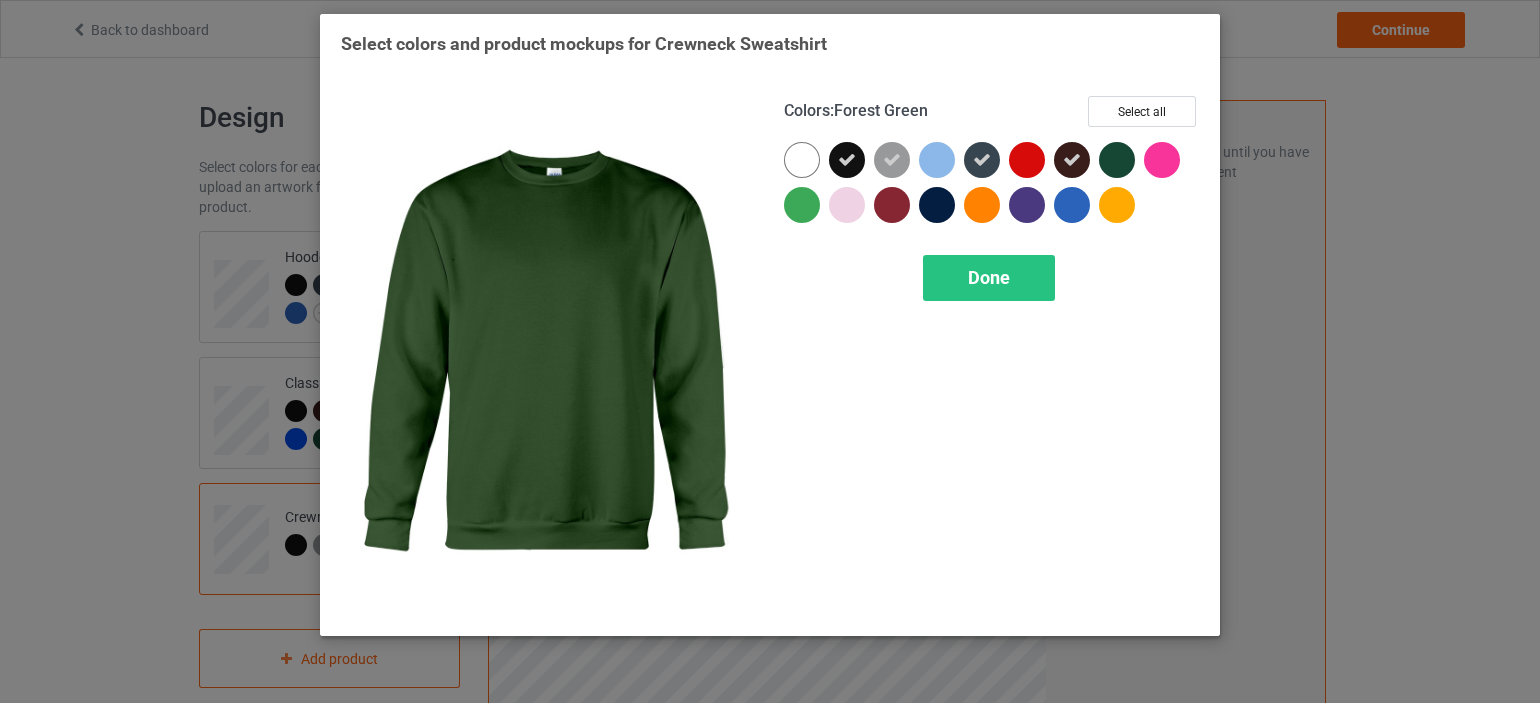 click at bounding box center [1117, 160] 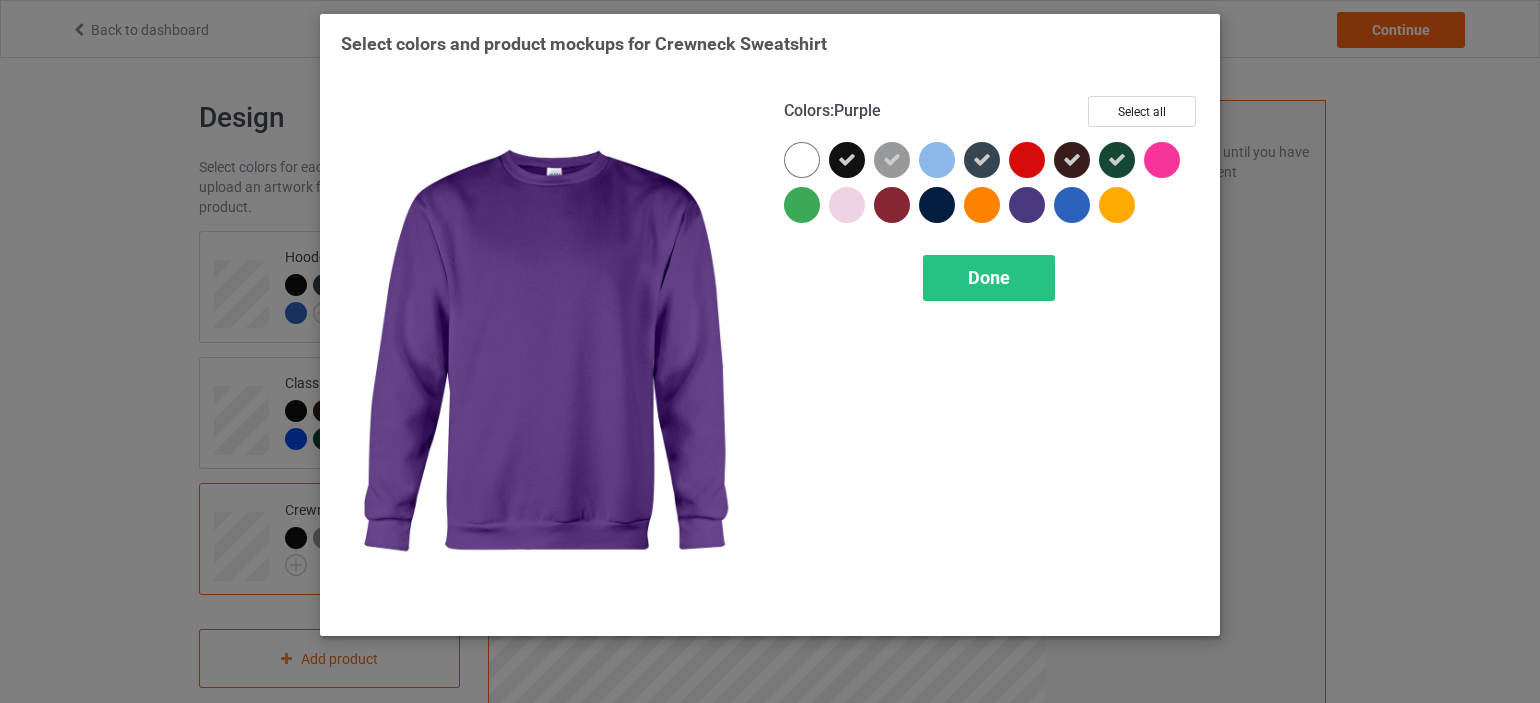 click at bounding box center [1027, 205] 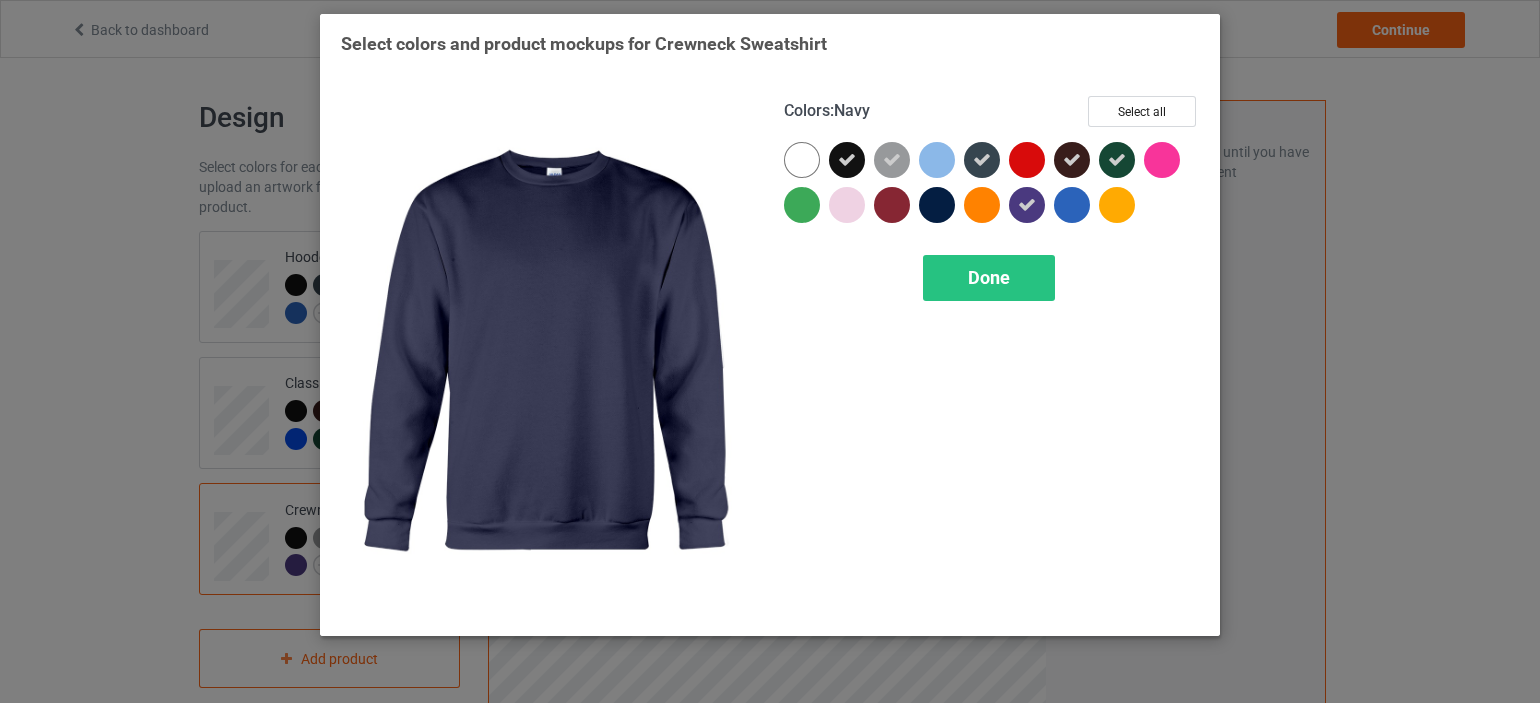 click at bounding box center (937, 205) 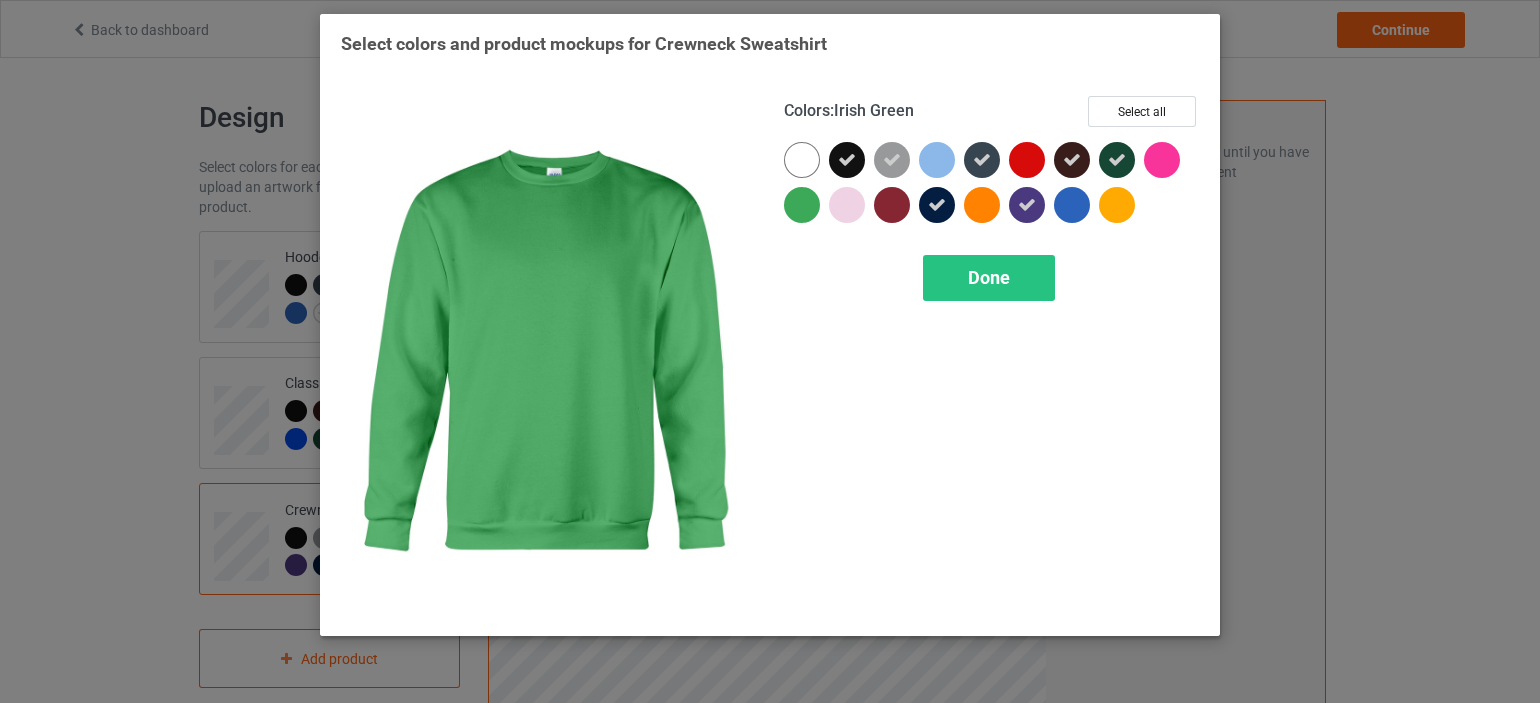 click at bounding box center [802, 205] 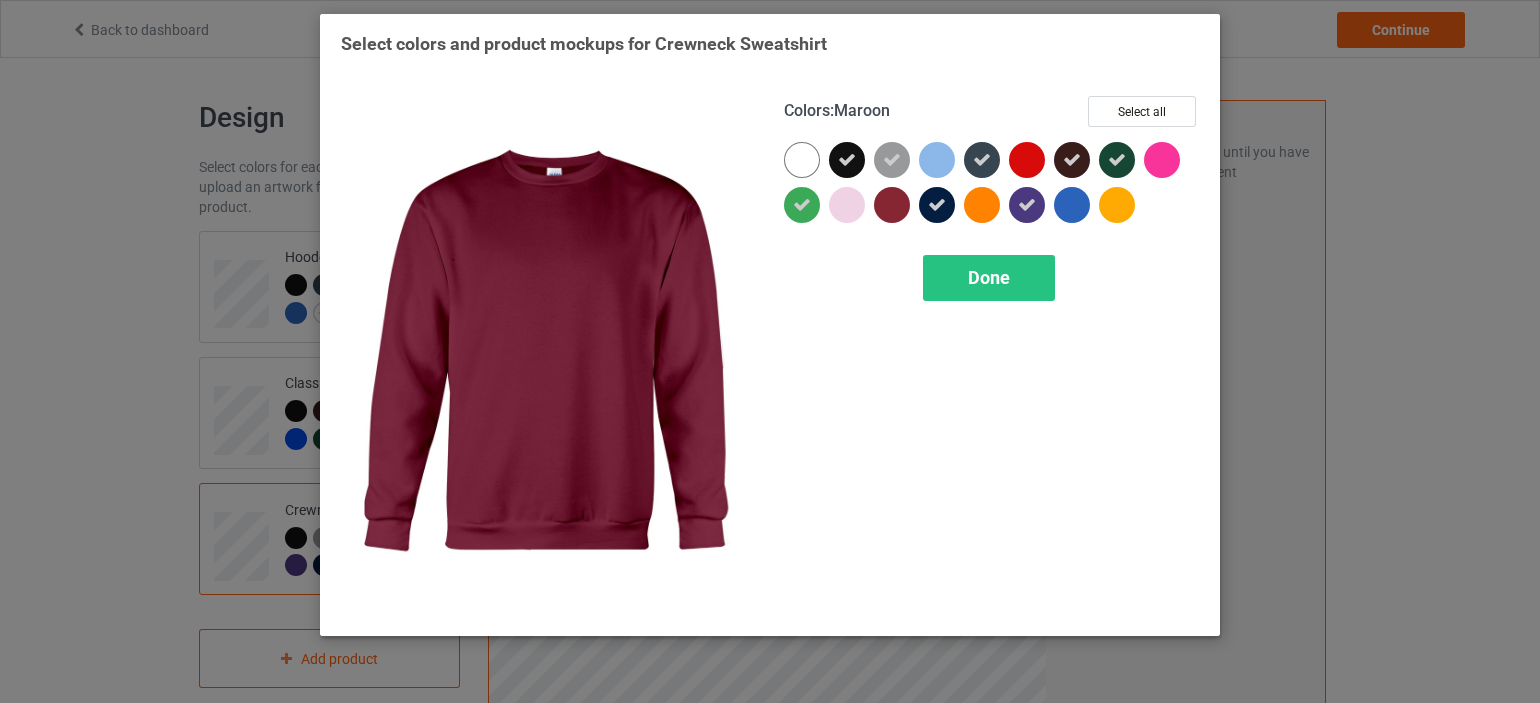 click at bounding box center [892, 205] 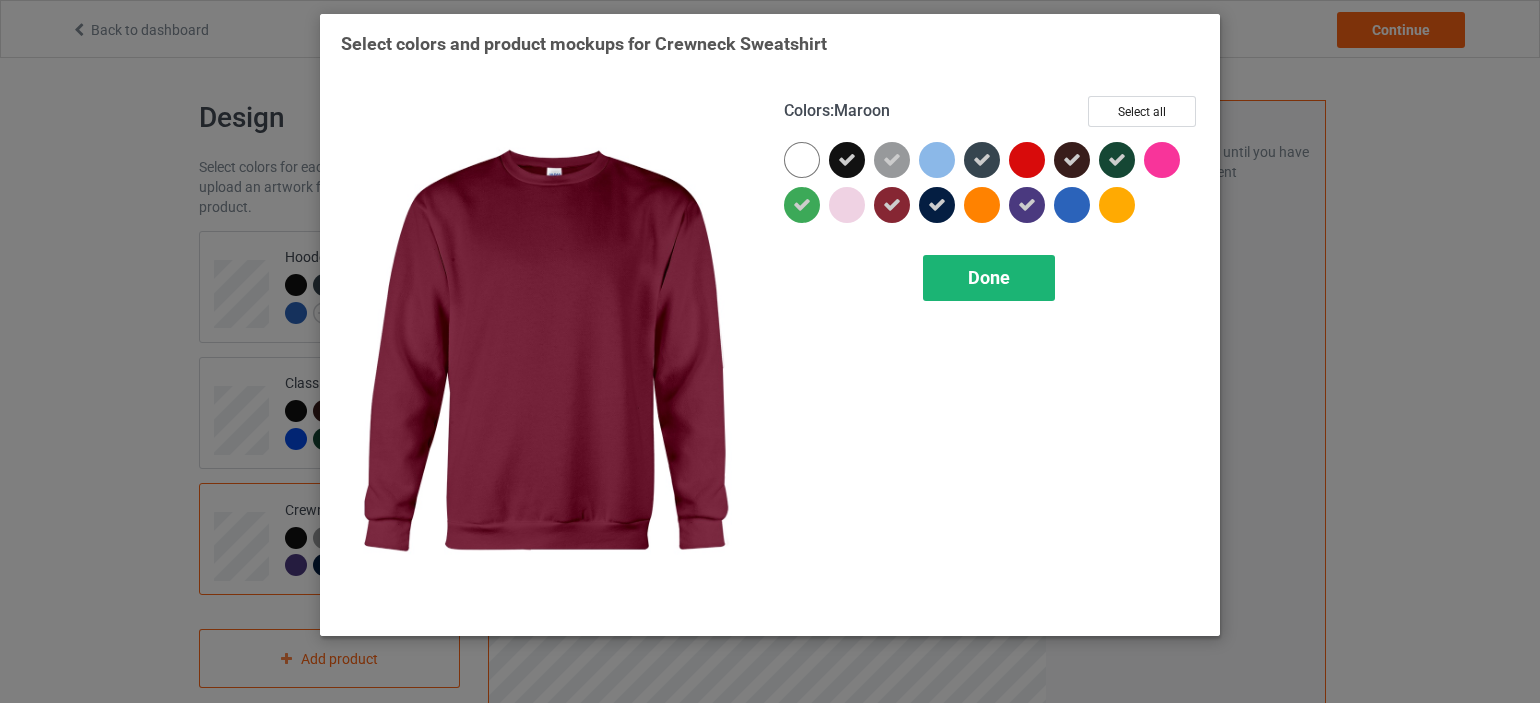 click on "Done" at bounding box center [989, 278] 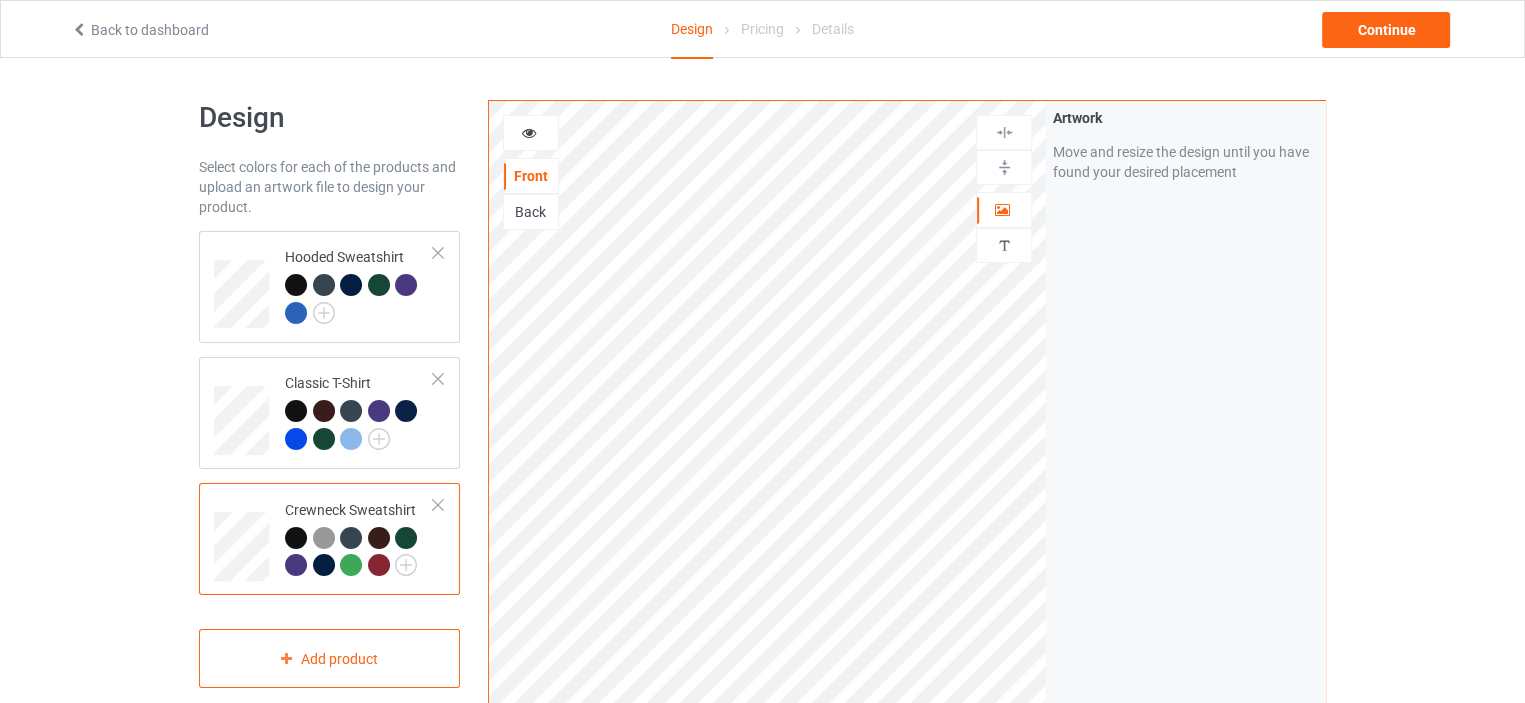 click at bounding box center (379, 565) 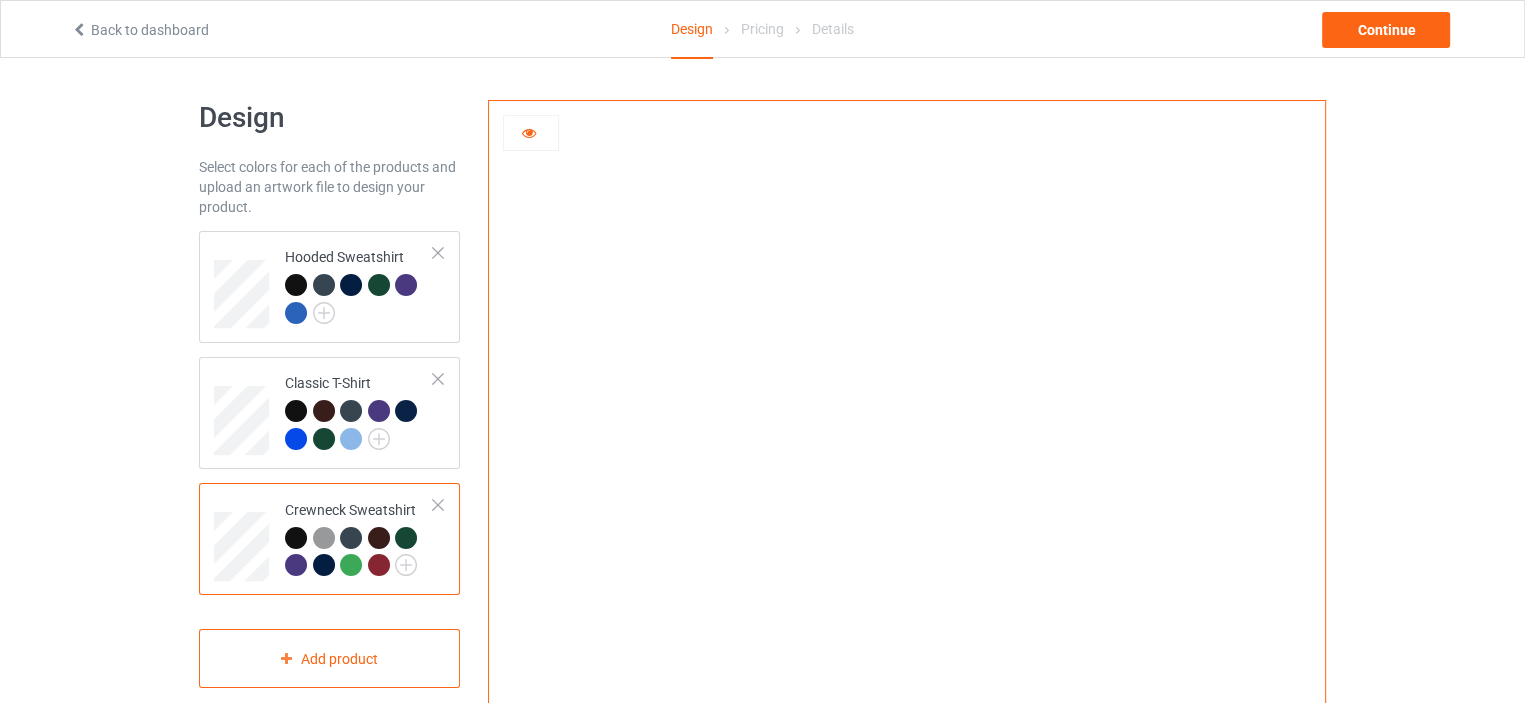 click at bounding box center [296, 538] 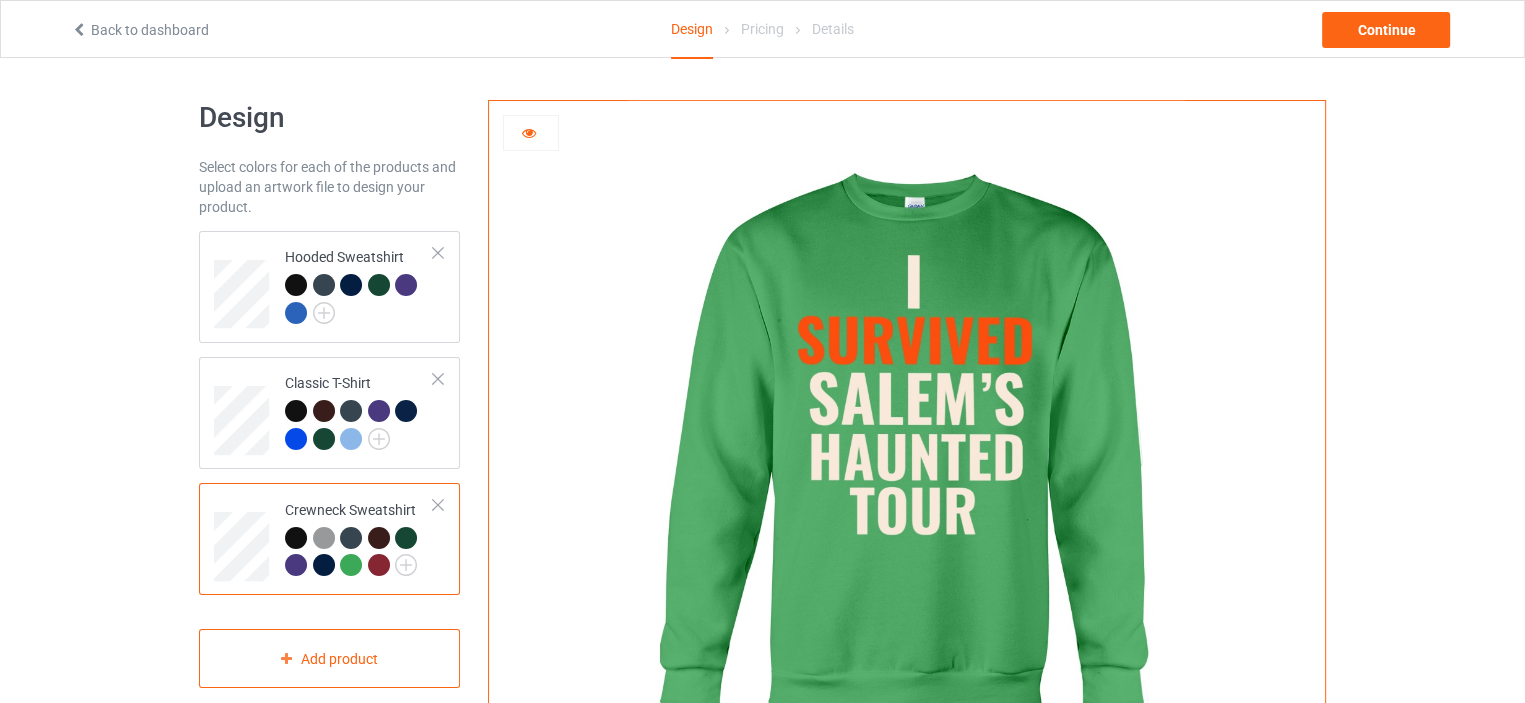 click at bounding box center [296, 538] 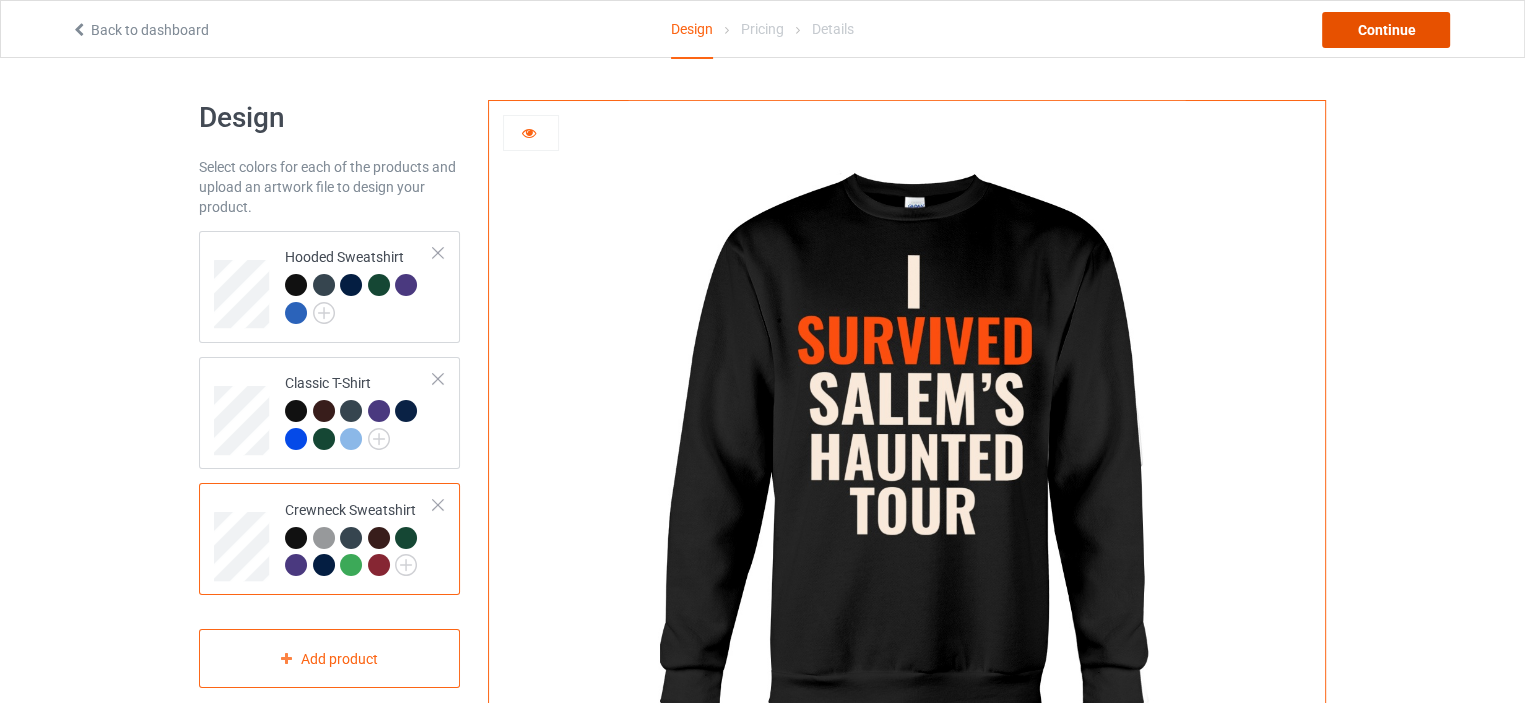 click on "Continue" at bounding box center [1386, 30] 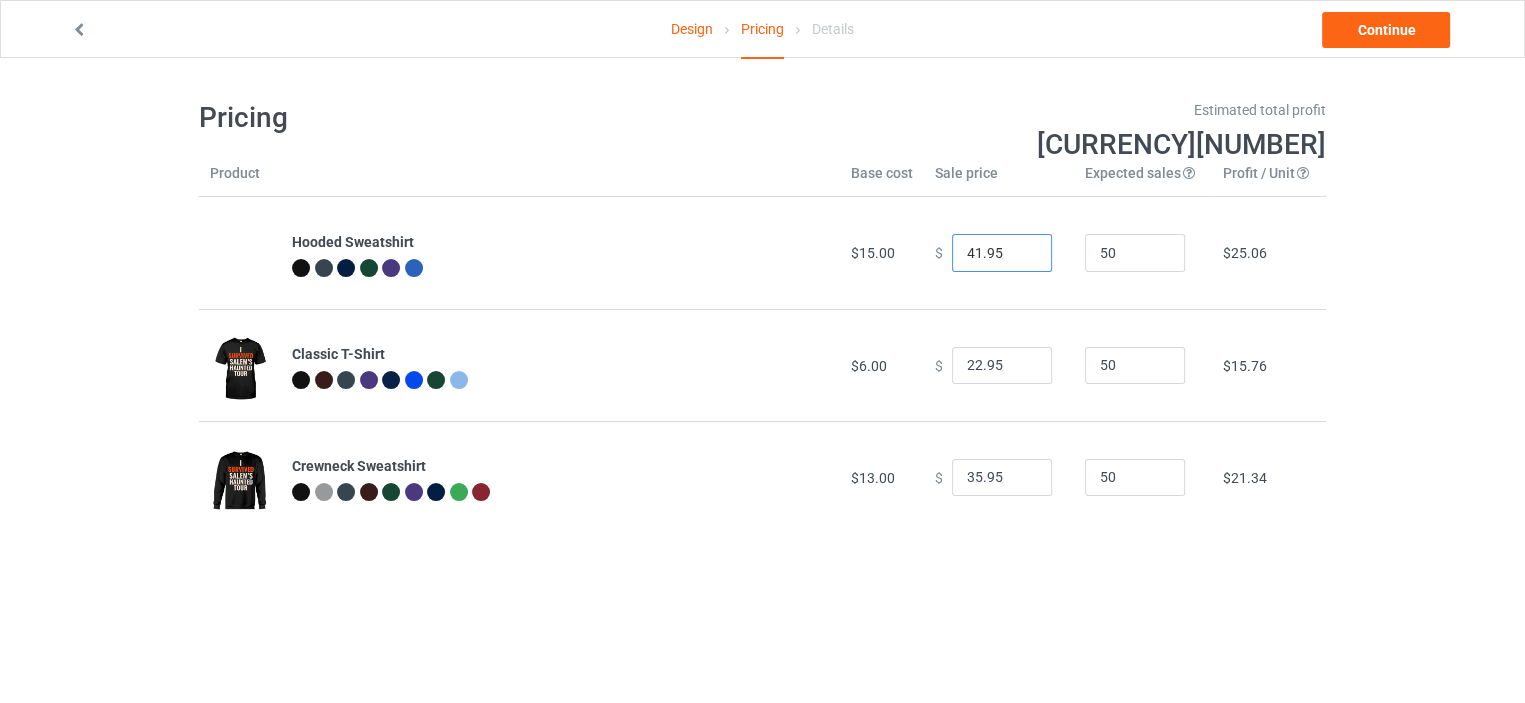 click on "41.95" at bounding box center (1002, 253) 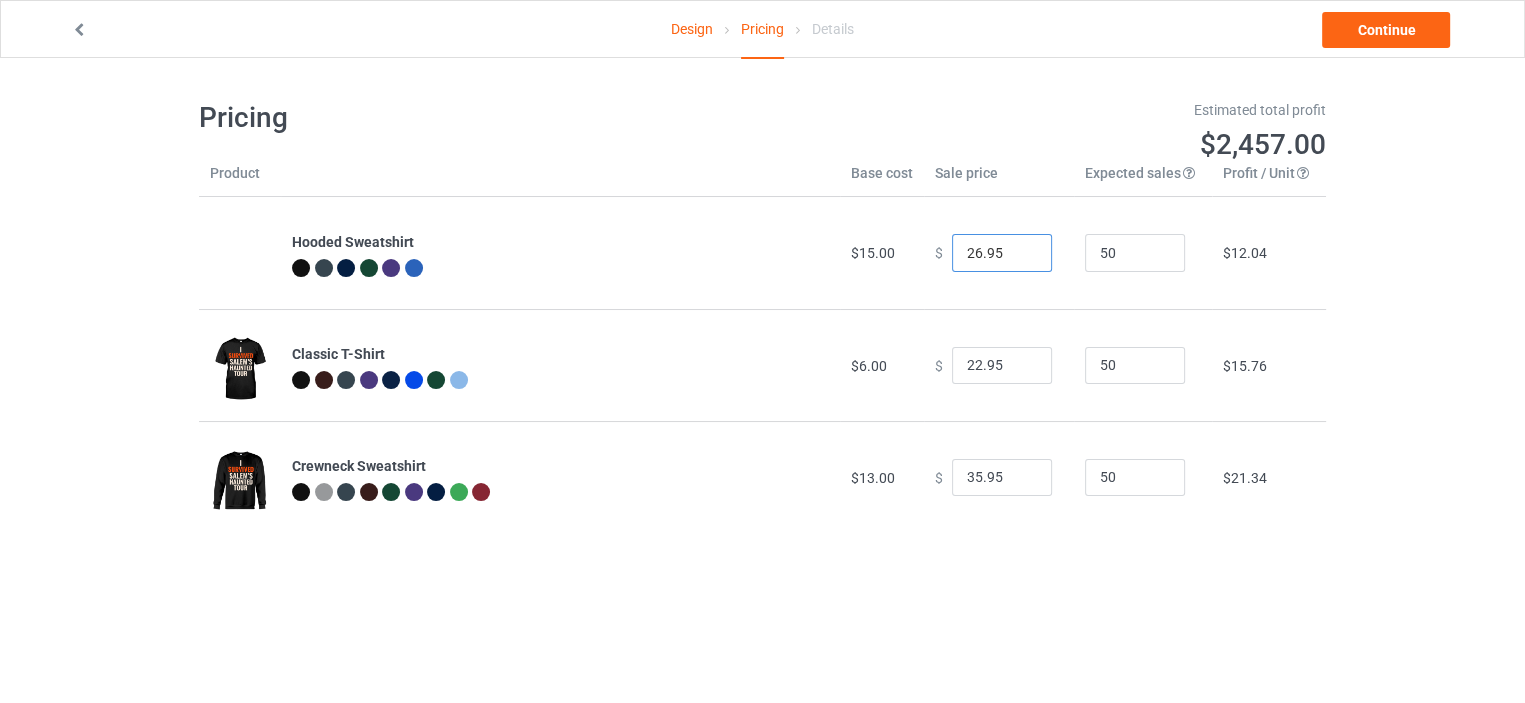 click on "26.95" at bounding box center (1002, 253) 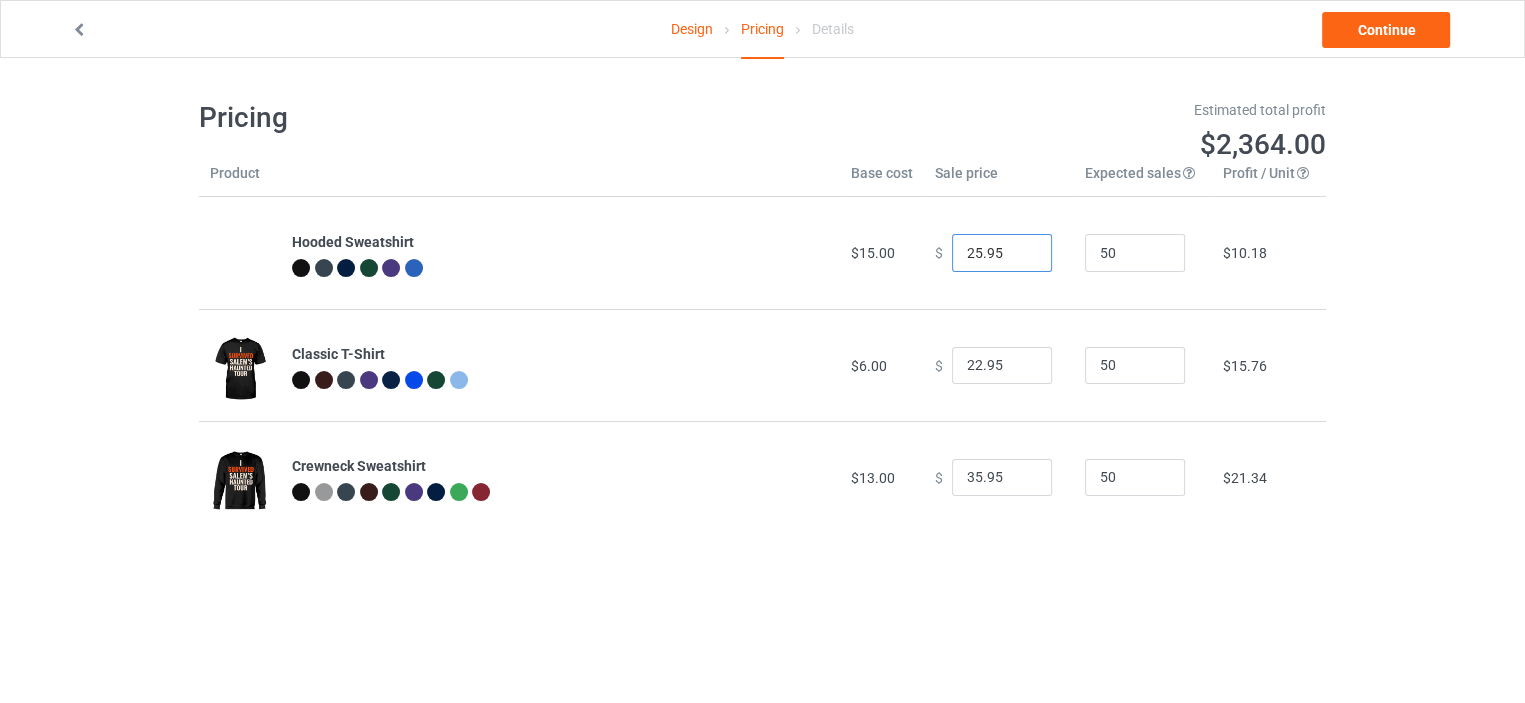 type on "25.95" 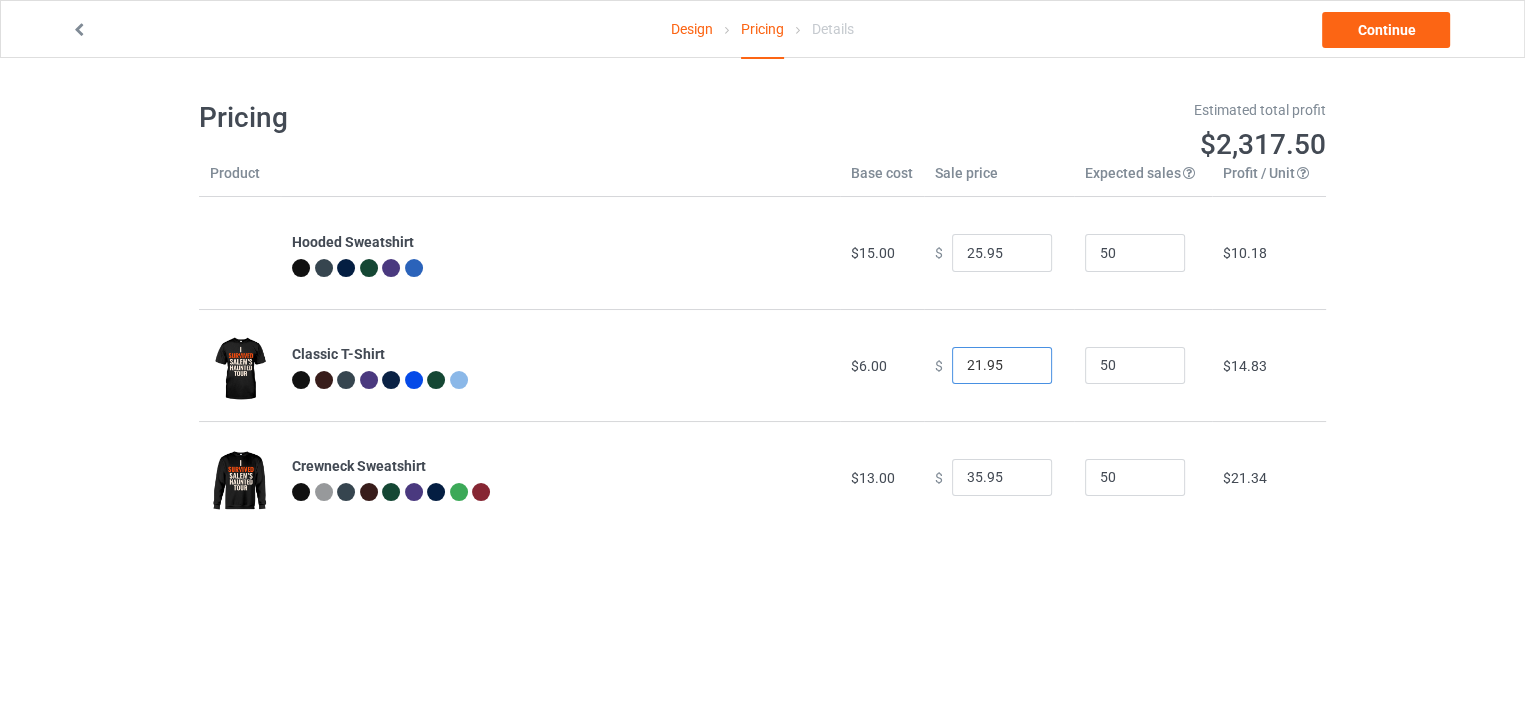 click on "21.95" at bounding box center [1002, 366] 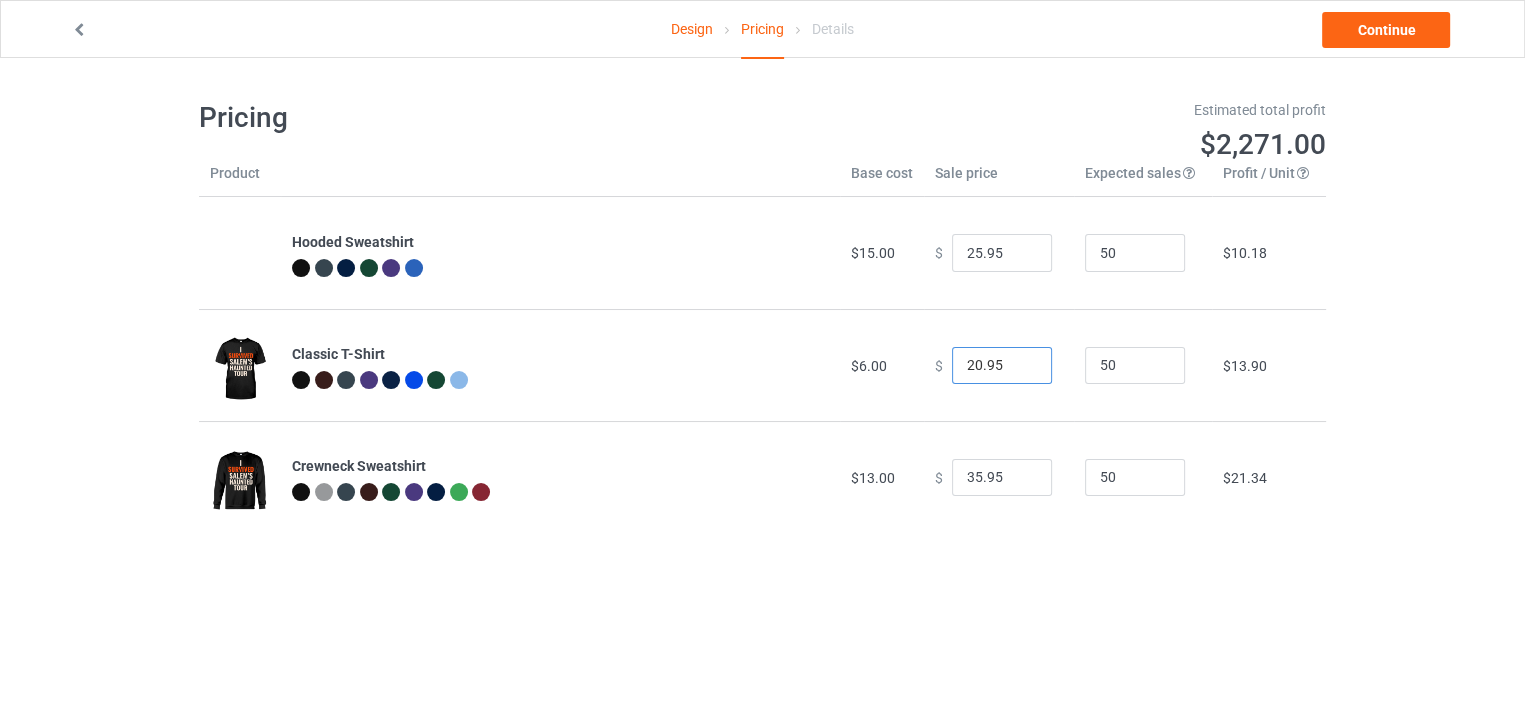 click on "20.95" at bounding box center (1002, 366) 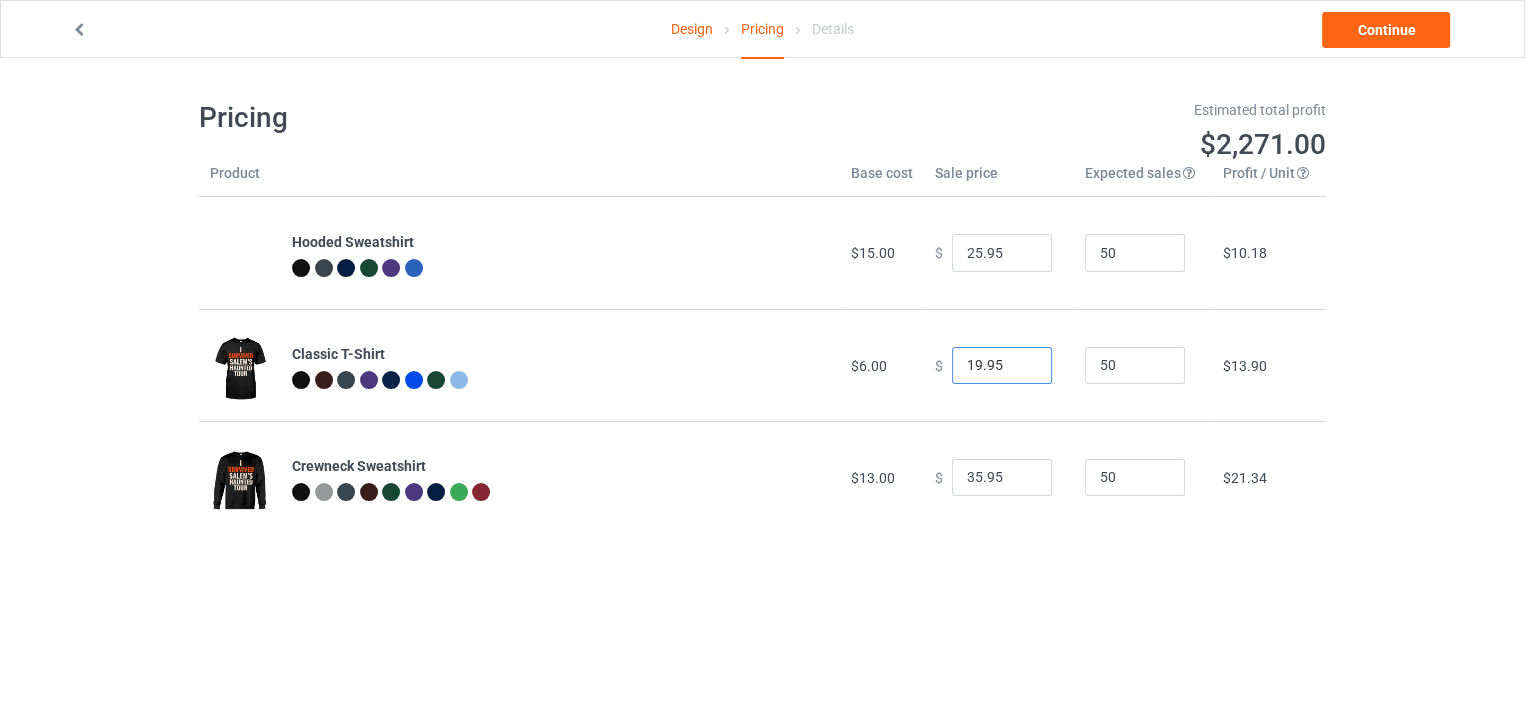 click on "19.95" at bounding box center [1002, 366] 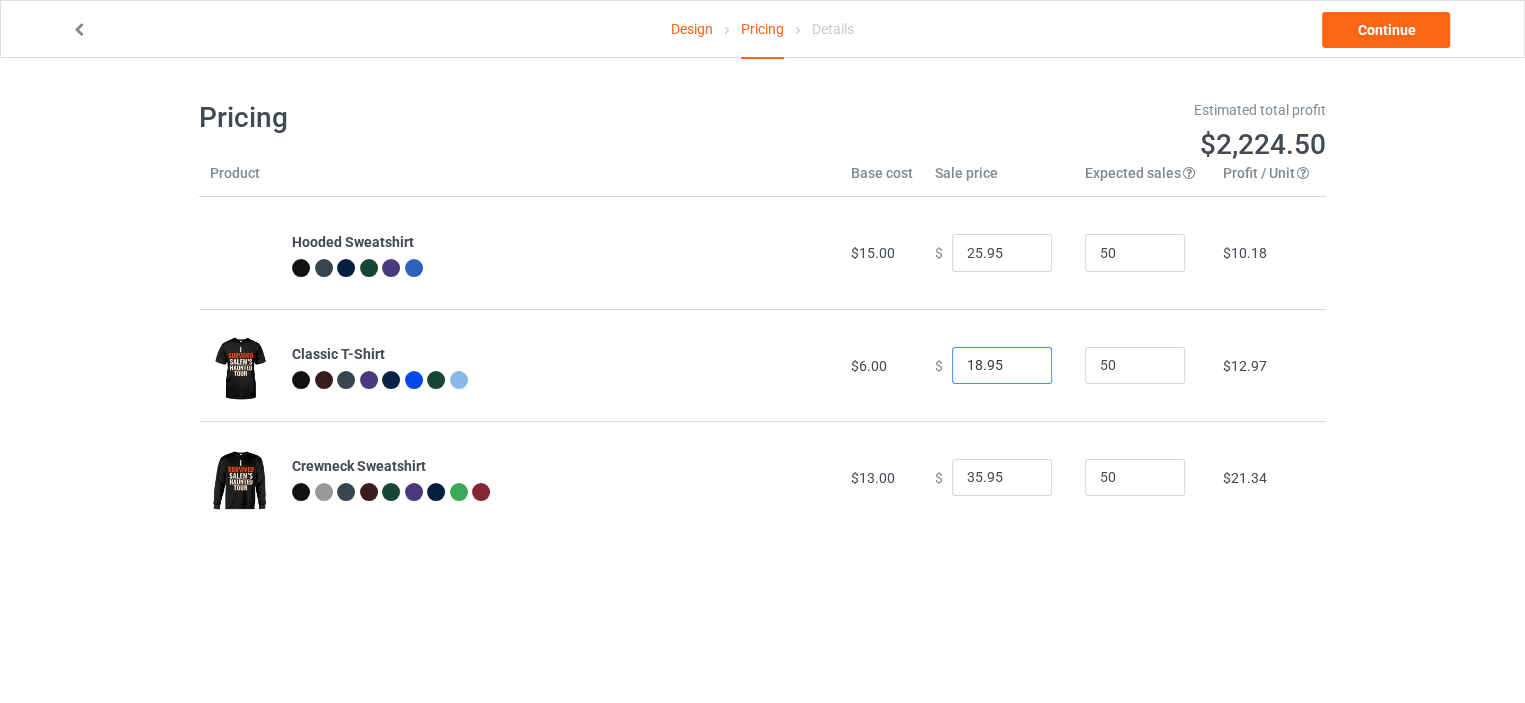 click on "18.95" at bounding box center (1002, 366) 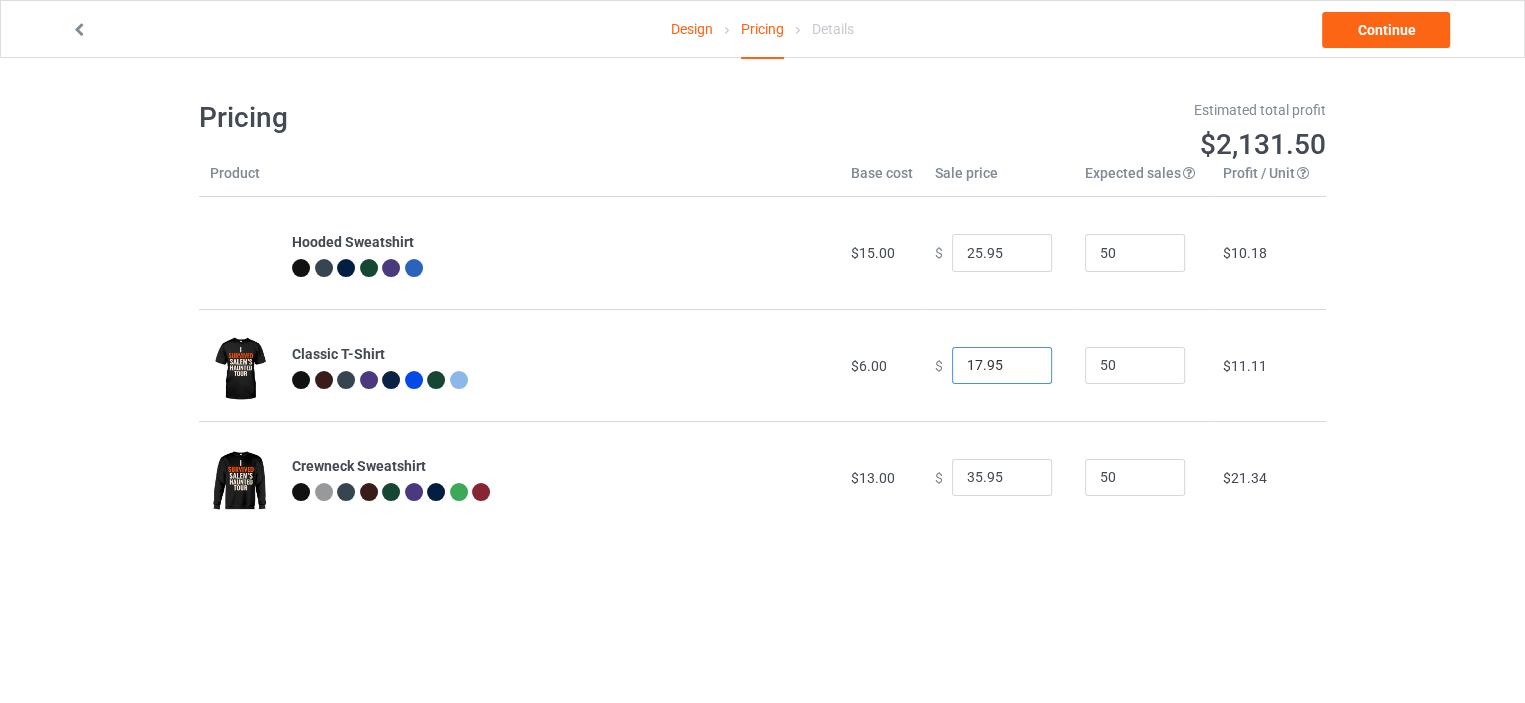 click on "17.95" at bounding box center (1002, 366) 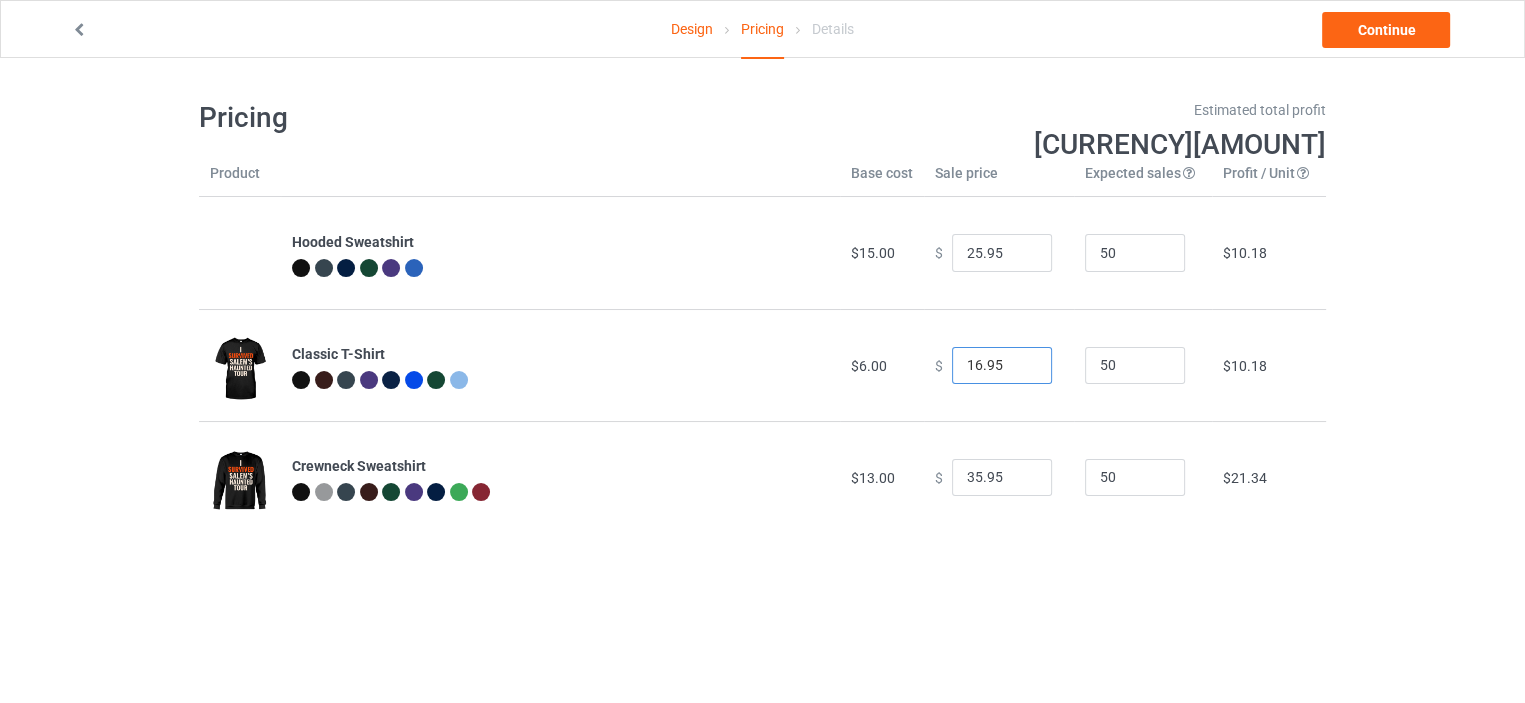 type on "16.95" 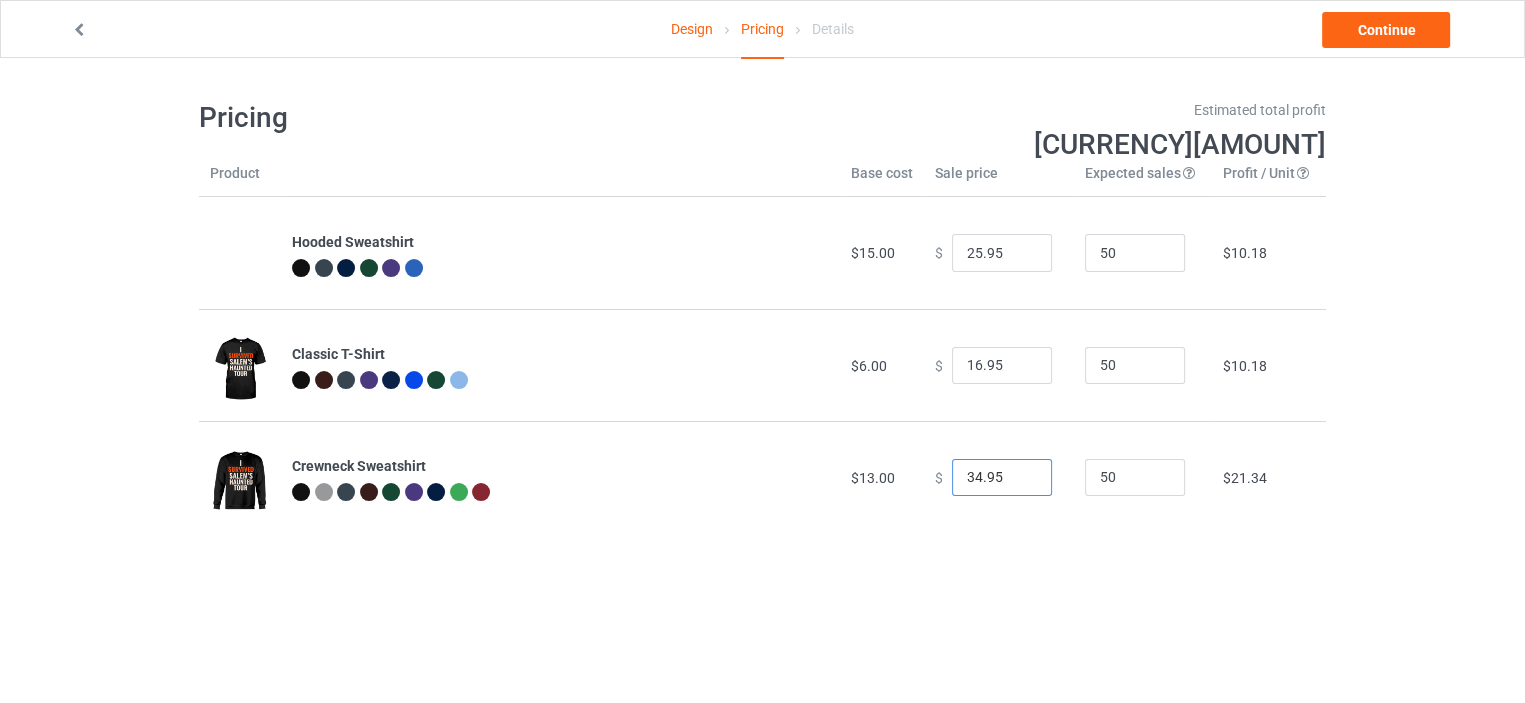 click on "34.95" at bounding box center [1002, 478] 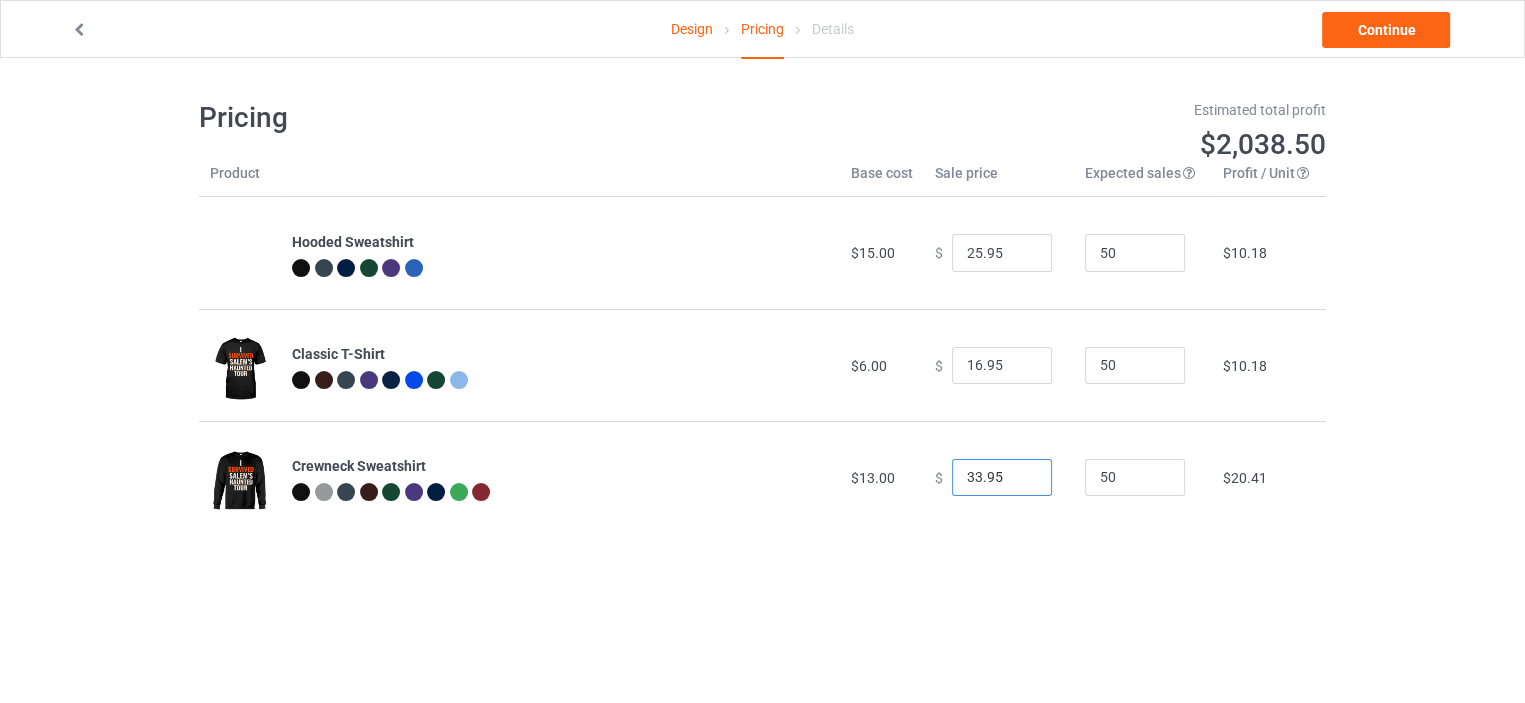 click on "33.95" at bounding box center [1002, 478] 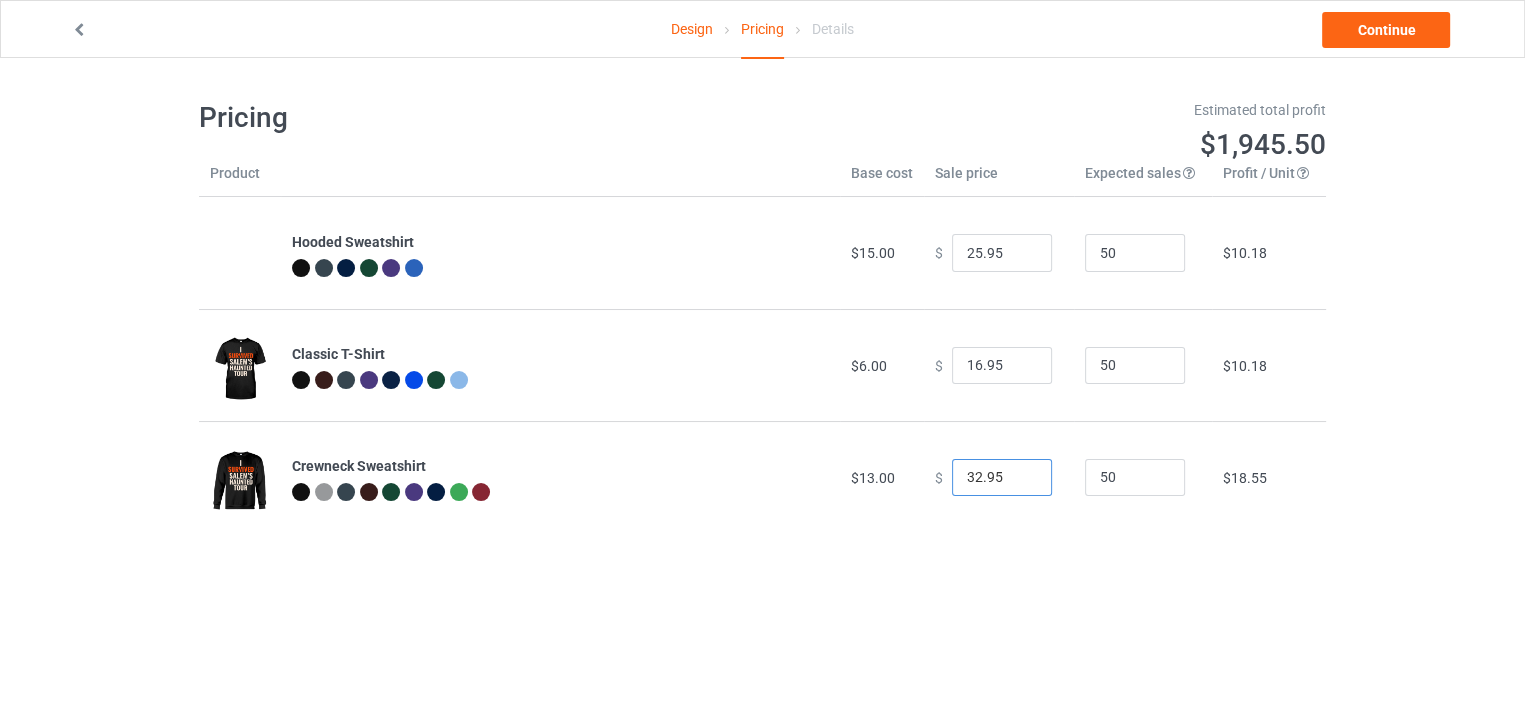 click on "32.95" at bounding box center [1002, 478] 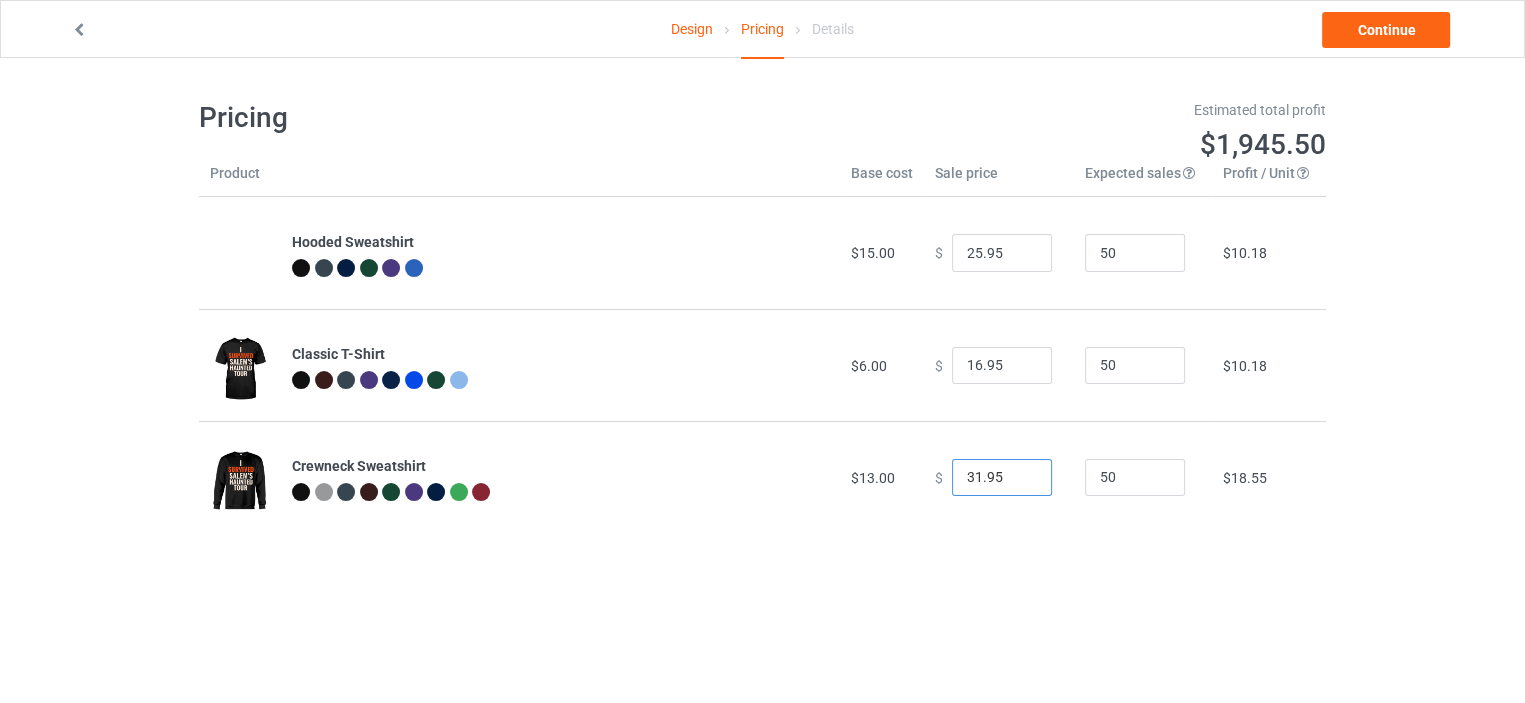 click on "31.95" at bounding box center [1002, 478] 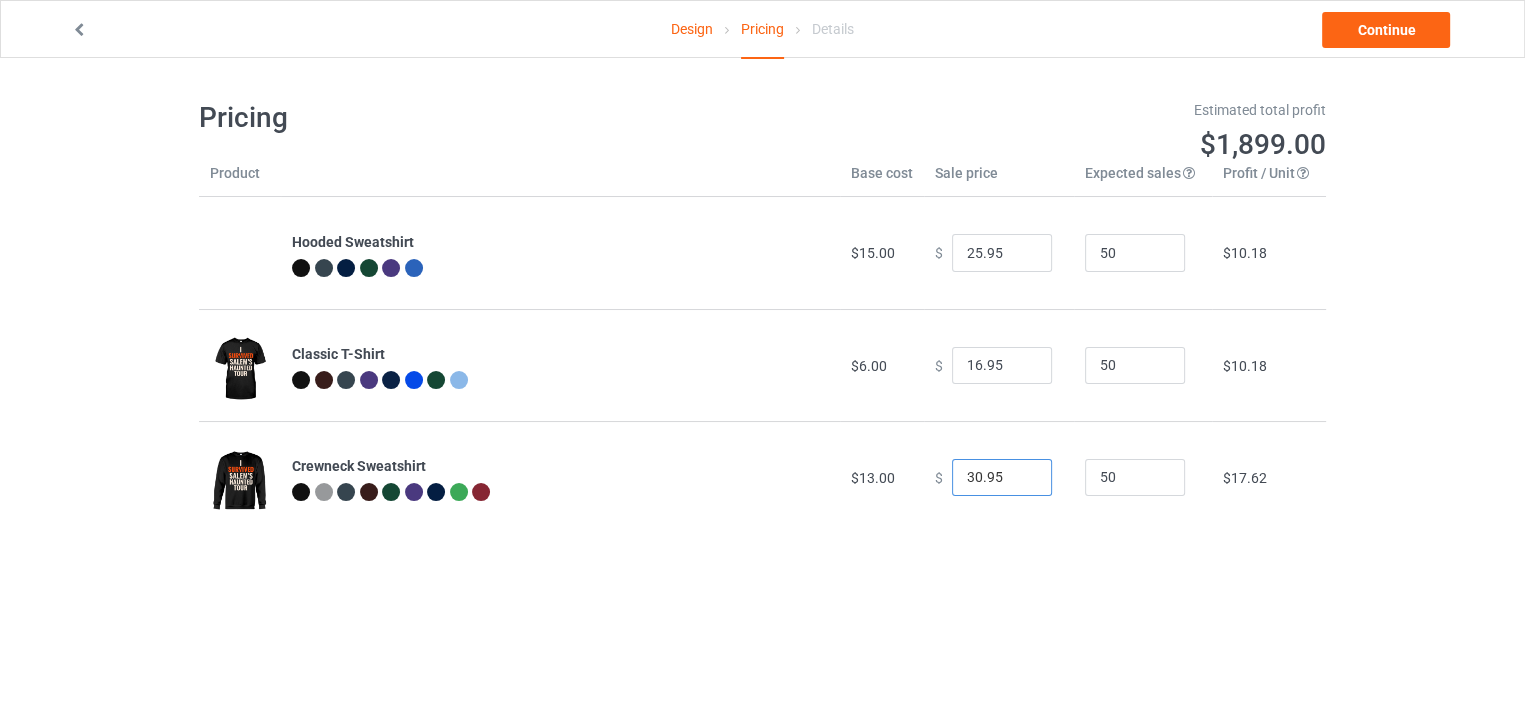 click on "30.95" at bounding box center [1002, 478] 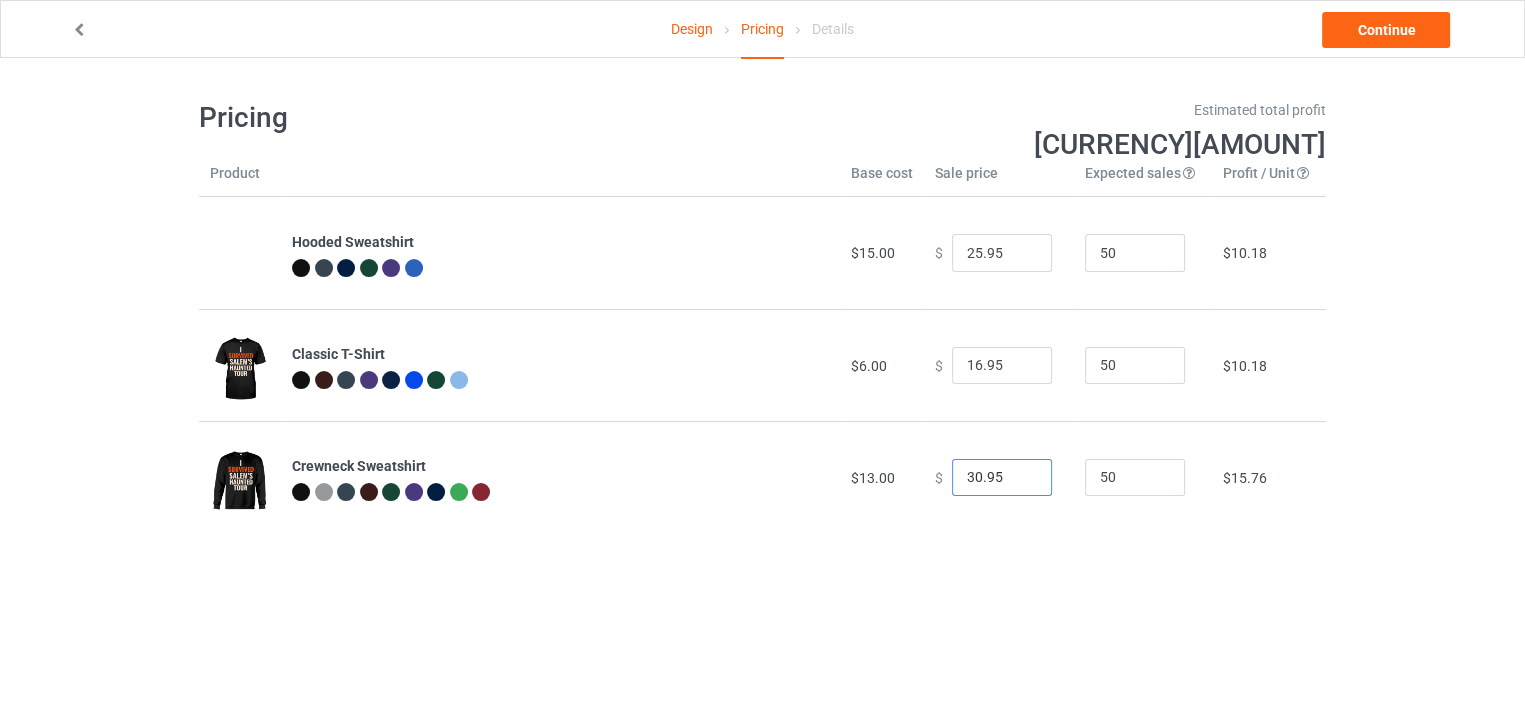 click on "[PRICE]" at bounding box center [1002, 478] 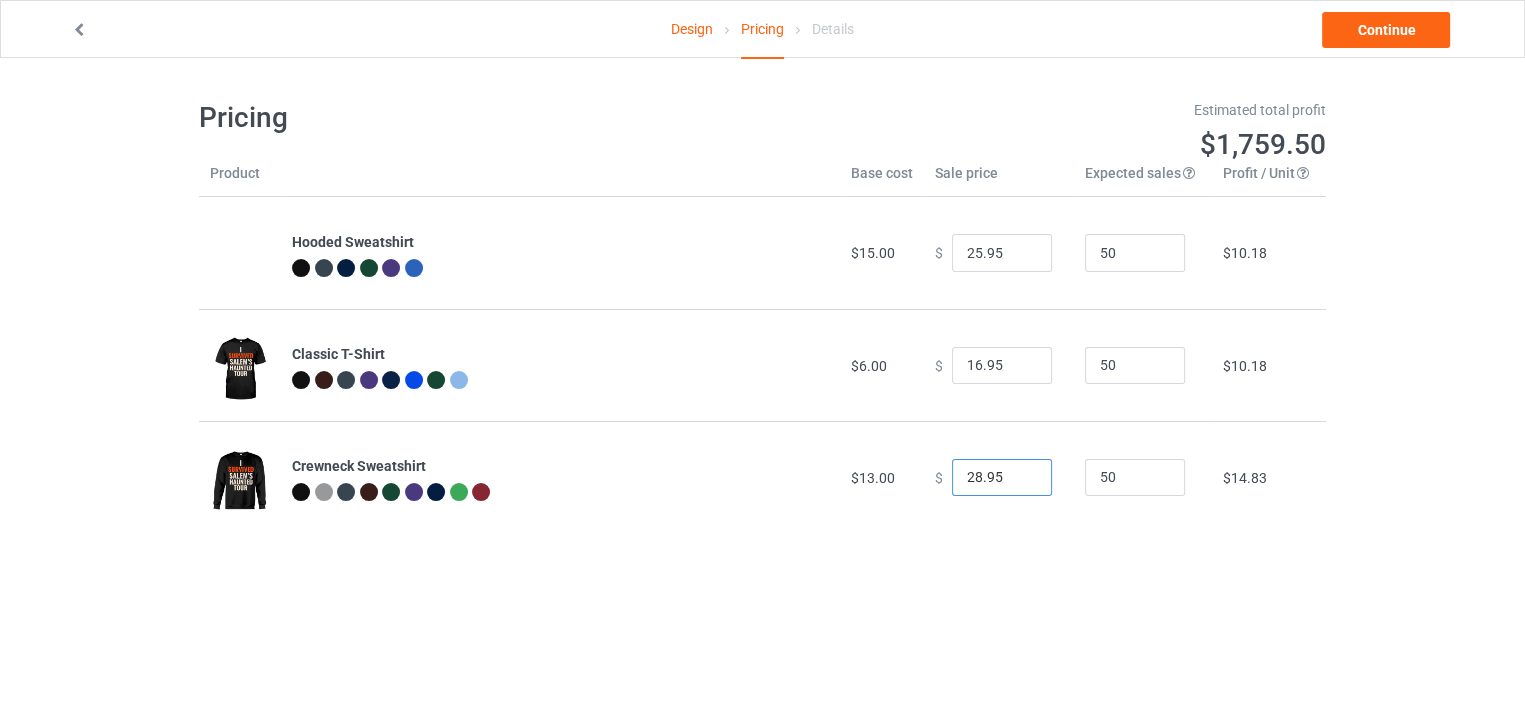 click on "28.95" at bounding box center [1002, 478] 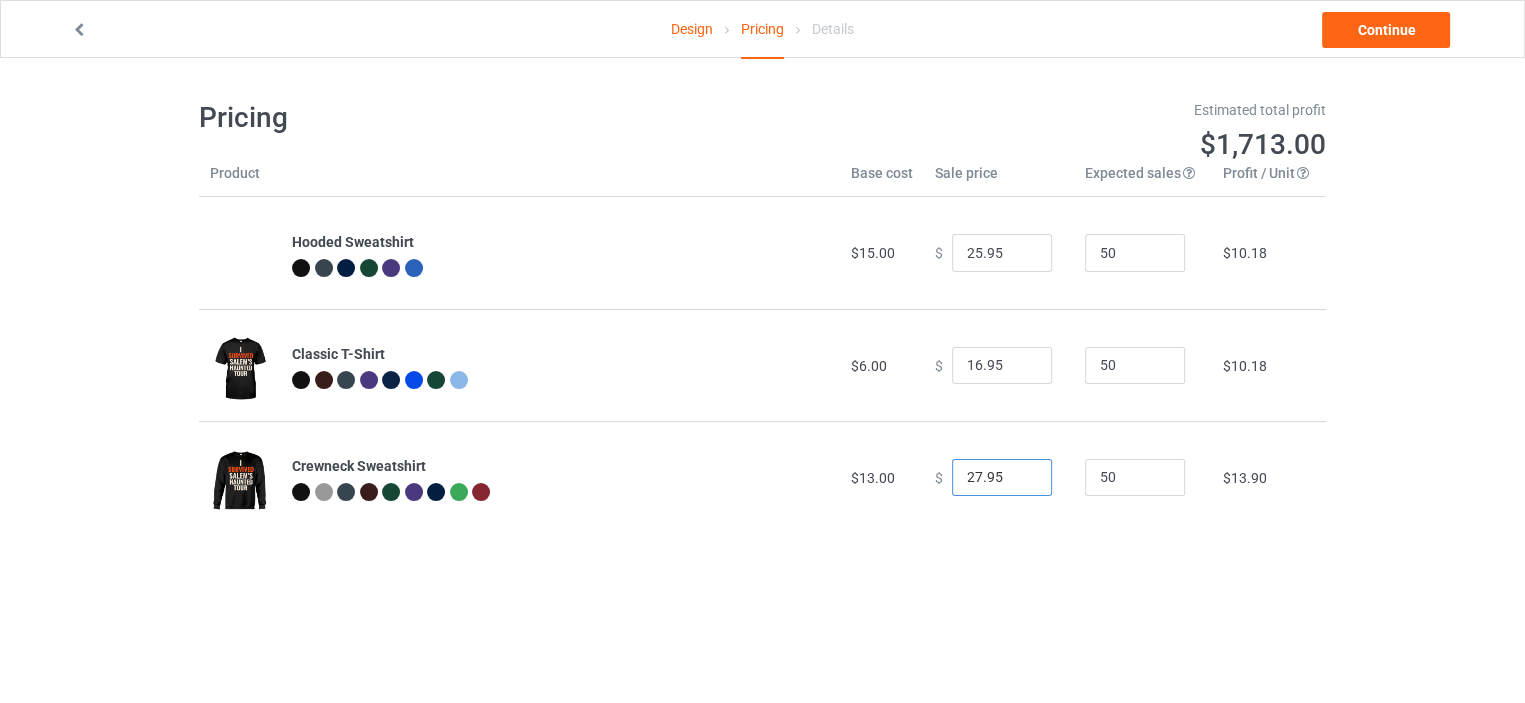 click on "27.95" at bounding box center [1002, 478] 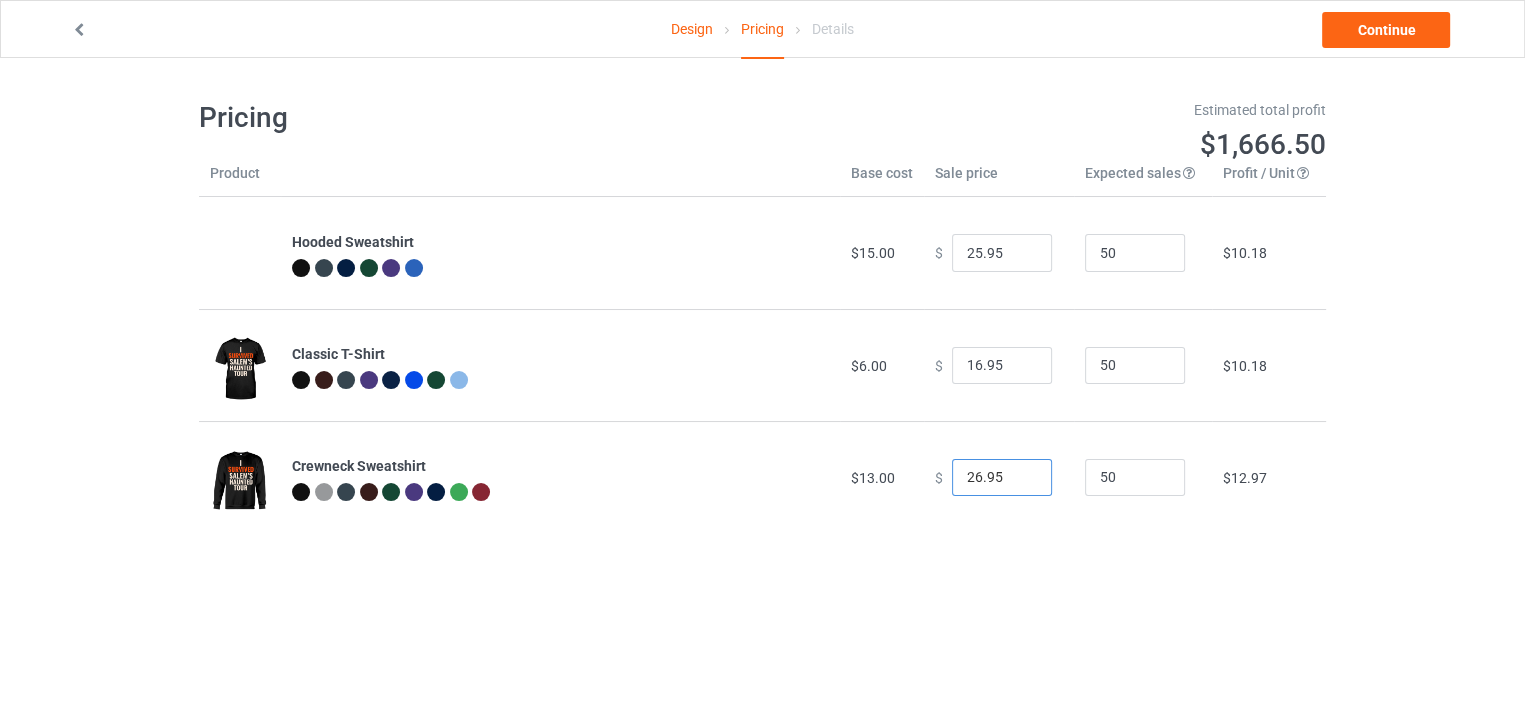 click on "26.95" at bounding box center (1002, 478) 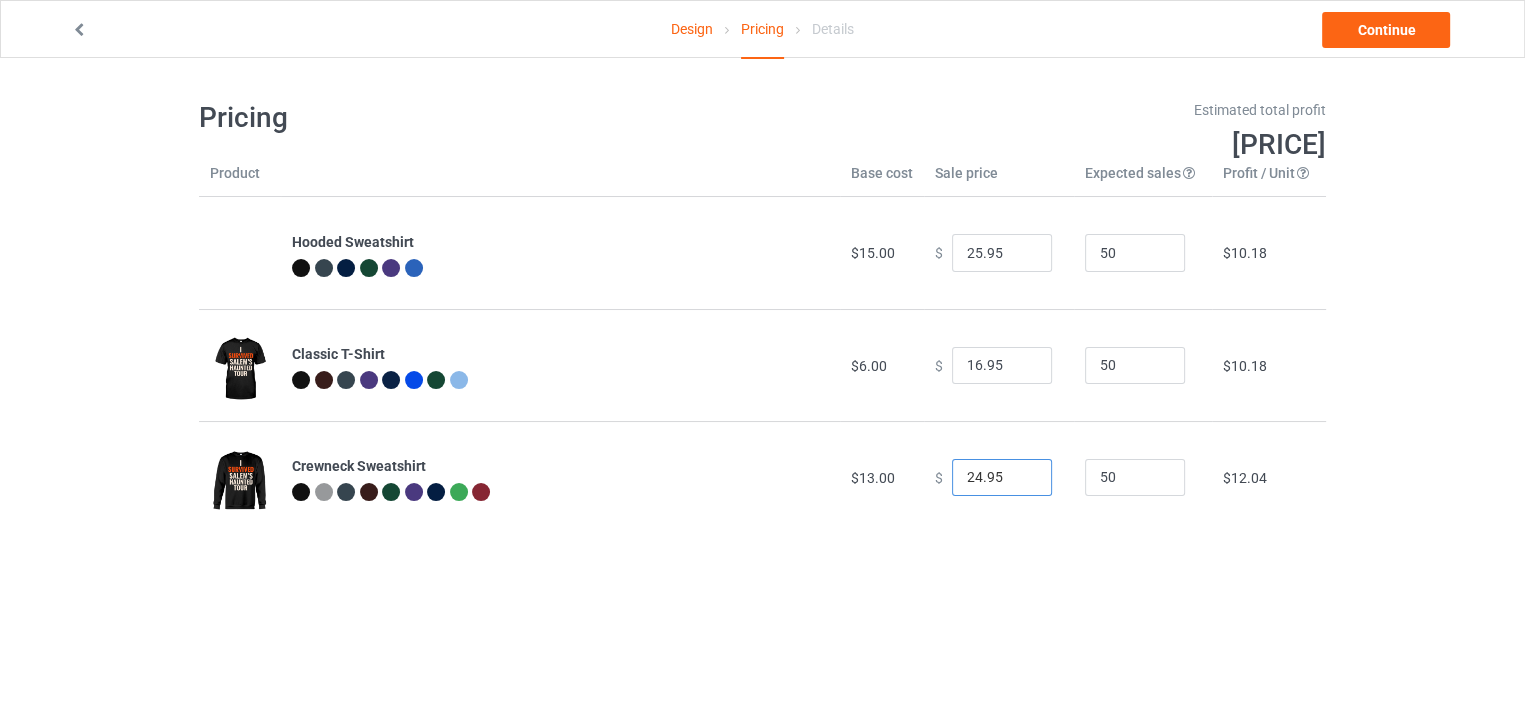 click on "24.95" at bounding box center [1002, 478] 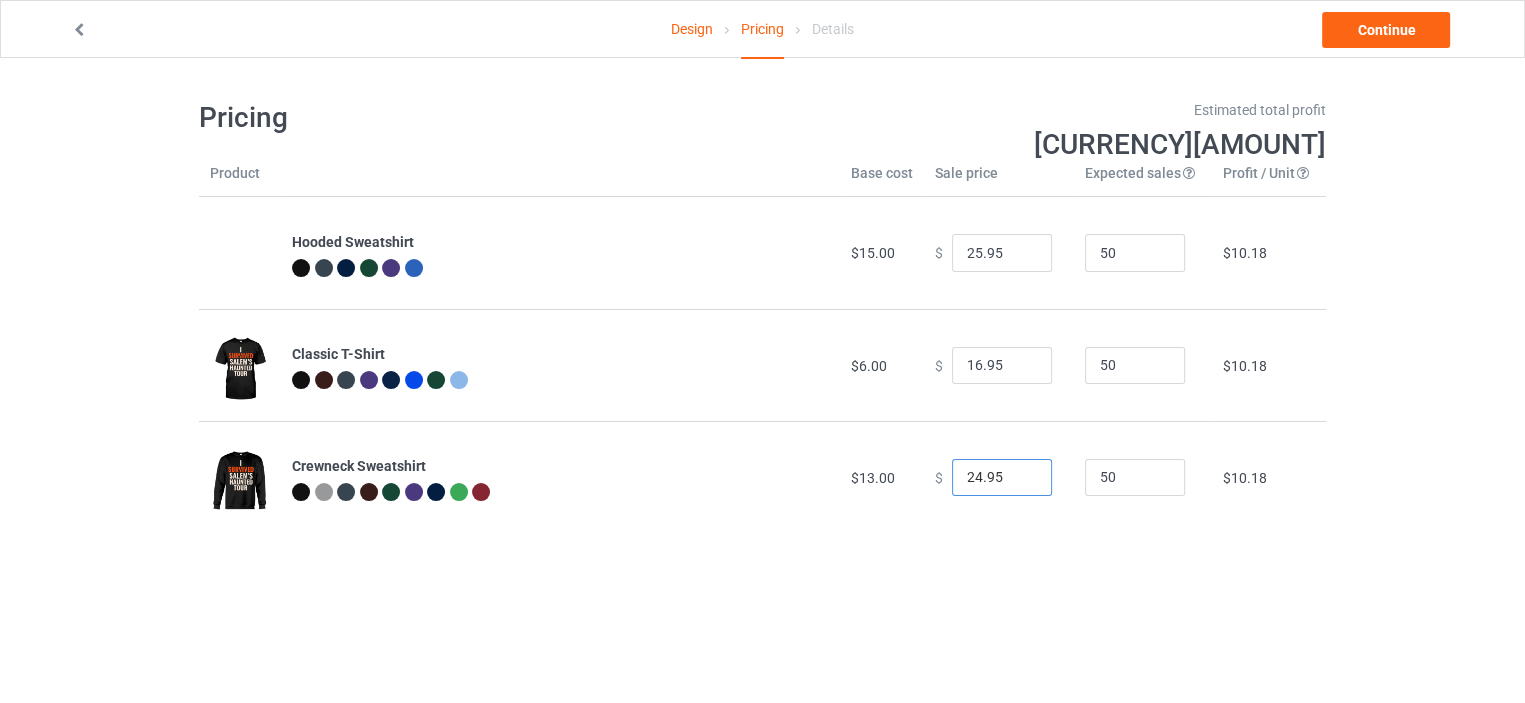 type on "[PRICE]" 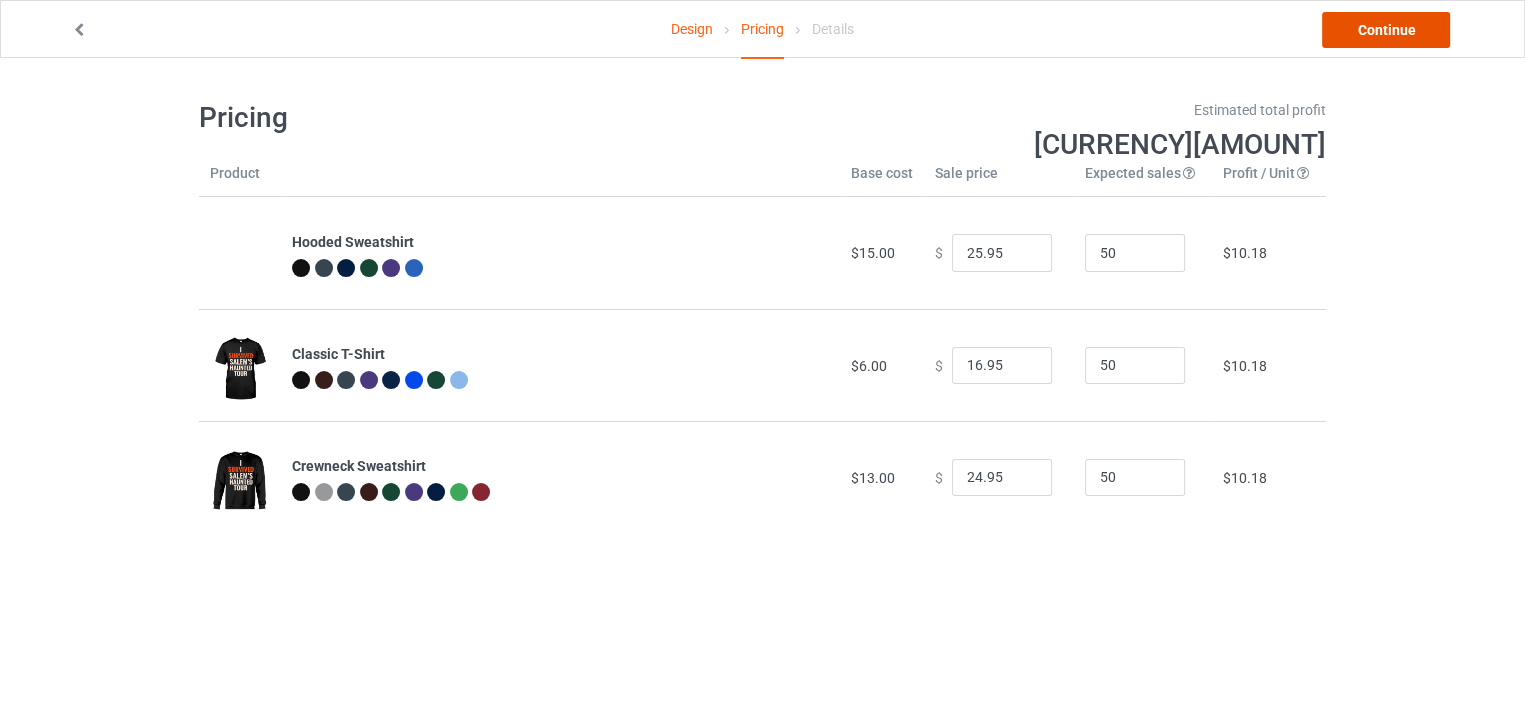 click on "Continue" at bounding box center (1386, 30) 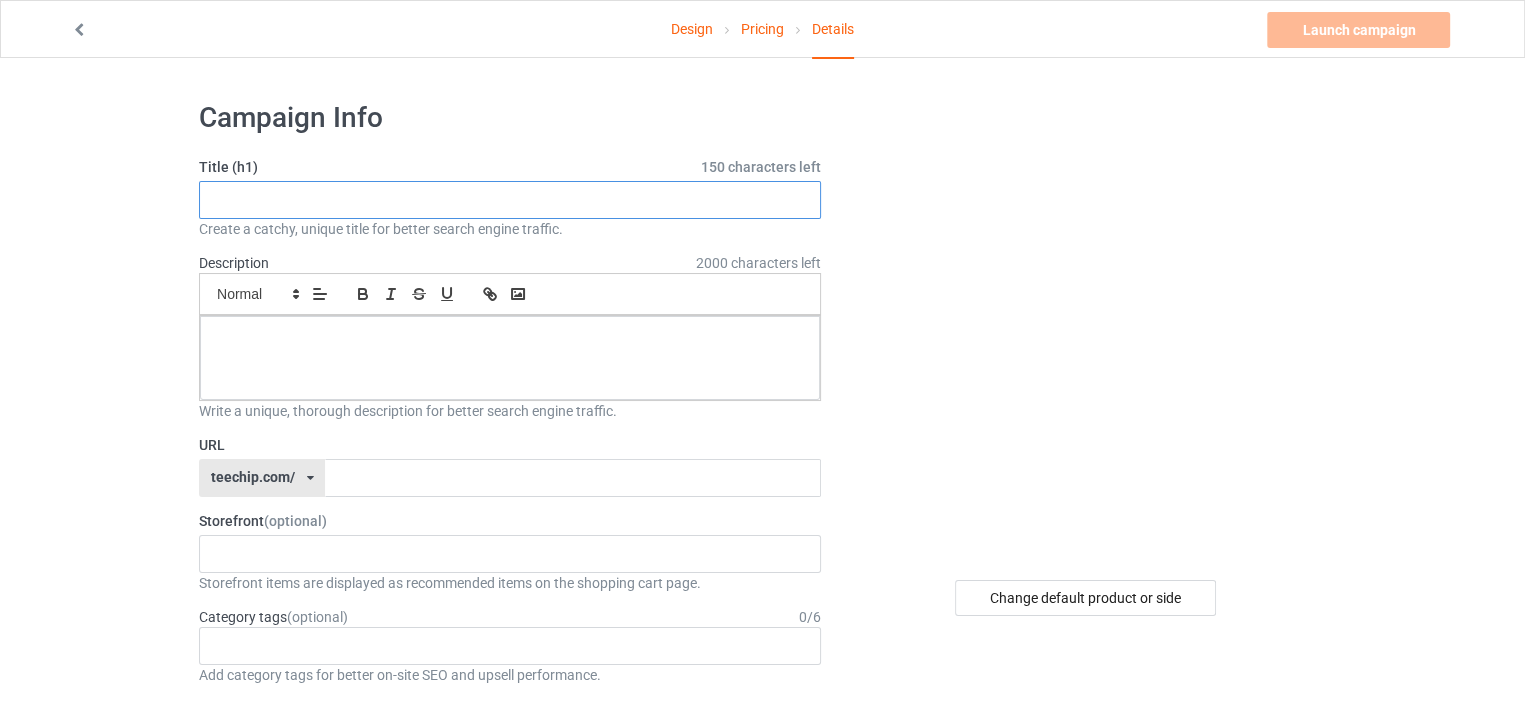 click at bounding box center (510, 200) 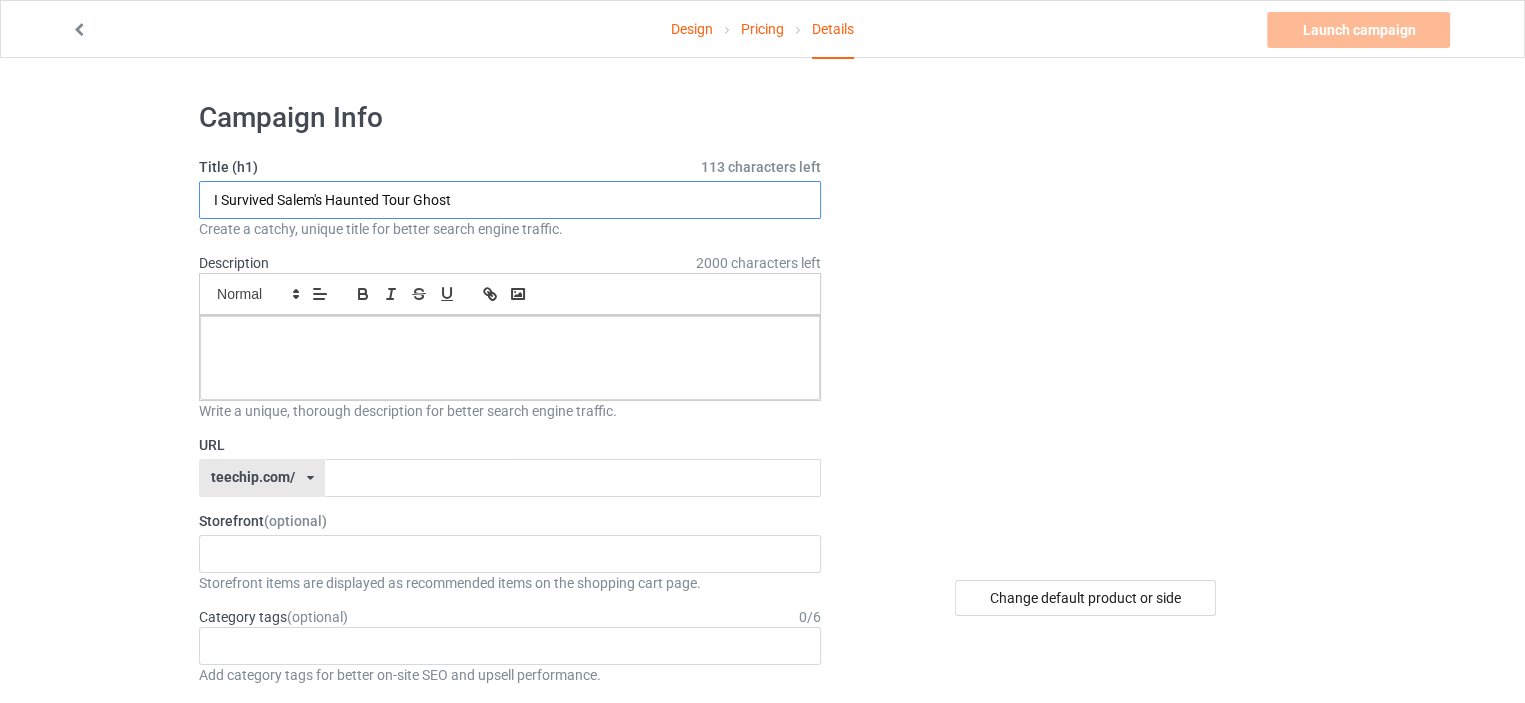 type on "I Survived Salem's Haunted Tour Ghost" 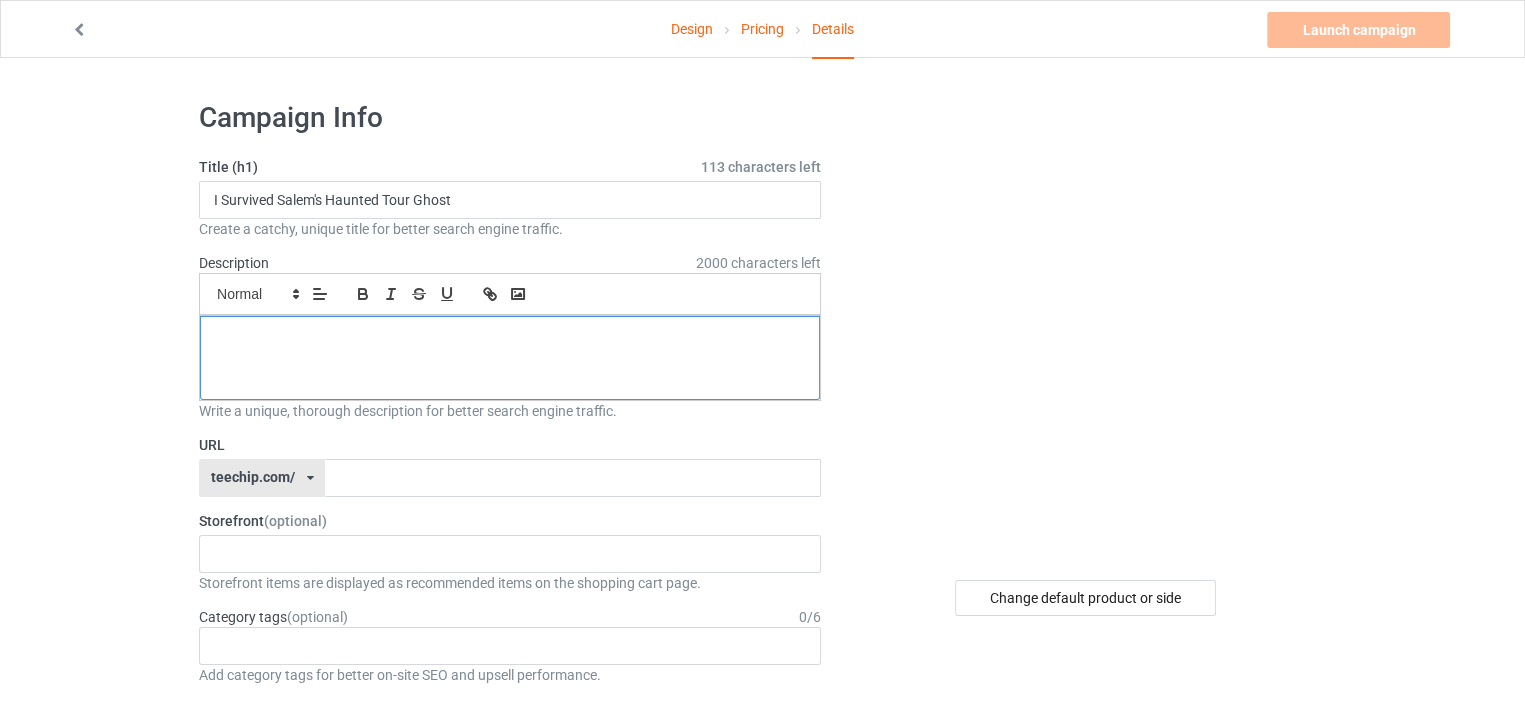 click at bounding box center [510, 358] 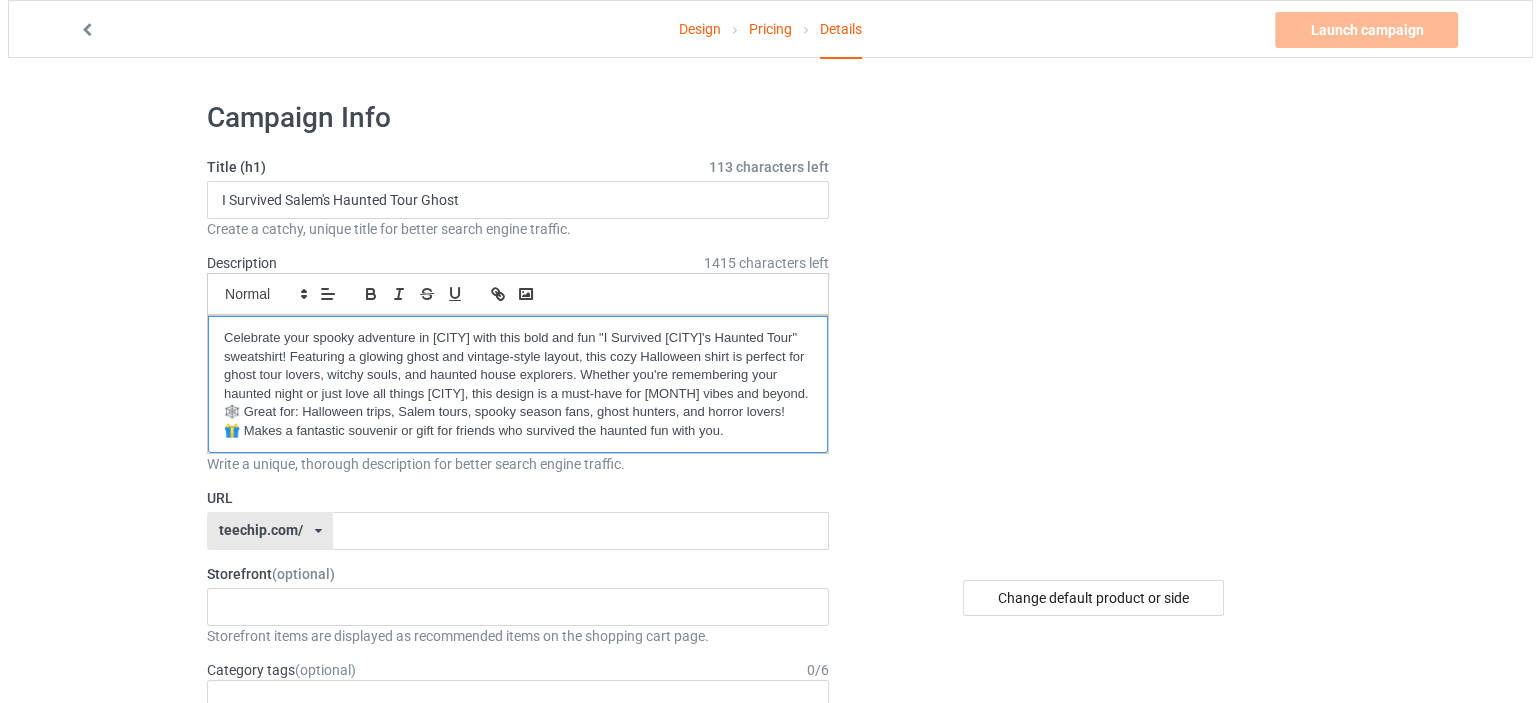 scroll, scrollTop: 0, scrollLeft: 0, axis: both 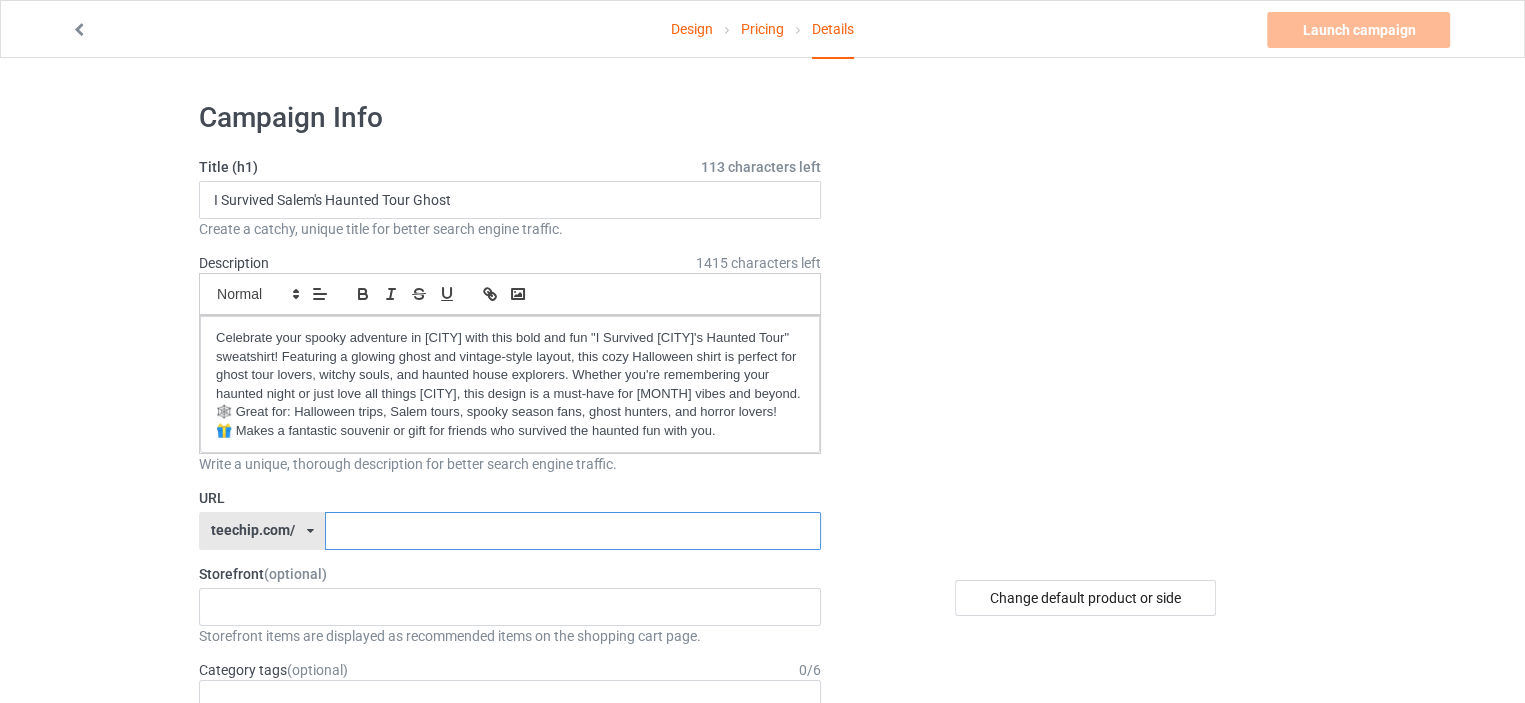 click at bounding box center (572, 531) 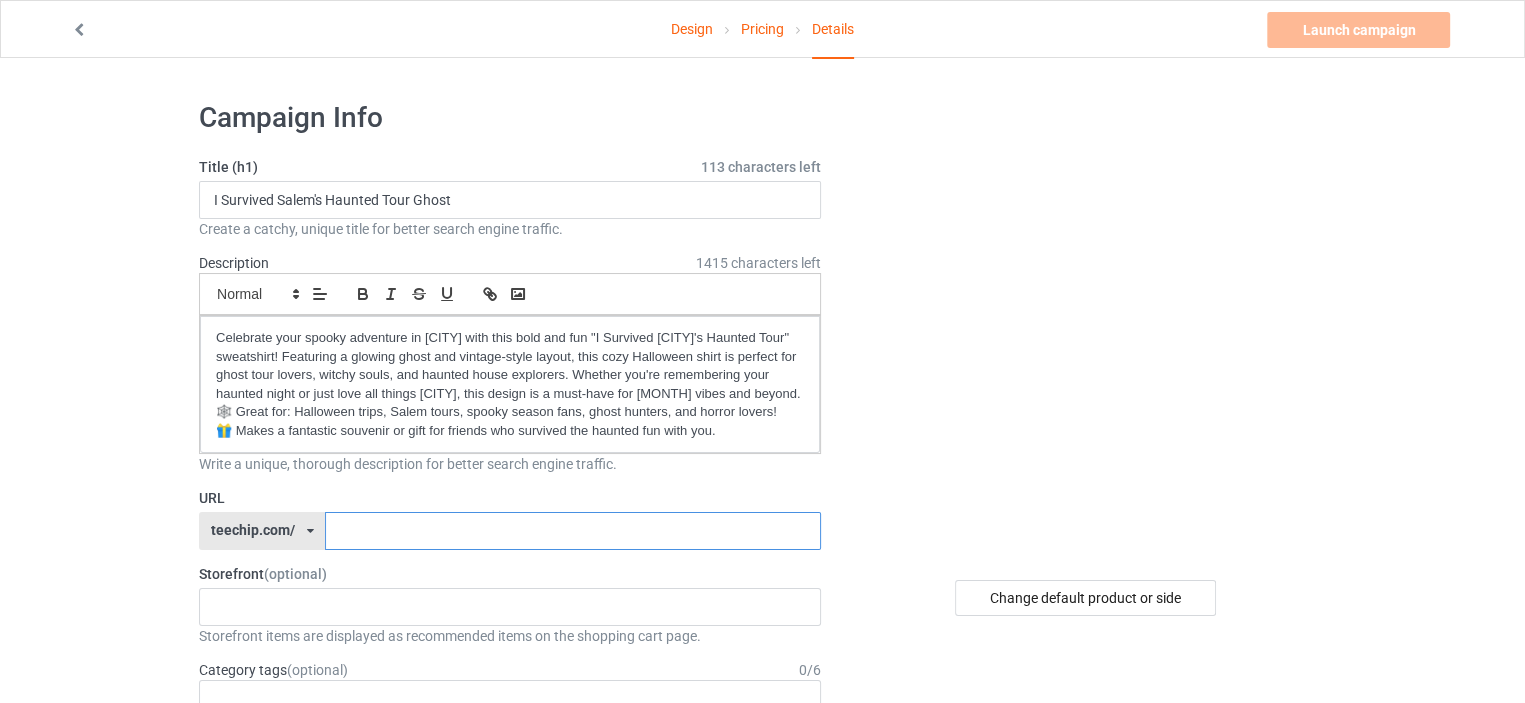 paste on "salem-haunted-ghost-halloween" 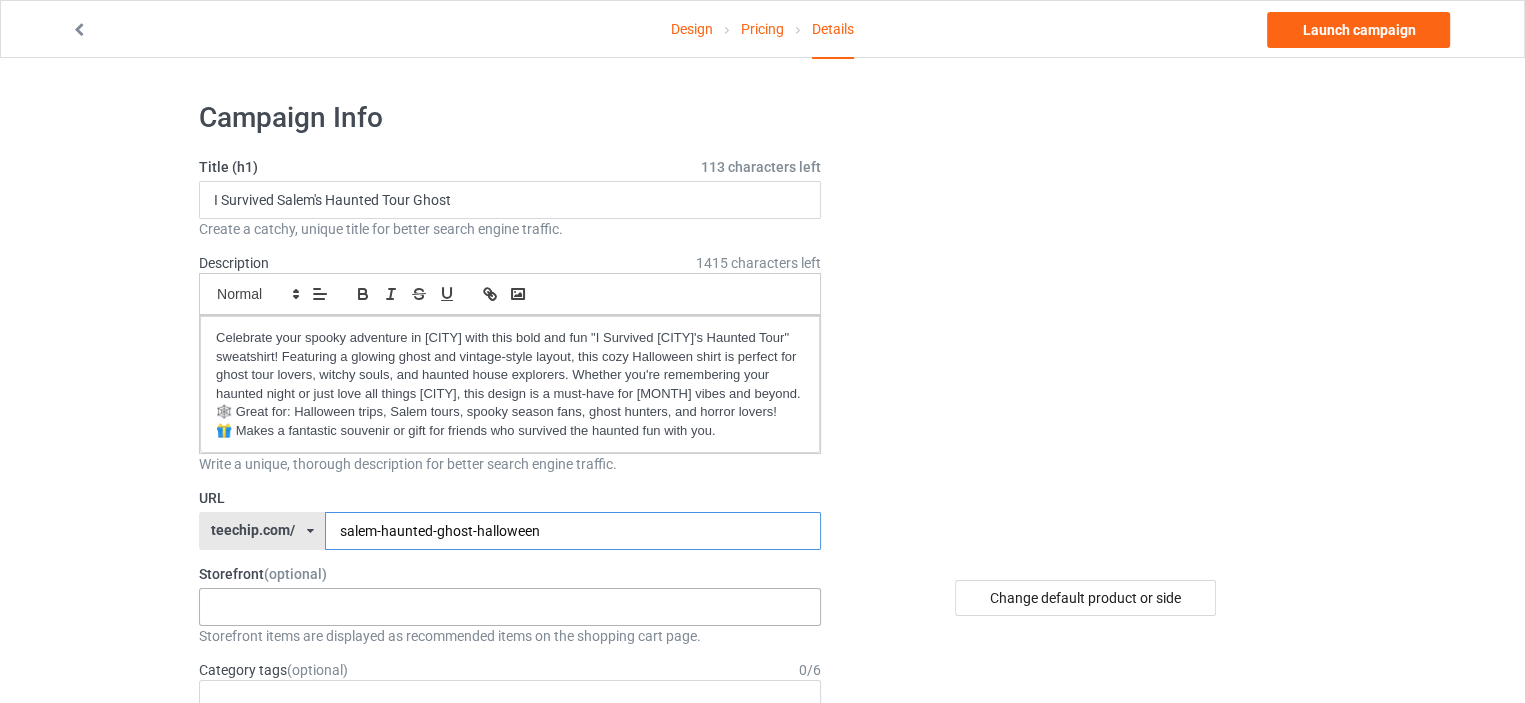 type on "salem-haunted-ghost-halloween" 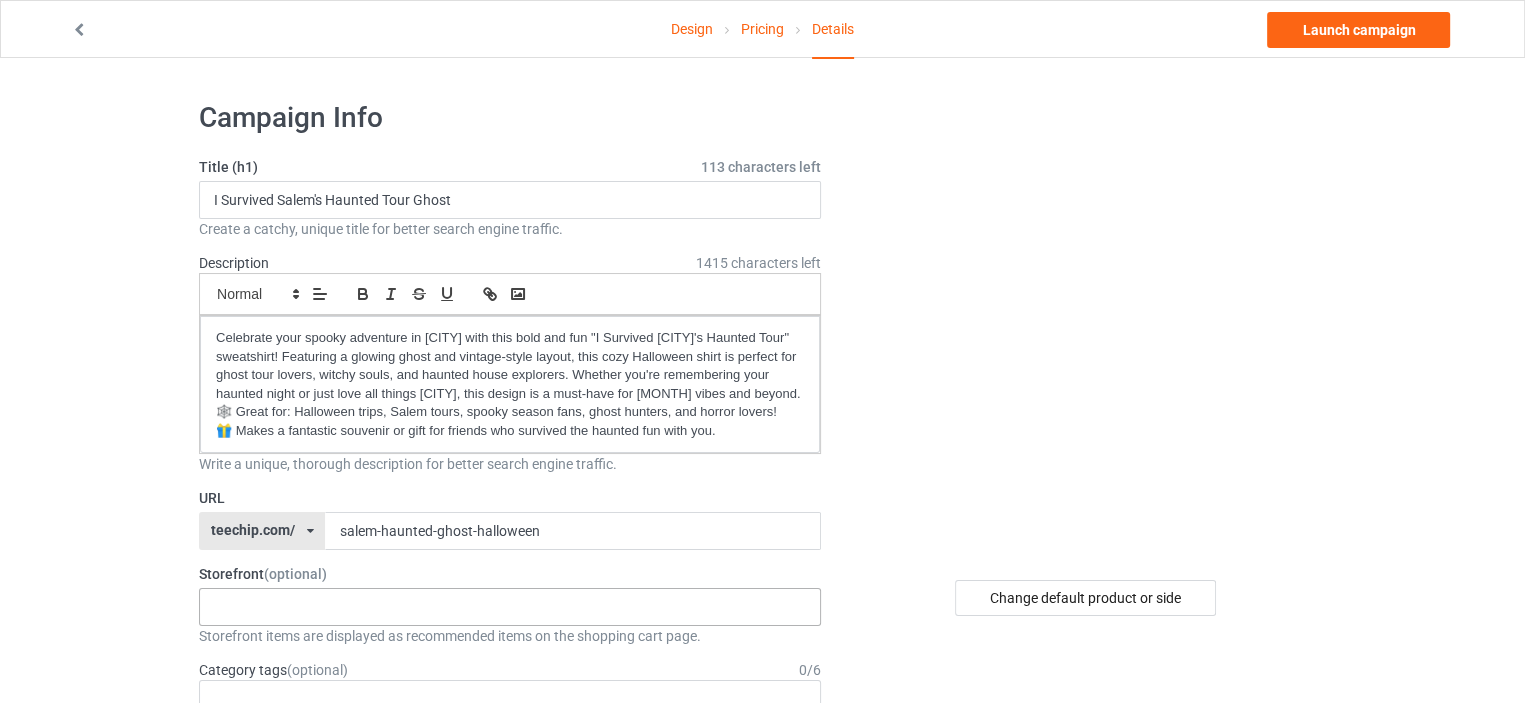 click on "Birthday Theme" at bounding box center [510, 607] 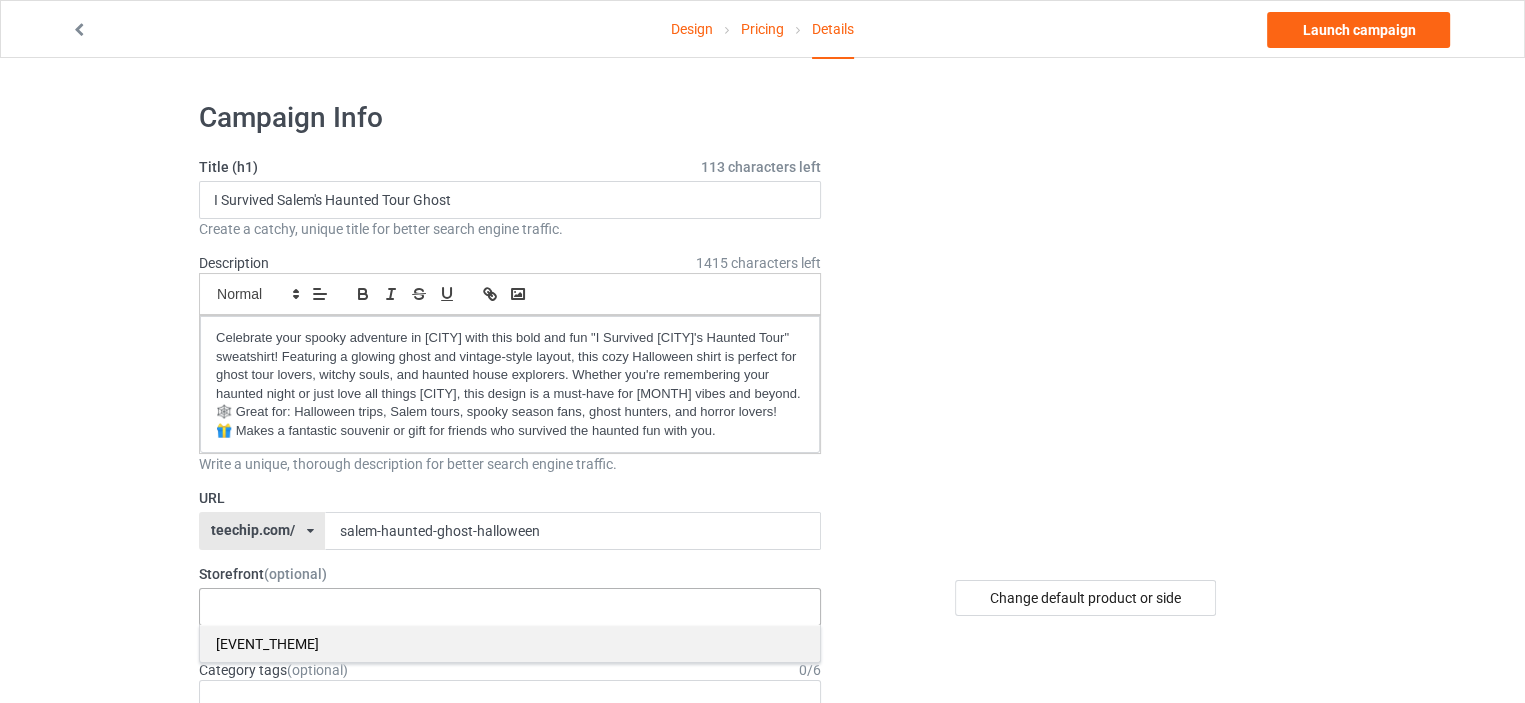click on "[EVENT_THEME]" at bounding box center (510, 643) 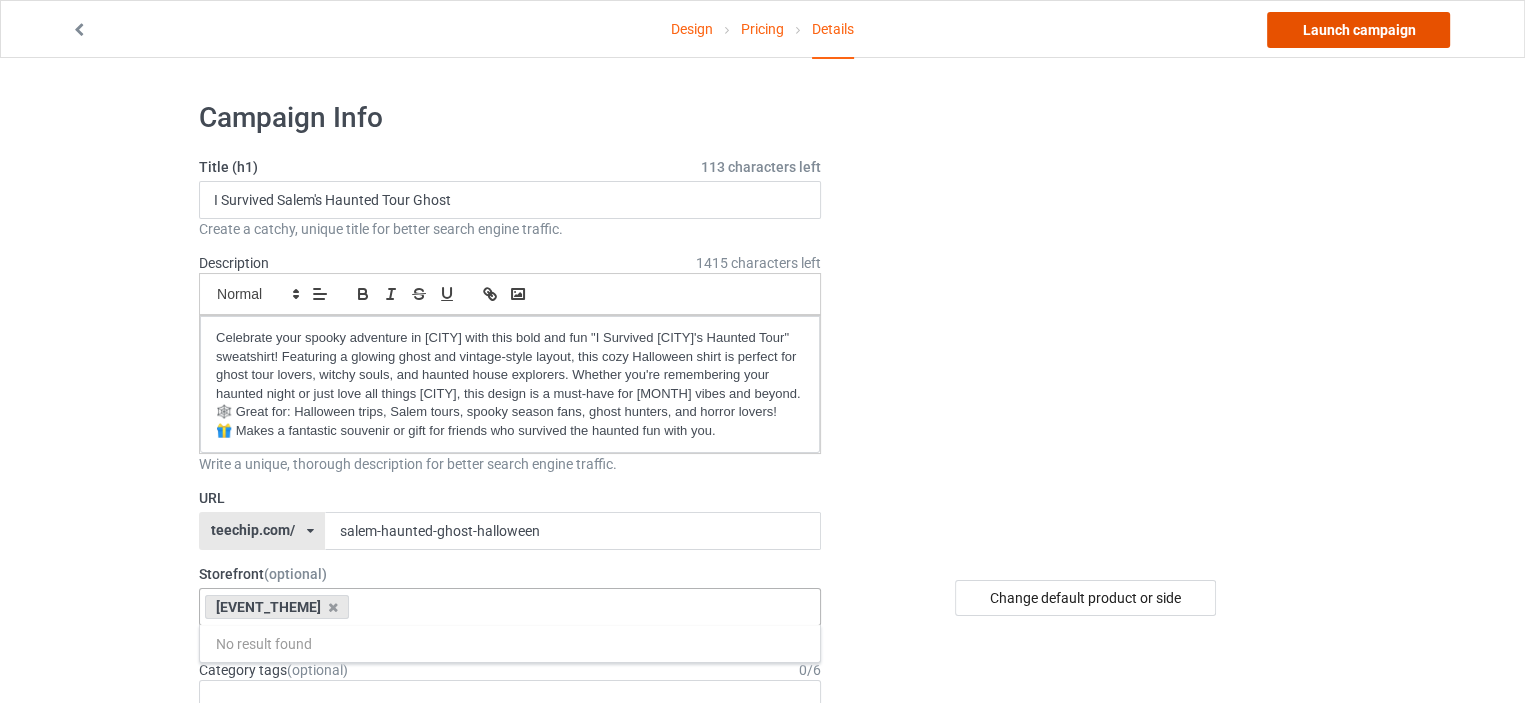 click on "Launch campaign" at bounding box center (1358, 30) 